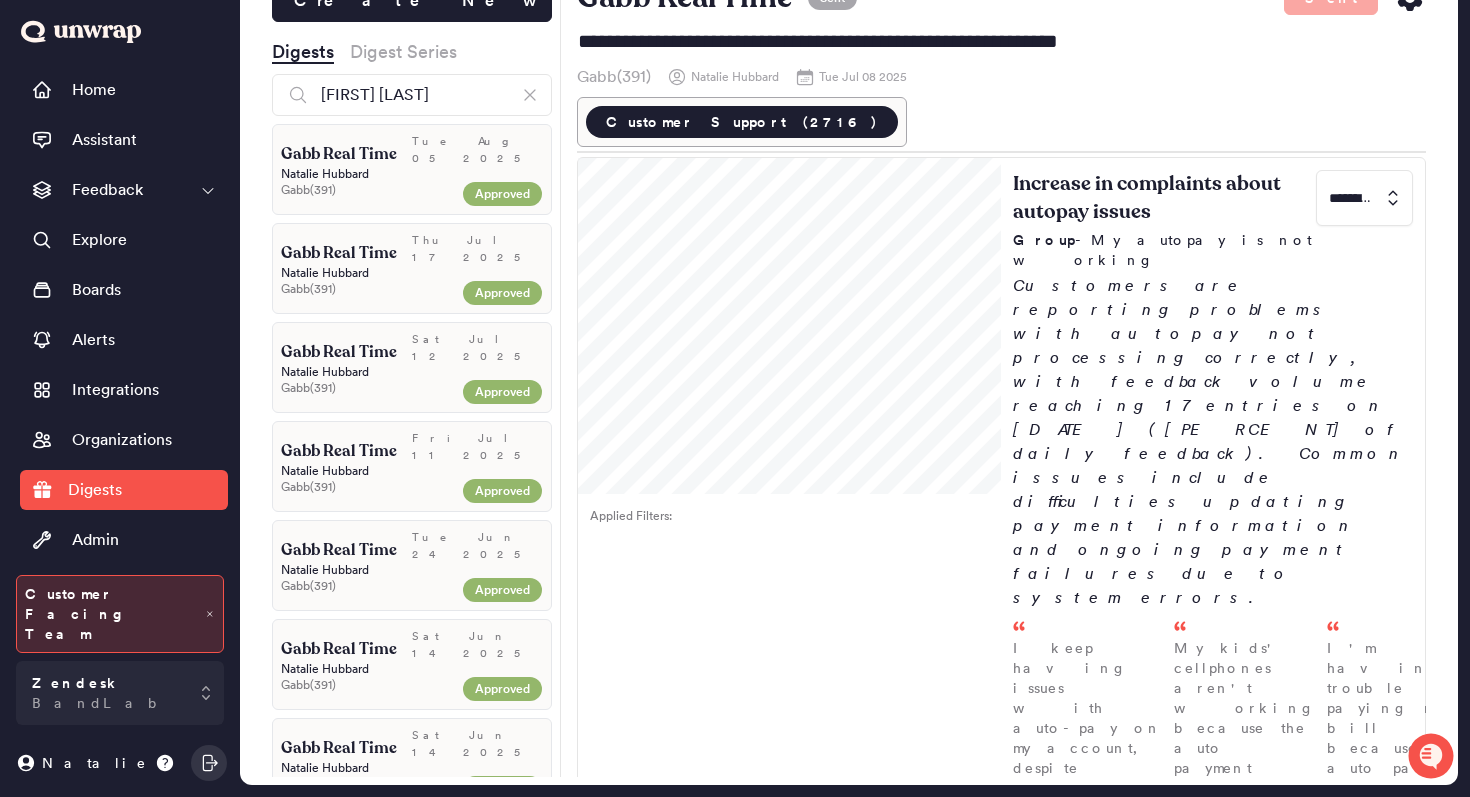 scroll, scrollTop: 0, scrollLeft: 0, axis: both 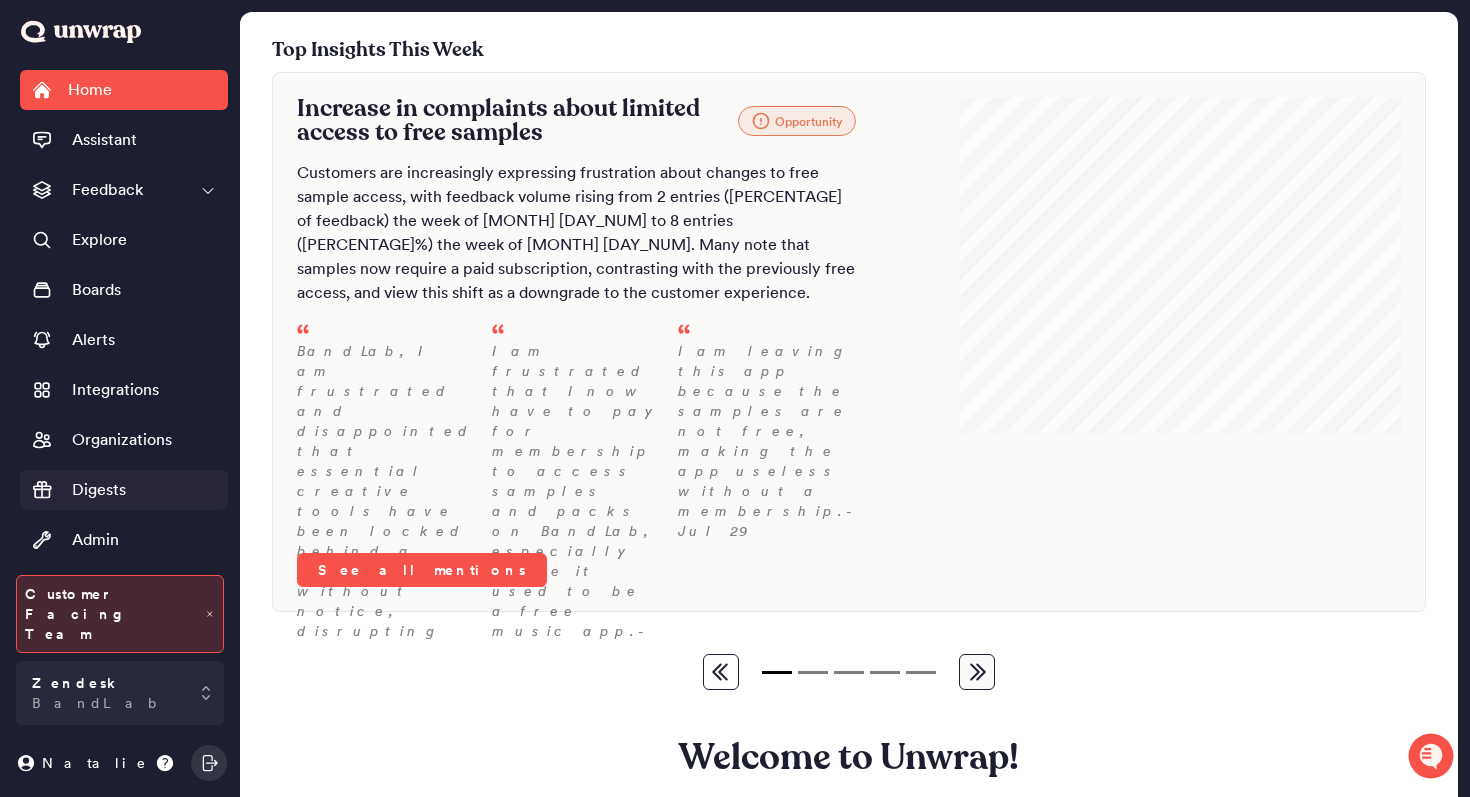 click on "Digests" at bounding box center (124, 490) 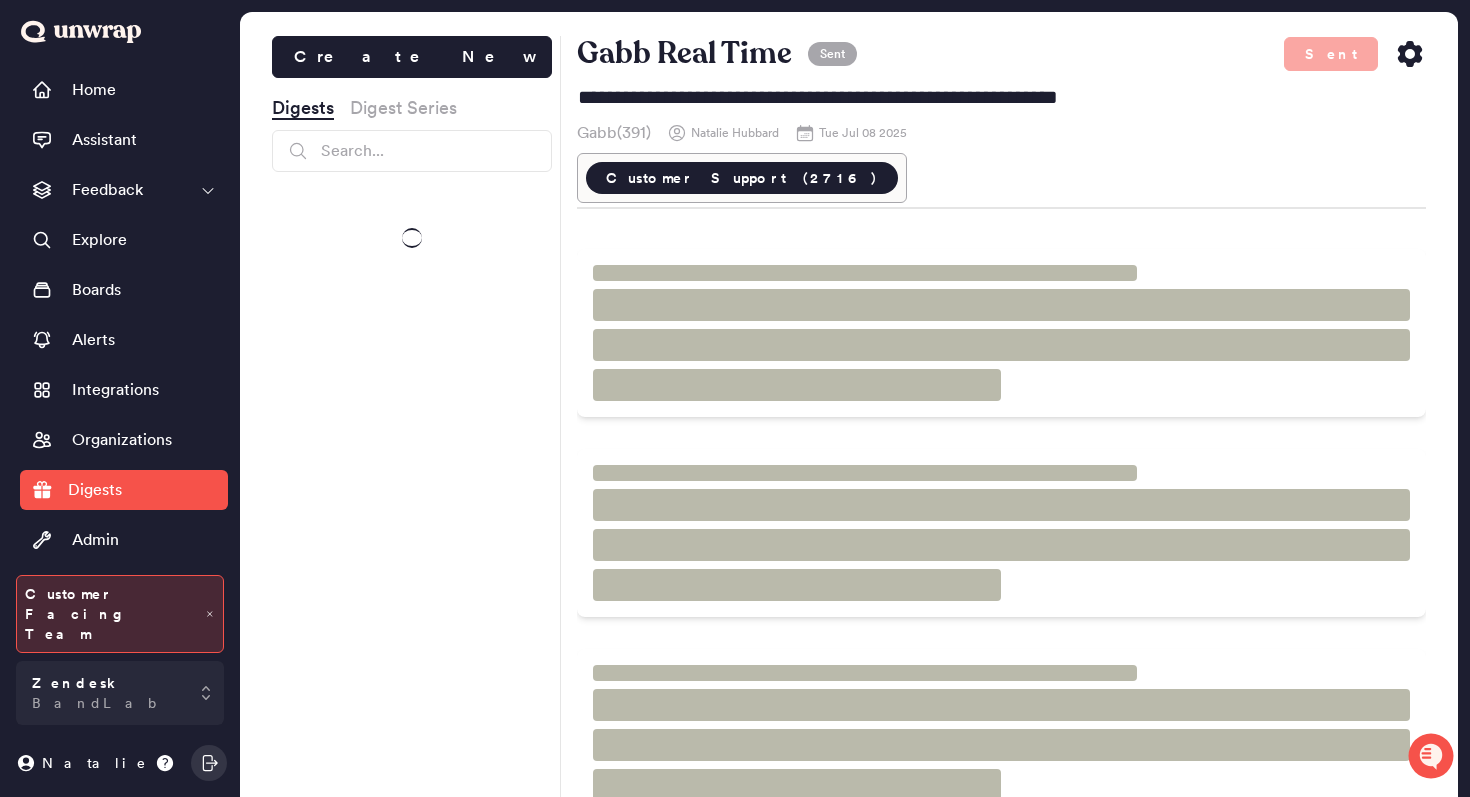 click on "Create New Digests Digest Series" at bounding box center [412, 434] 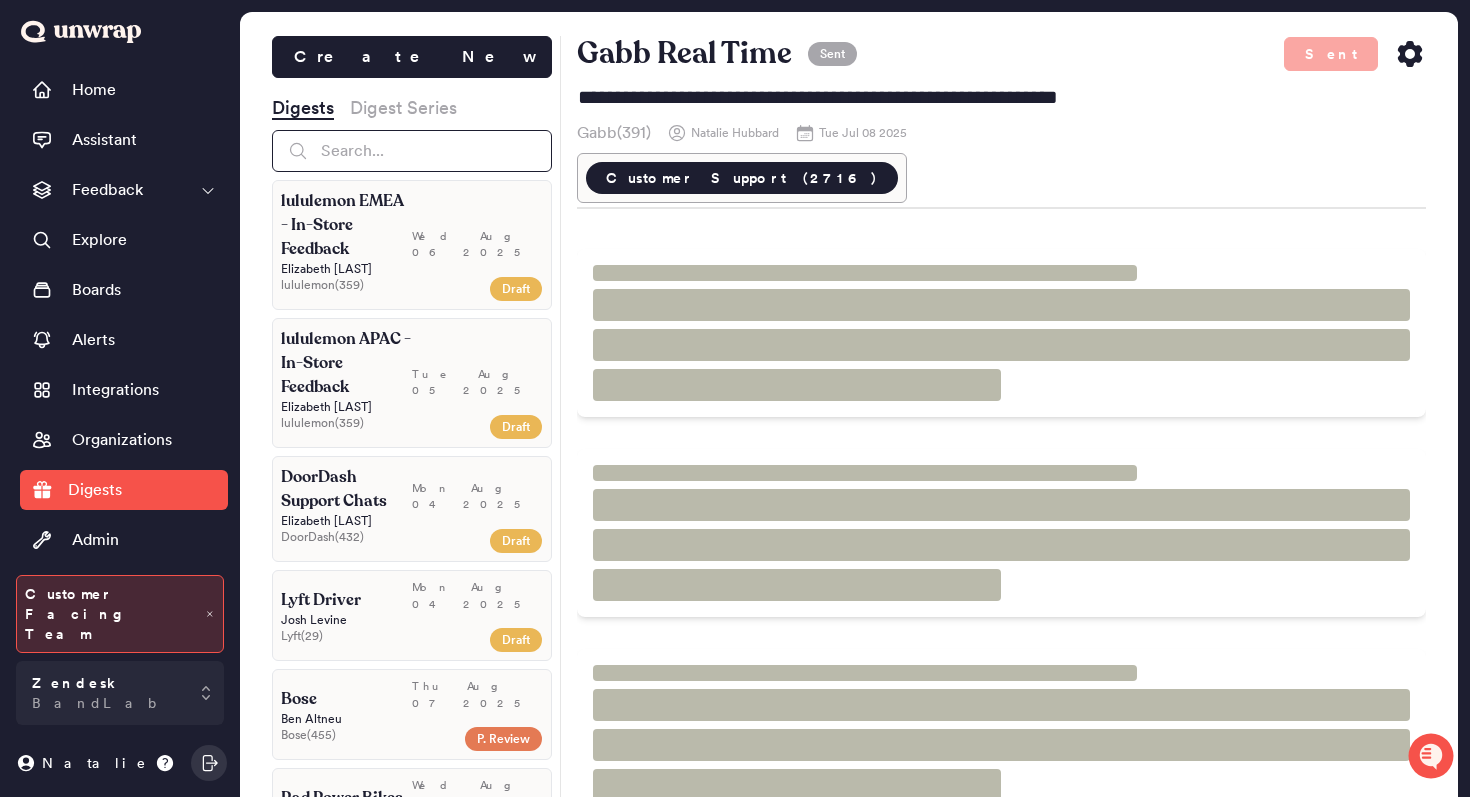 click at bounding box center [412, 151] 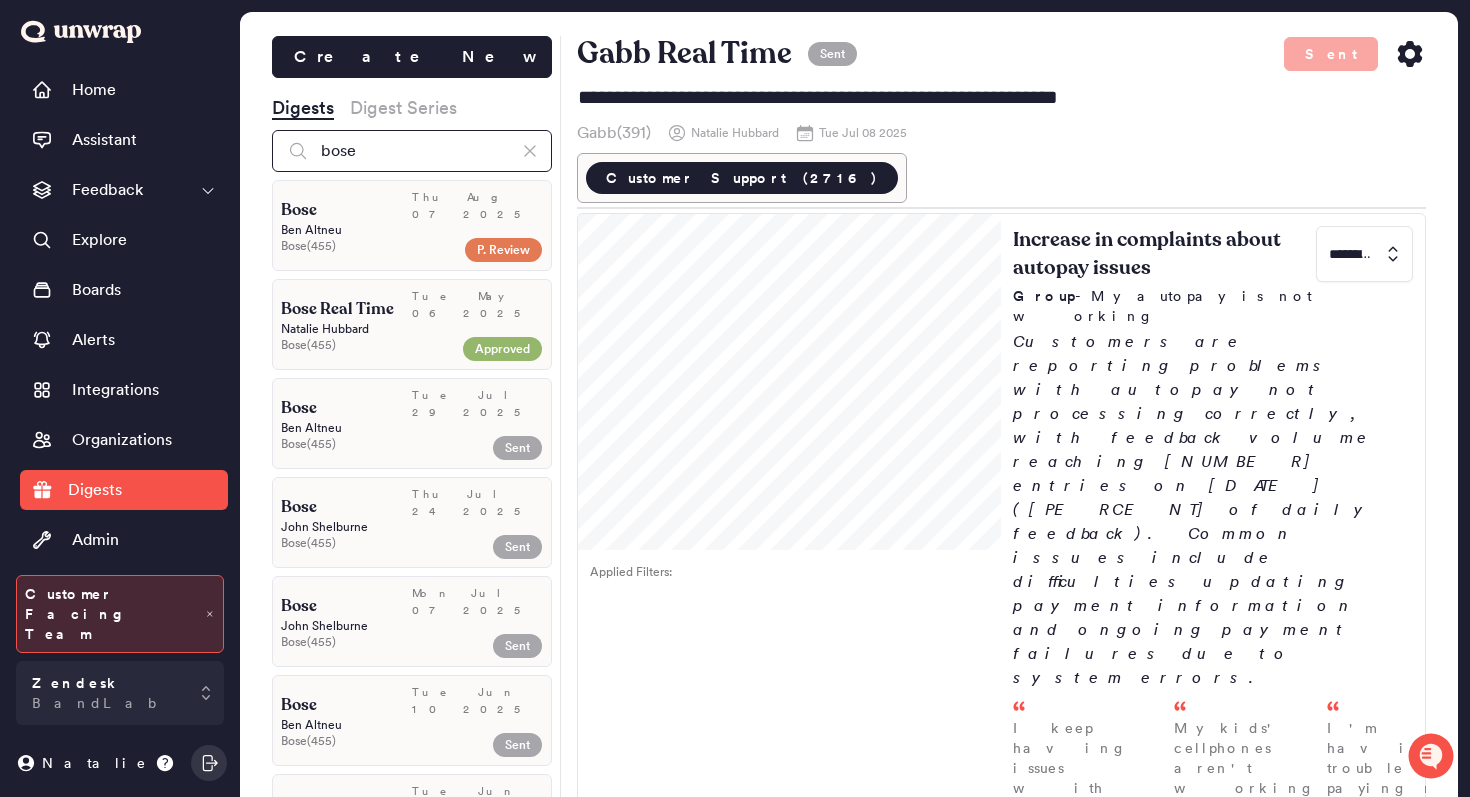 type on "bose" 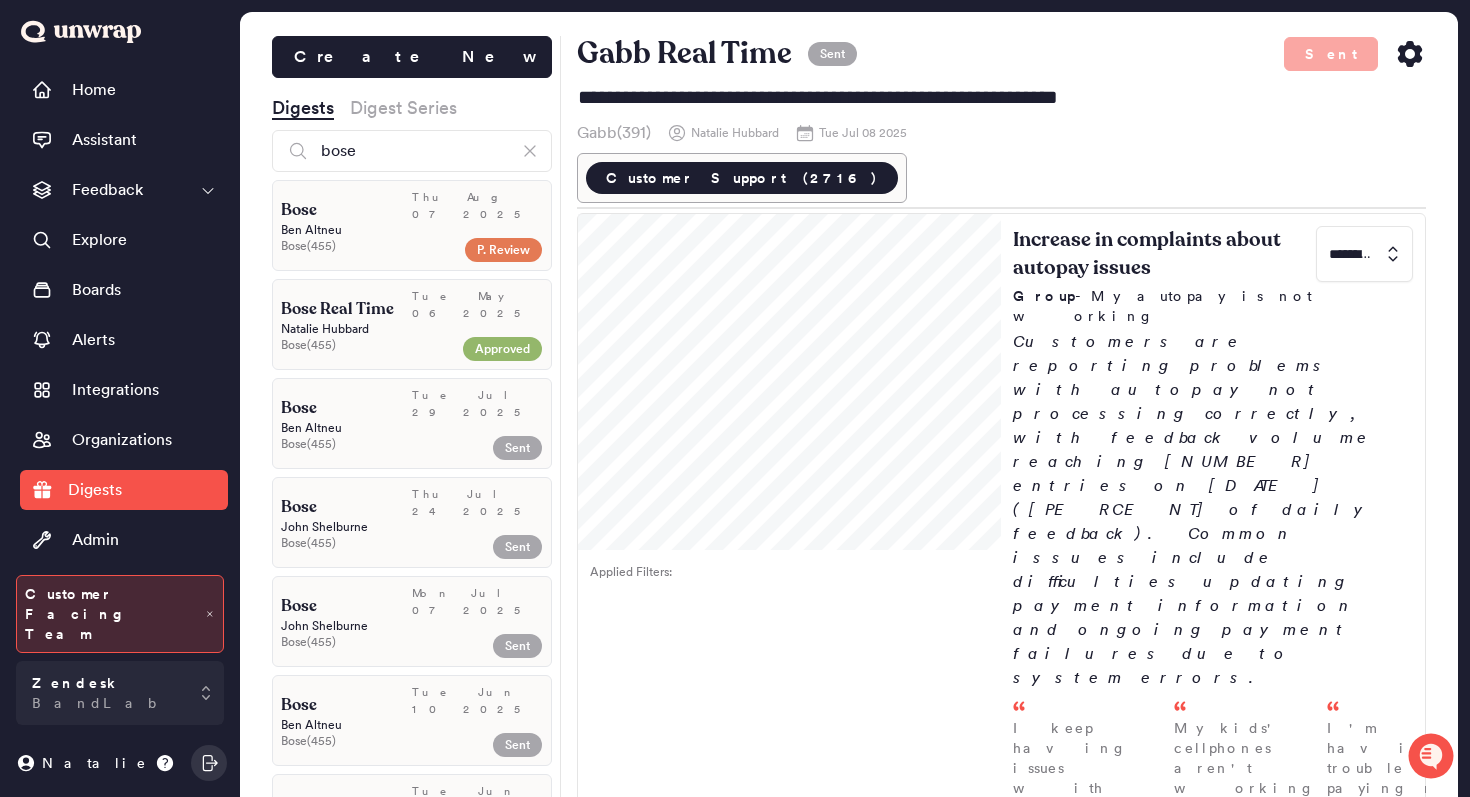 click on "P. Review" at bounding box center [498, 250] 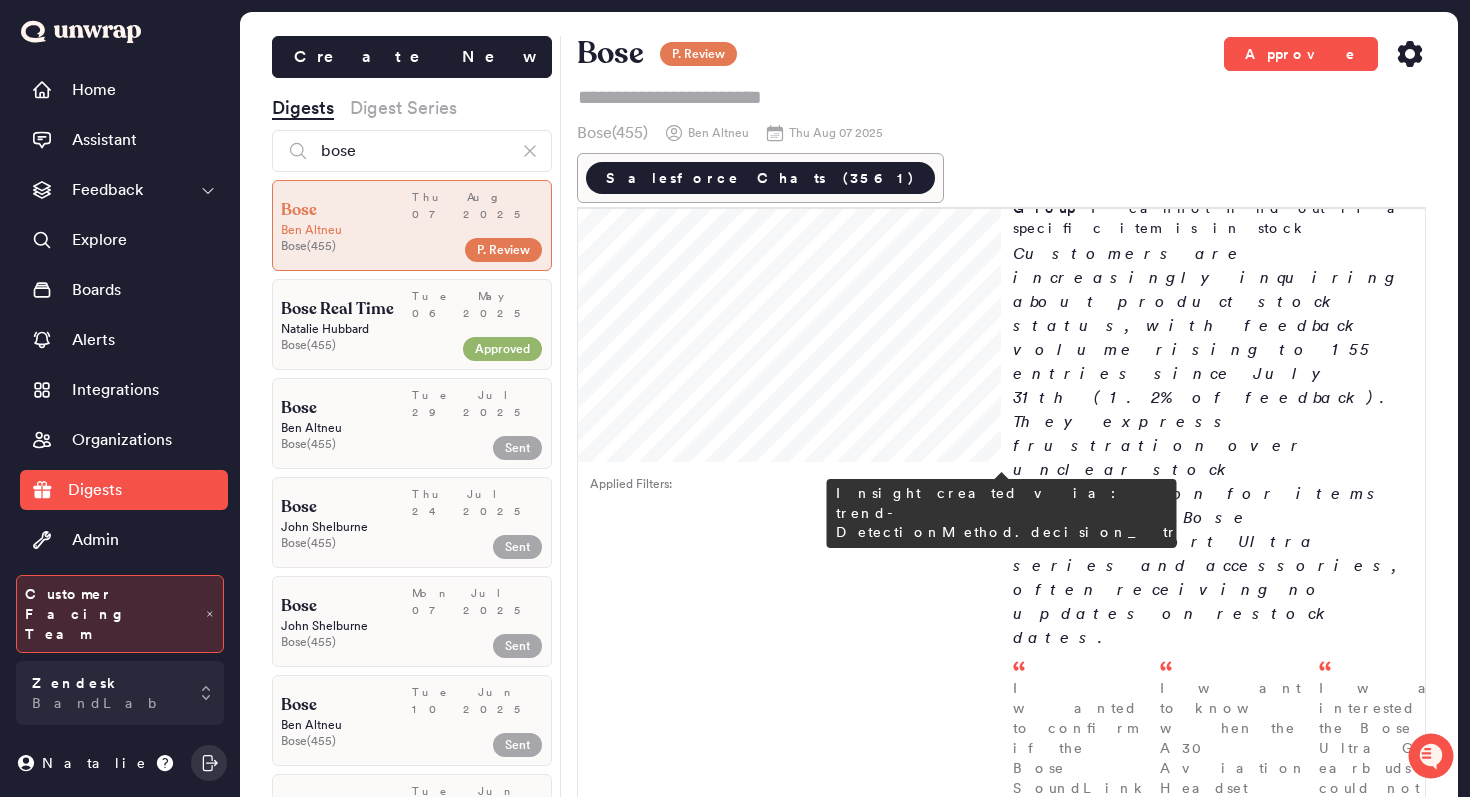 scroll, scrollTop: 0, scrollLeft: 0, axis: both 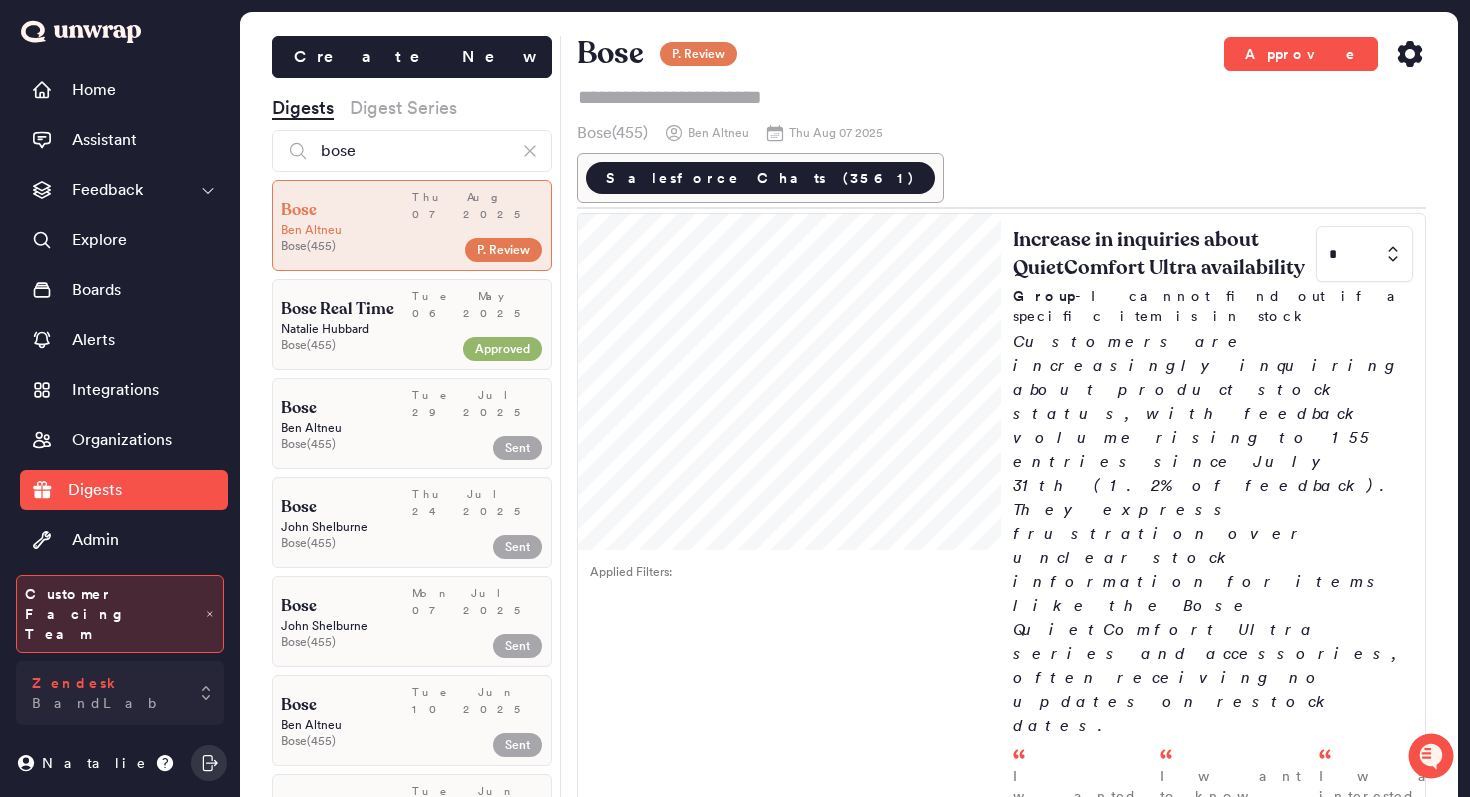 click on "Zendesk BandLab" at bounding box center (120, 693) 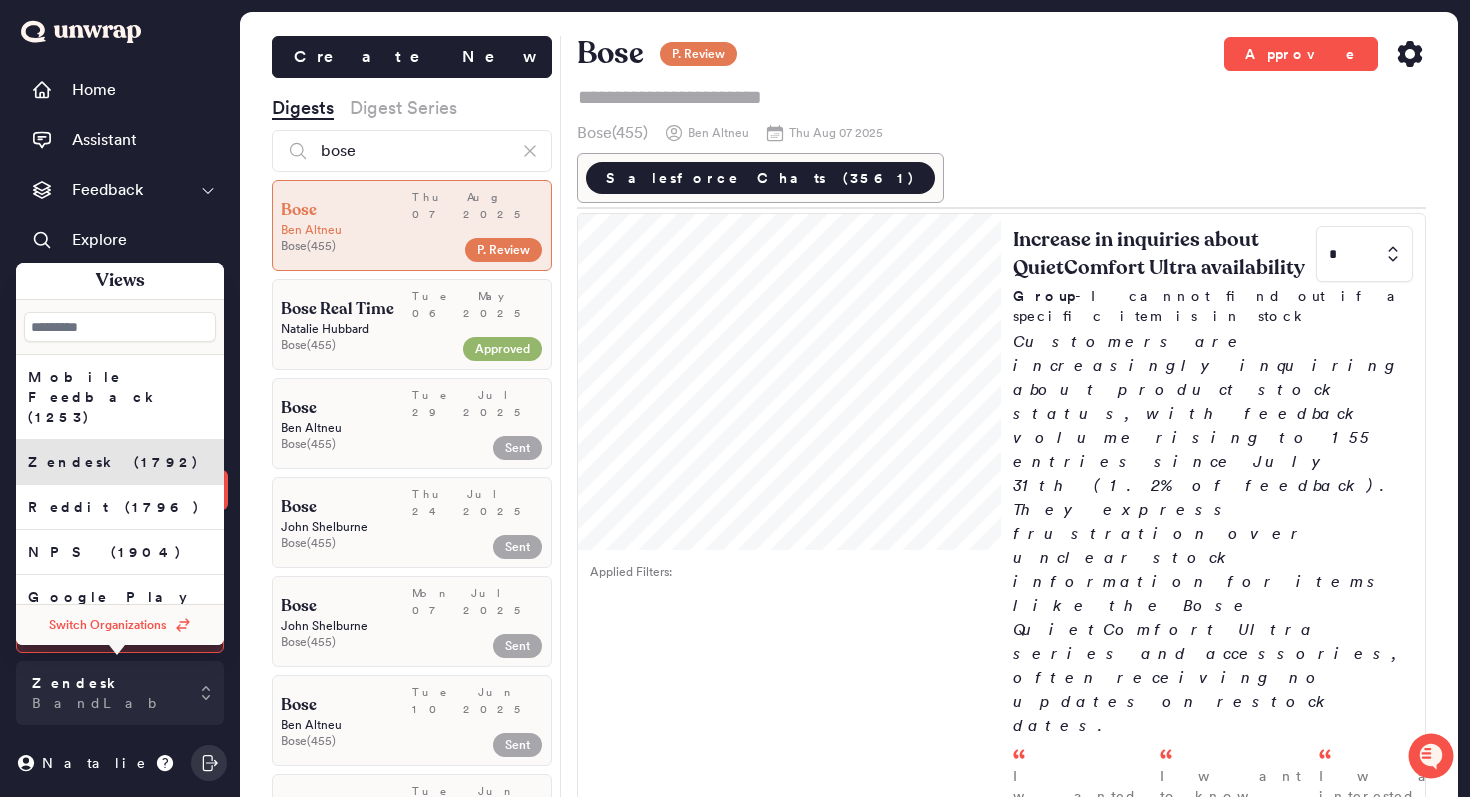 click on "Switch Organizations" at bounding box center (108, 625) 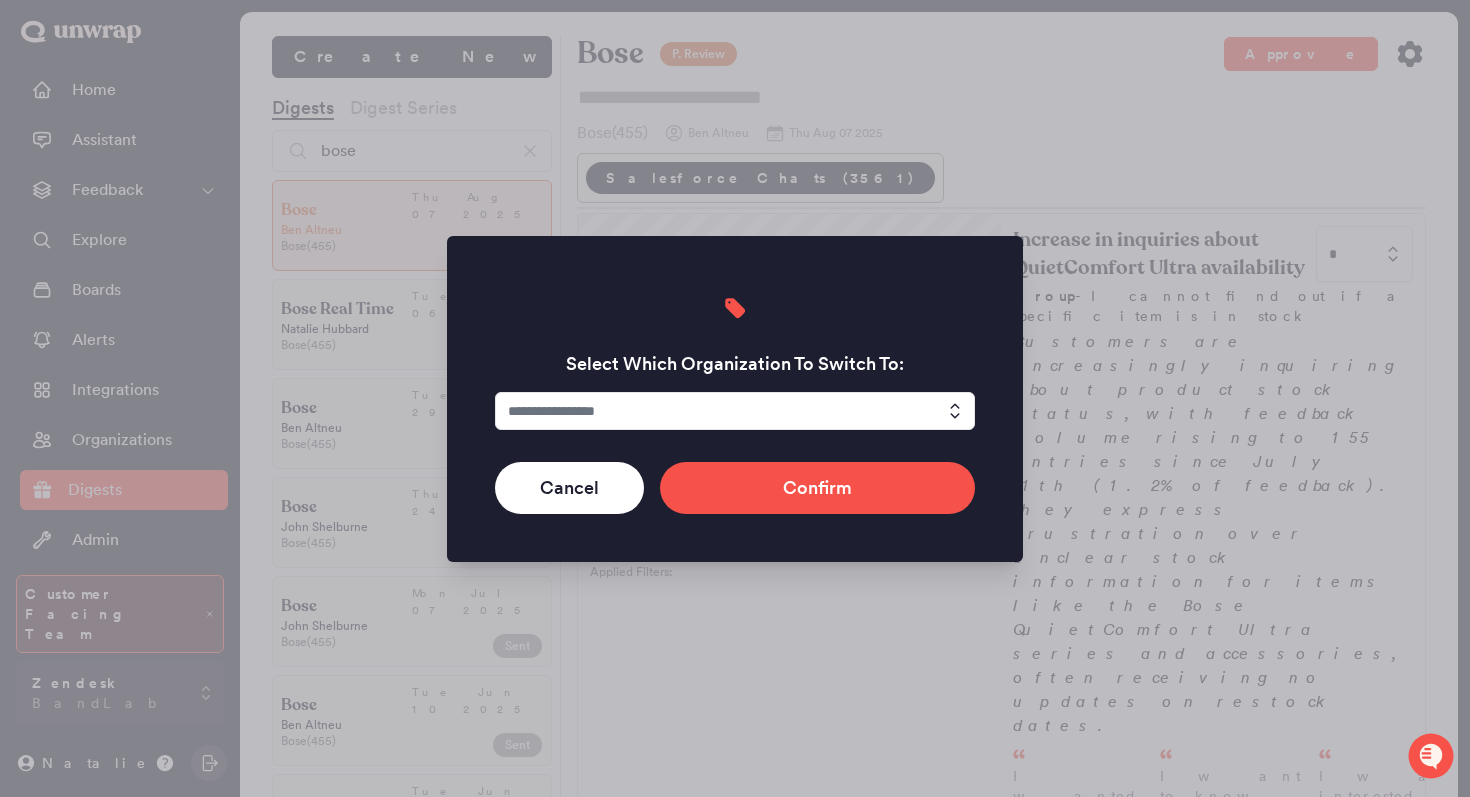 click at bounding box center (735, 411) 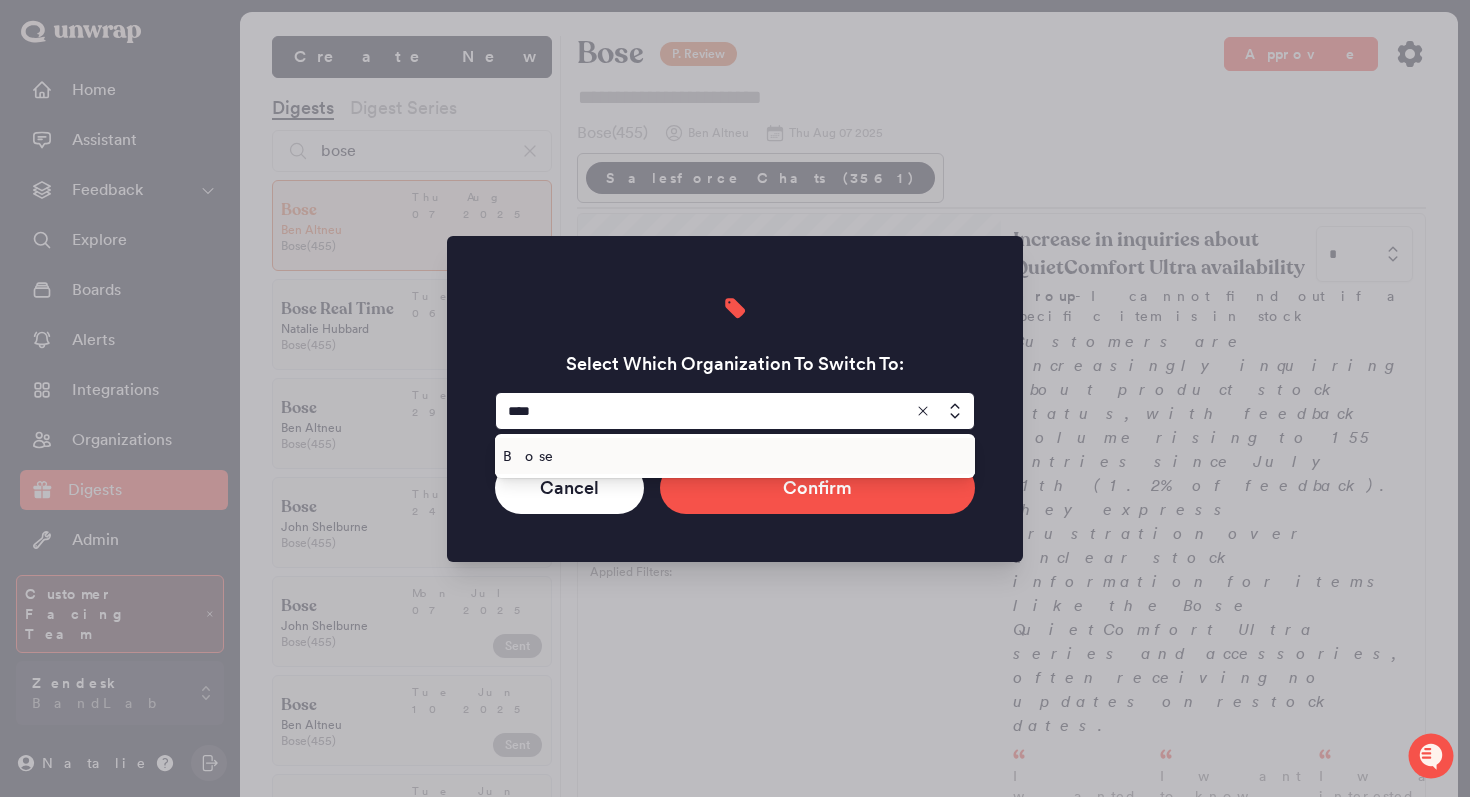 type on "****" 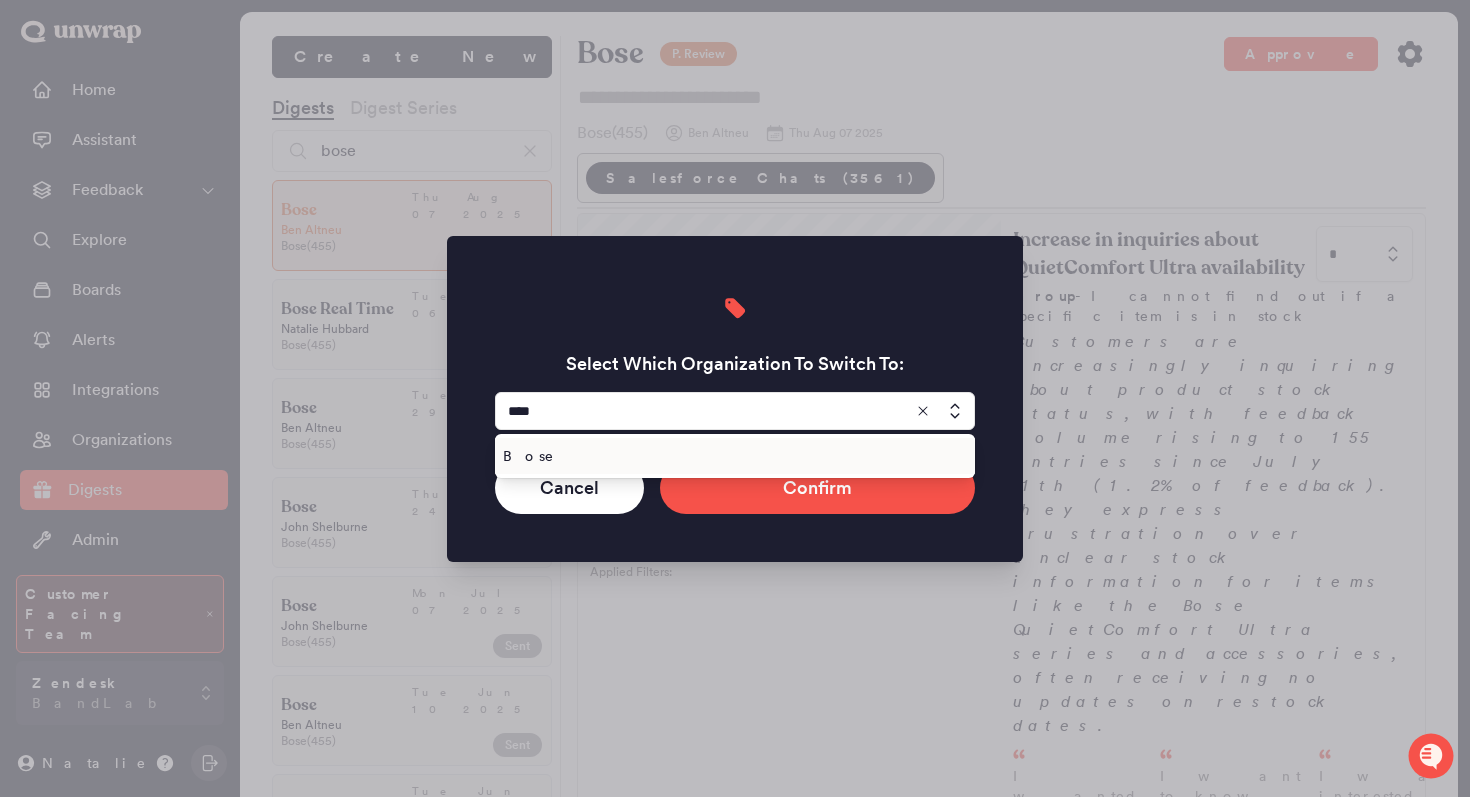 click on "Bose" at bounding box center (735, 456) 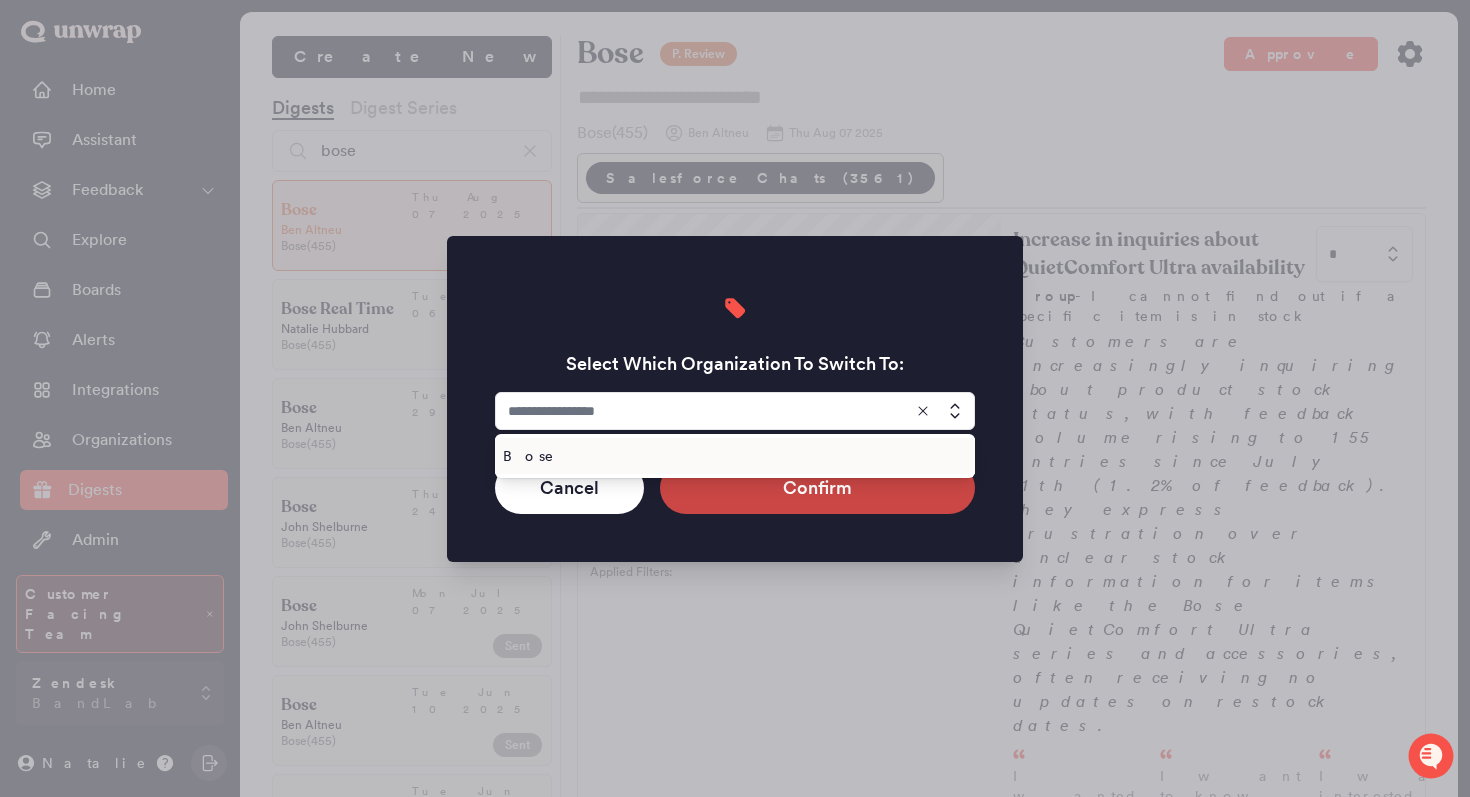 type on "****" 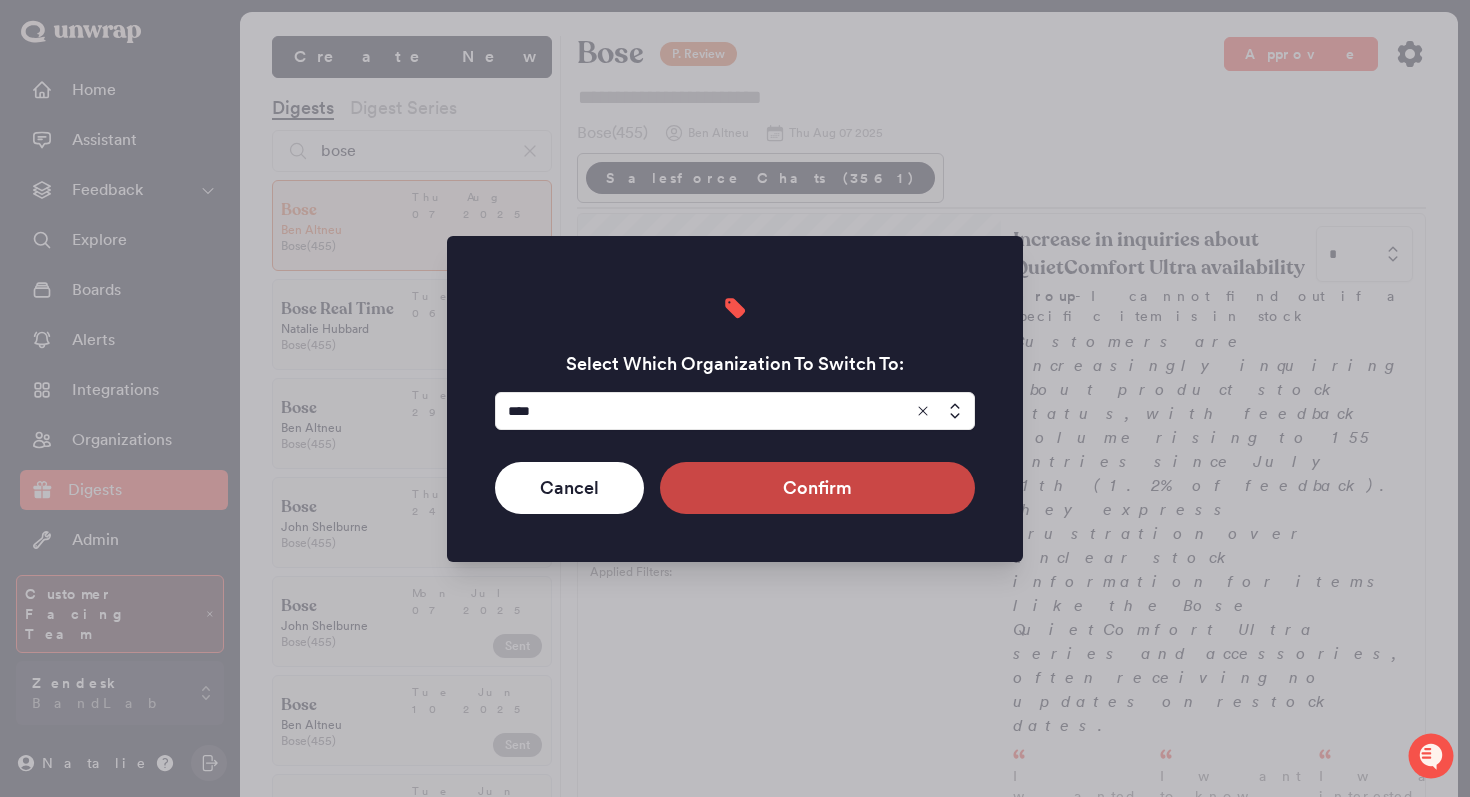 click on "Confirm" at bounding box center (817, 488) 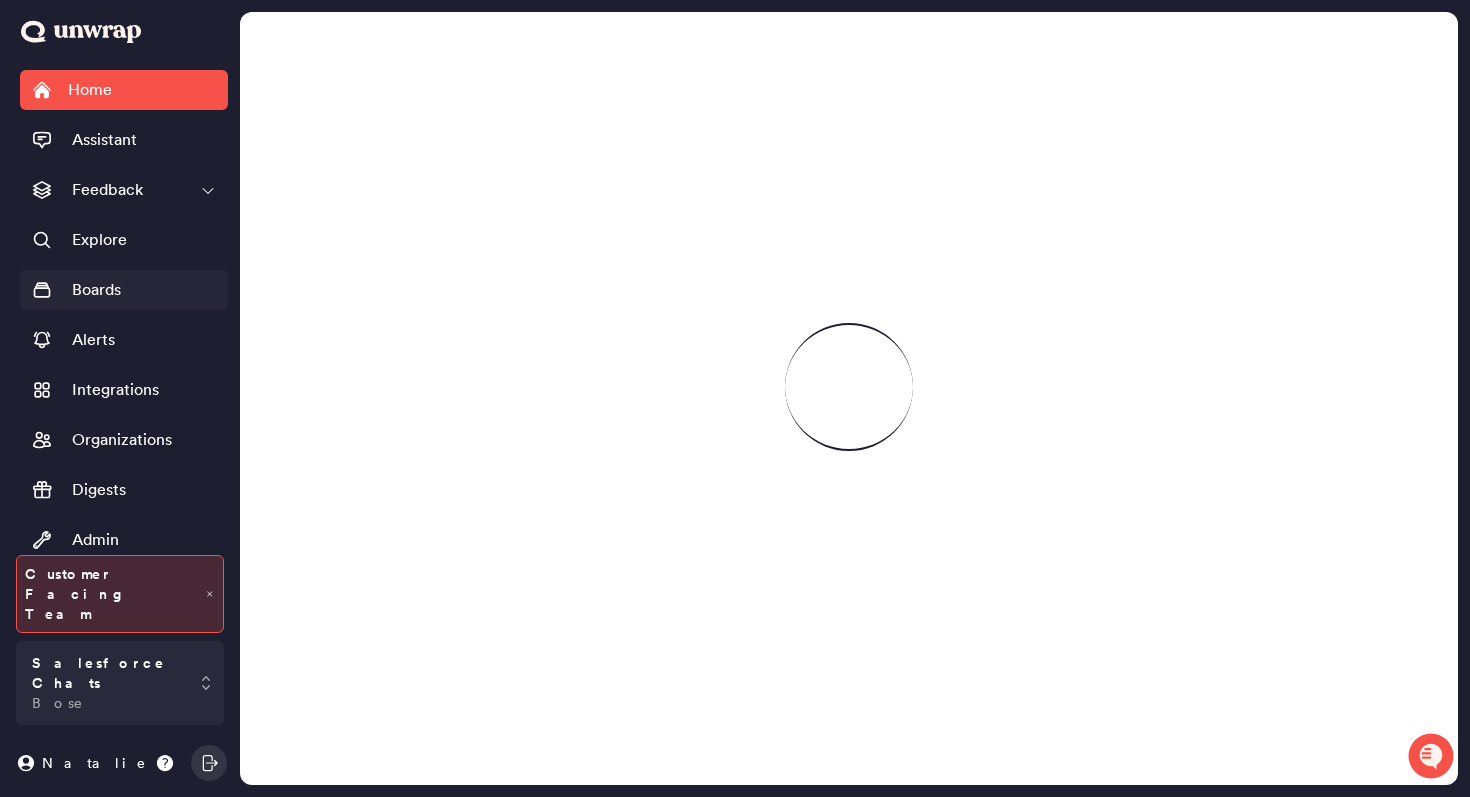 click on "Boards" at bounding box center (124, 290) 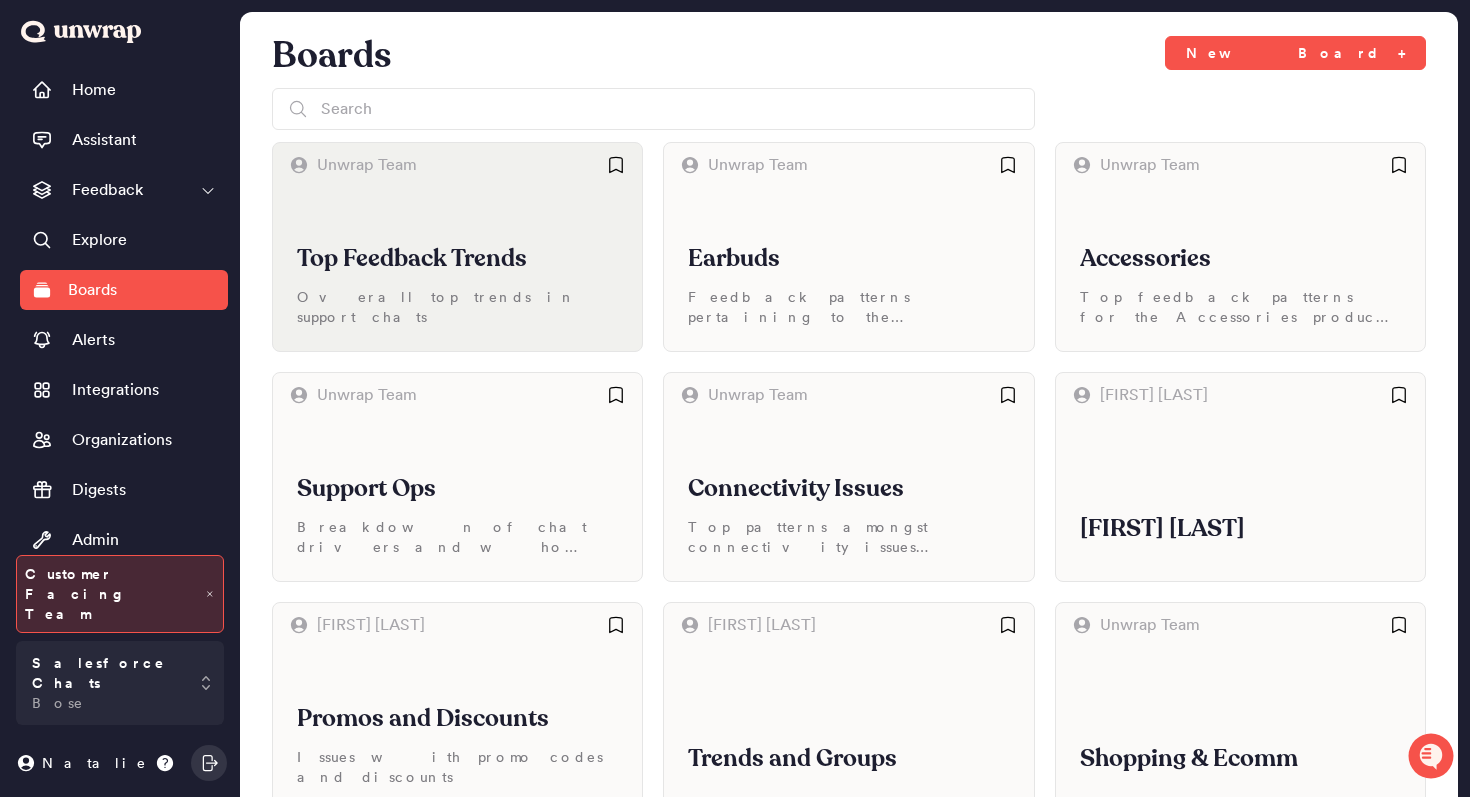 click on "Top Feedback Trends" at bounding box center [457, 259] 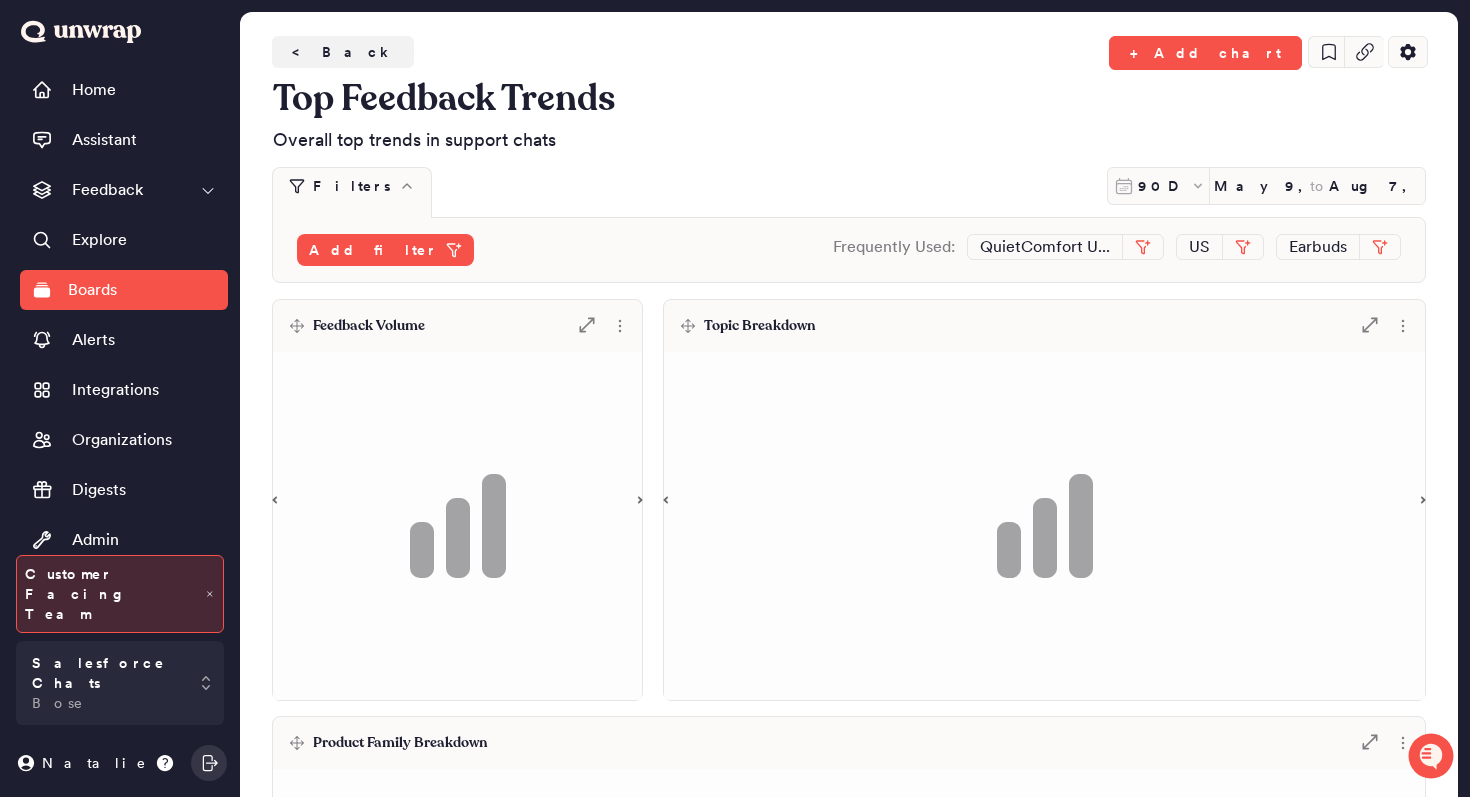 click on "Feedback Volume
.st0 {
fill: #7e7d82;
}" at bounding box center [457, 326] 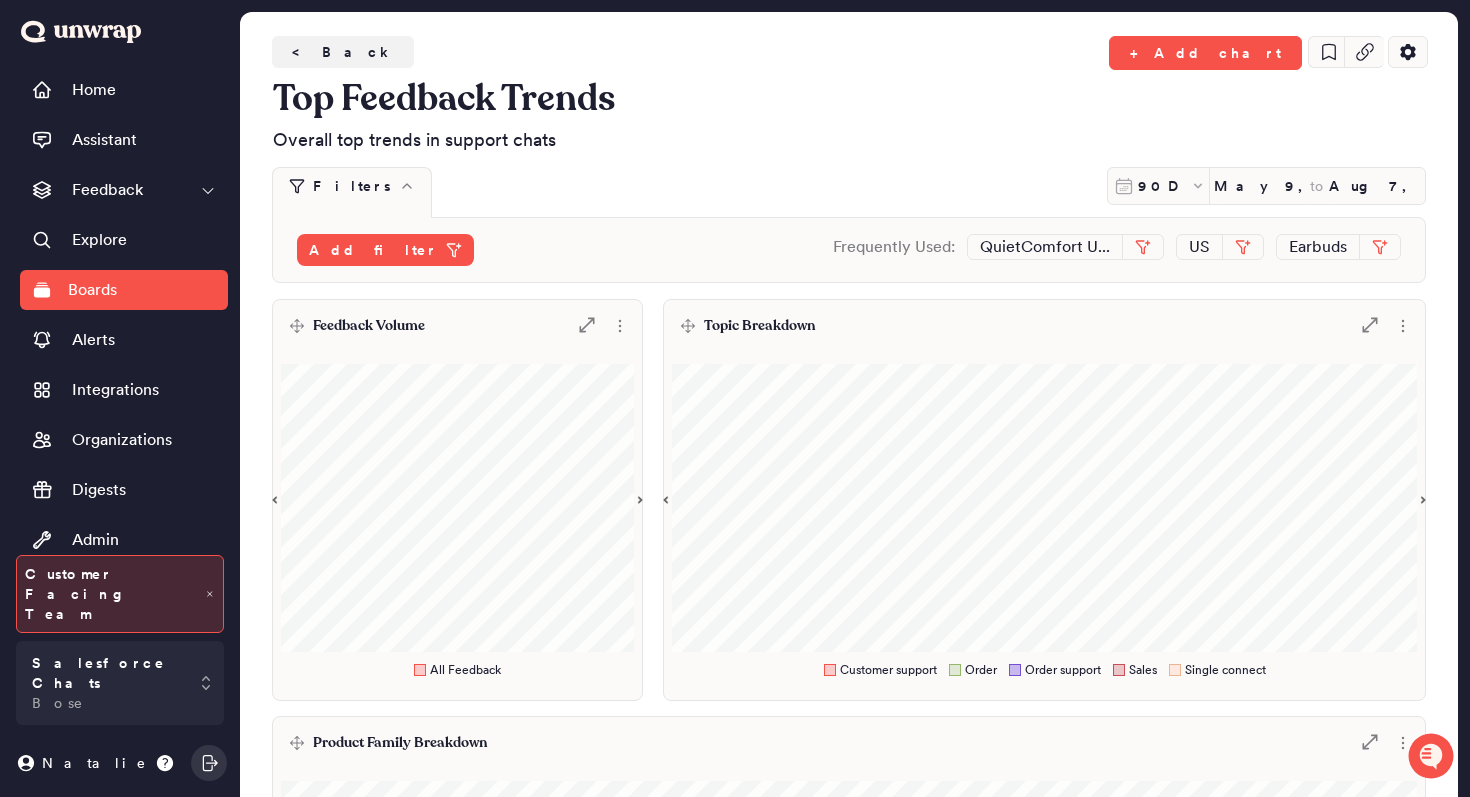 click on "Feedback Volume
.st0 {
fill: #7e7d82;
}" at bounding box center [457, 326] 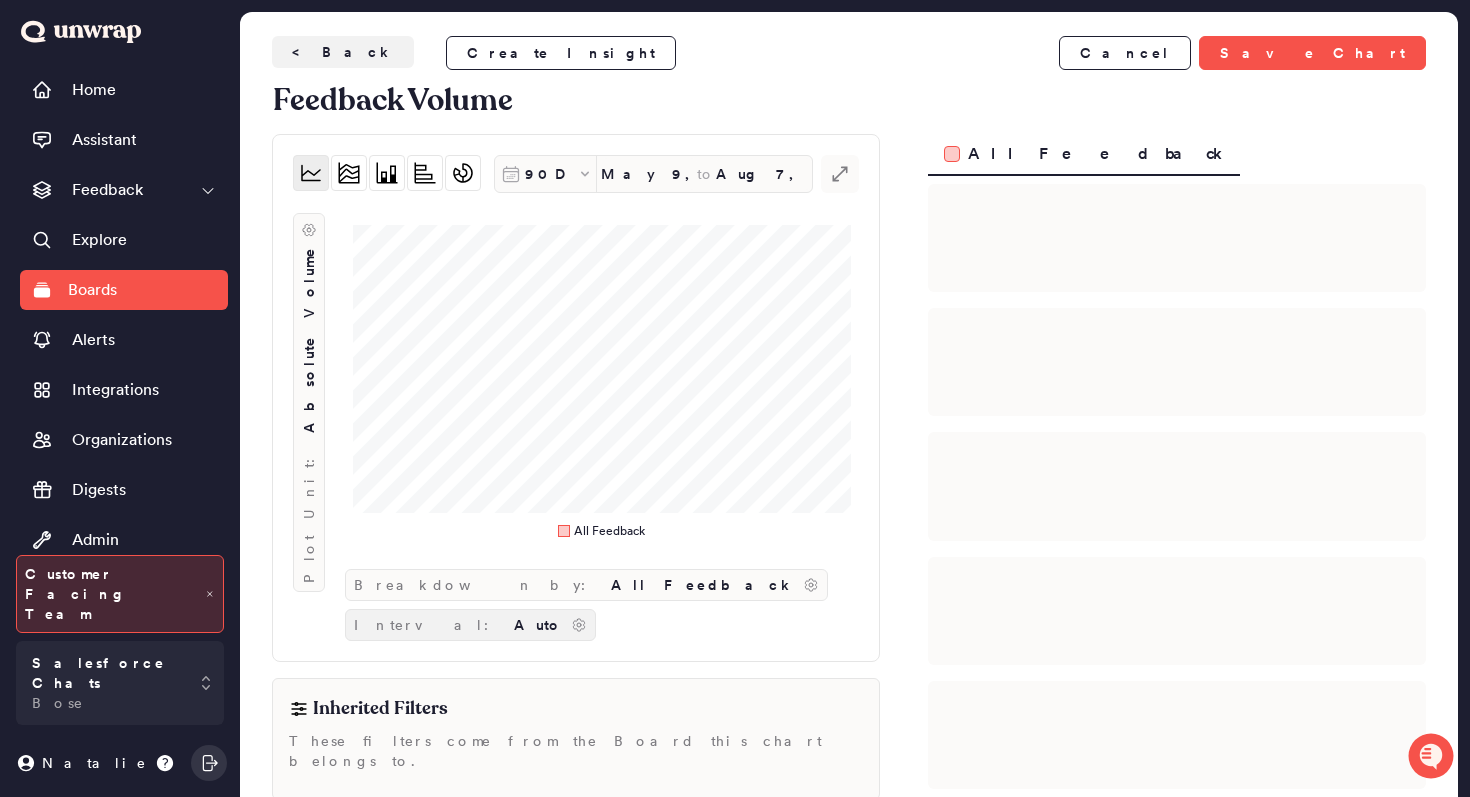 click on "Auto" at bounding box center [538, 625] 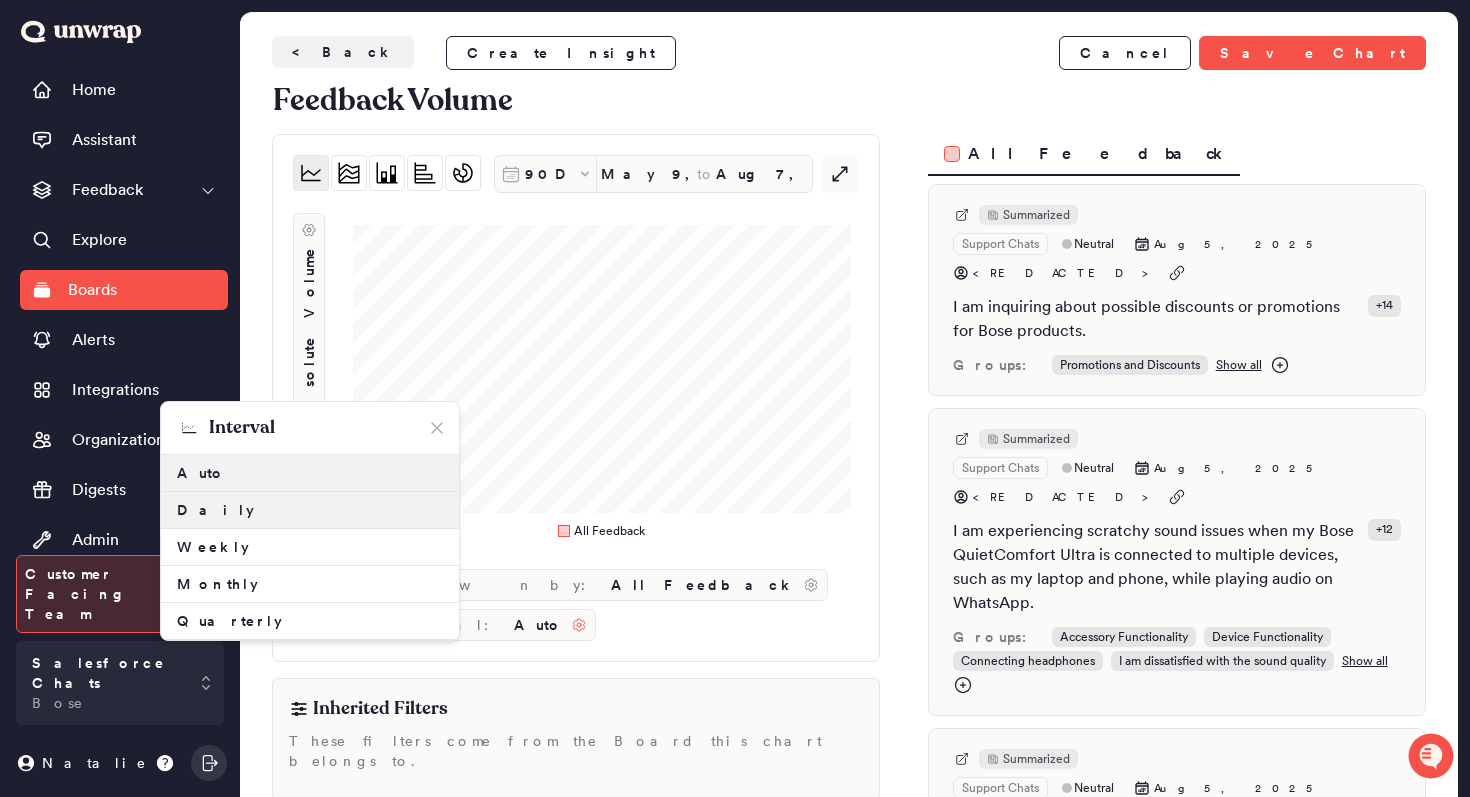 click on "Daily" at bounding box center [310, 510] 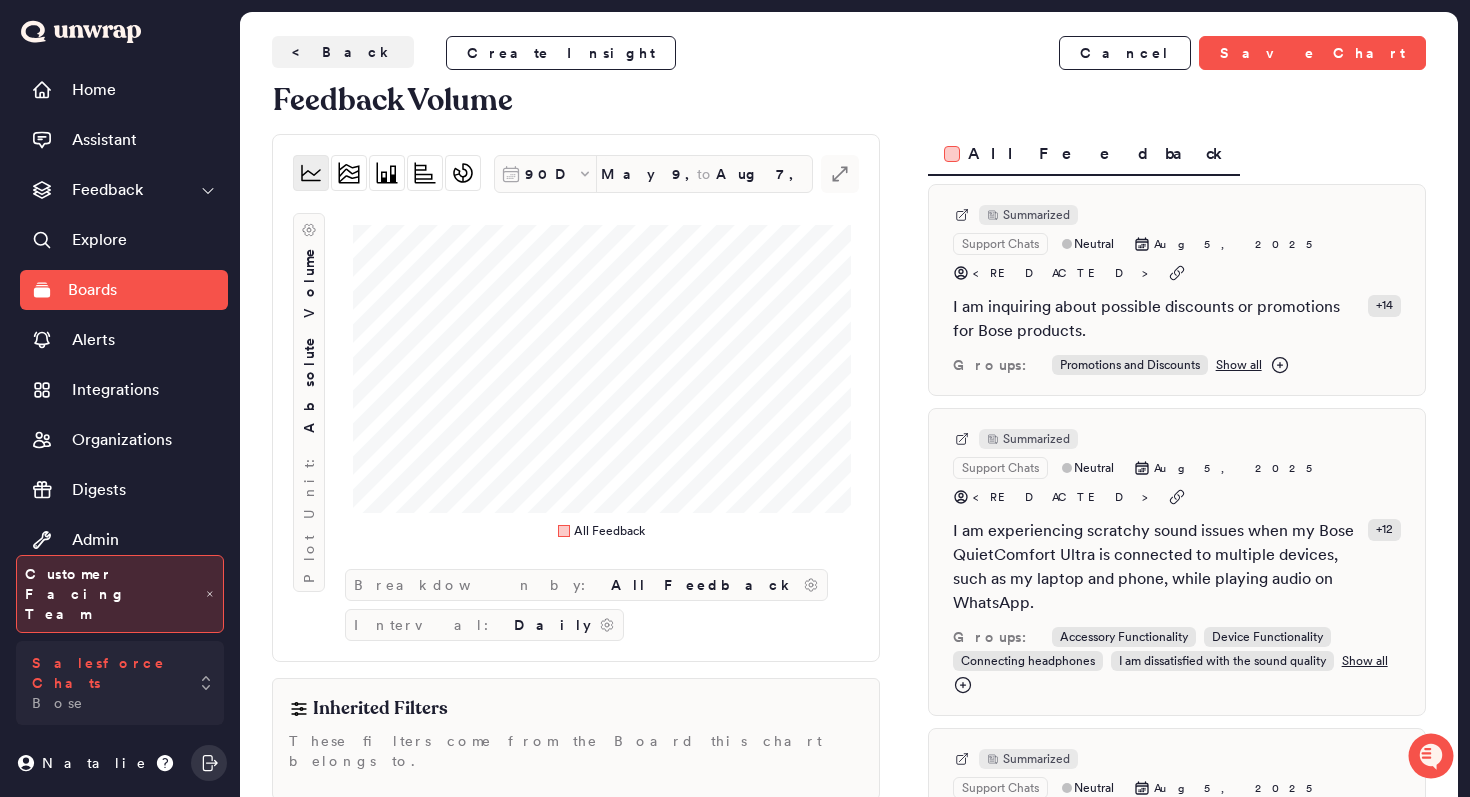 click on "Salesforce Chats" at bounding box center (106, 673) 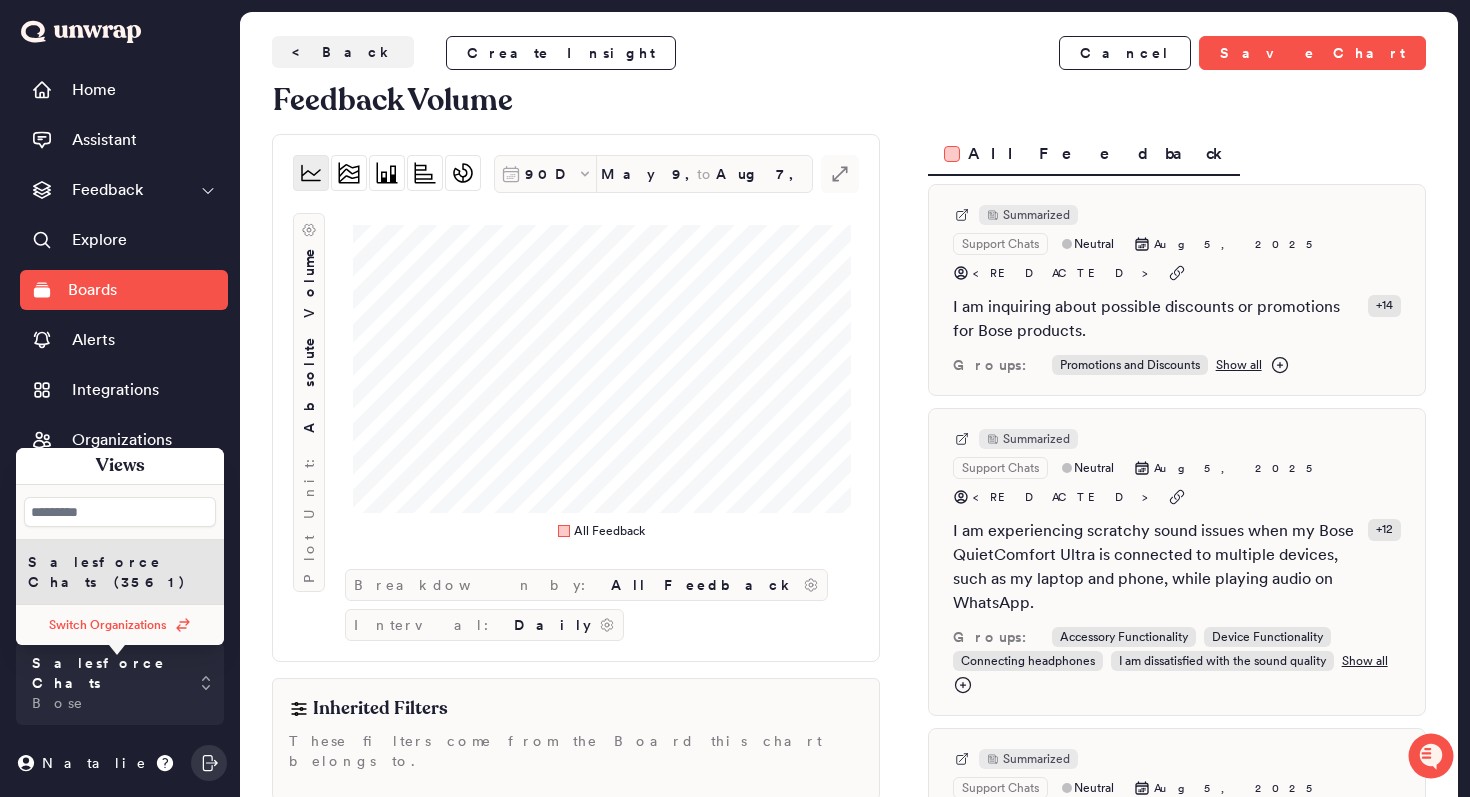 type 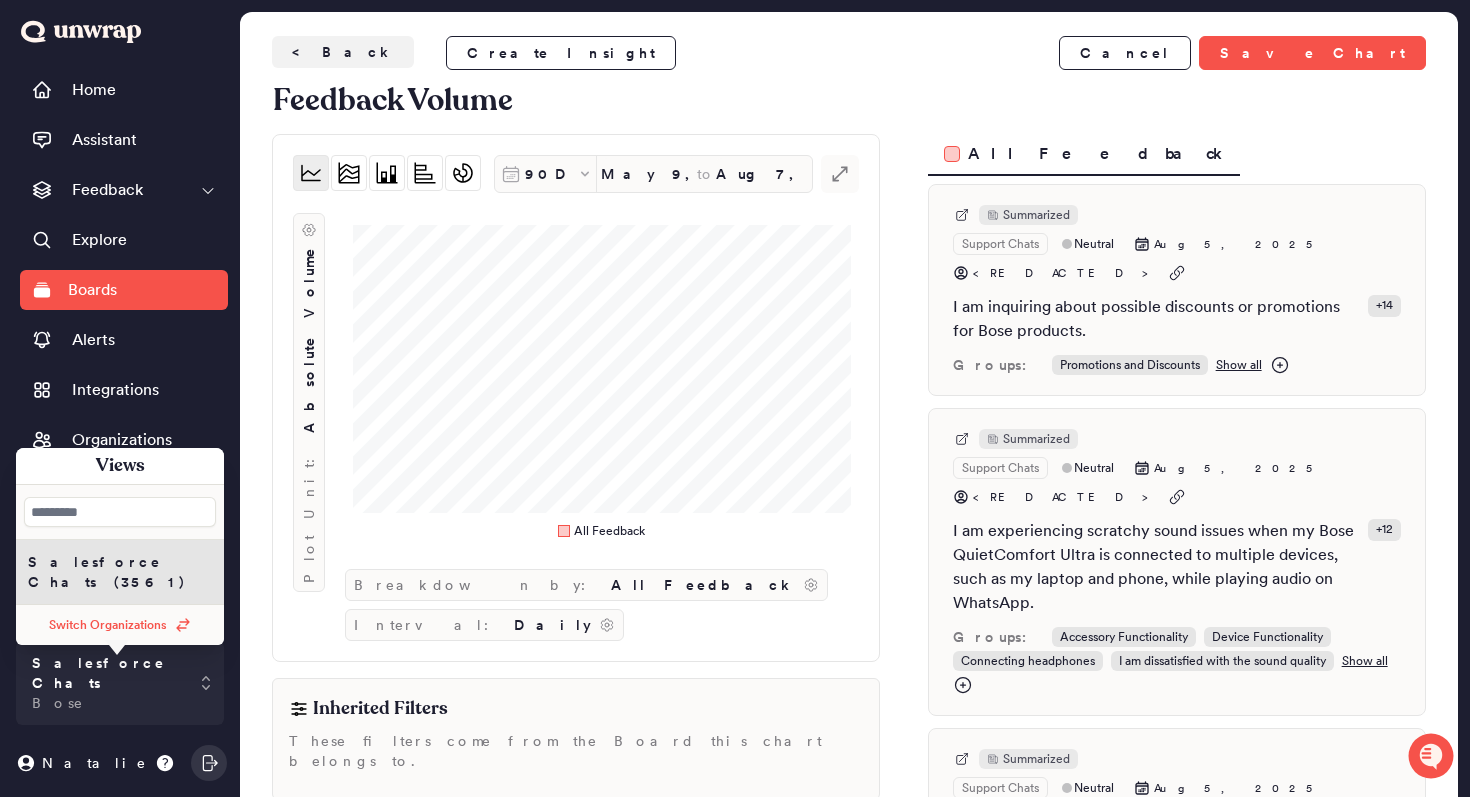 click on "**********" at bounding box center [849, 482] 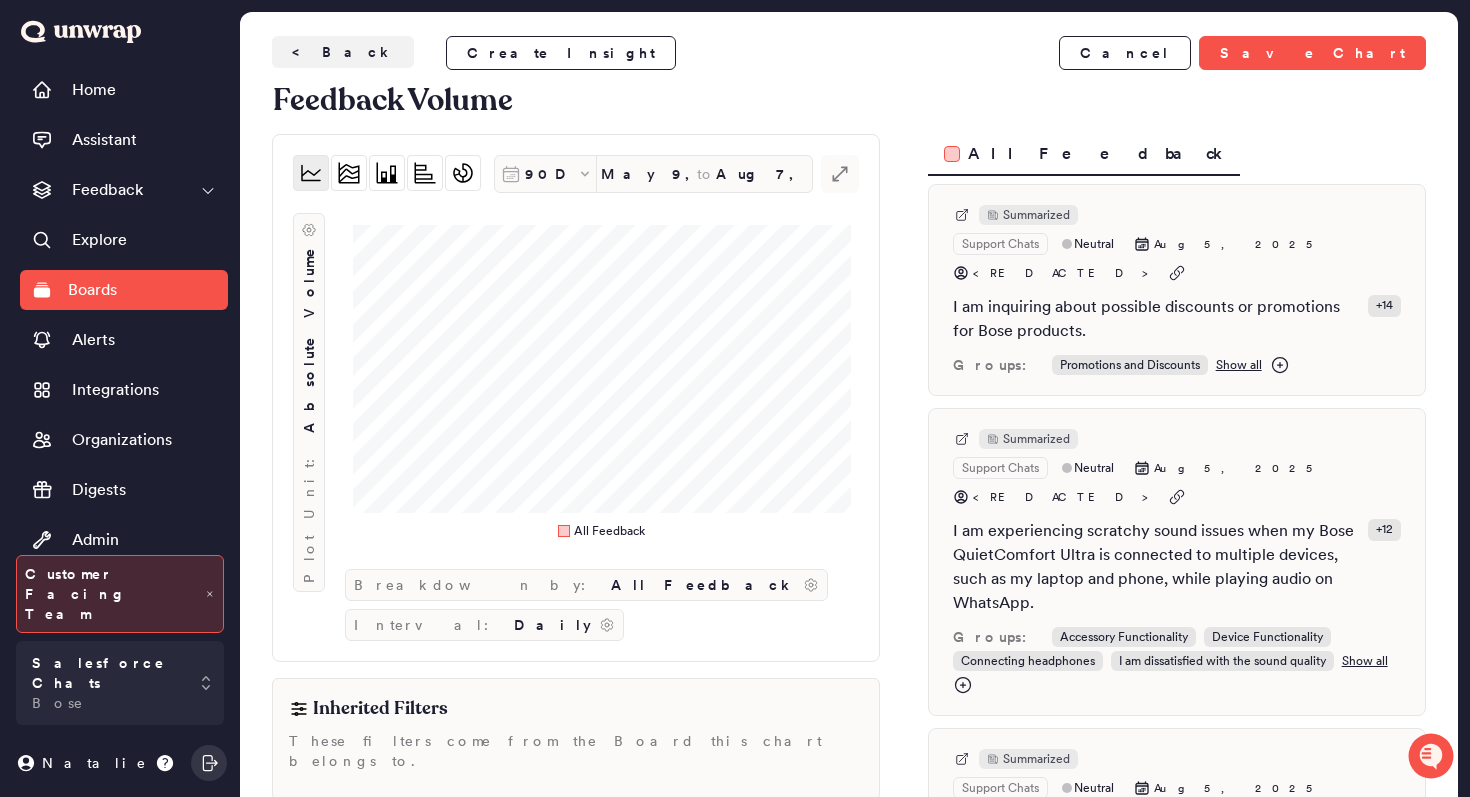 click on "Plot Unit: Absolute Volume" at bounding box center [309, 381] 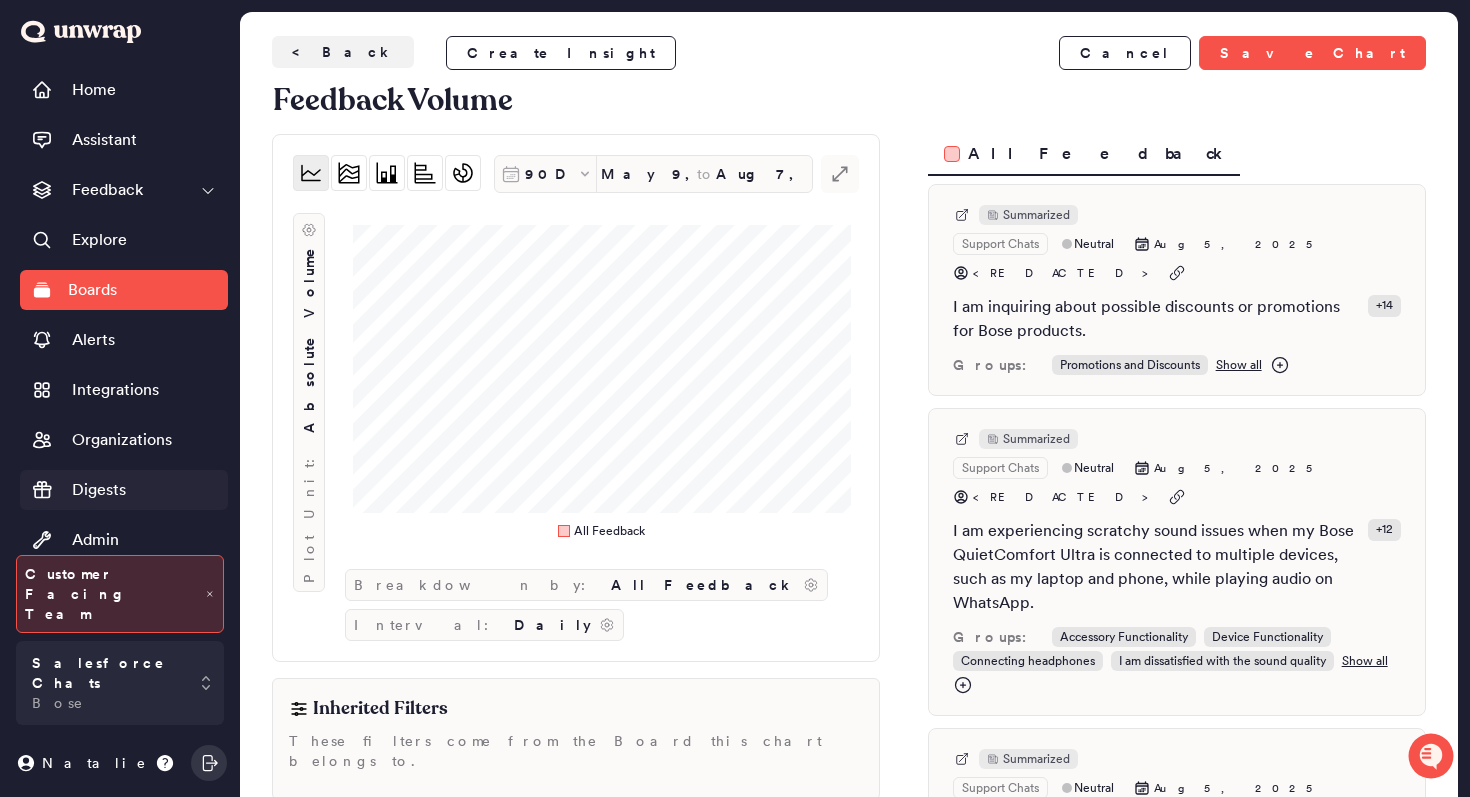 click on "Digests" at bounding box center [99, 490] 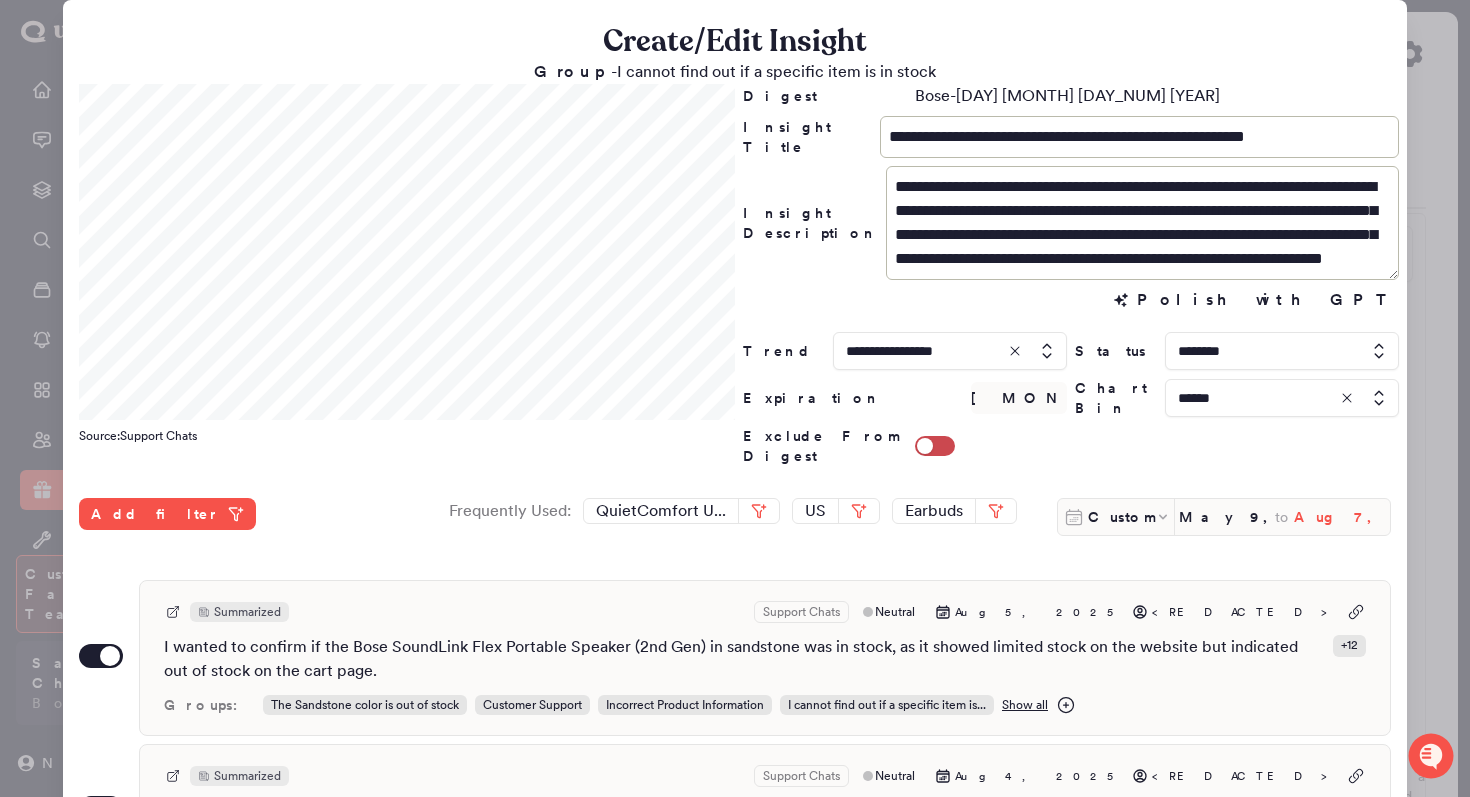 click on "Aug 7, 2025" at bounding box center [1342, 517] 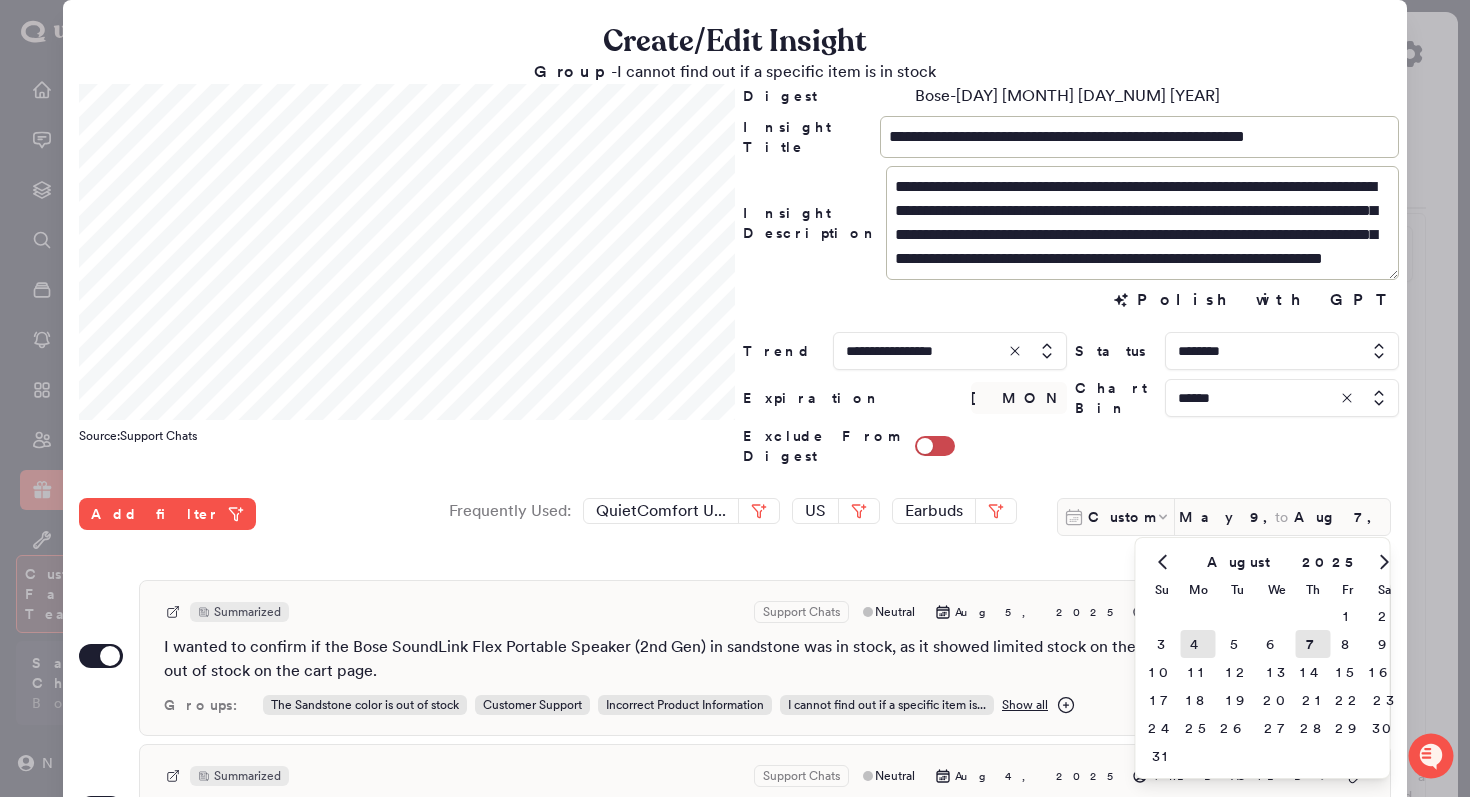 click on "4" at bounding box center (1198, 644) 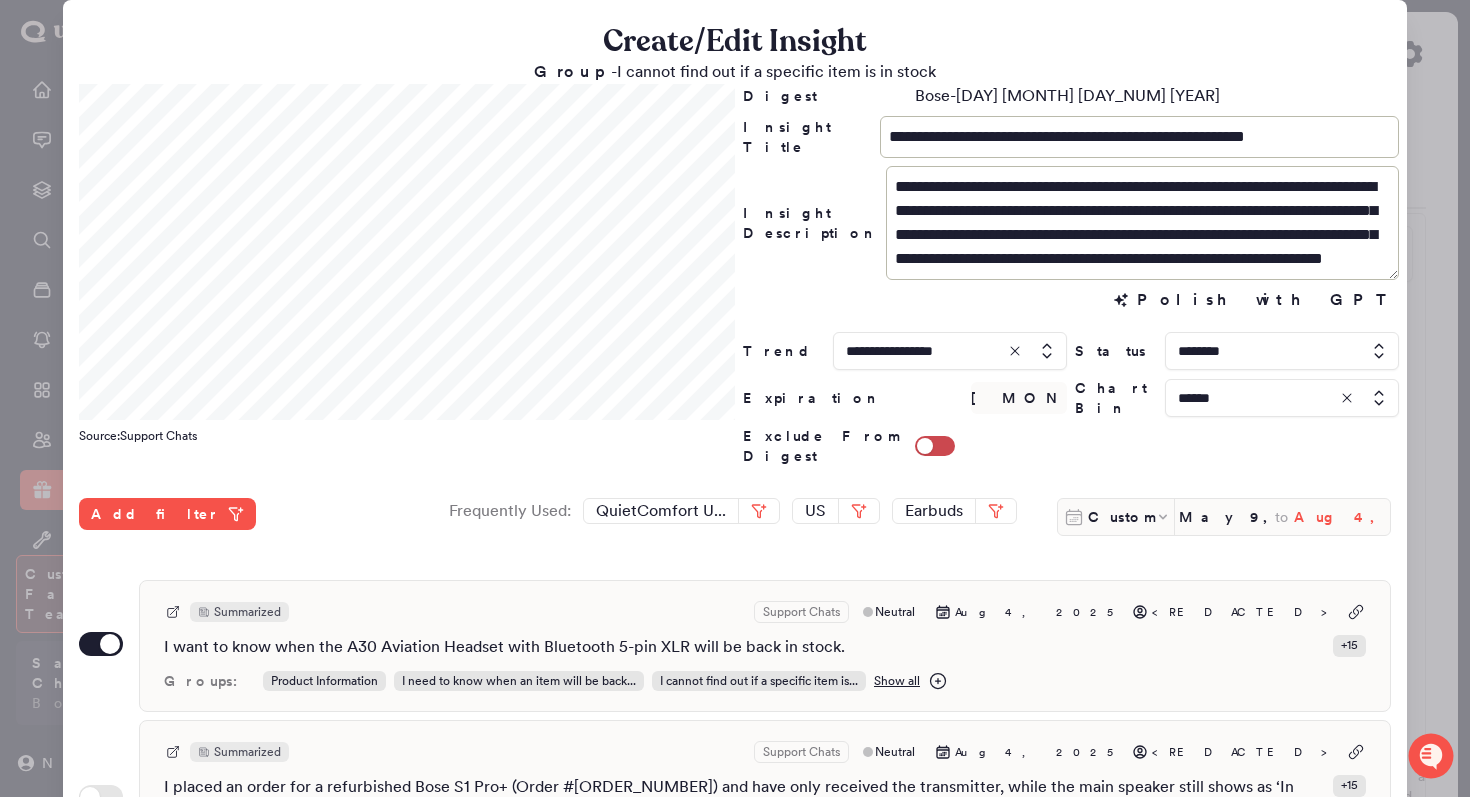 click on "Aug 4, 2025" at bounding box center [1342, 517] 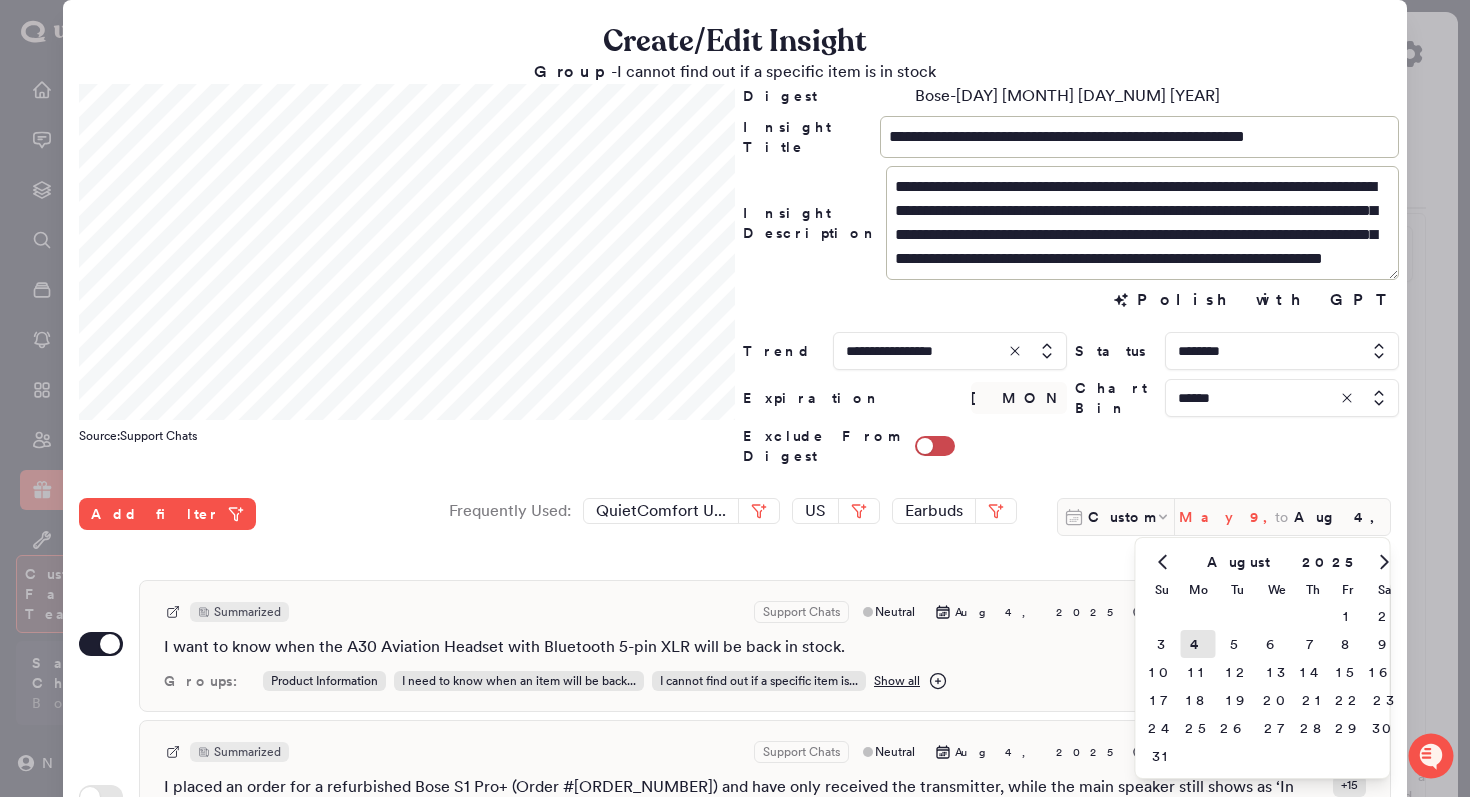 click on "May 9, 2025" at bounding box center [1227, 517] 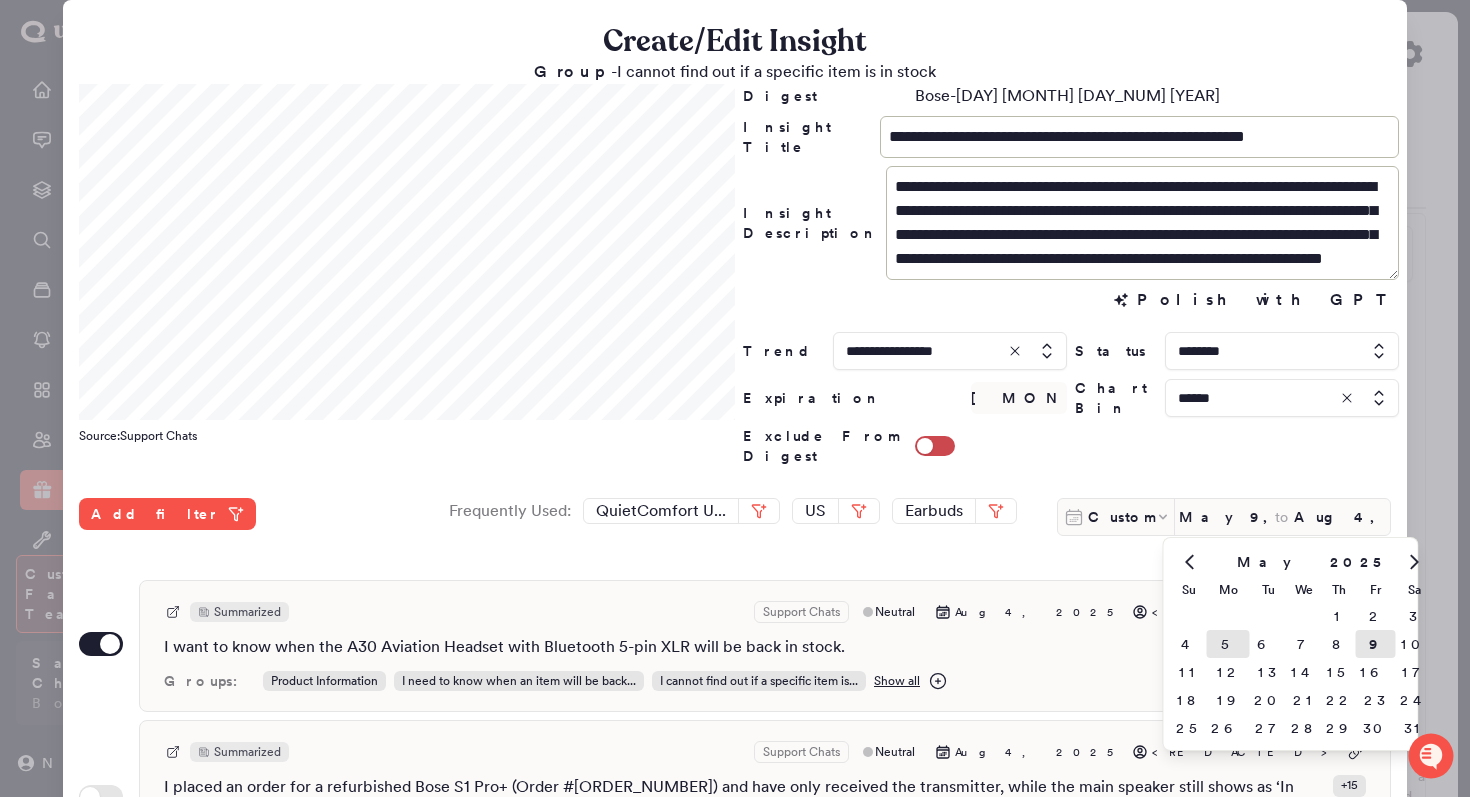click on "5" at bounding box center (1228, 644) 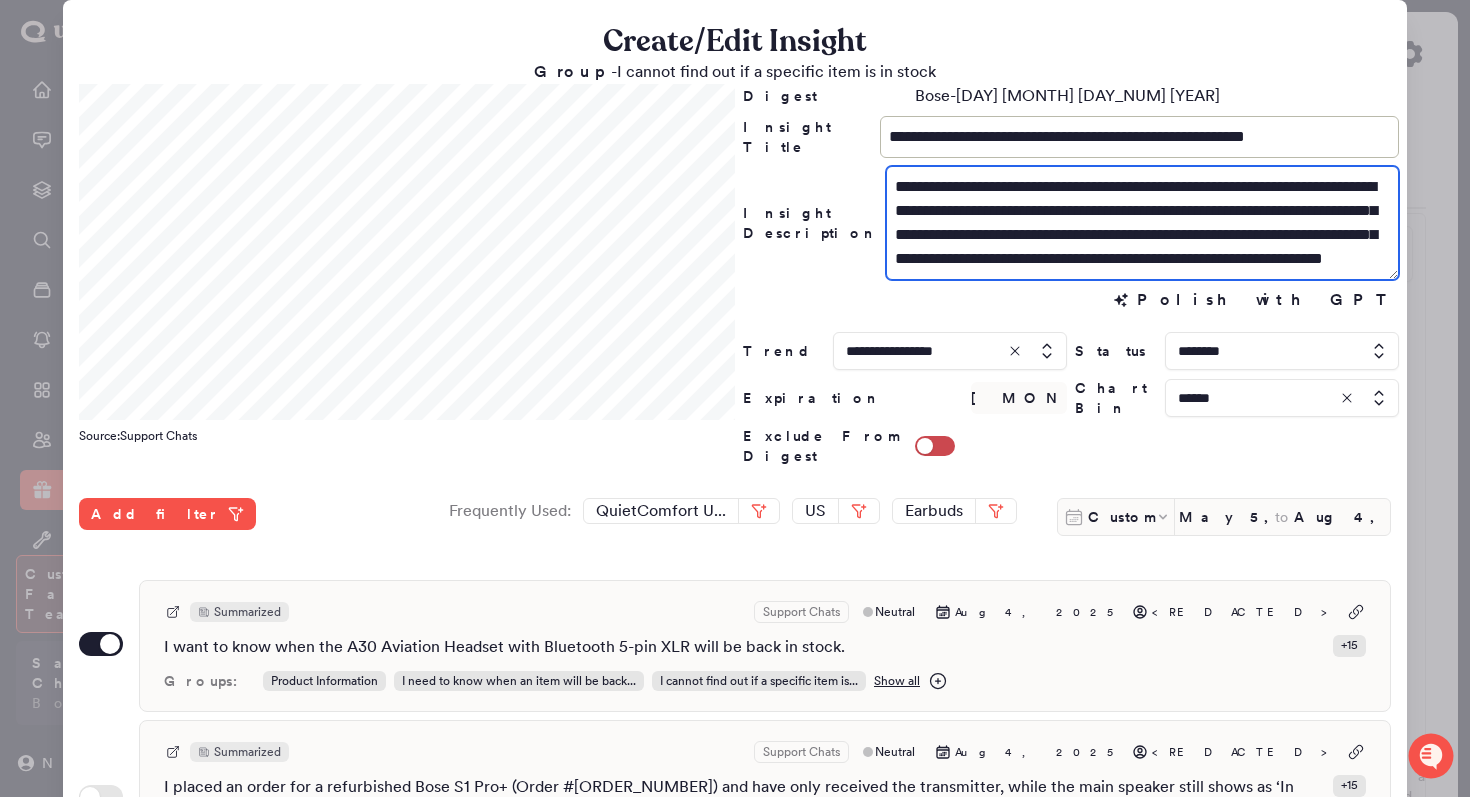 drag, startPoint x: 1134, startPoint y: 211, endPoint x: 1113, endPoint y: 212, distance: 21.023796 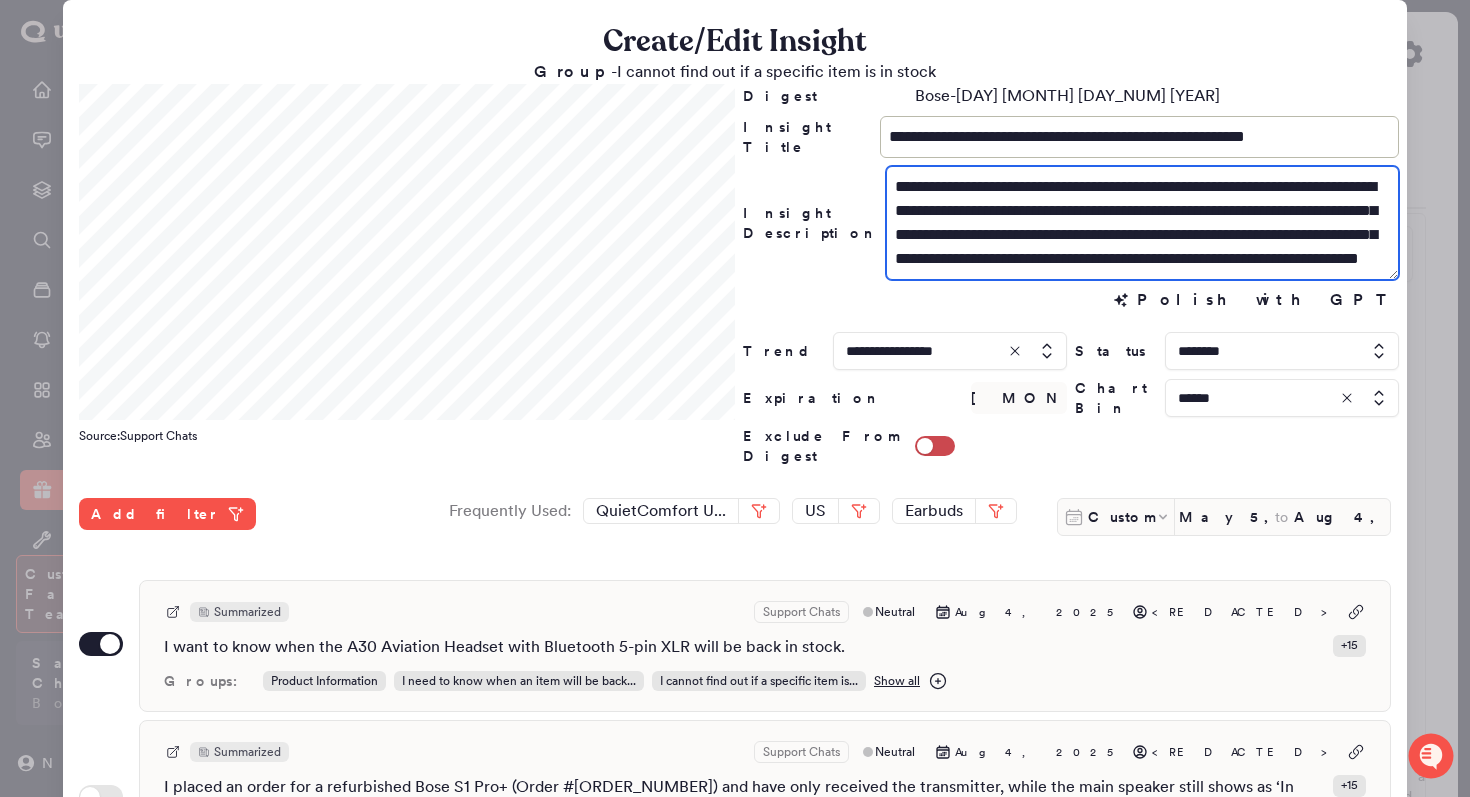 click on "**********" at bounding box center (1142, 223) 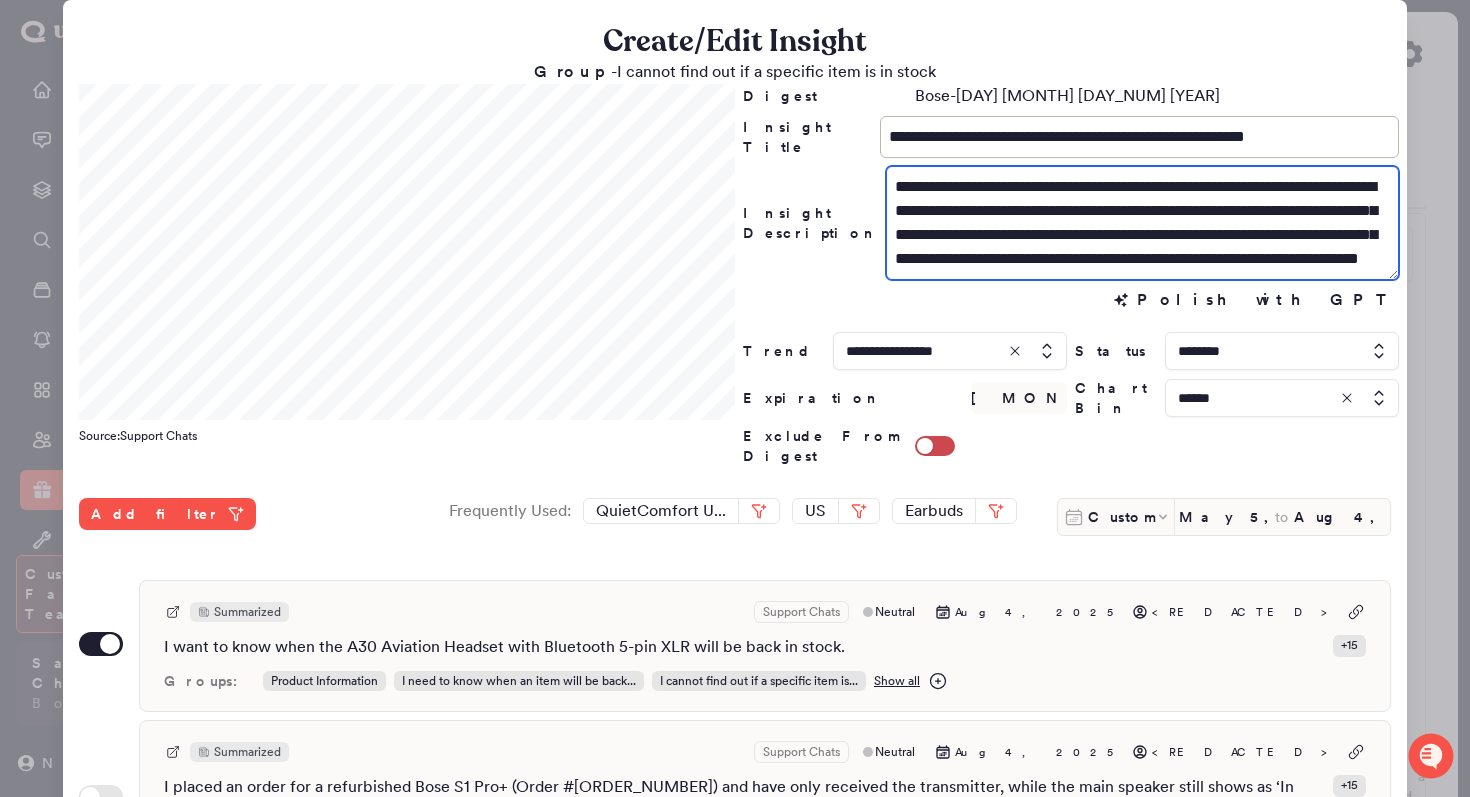 scroll, scrollTop: 24, scrollLeft: 0, axis: vertical 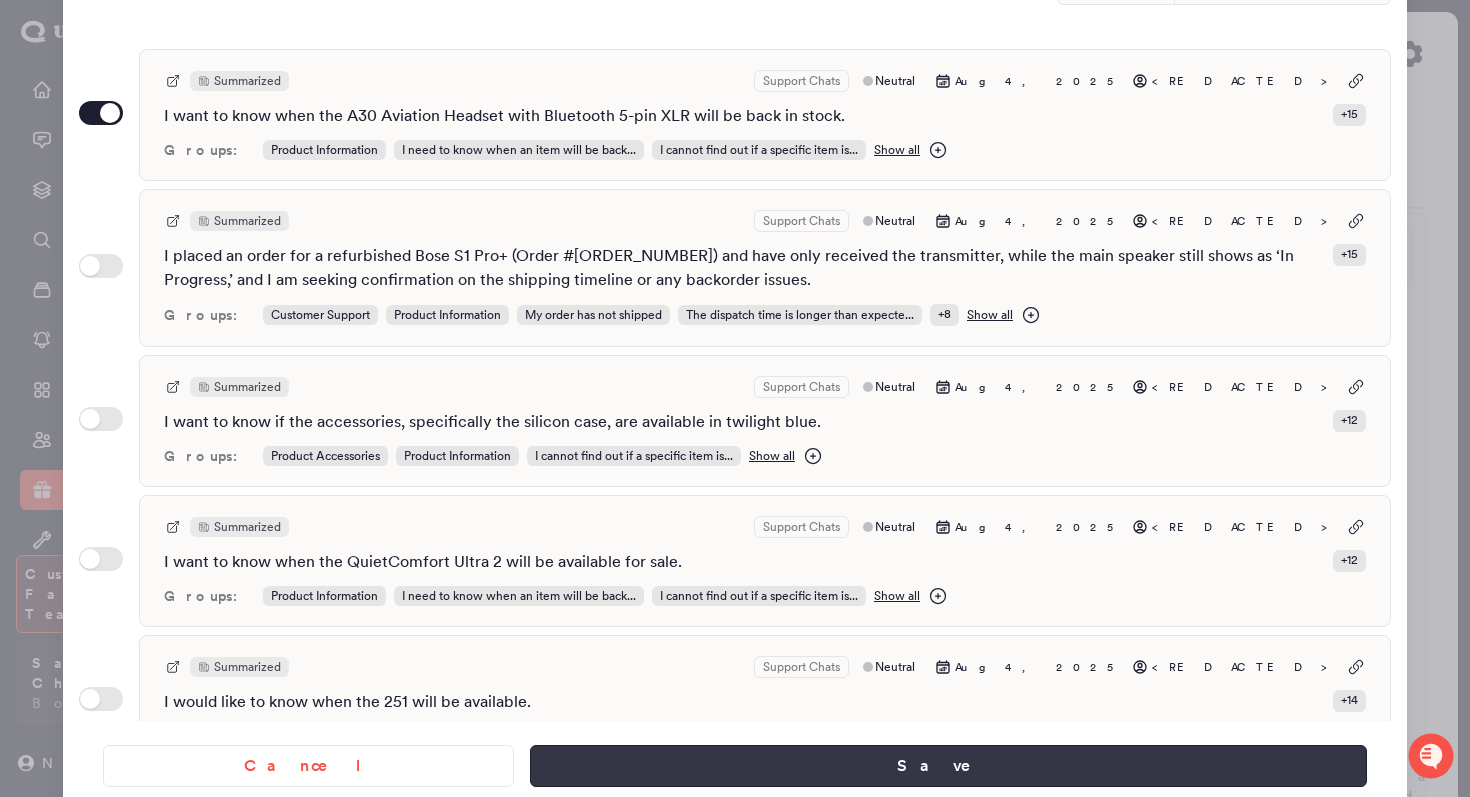 type on "**********" 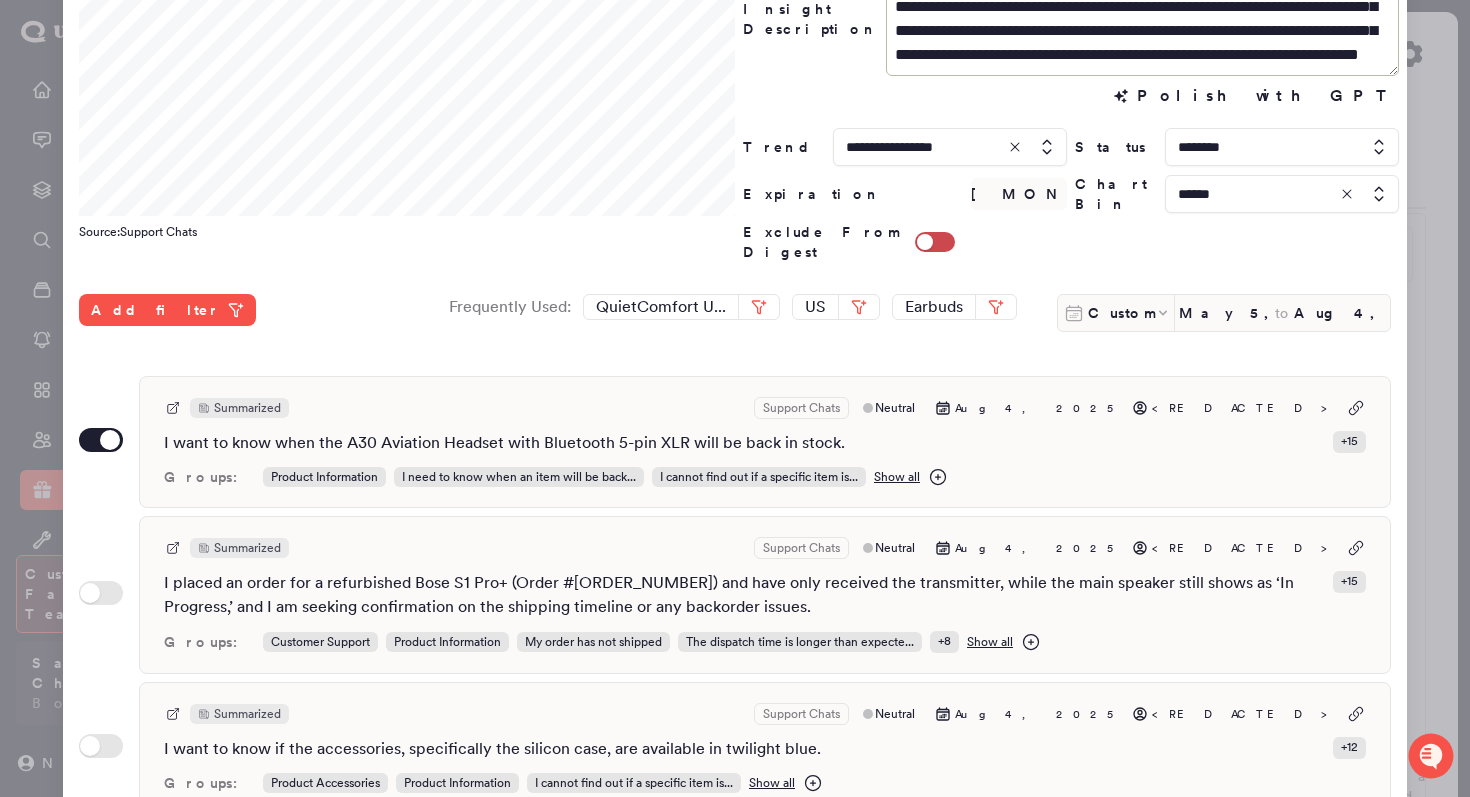 scroll, scrollTop: 101, scrollLeft: 0, axis: vertical 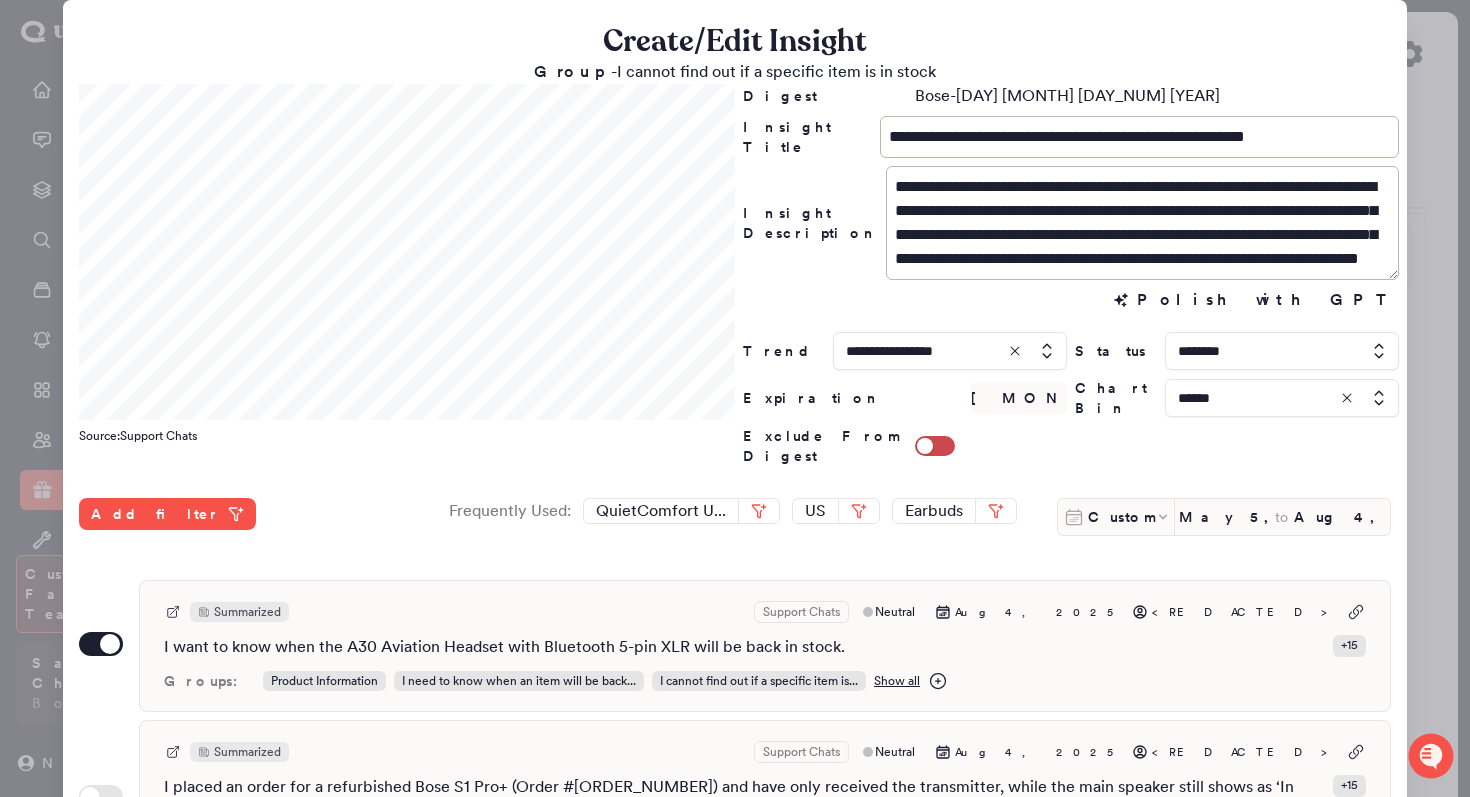 click at bounding box center (735, 398) 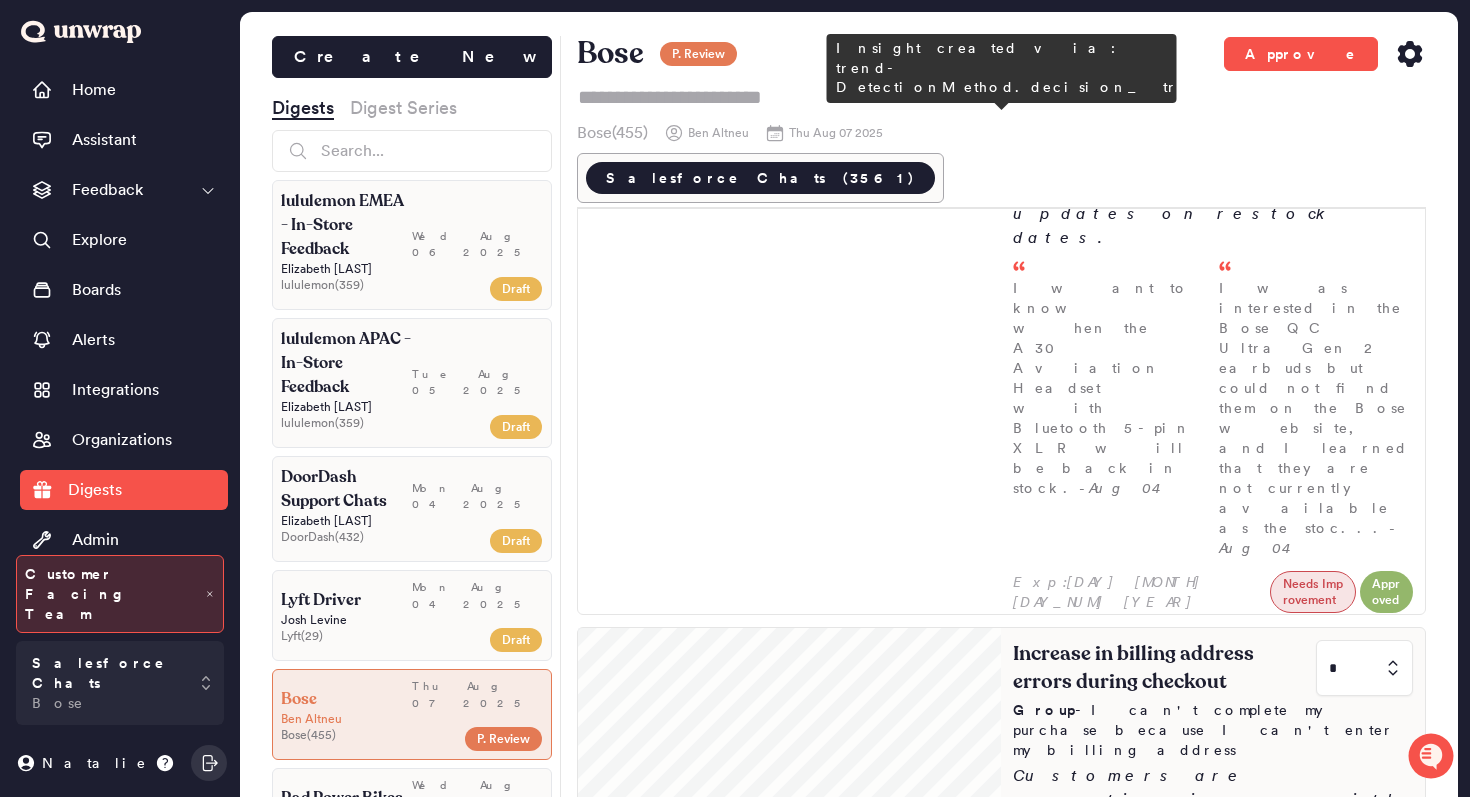 scroll, scrollTop: 578, scrollLeft: 0, axis: vertical 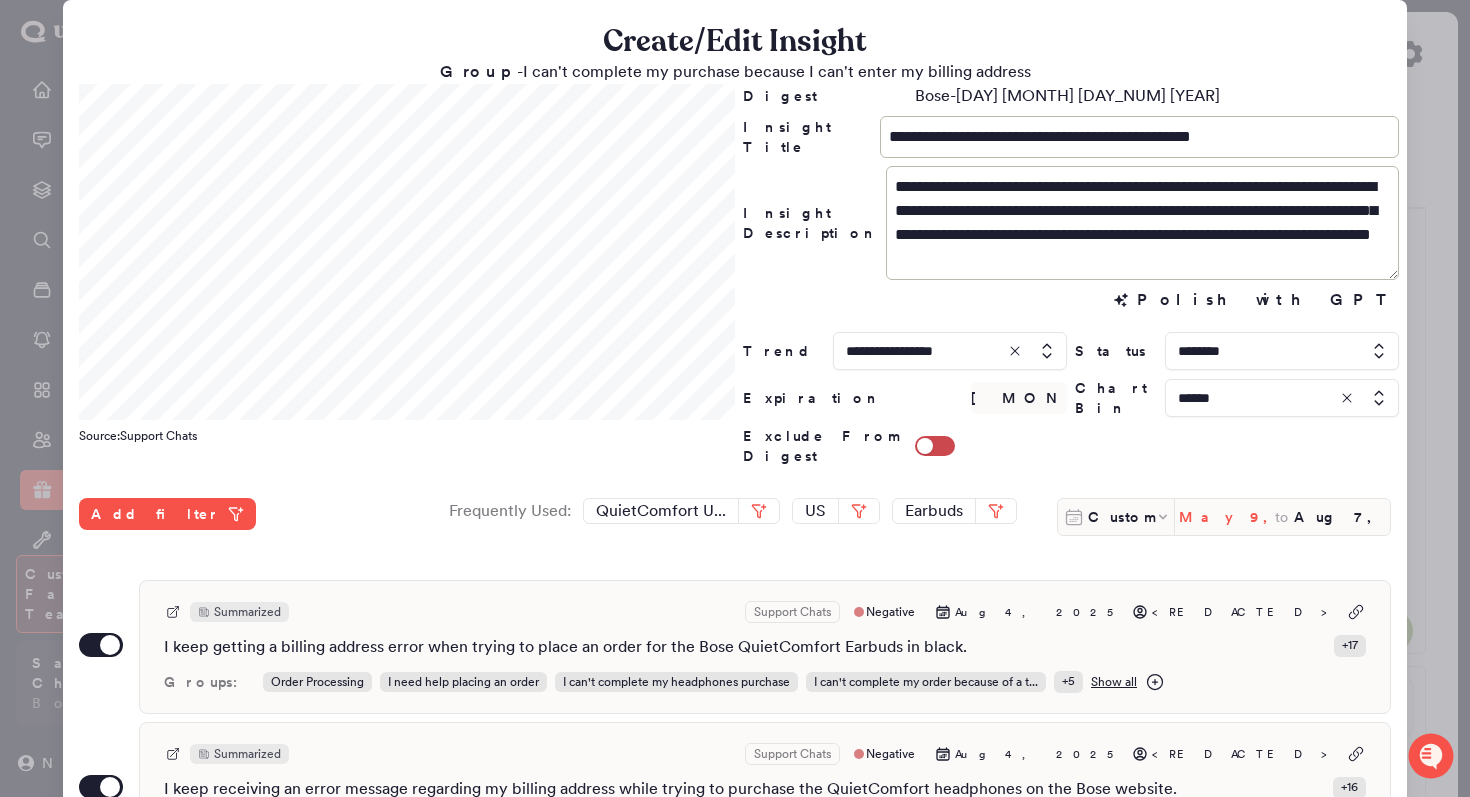 click on "May 9, 2025" at bounding box center (1227, 517) 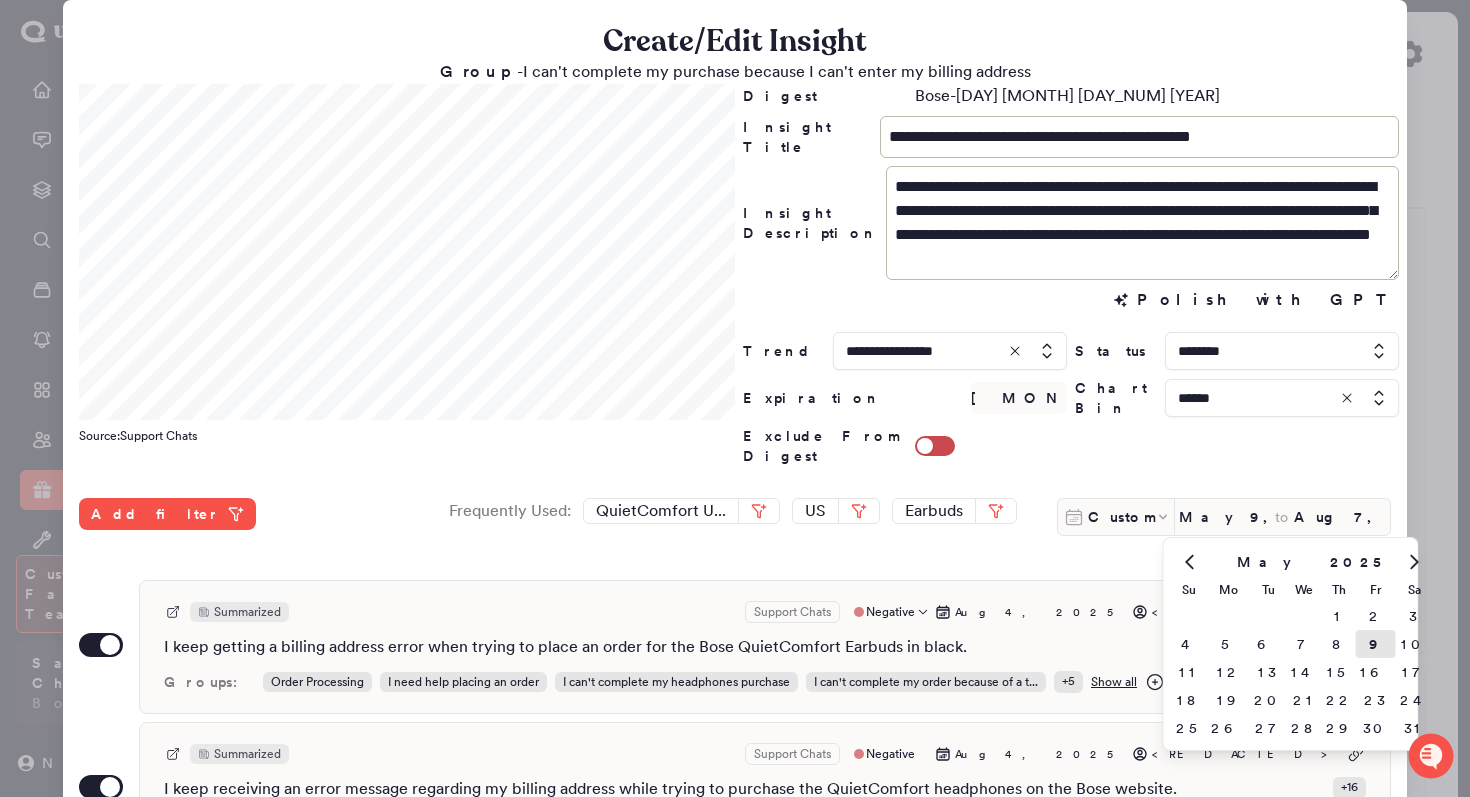 drag, startPoint x: 1252, startPoint y: 623, endPoint x: 1252, endPoint y: 608, distance: 15 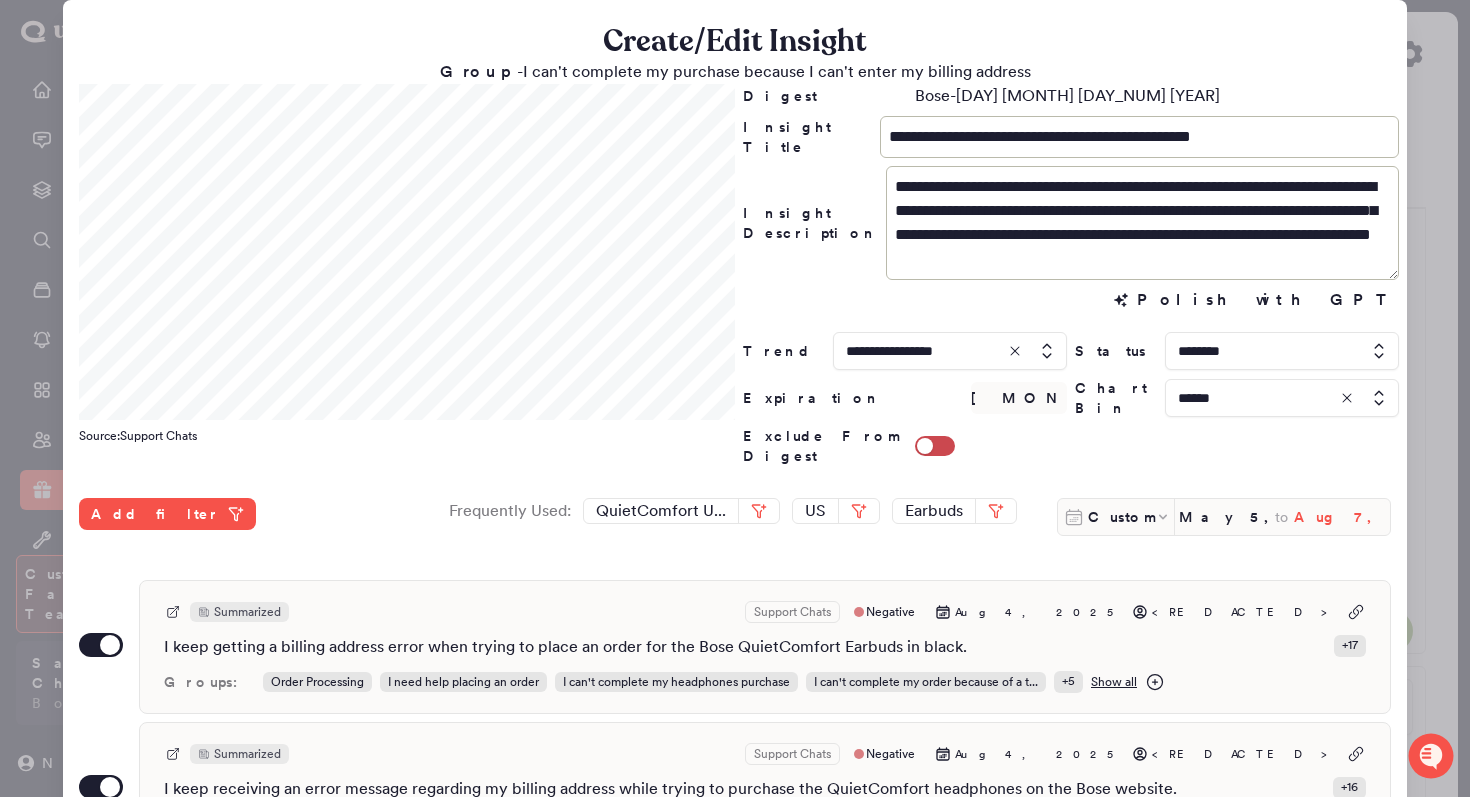 click on "Aug 7, 2025" at bounding box center [1342, 517] 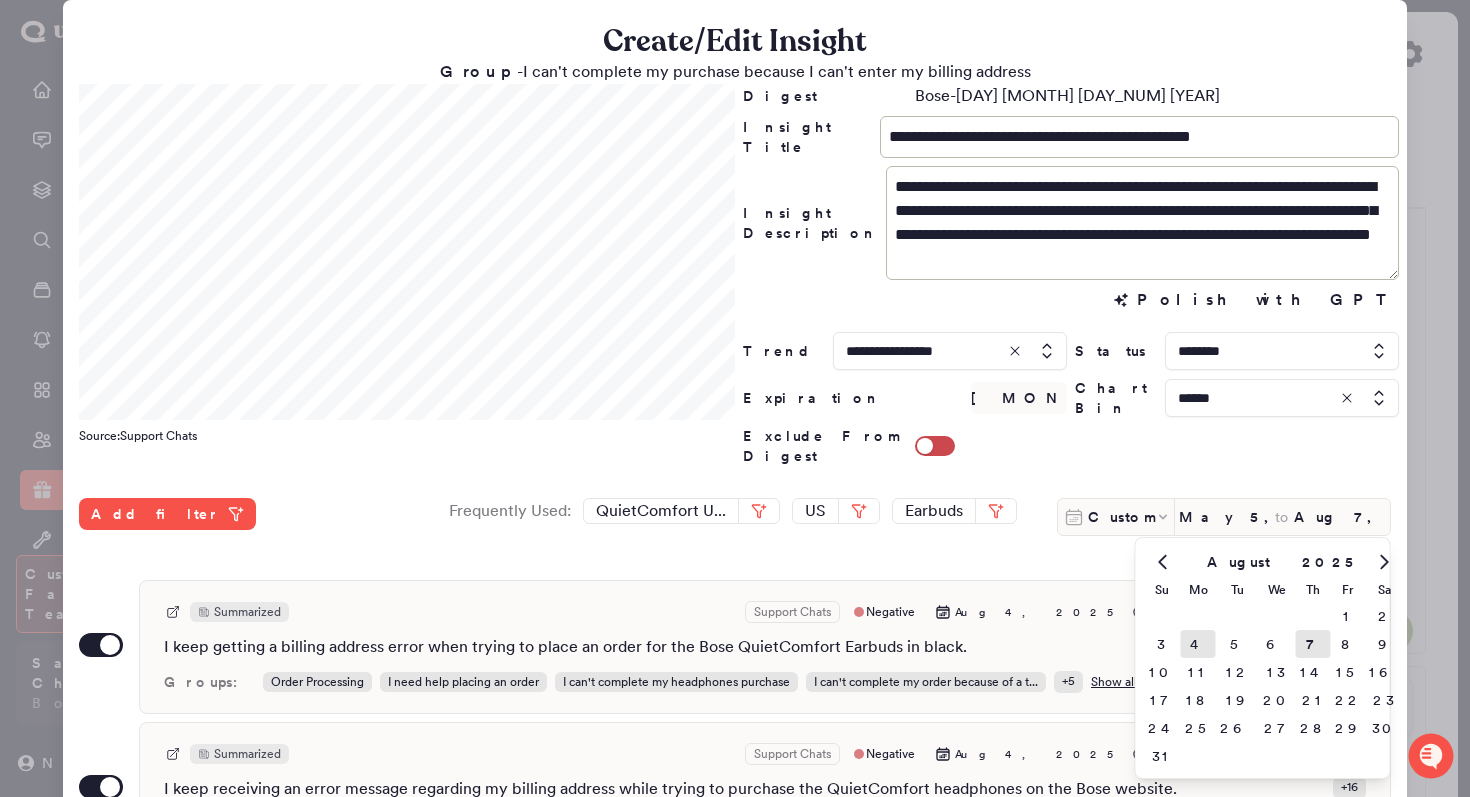 click on "4" at bounding box center [1198, 644] 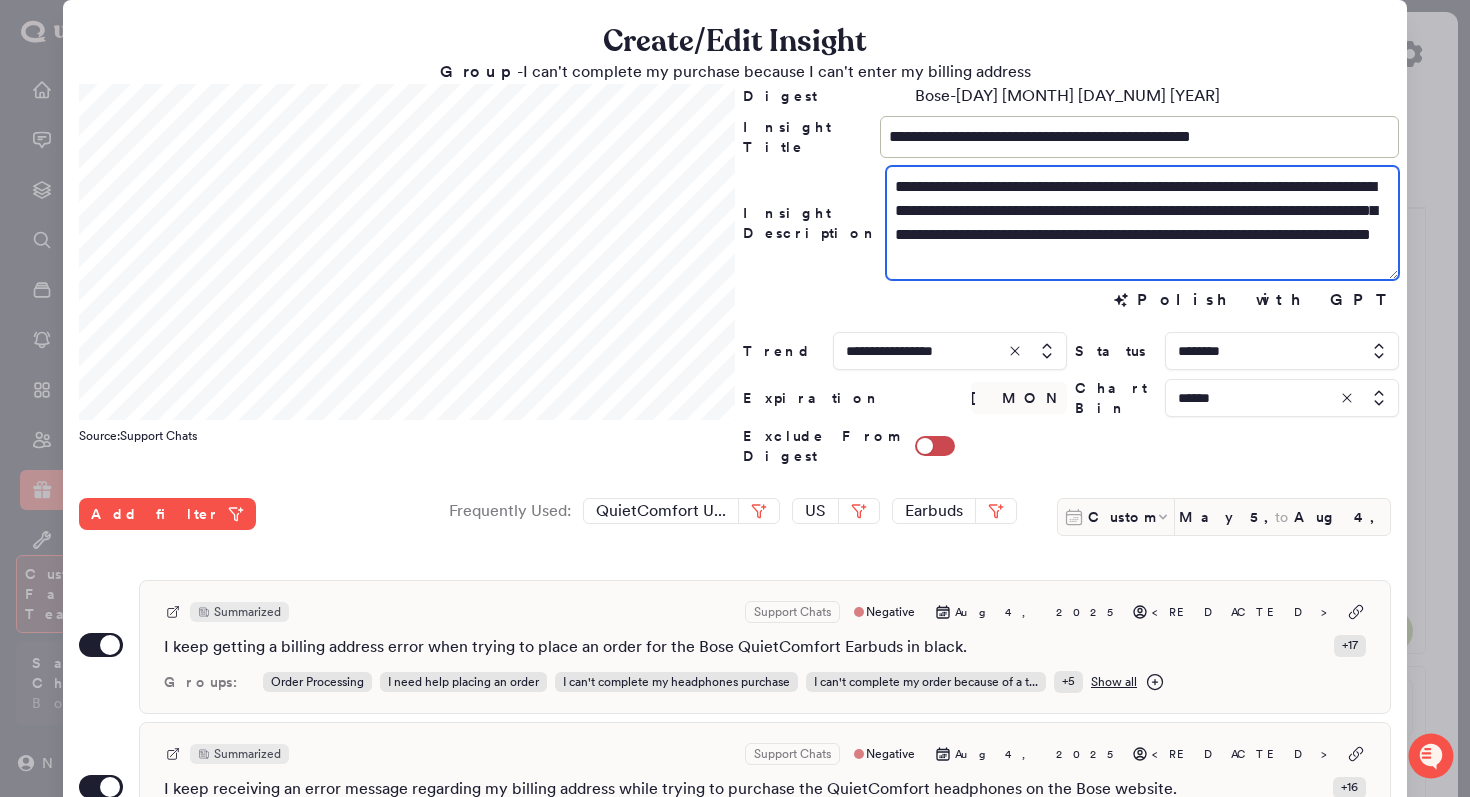 drag, startPoint x: 1235, startPoint y: 209, endPoint x: 1204, endPoint y: 209, distance: 31 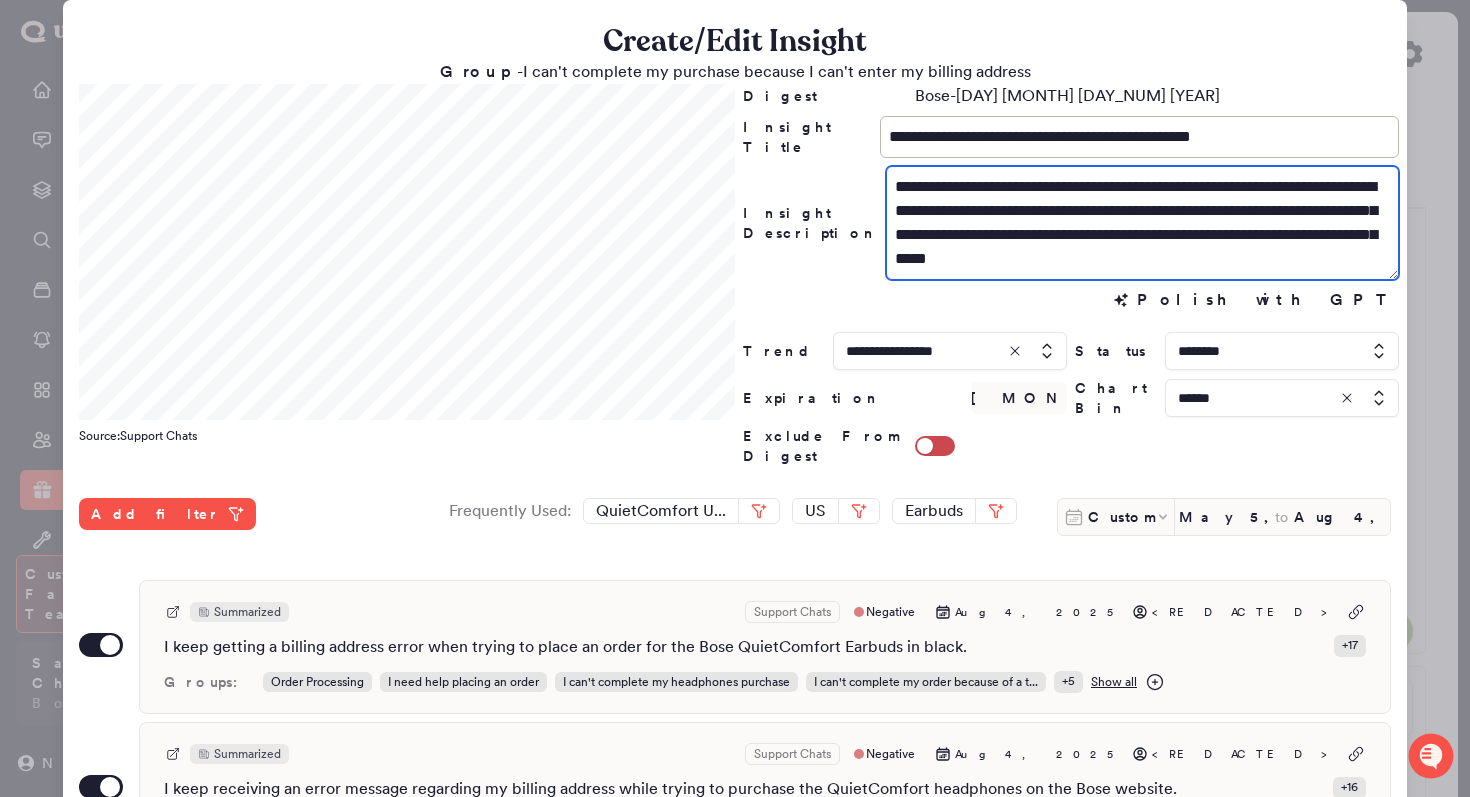 drag, startPoint x: 1351, startPoint y: 214, endPoint x: 1337, endPoint y: 214, distance: 14 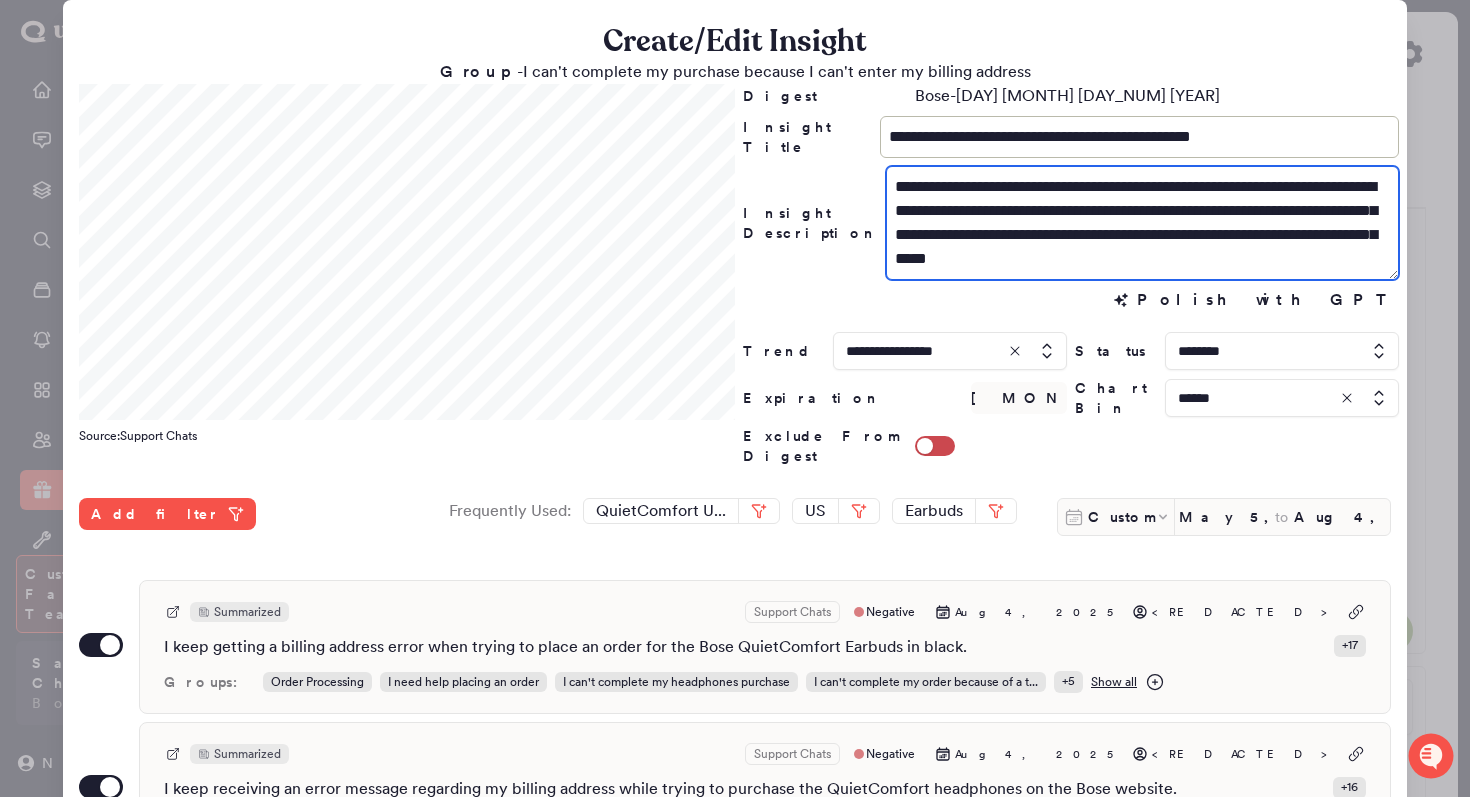 click on "**********" at bounding box center [1142, 223] 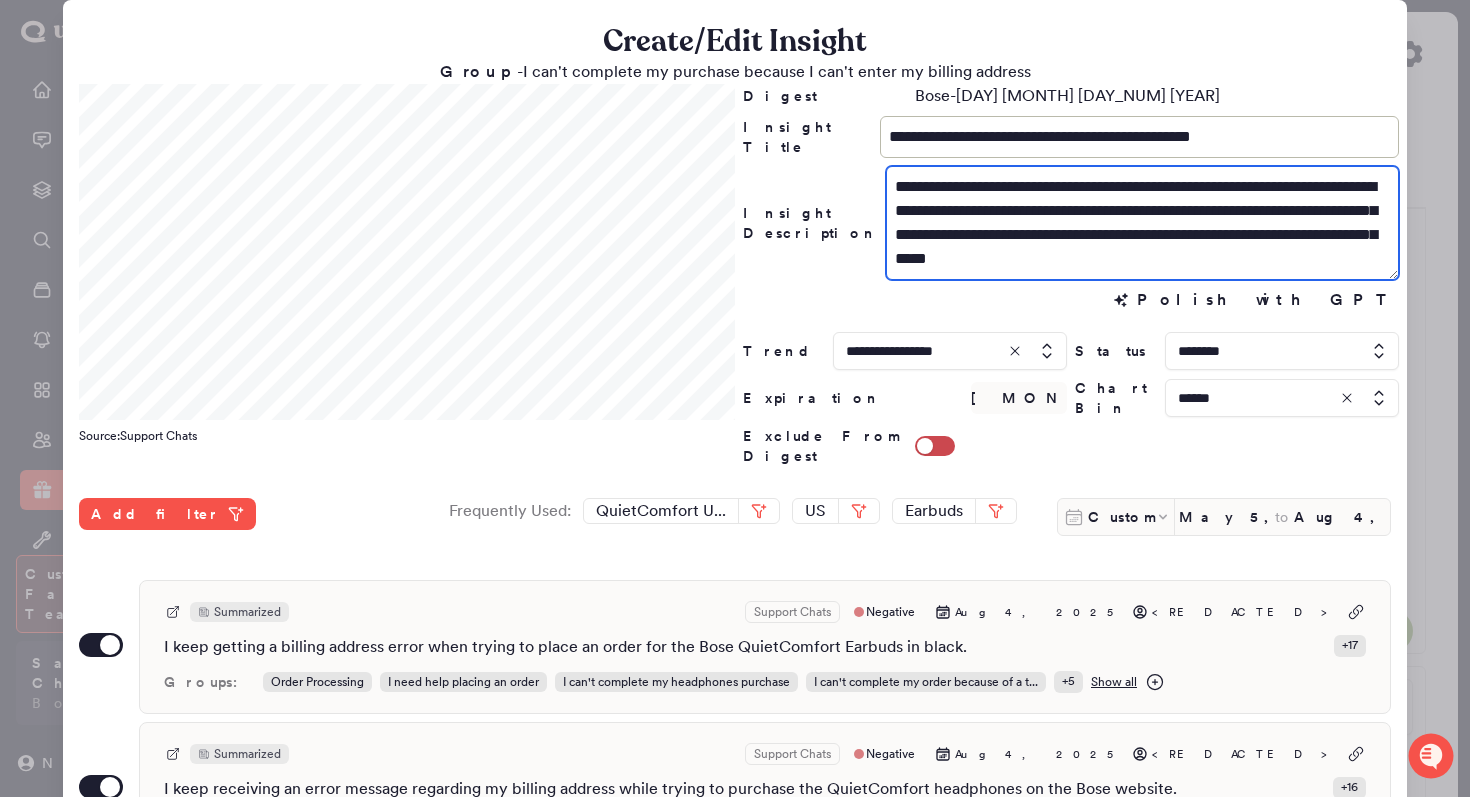 scroll, scrollTop: 531, scrollLeft: 0, axis: vertical 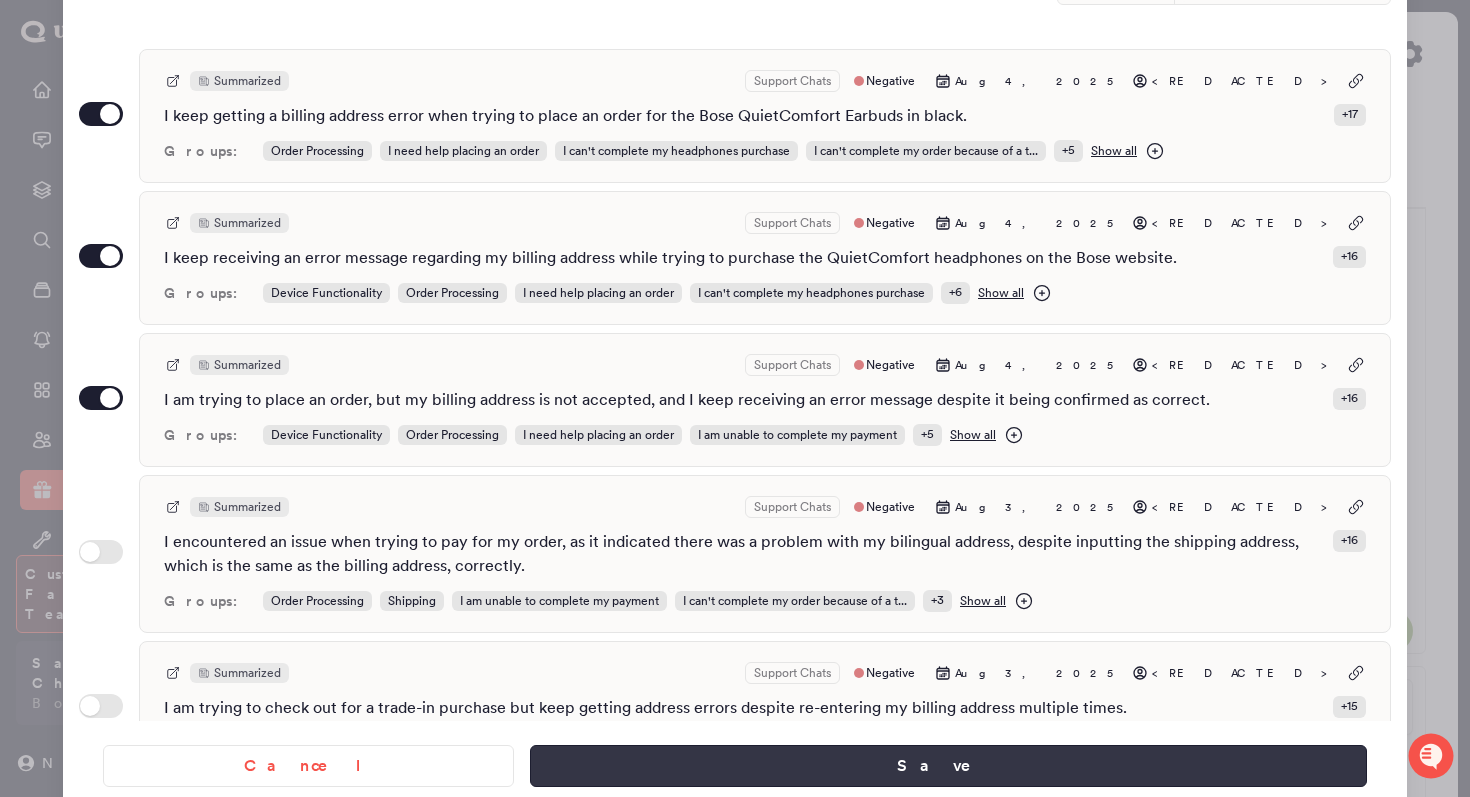 type on "**********" 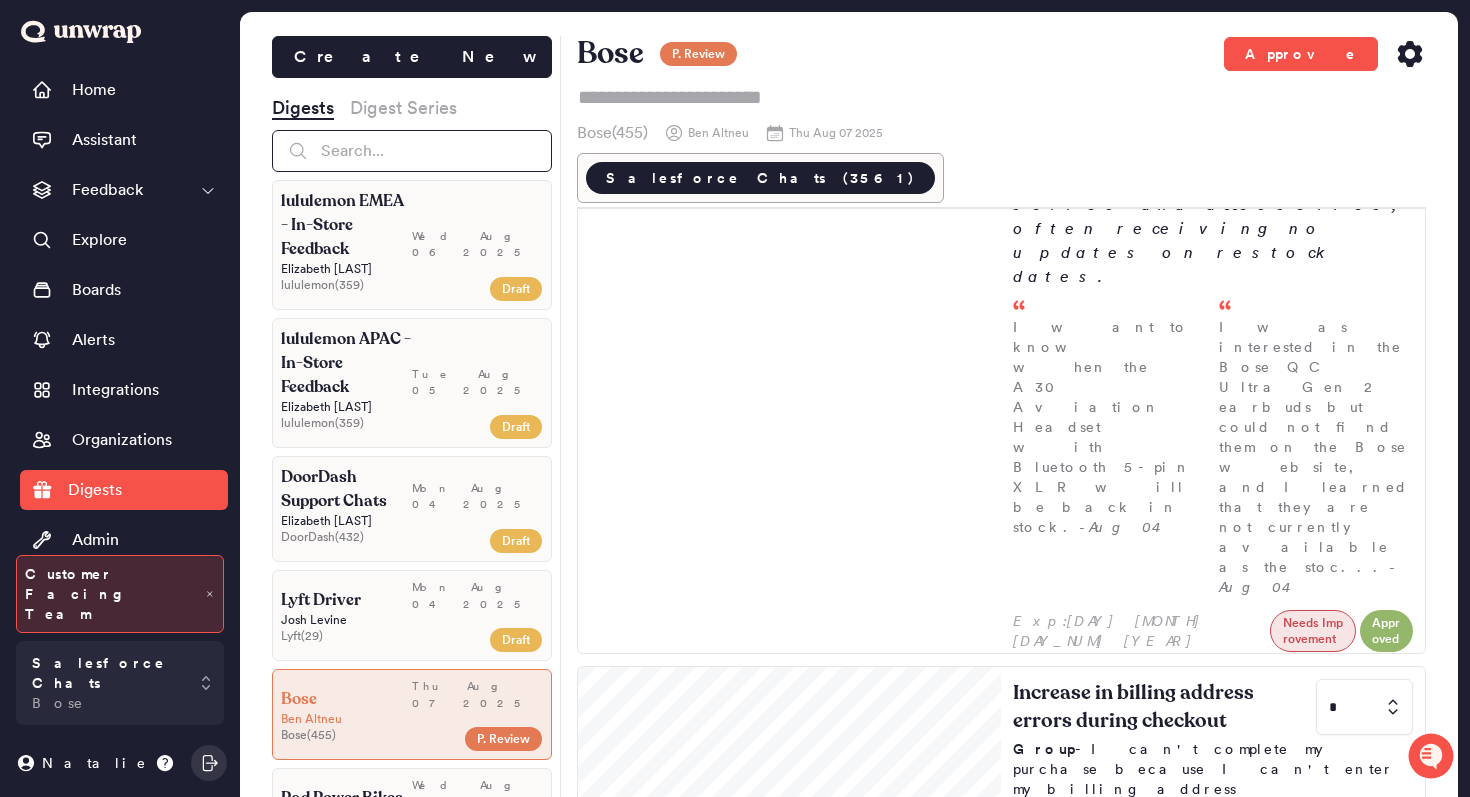 click at bounding box center [412, 151] 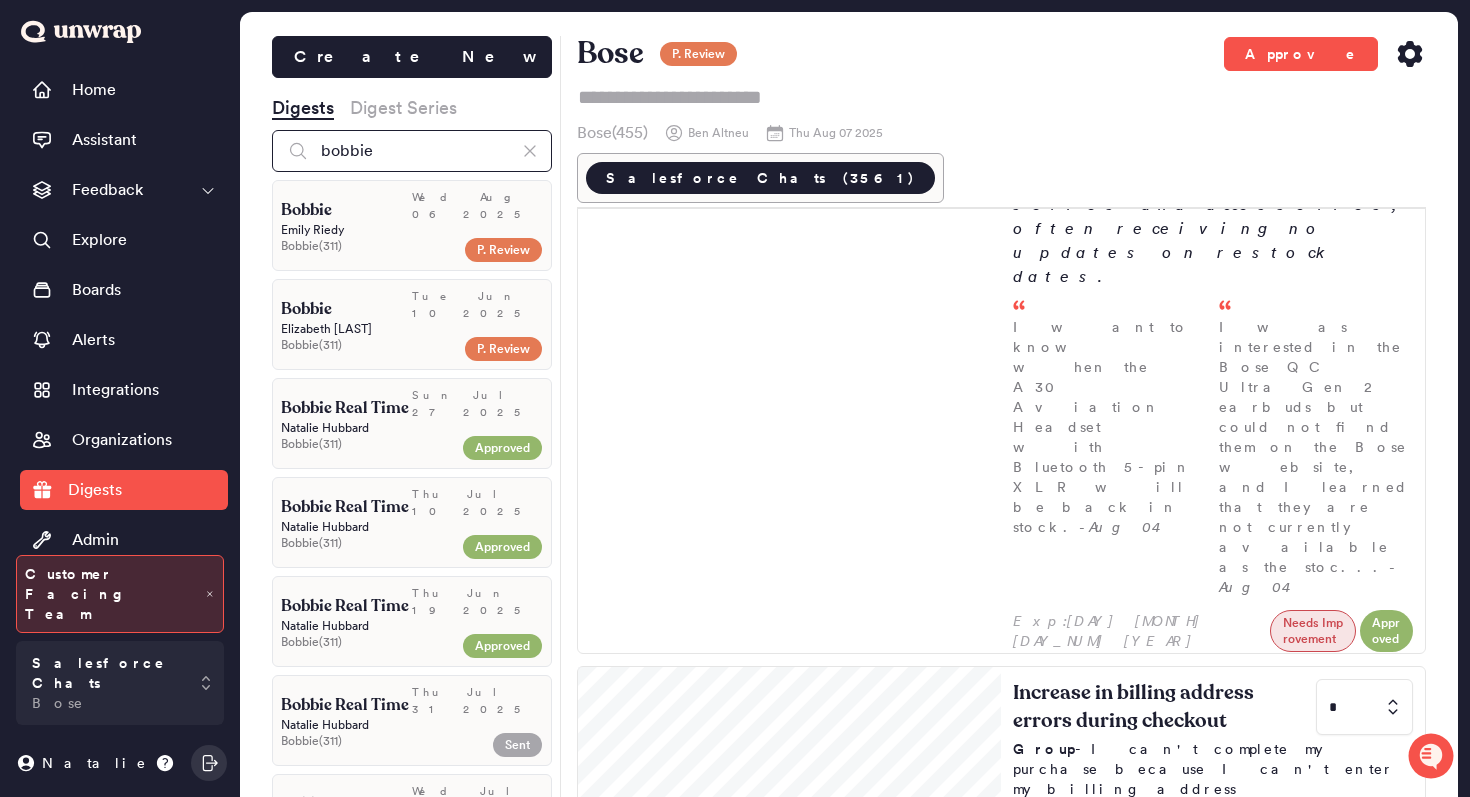 type on "bobbie" 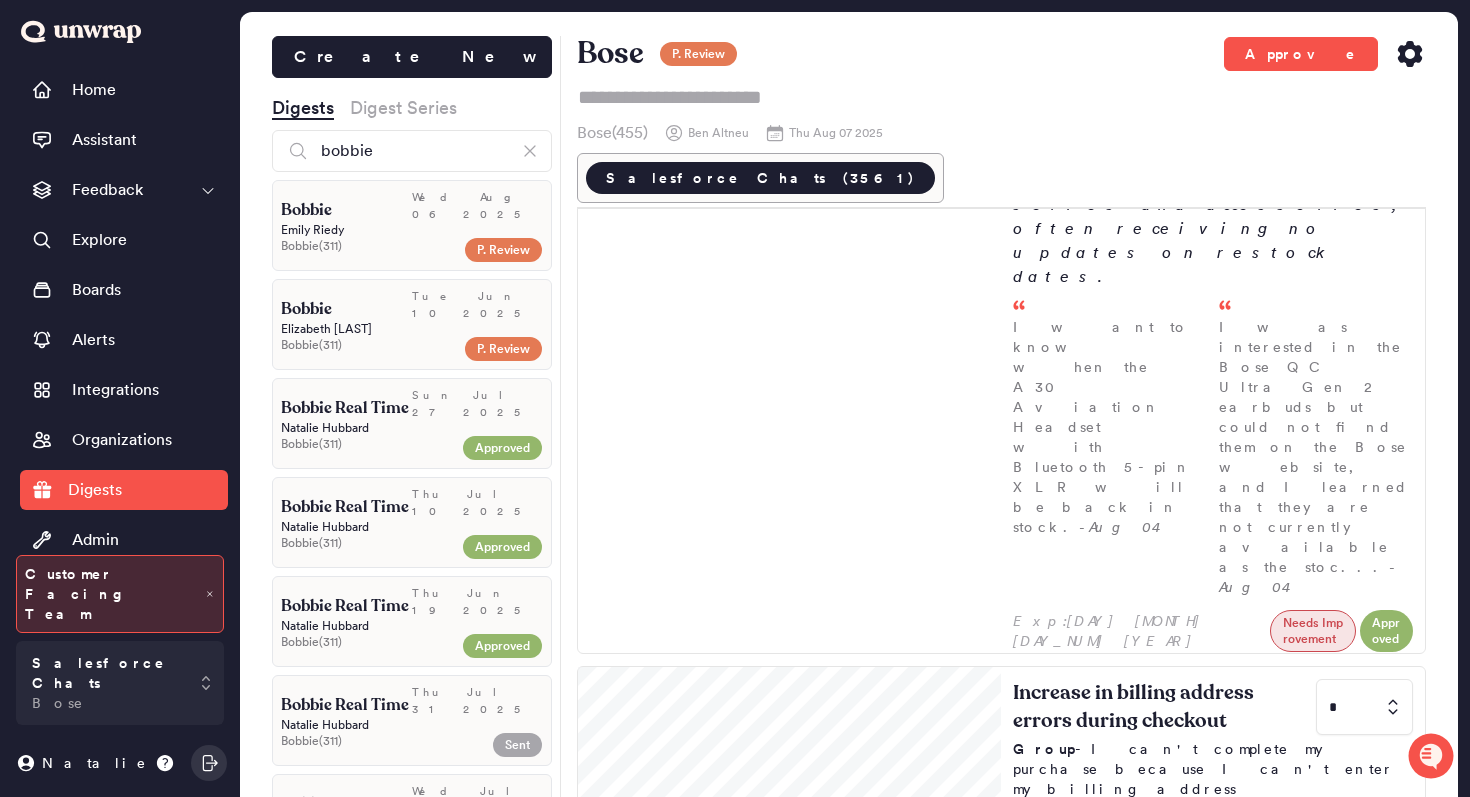 click on "Bobbie" at bounding box center (306, 210) 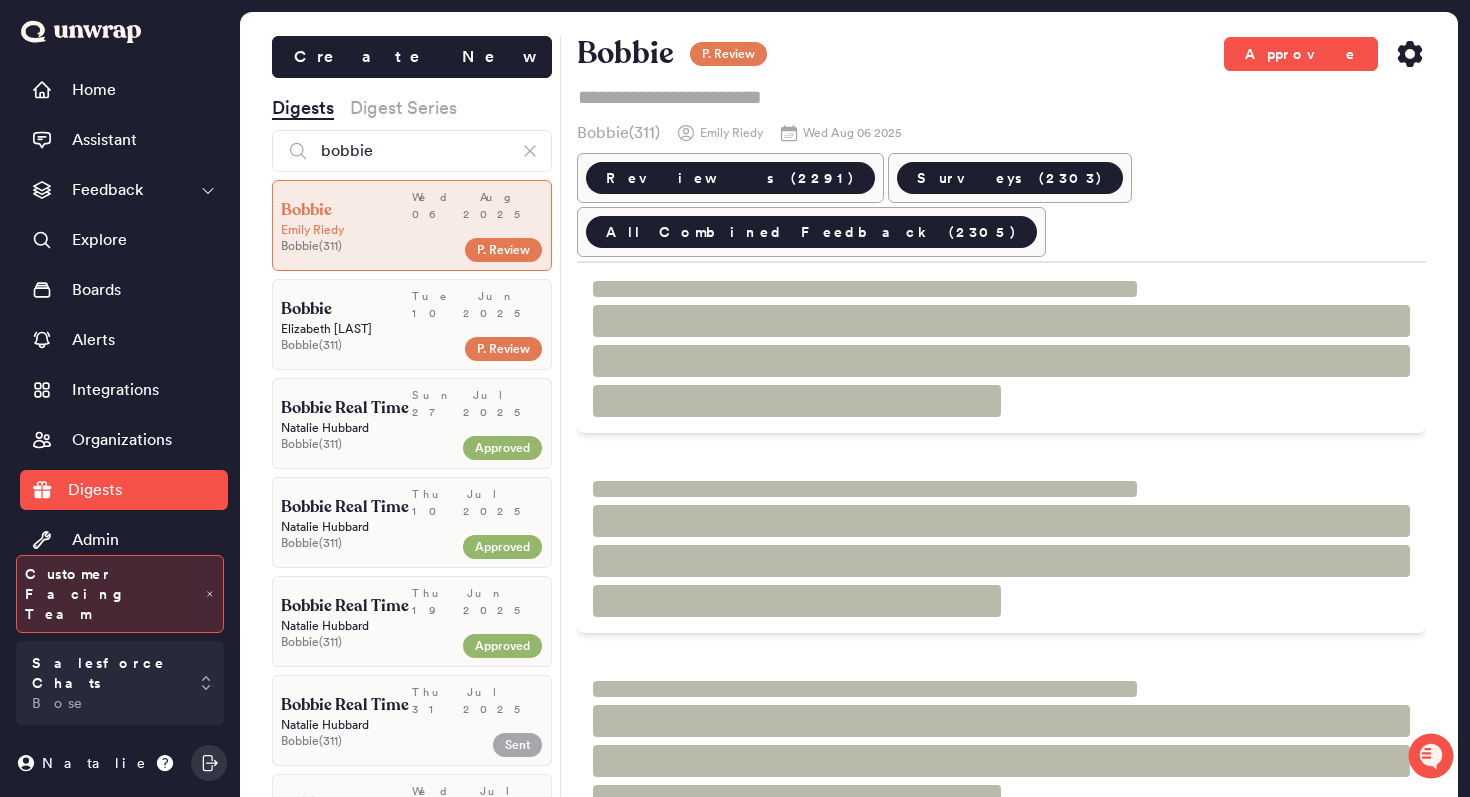 scroll, scrollTop: 384, scrollLeft: 0, axis: vertical 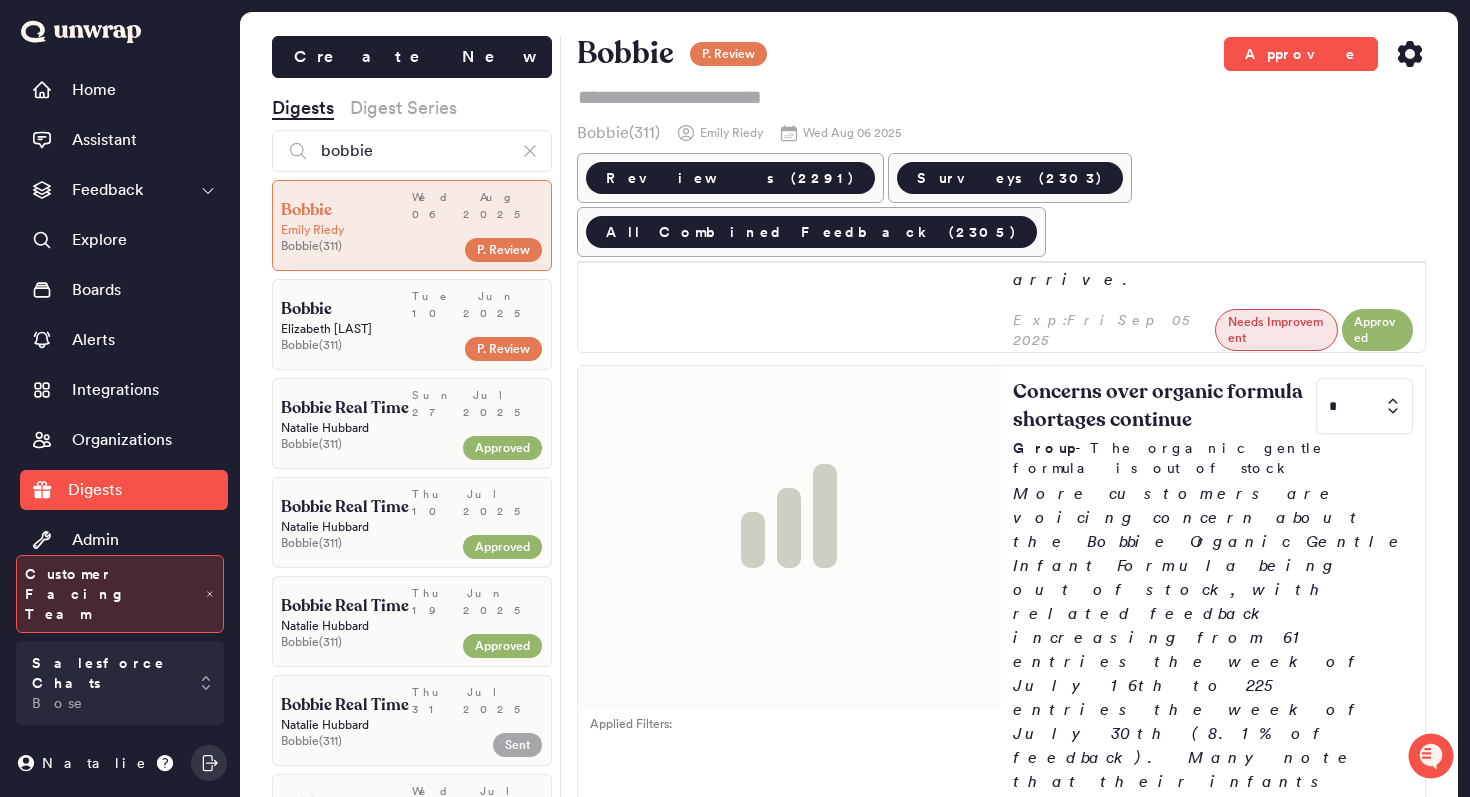 click on "Elizabeth   O'Bryen" at bounding box center [412, 329] 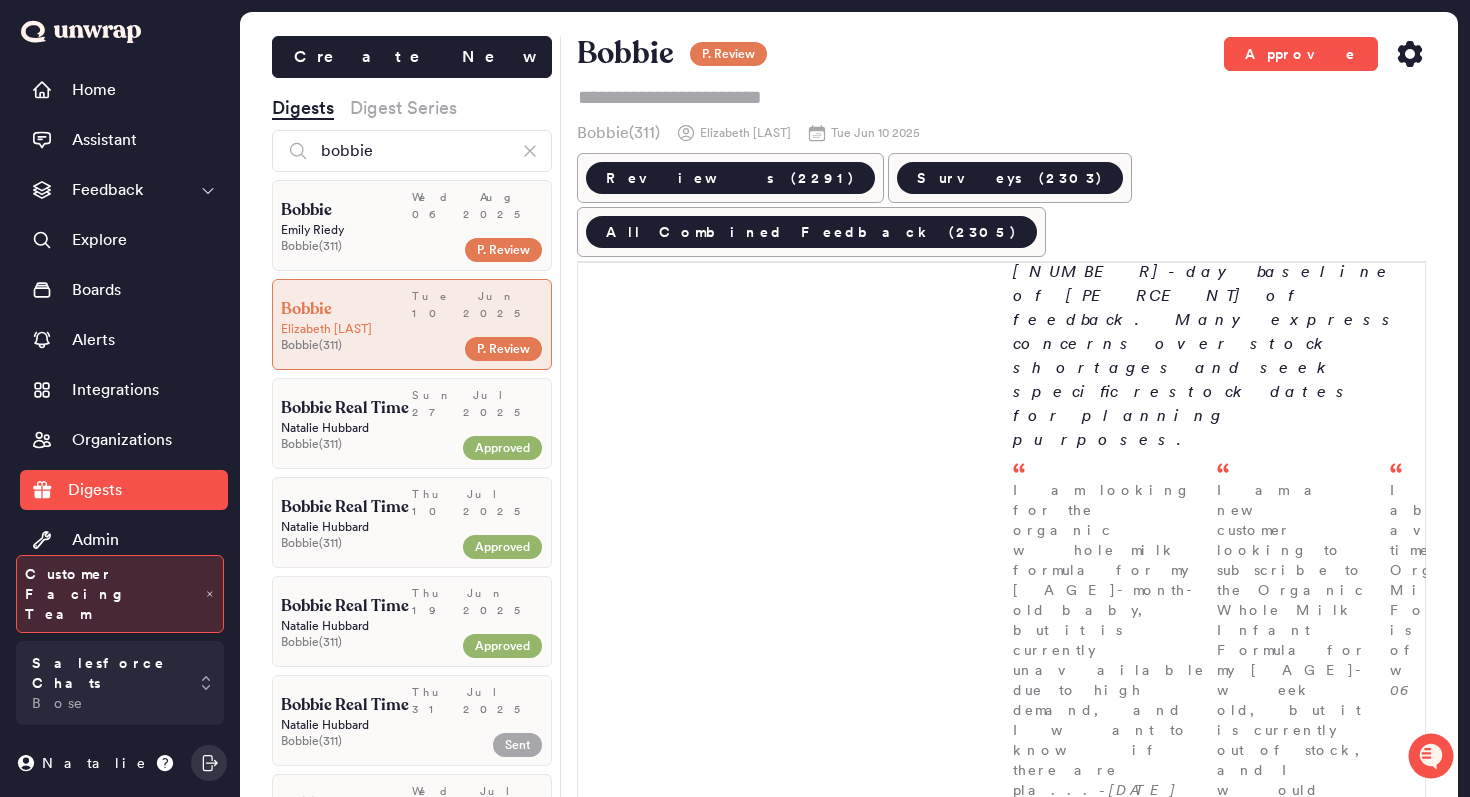 click 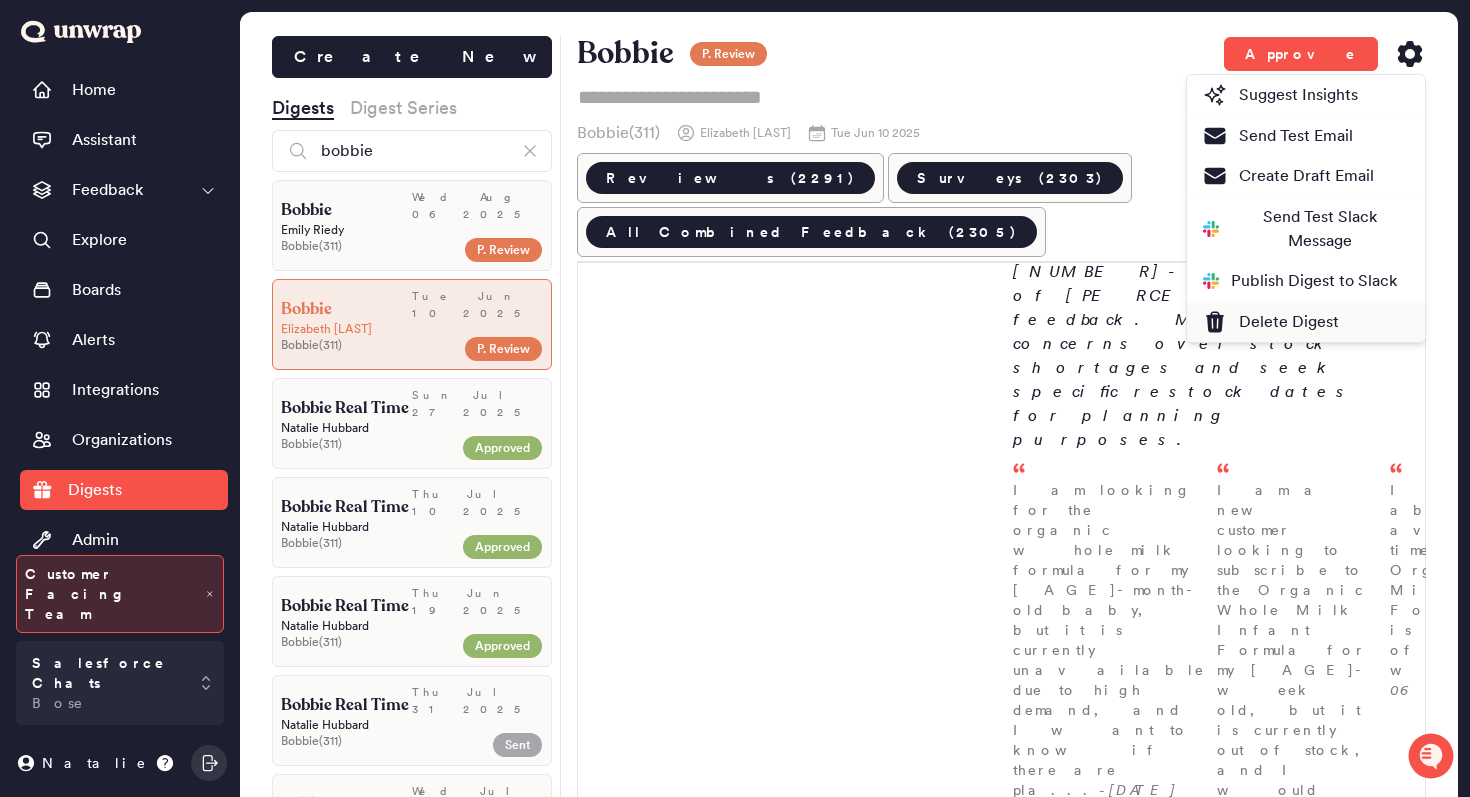 click on "Delete Digest" at bounding box center (1271, 322) 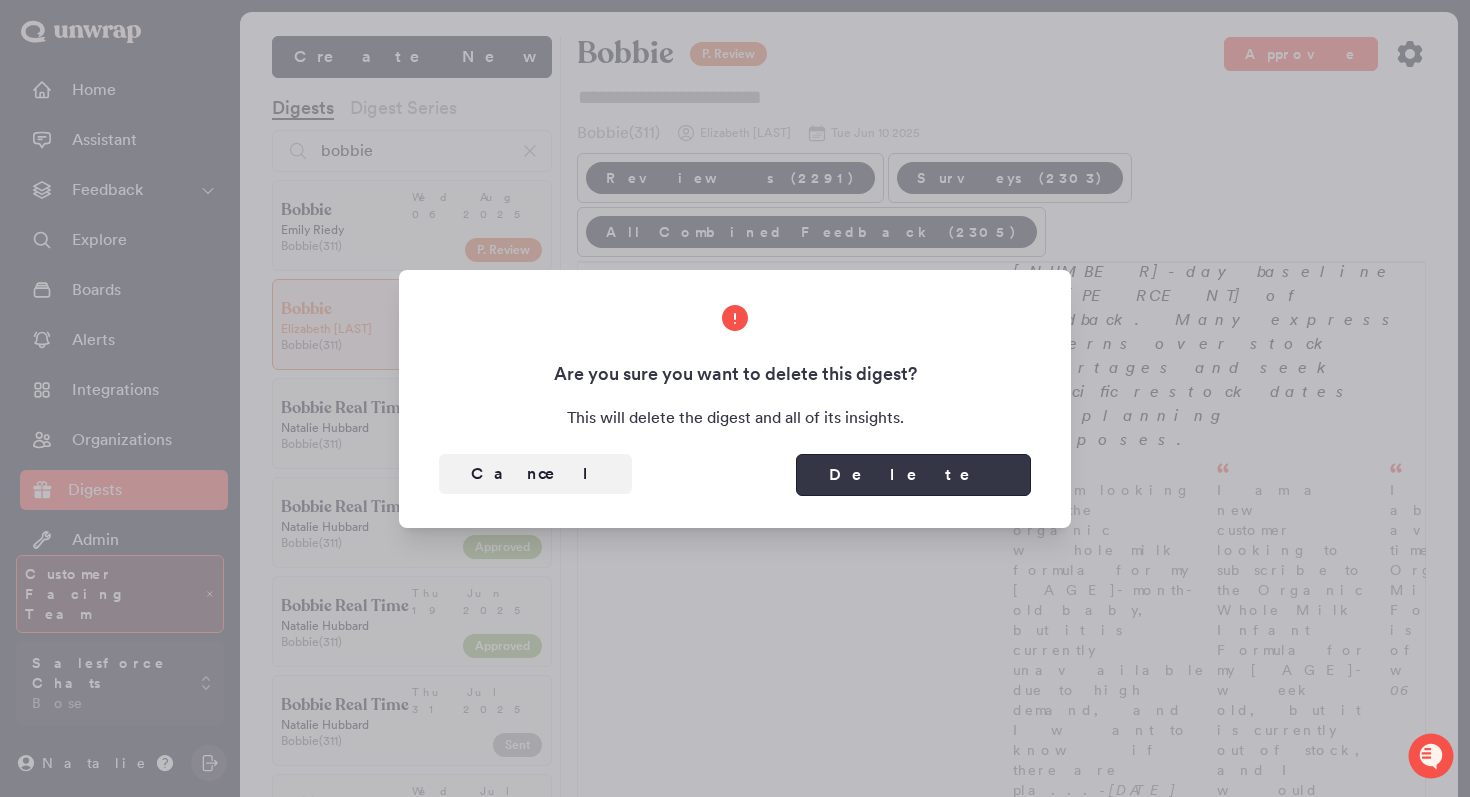 click on "Delete" at bounding box center [913, 475] 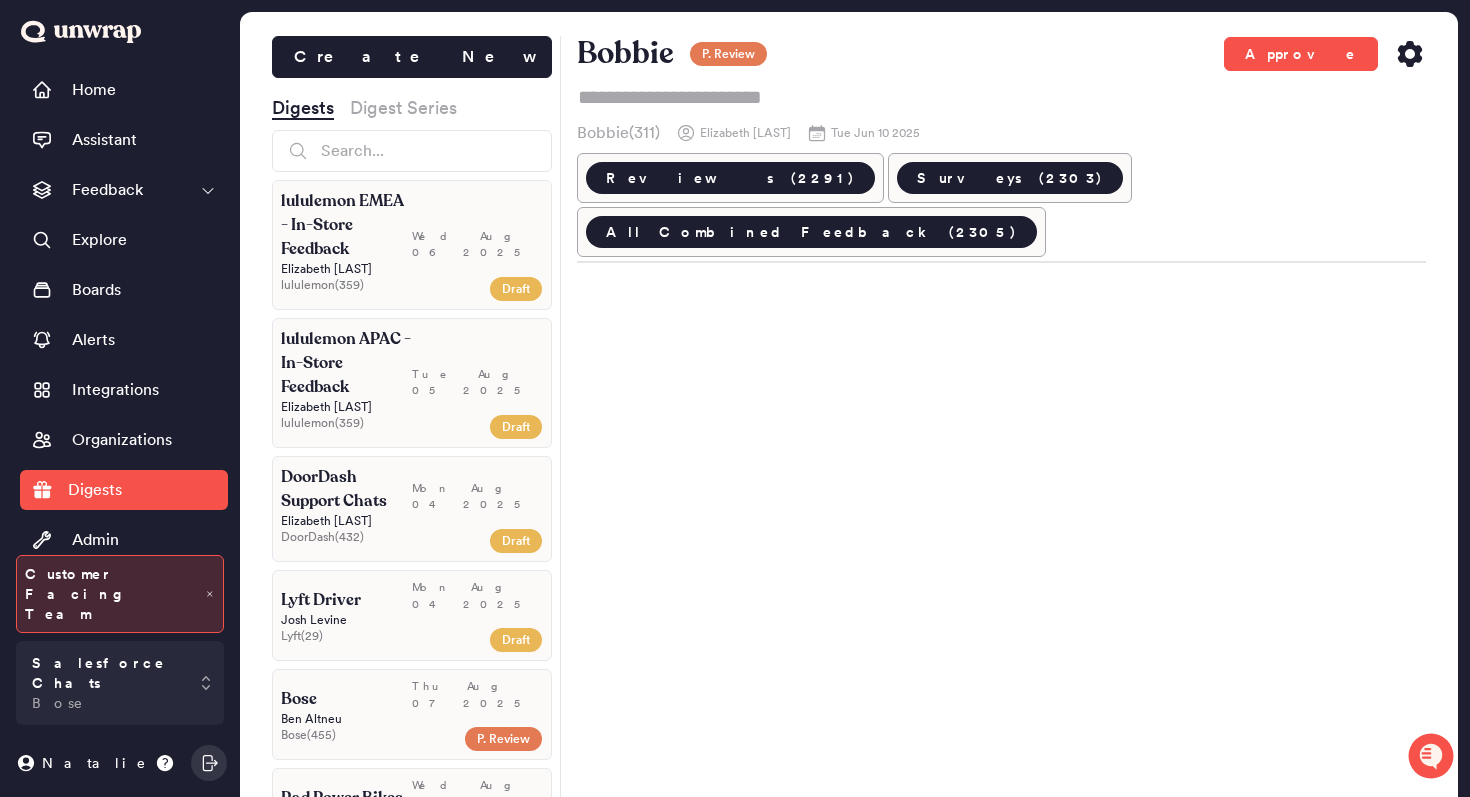 scroll, scrollTop: 0, scrollLeft: 0, axis: both 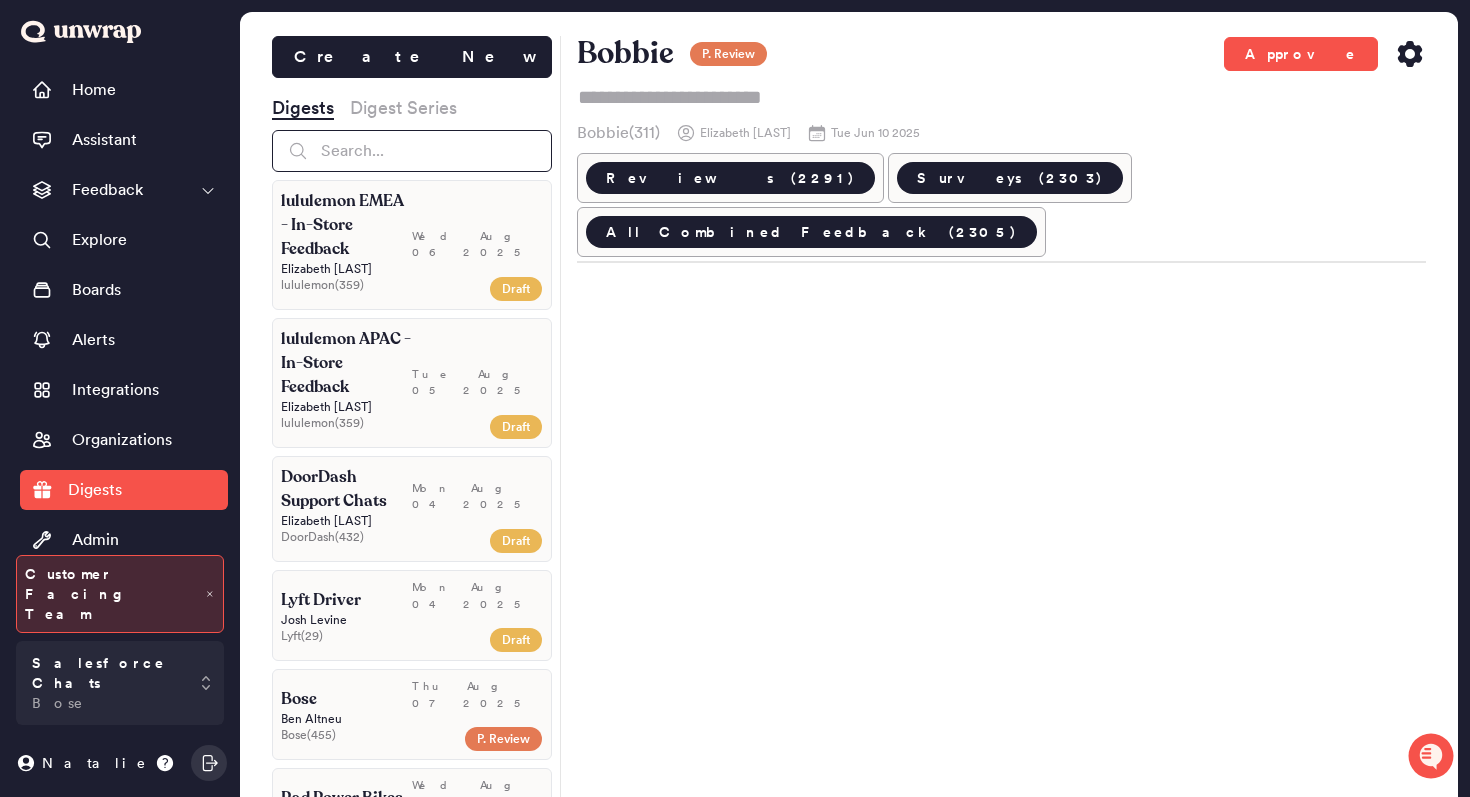 click at bounding box center [412, 151] 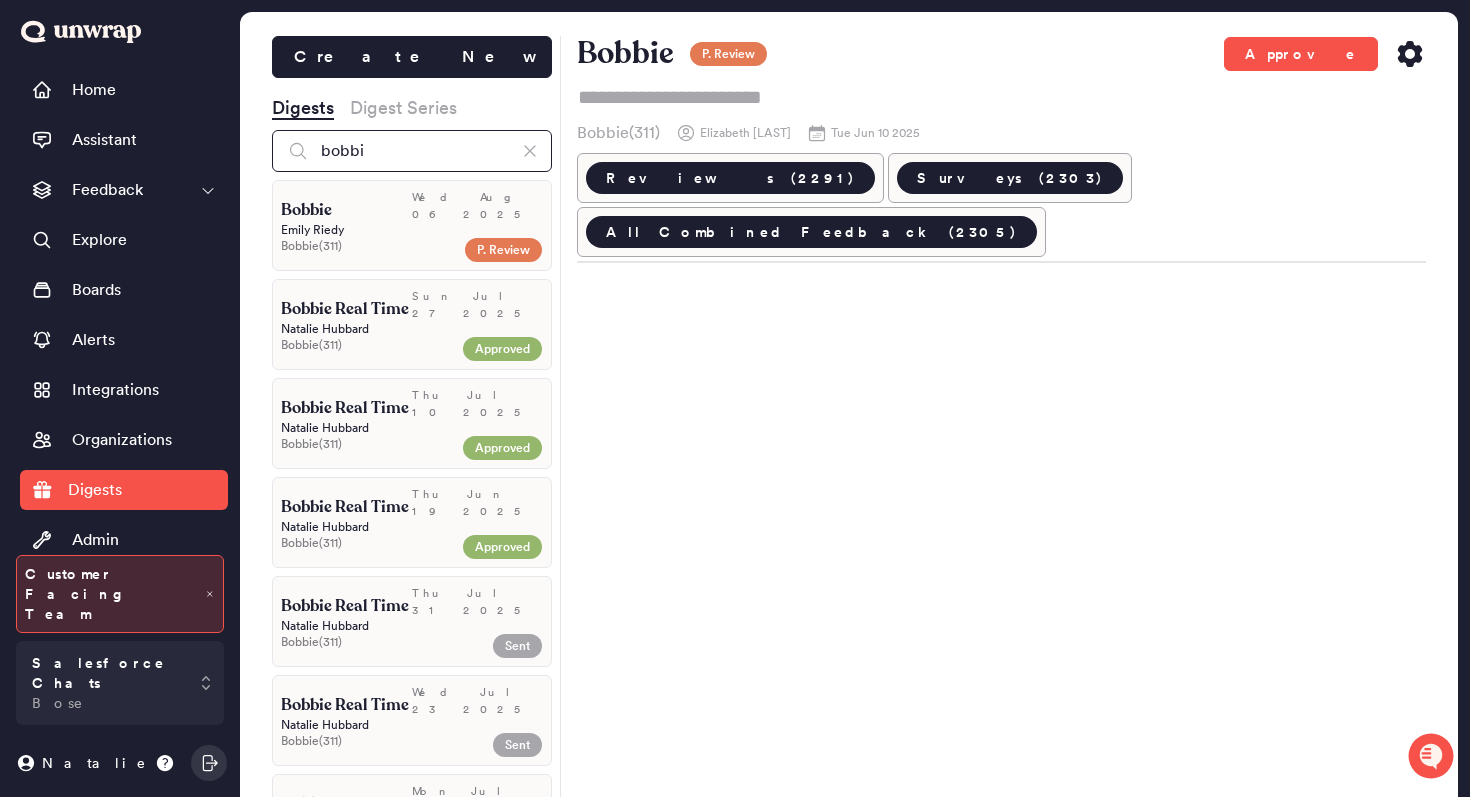 type on "bobbi" 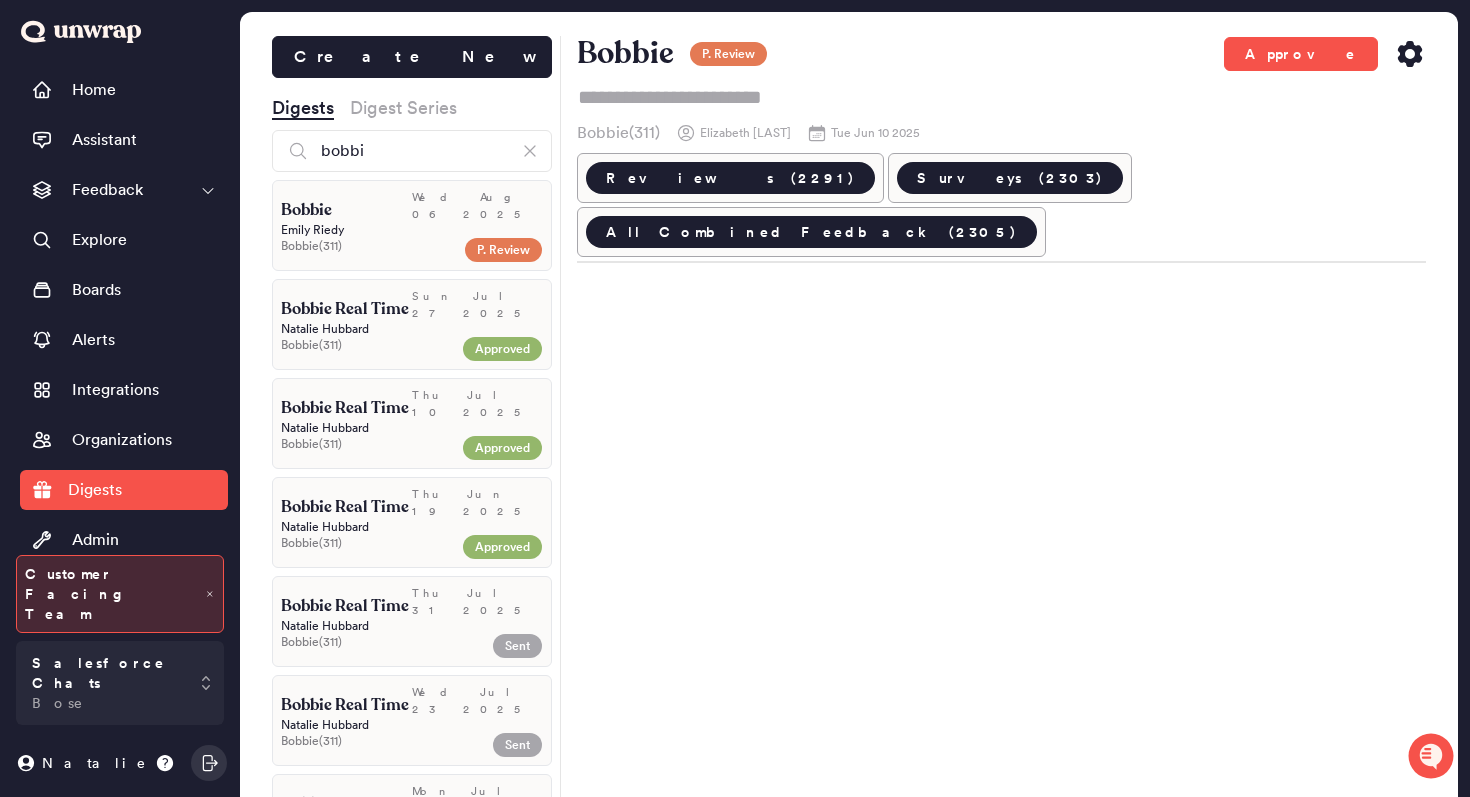 click on "Bobbie  ( 311 )" at bounding box center (368, 250) 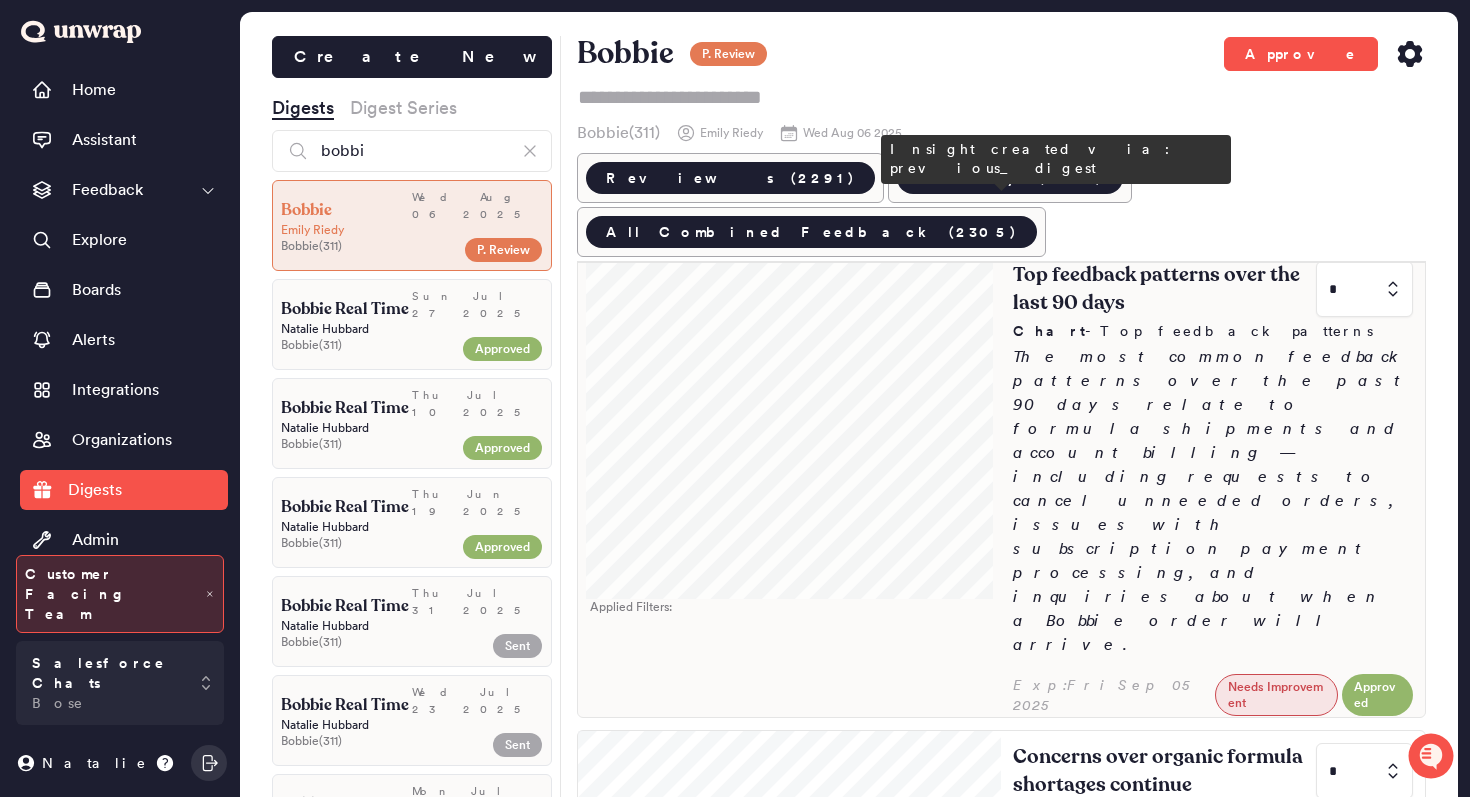 scroll, scrollTop: 0, scrollLeft: 0, axis: both 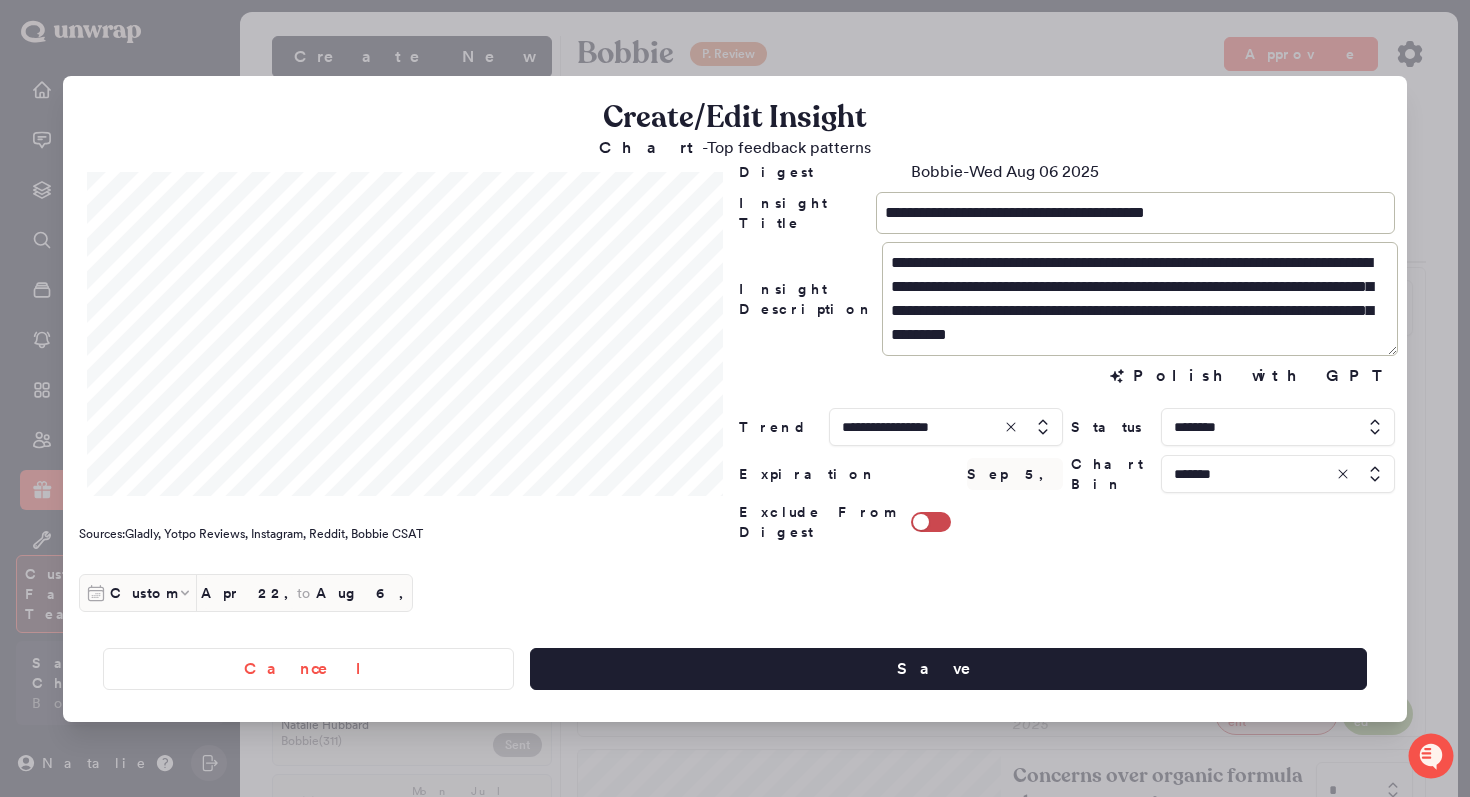 click at bounding box center [735, 398] 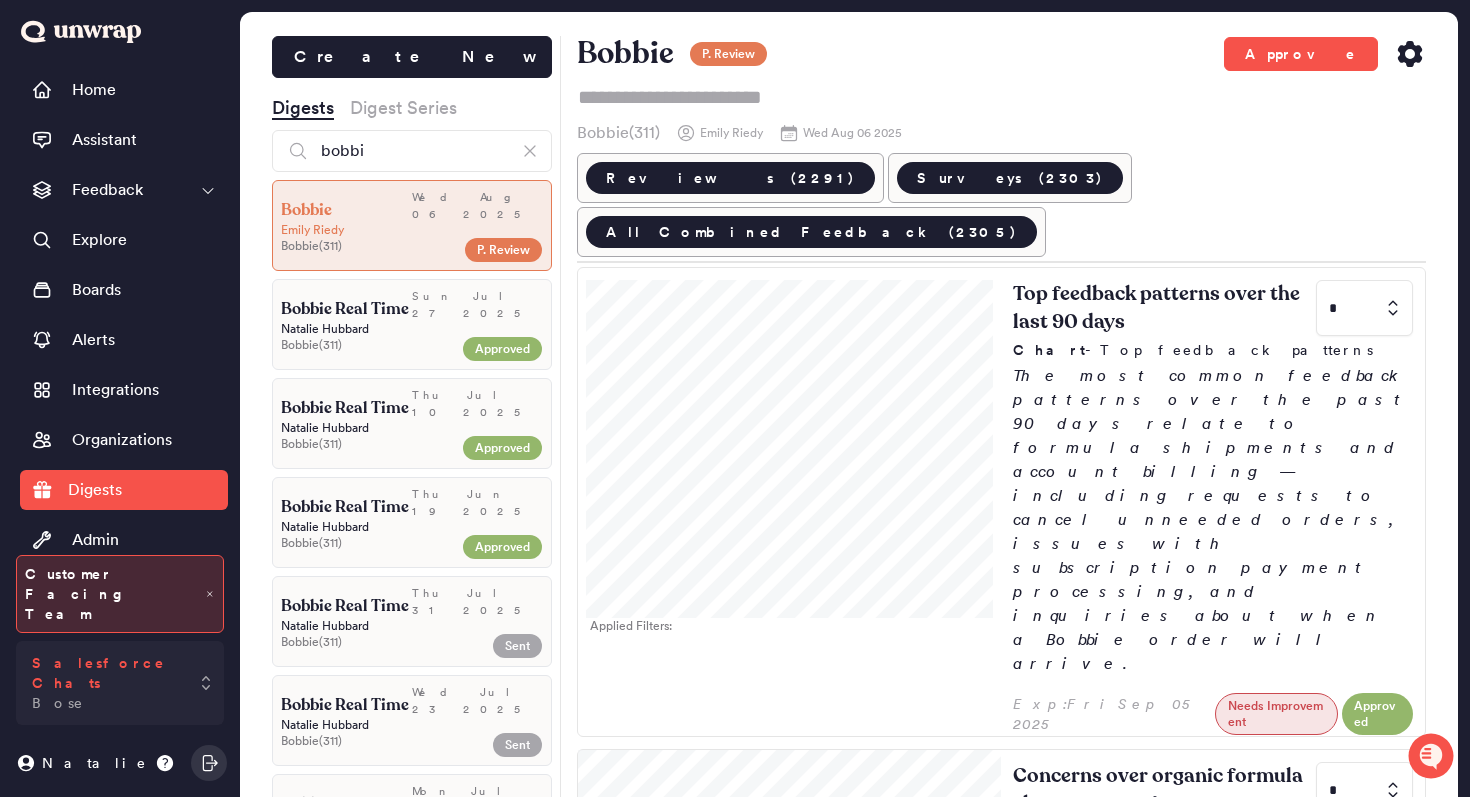 drag, startPoint x: 58, startPoint y: 691, endPoint x: 88, endPoint y: 676, distance: 33.54102 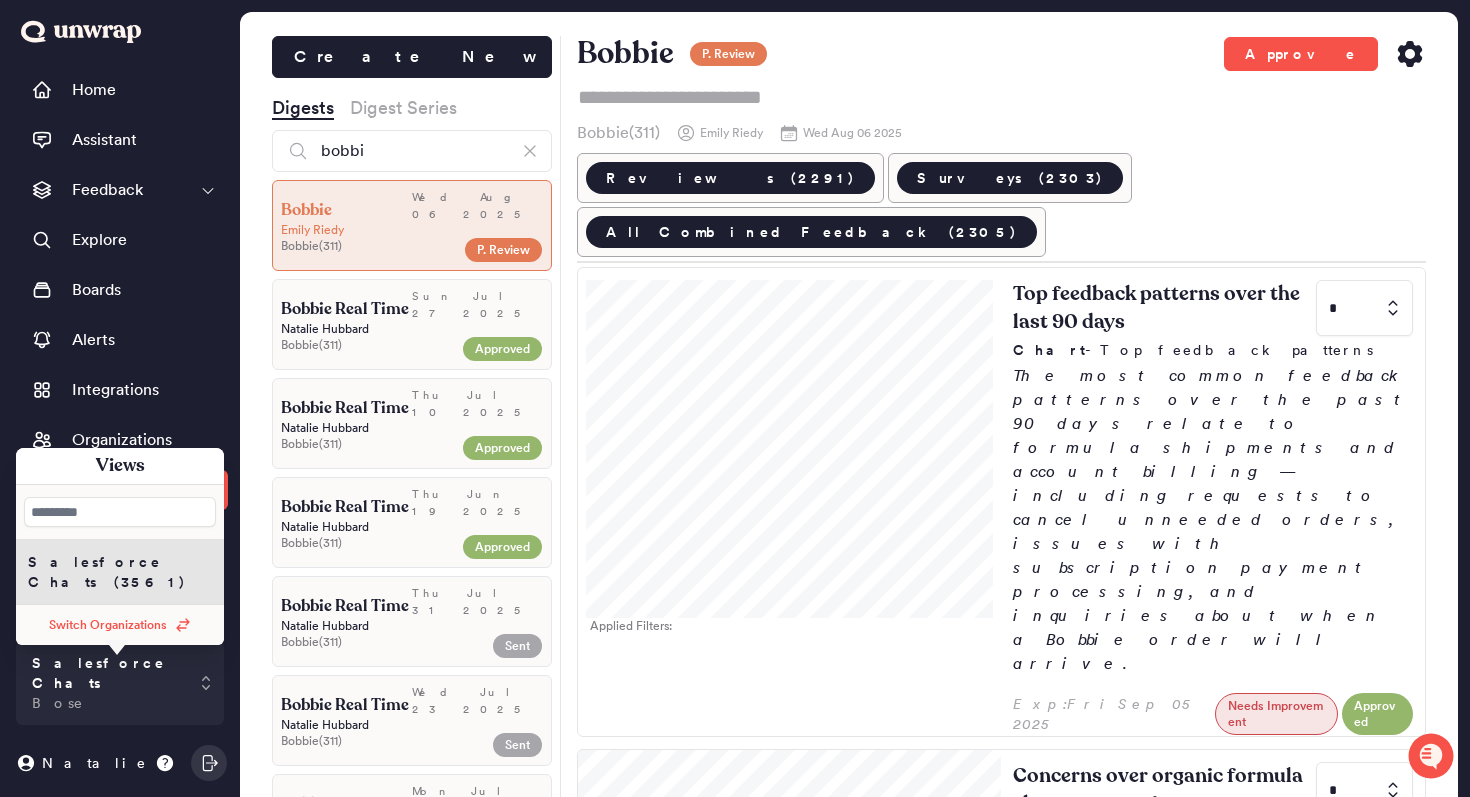 click on "Switch Organizations" at bounding box center [108, 625] 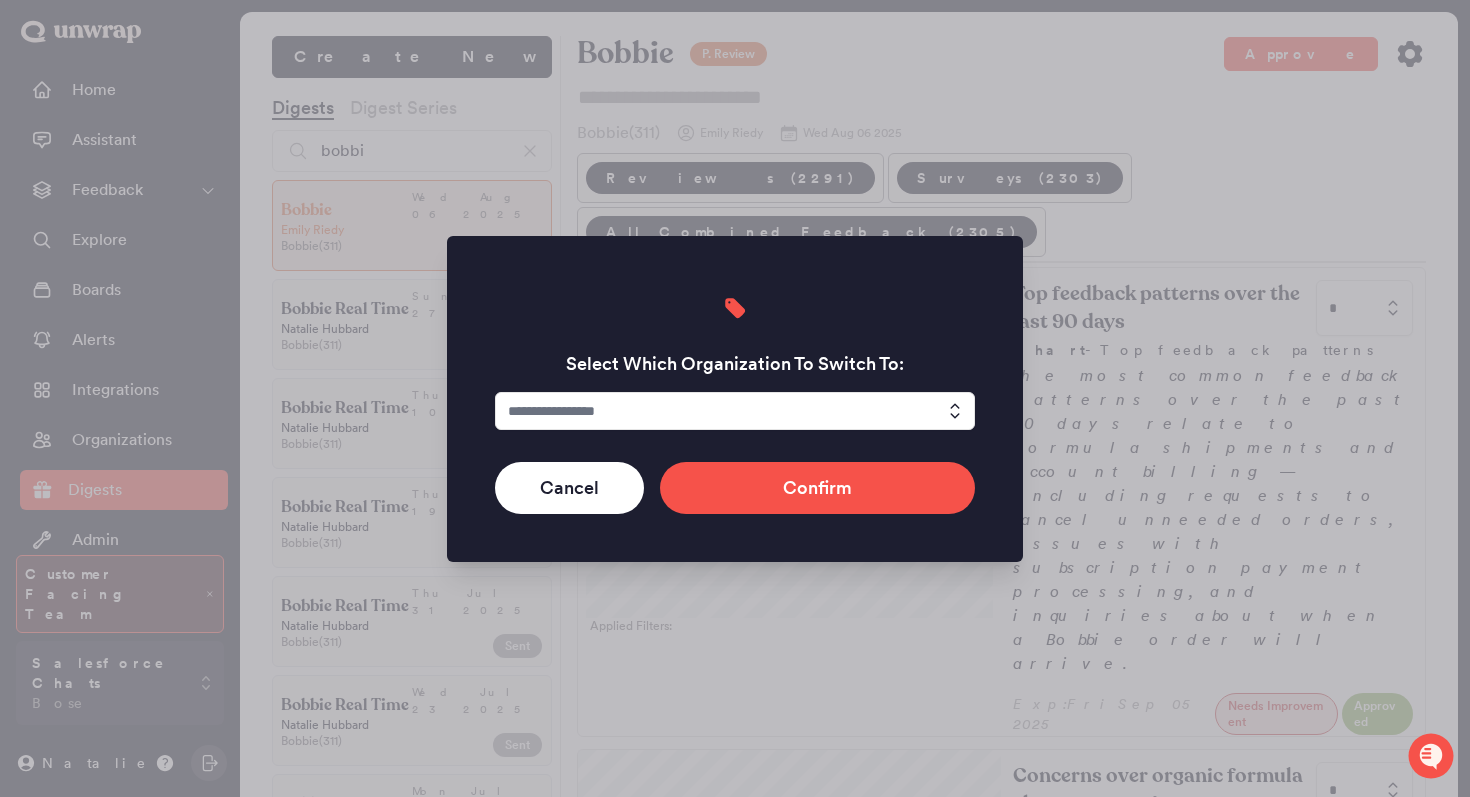 click at bounding box center (735, 411) 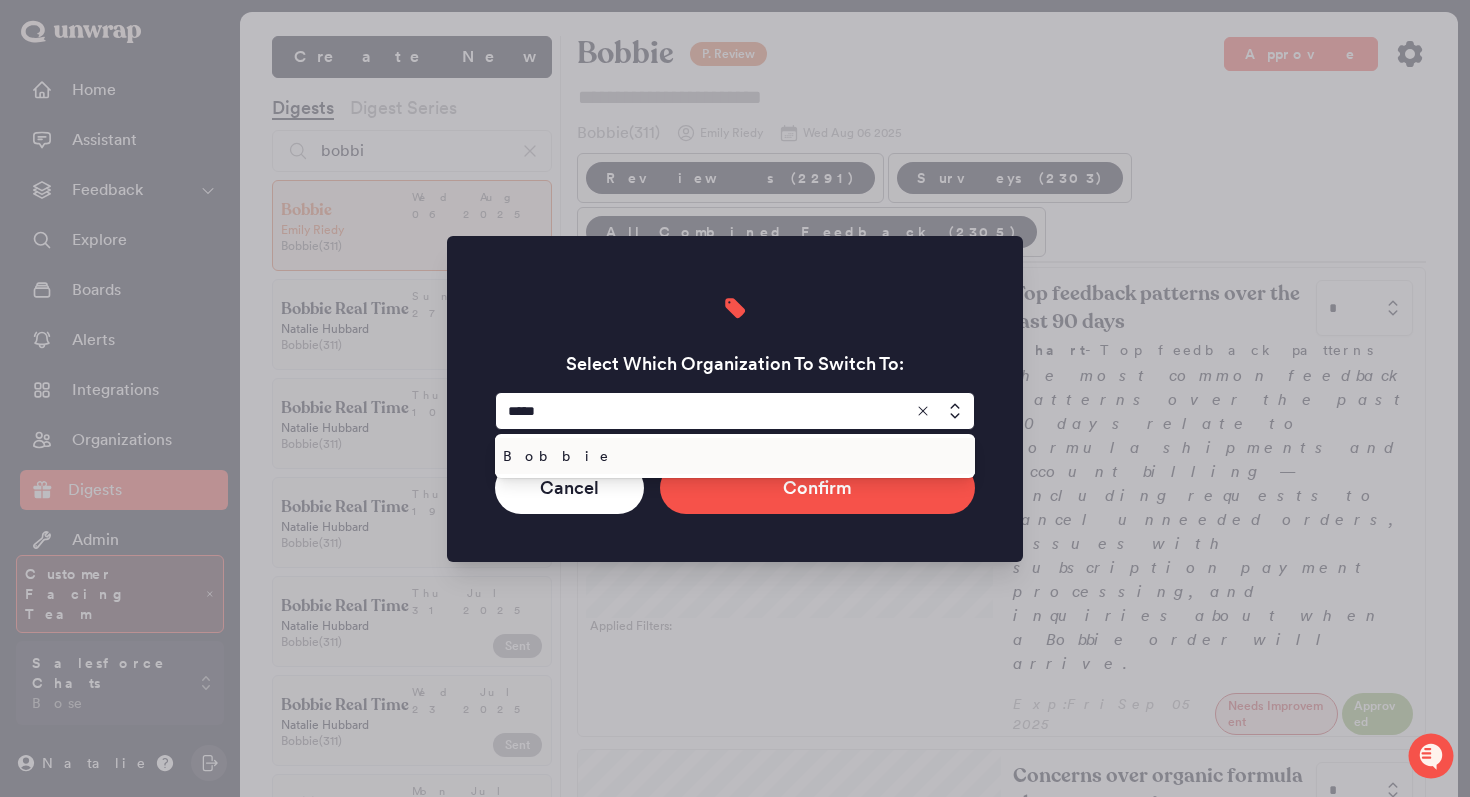 type on "*****" 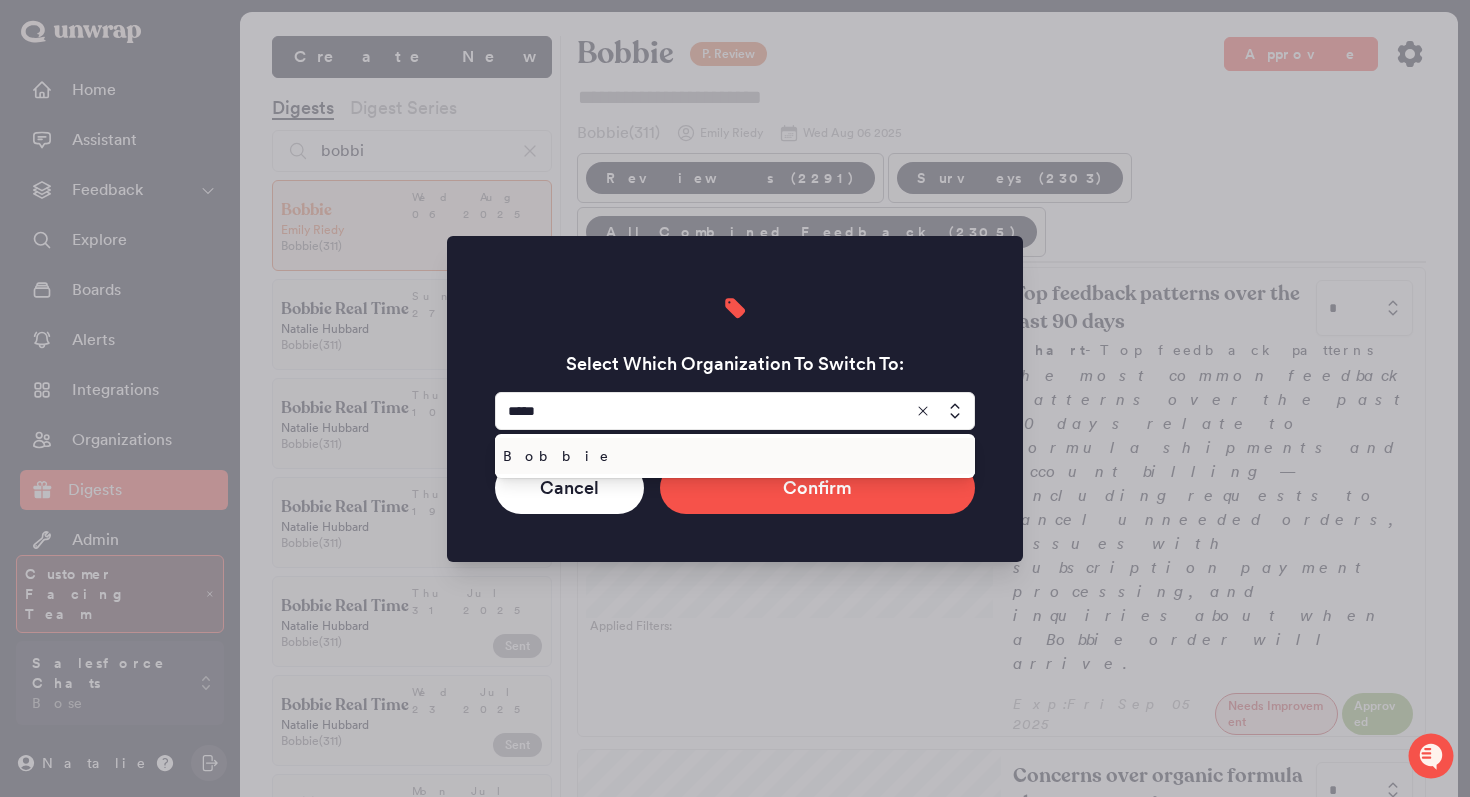 click on "Bobbie" at bounding box center (731, 456) 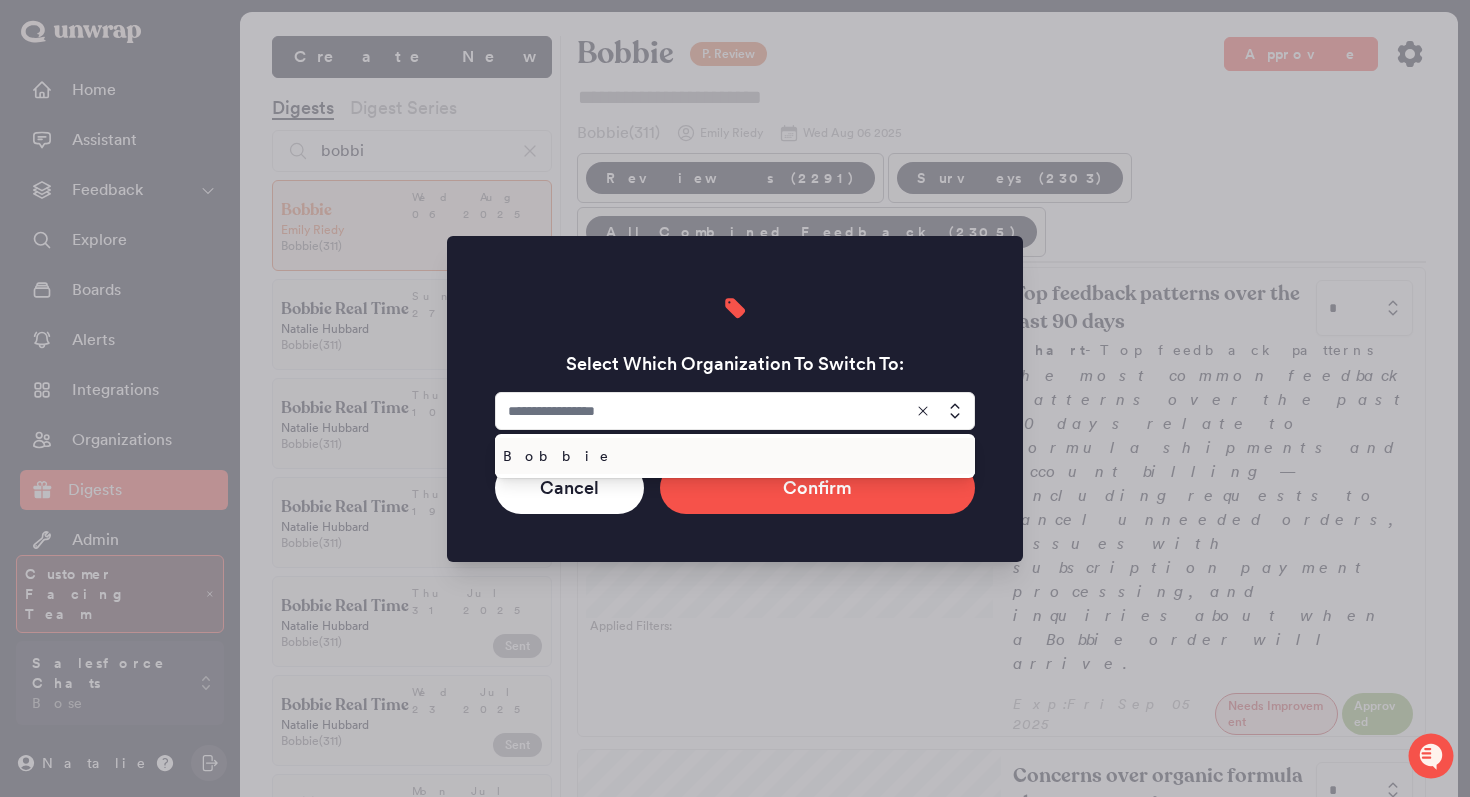 type on "******" 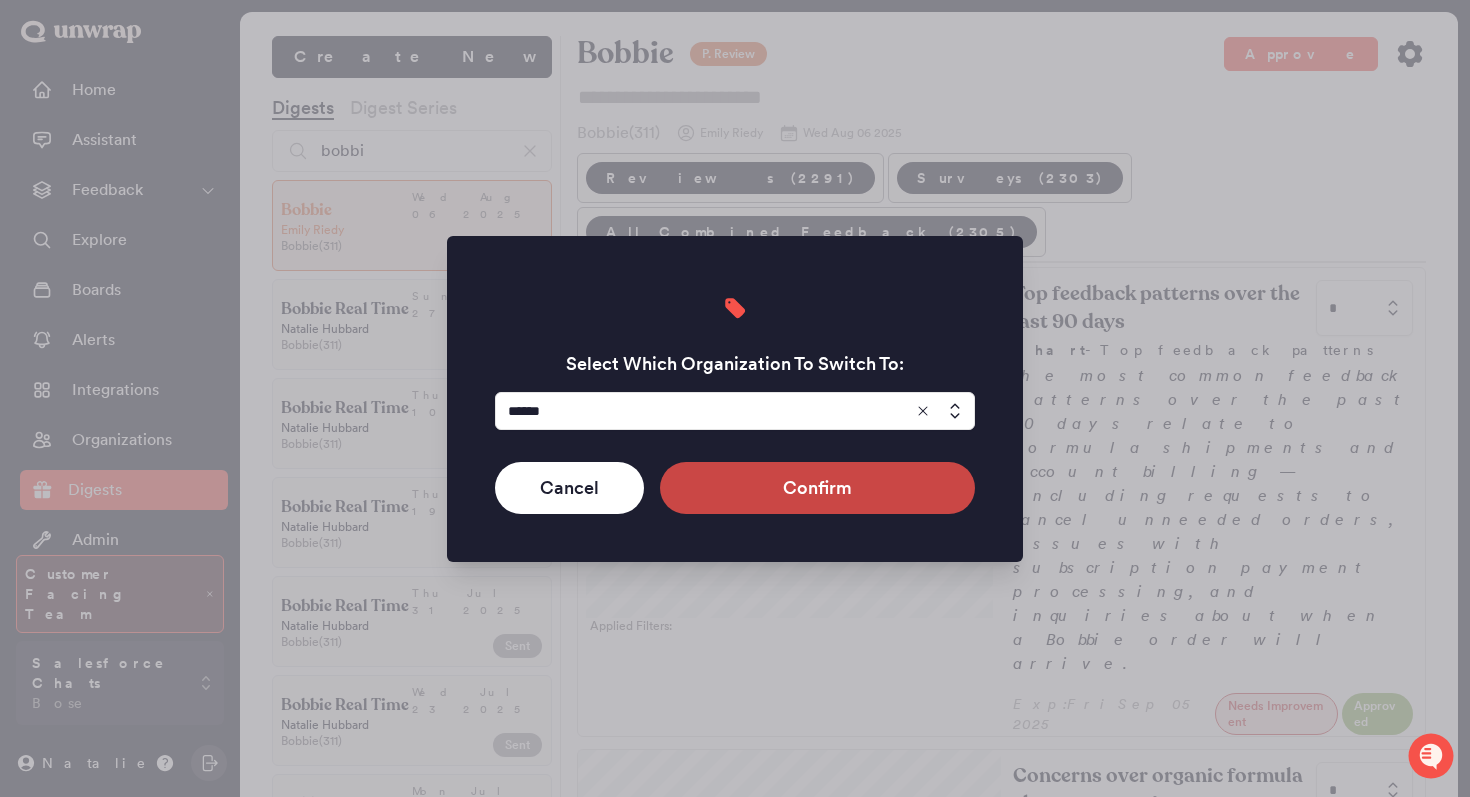 click on "Confirm" at bounding box center (817, 488) 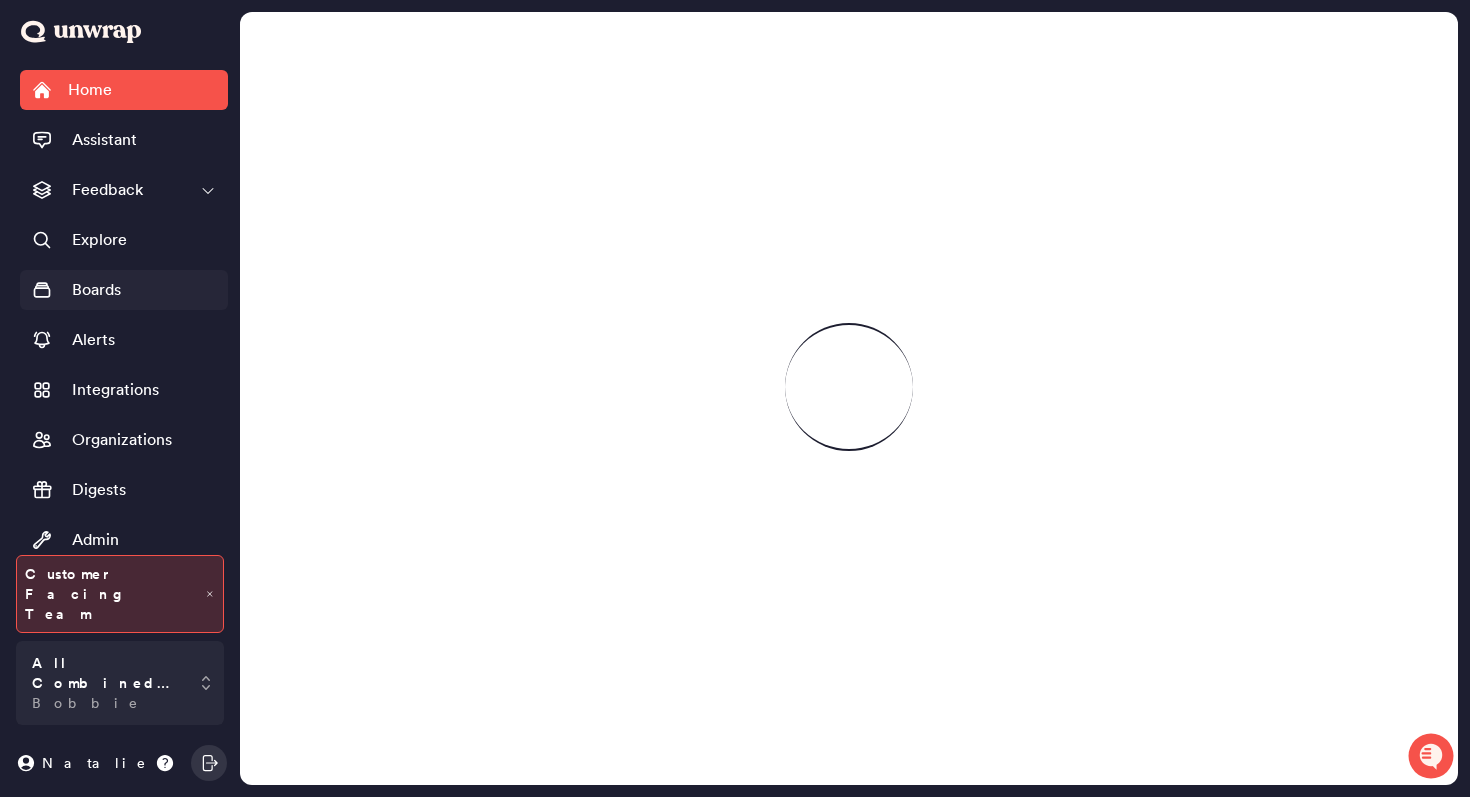 click on "Boards" at bounding box center (124, 290) 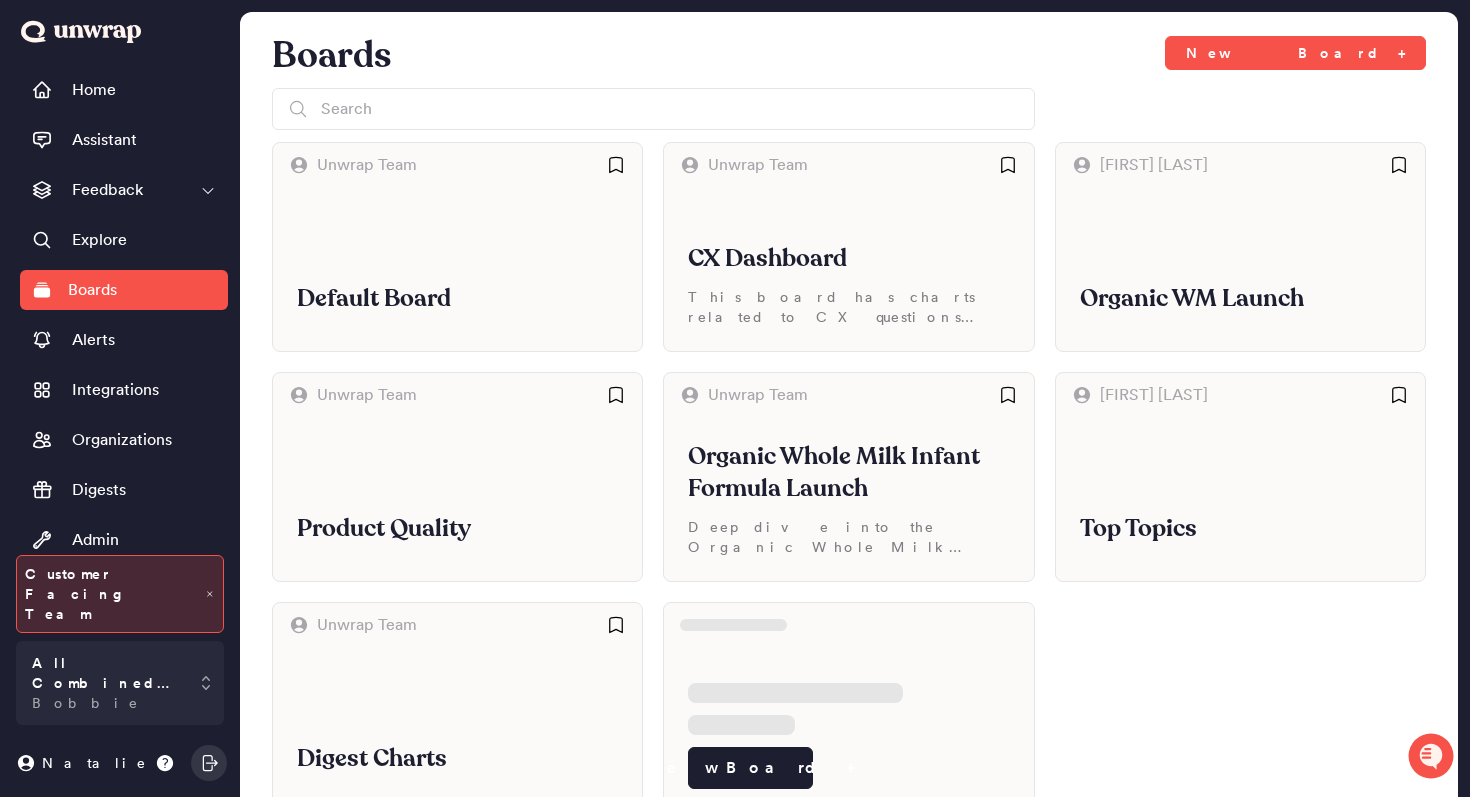 click on "Default Board" at bounding box center (457, 269) 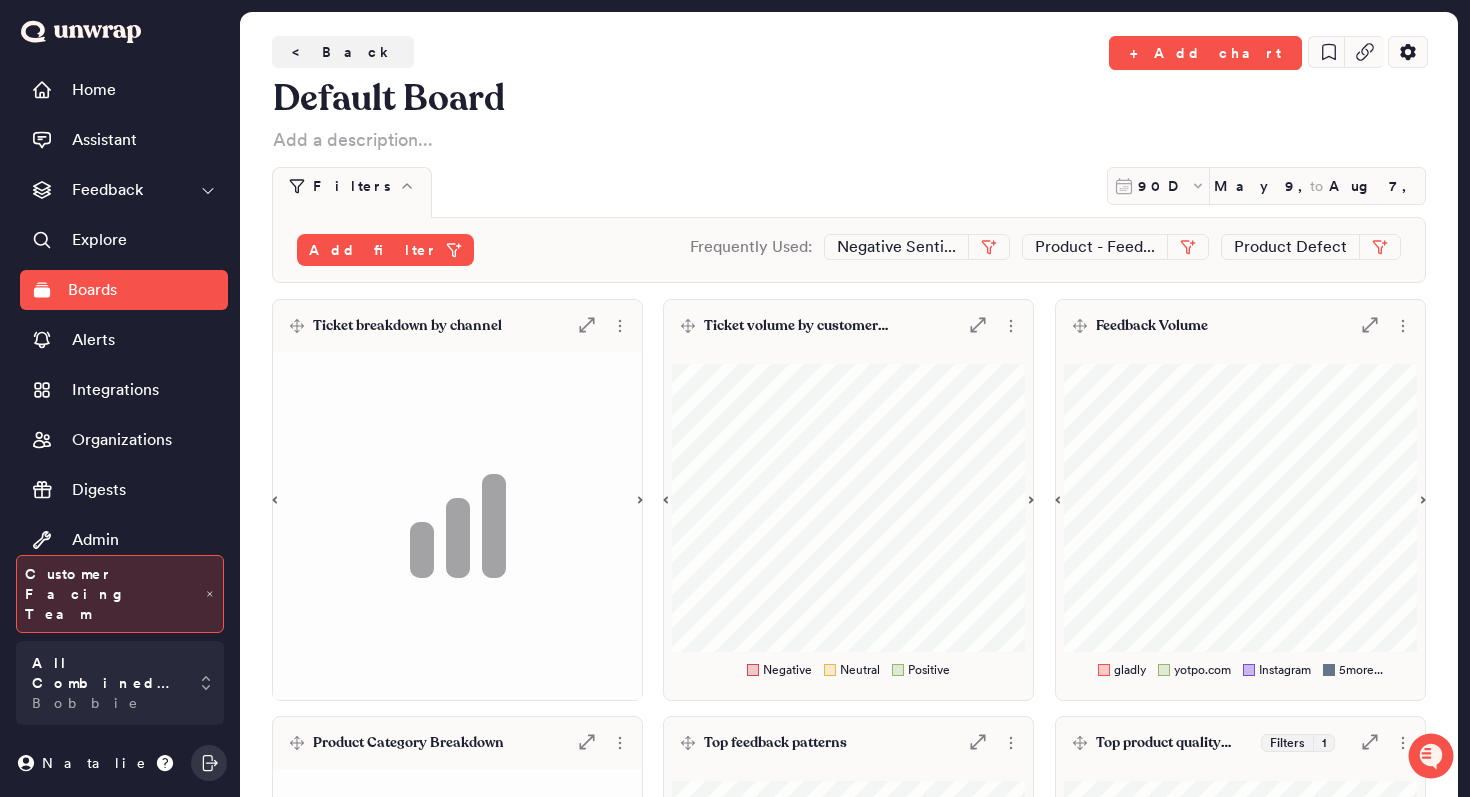 scroll, scrollTop: 79, scrollLeft: 0, axis: vertical 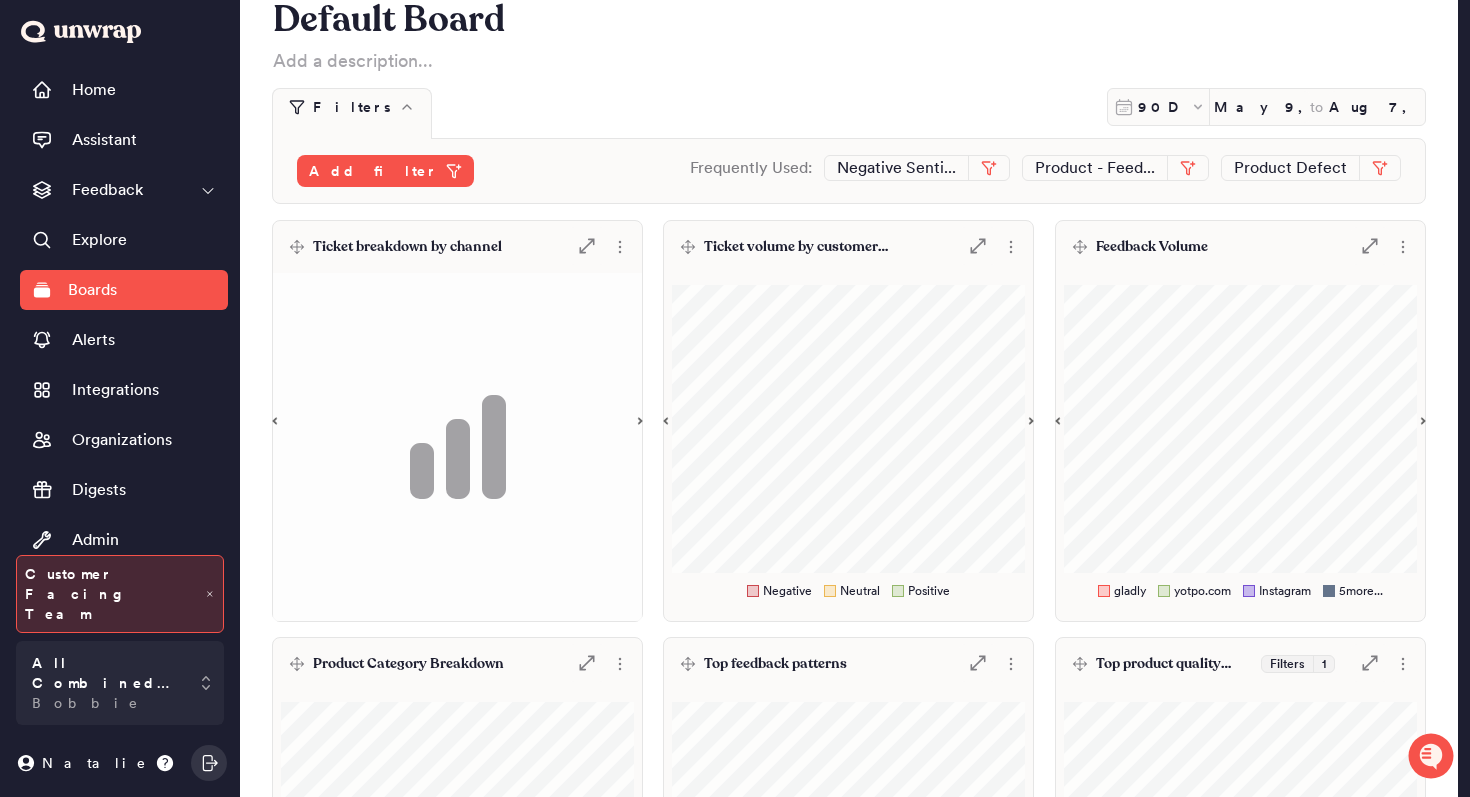 click on "Feedback Volume
.st0 {
fill: #7e7d82;
}" at bounding box center (1240, 247) 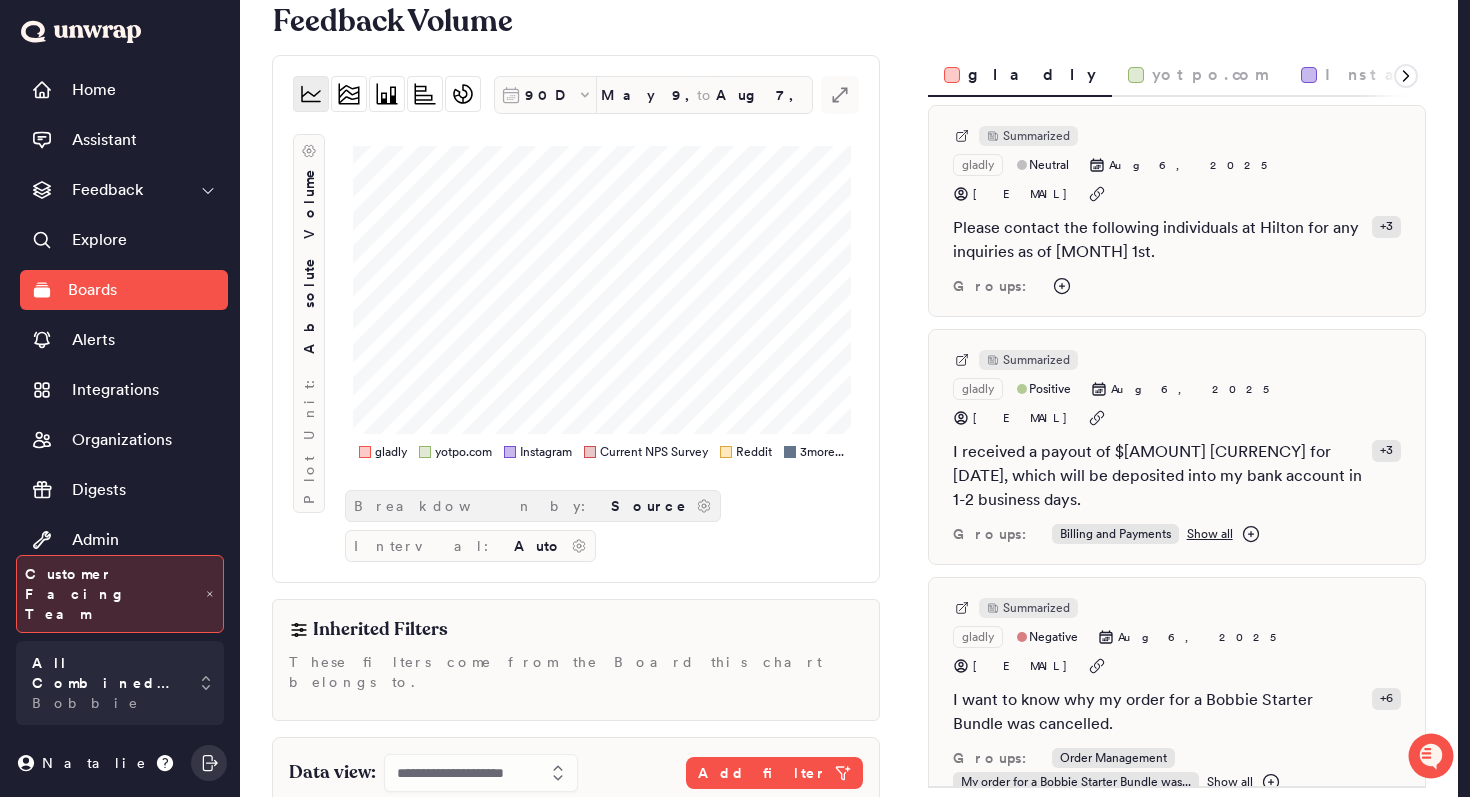 click 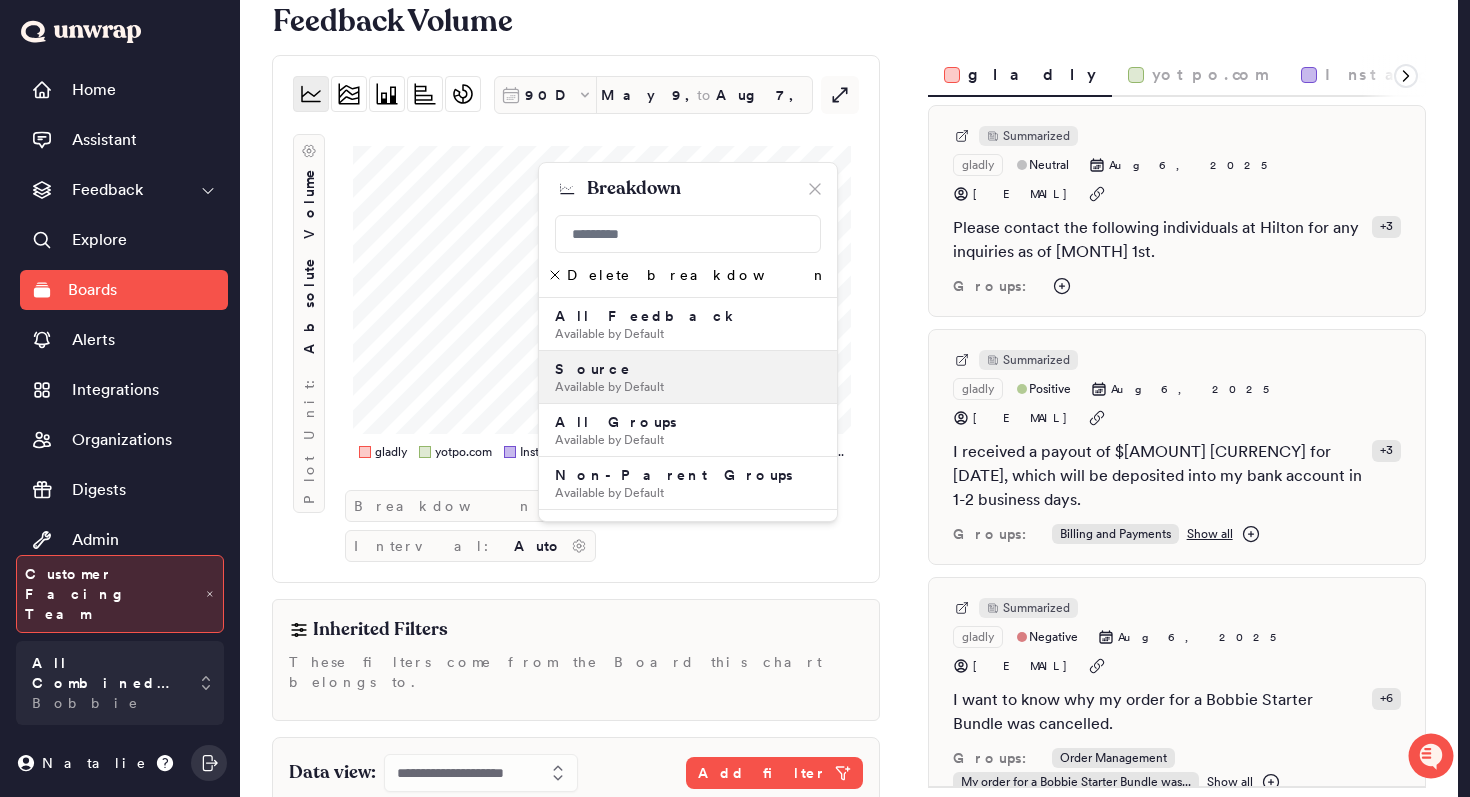 click on "Delete breakdown" at bounding box center [687, 275] 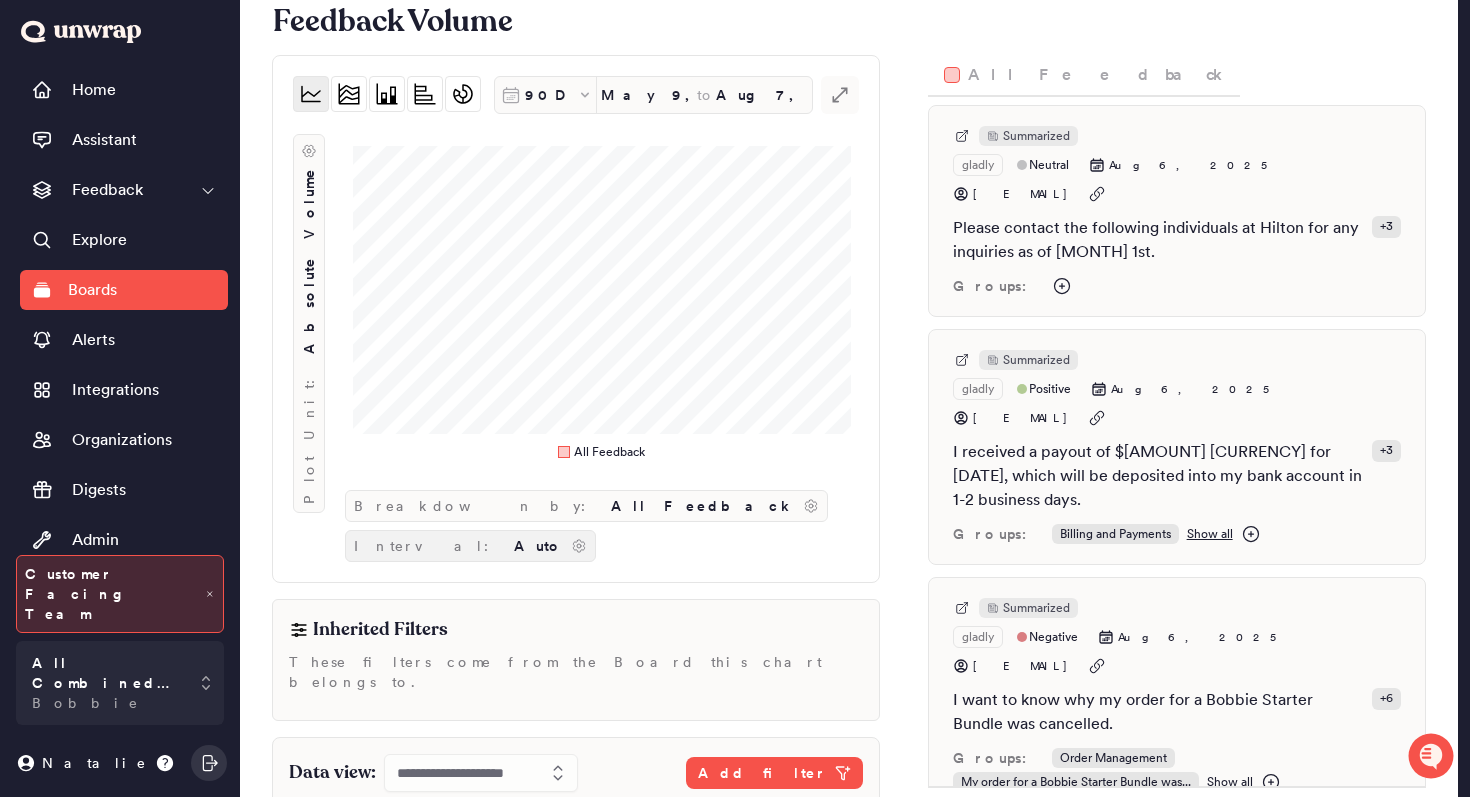 click on "Interval: Auto" at bounding box center (470, 546) 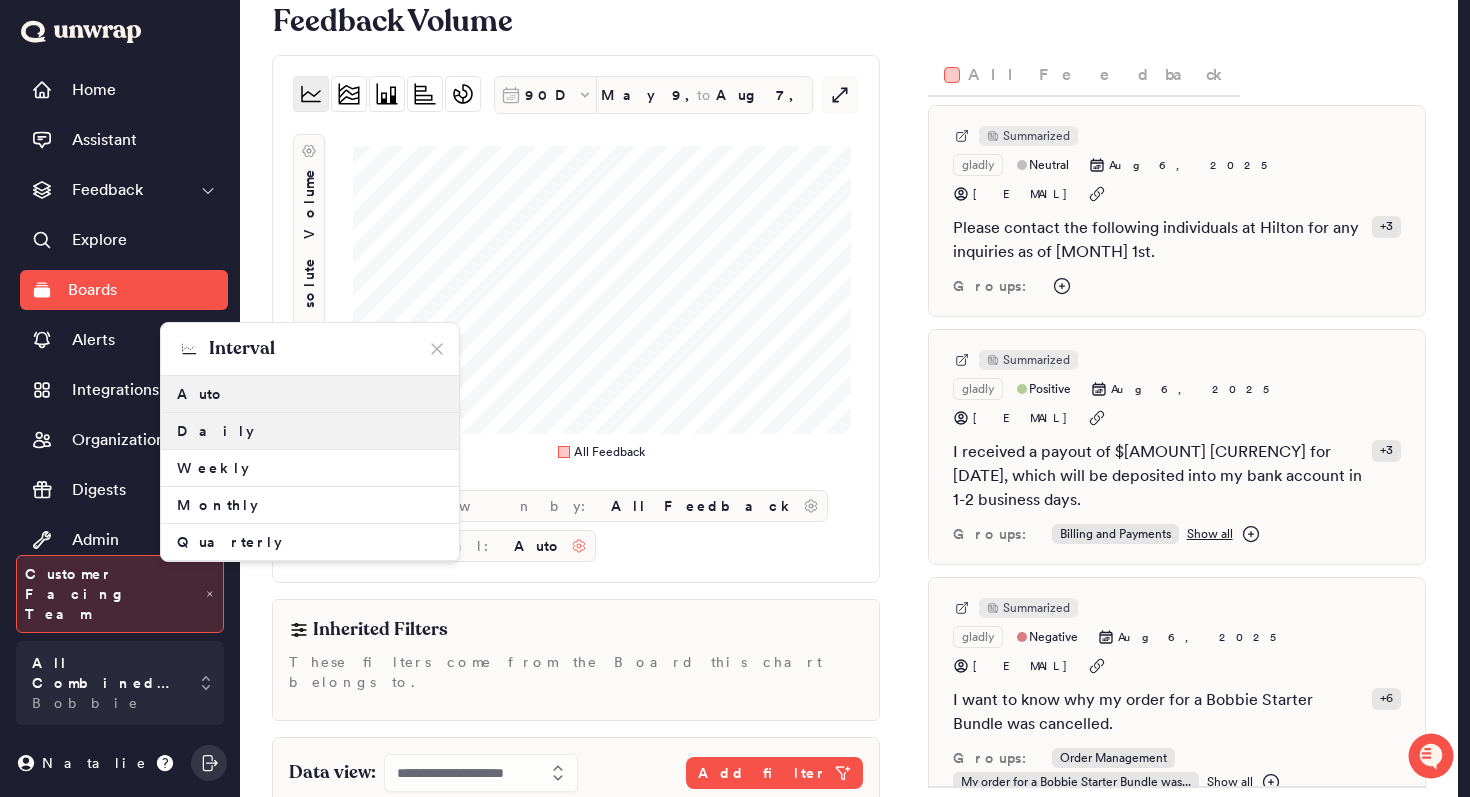 click on "Daily" at bounding box center [310, 431] 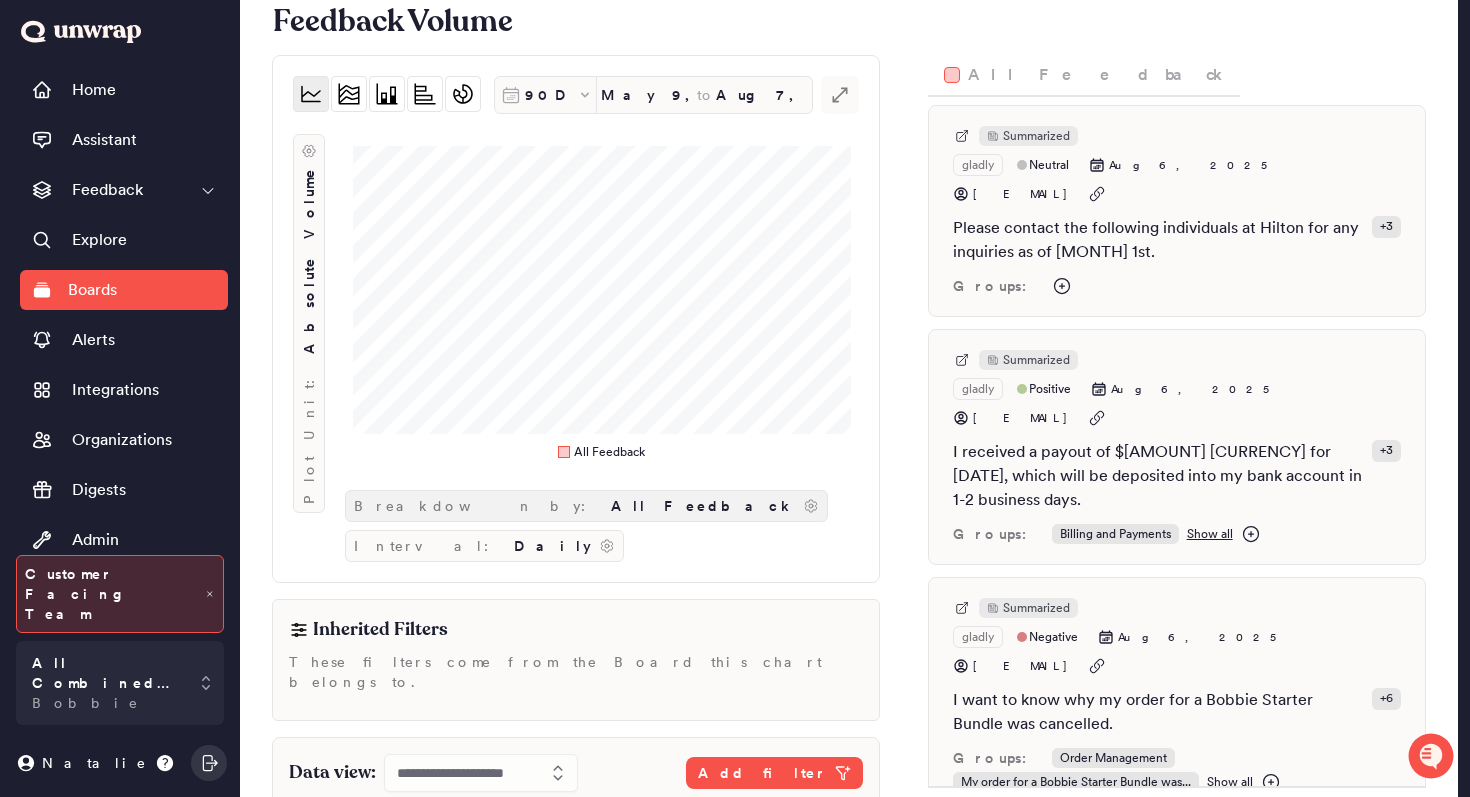 click on "All Feedback" at bounding box center [703, 506] 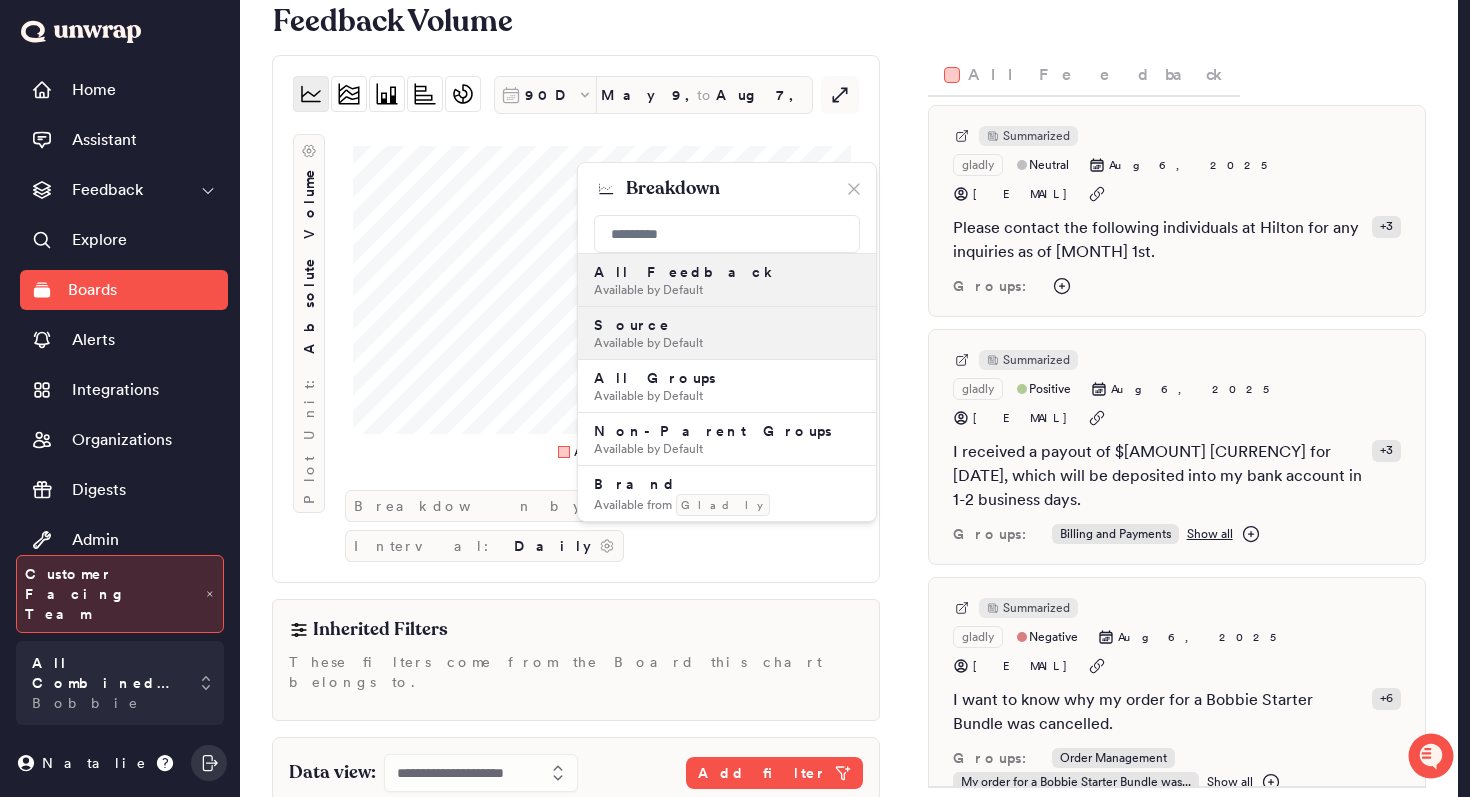 click on "Source Available by Default" at bounding box center [727, 333] 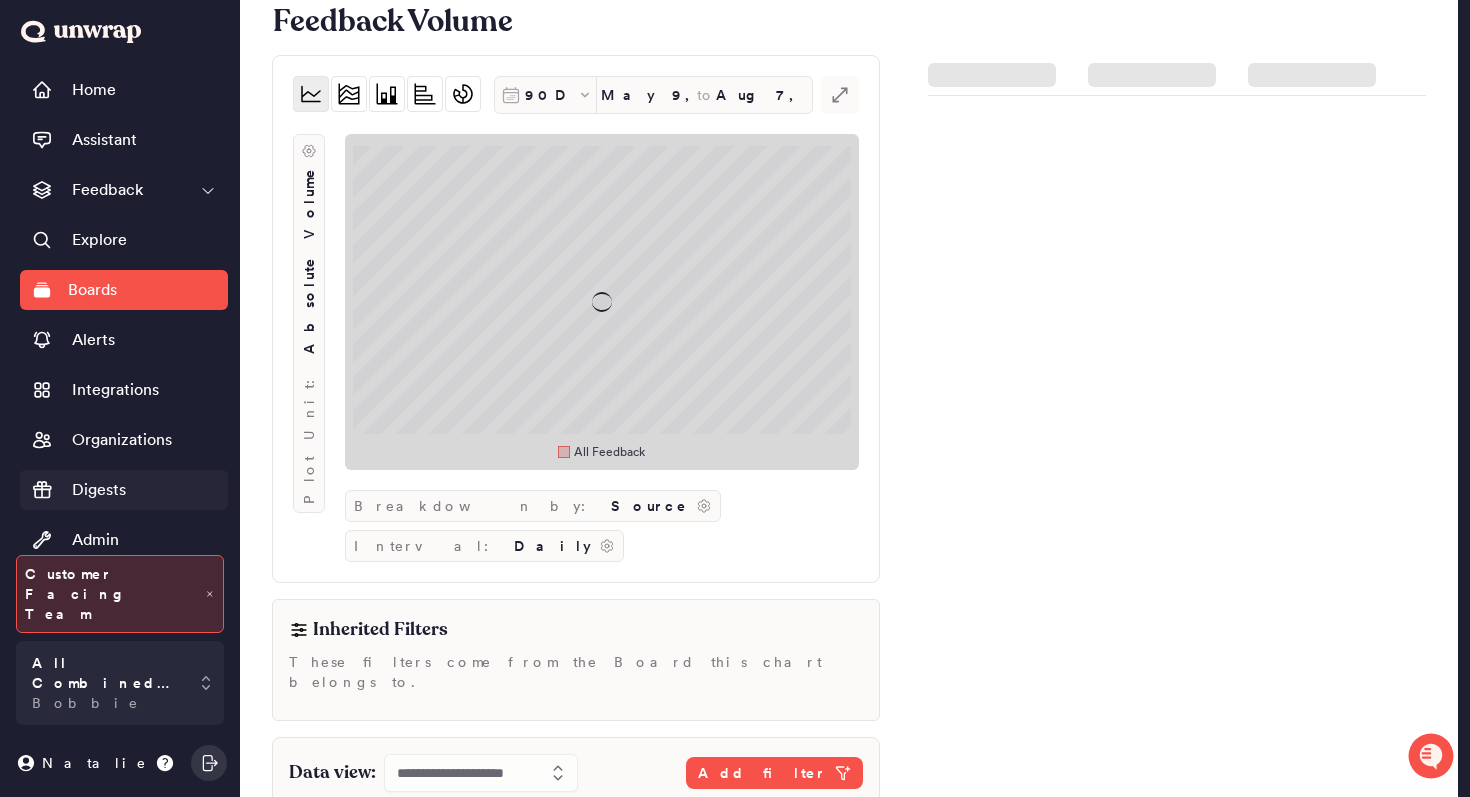 click on "Digests" at bounding box center (99, 490) 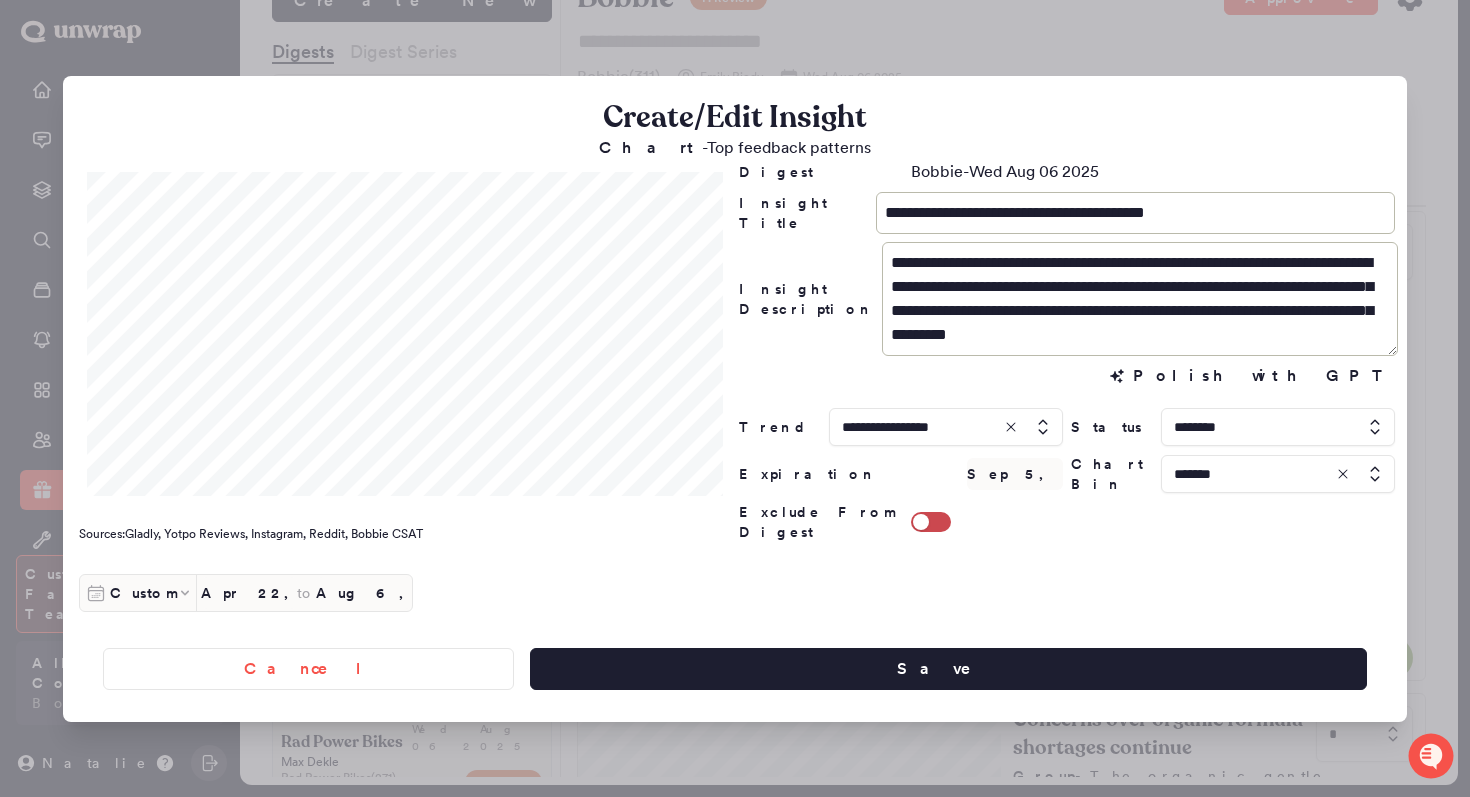 click at bounding box center (735, 398) 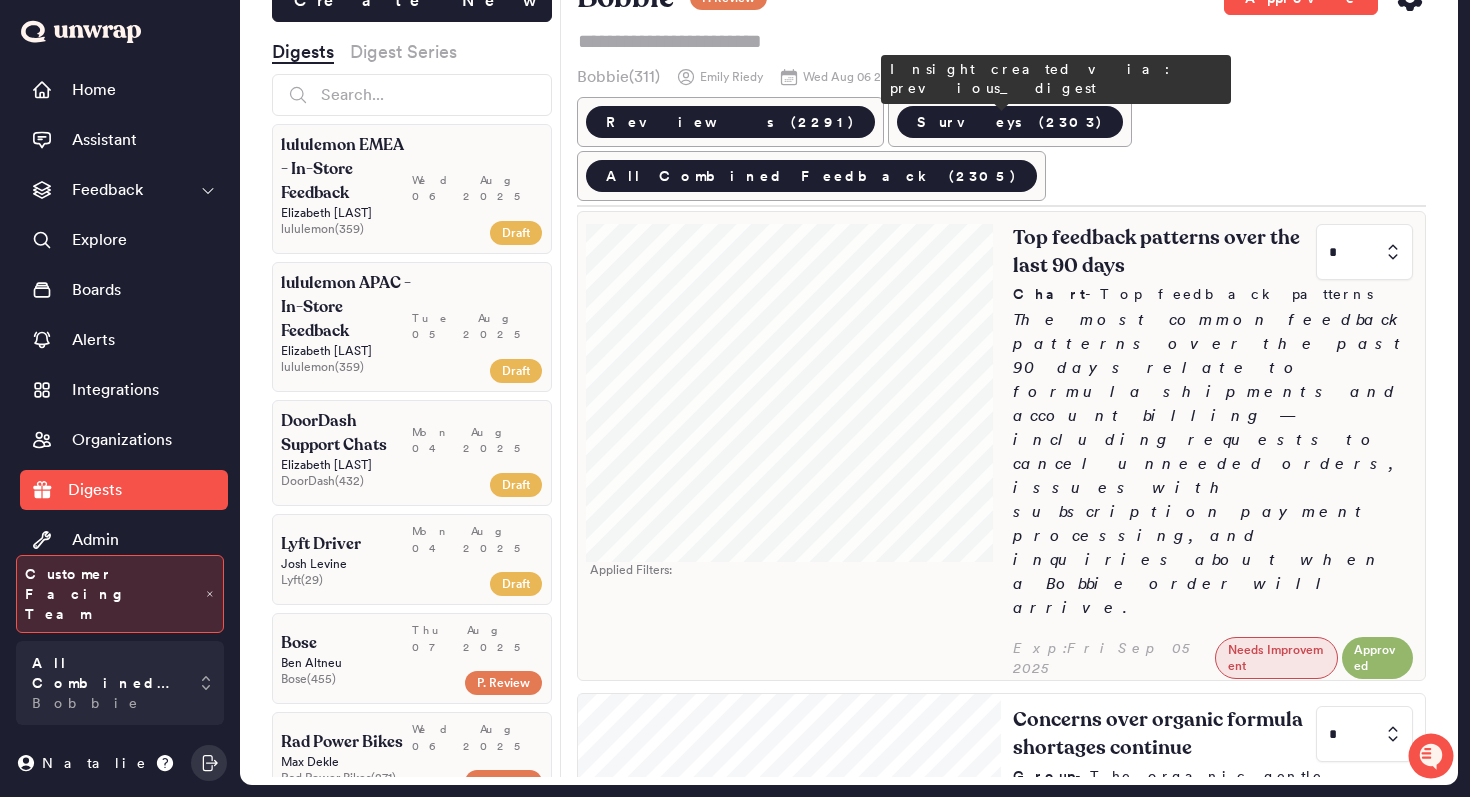 scroll, scrollTop: 248, scrollLeft: 0, axis: vertical 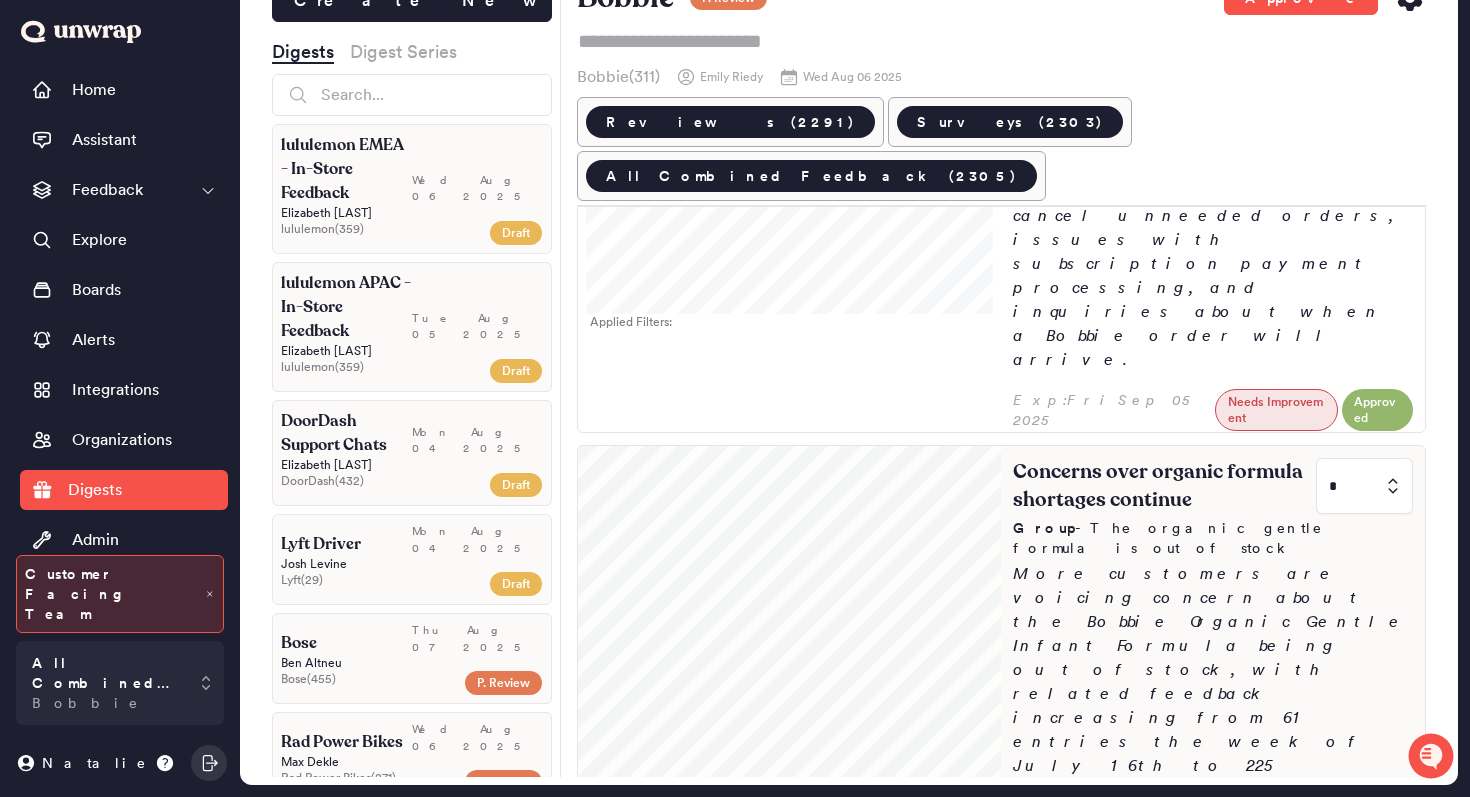 click on "Concerns over organic formula shortages continue * Group  -  The organic gentle formula is out of stock More customers are voicing concern about the Bobbie Organic Gentle Infant Formula being out of stock, with related feedback increasing from 61 entries the week of [DATE] to 225 entries the week of [DATE] ([PERCENTAGE] of feedback). Many note that their infants struggle to tolerate alternative formulas and express a strong interest in receiving updates on restock timing and availability. I have only 1/2 a can of the organic gentle formula left and cannot find it anywhere, which is concerning because my baby does not do well on any other formula.  -  [DATE] I am concerned about the production delays of the gentle Bobbie formula, as my son tolerates it better than the original, and I would like to know if it will be...  -  [DATE] I urgently needed Bobbie Organic Gentle formula for my baby, as I was running low and couldn't wait until [MONTH] for new orders to resume.  -  [DATE]" at bounding box center (1213, 994) 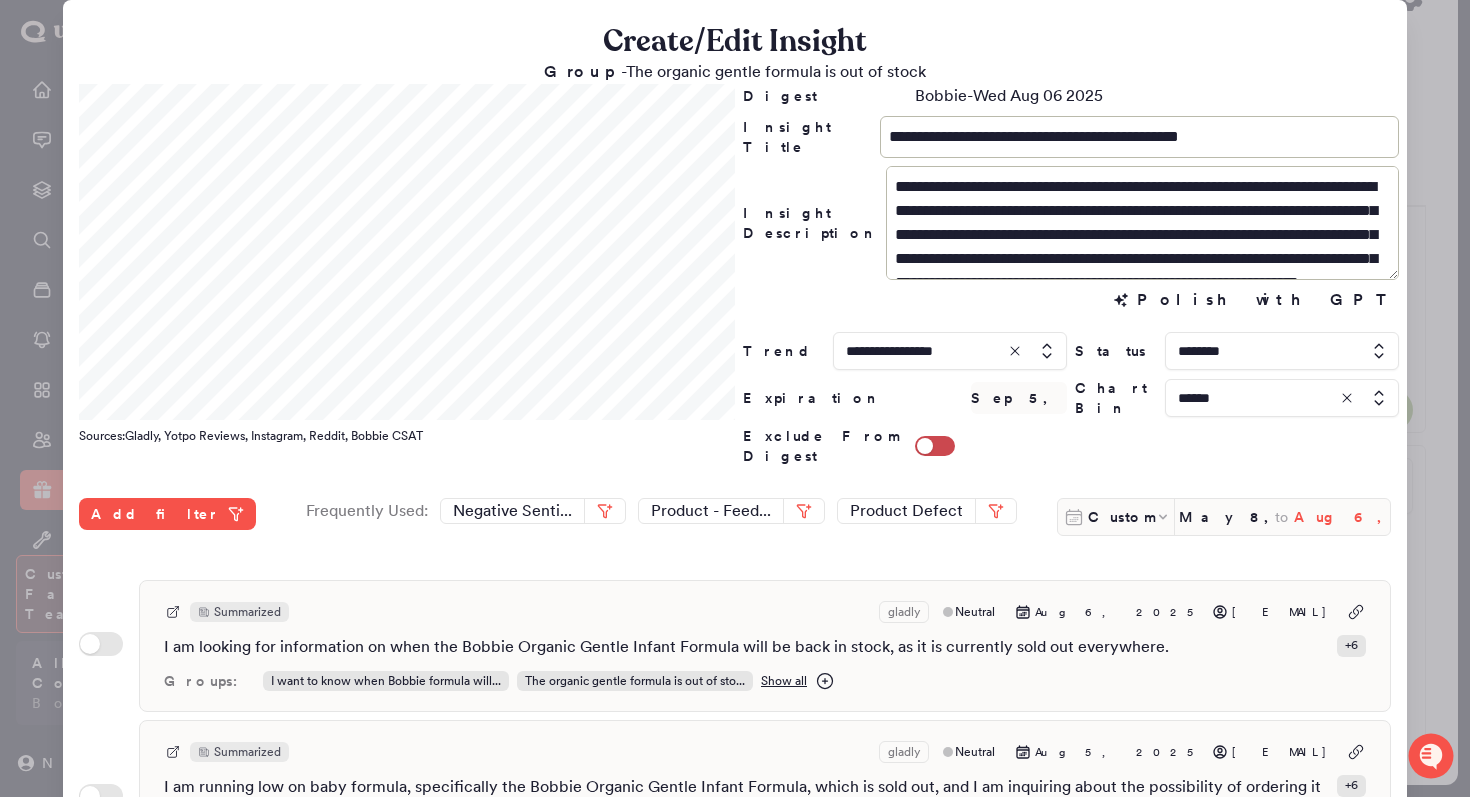 click on "Aug 6, 2025" at bounding box center (1342, 517) 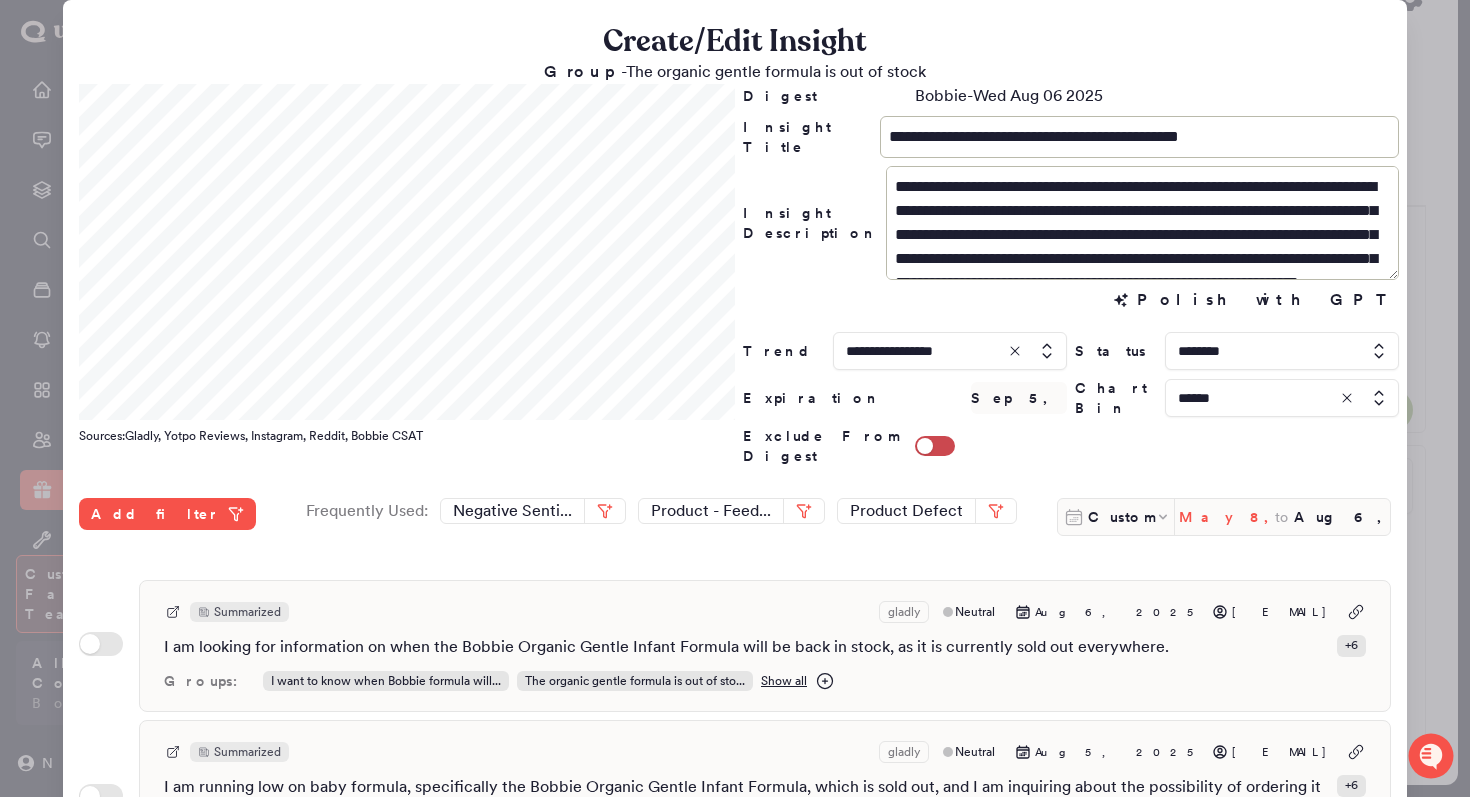 click on "May 8, 2025" at bounding box center (1227, 517) 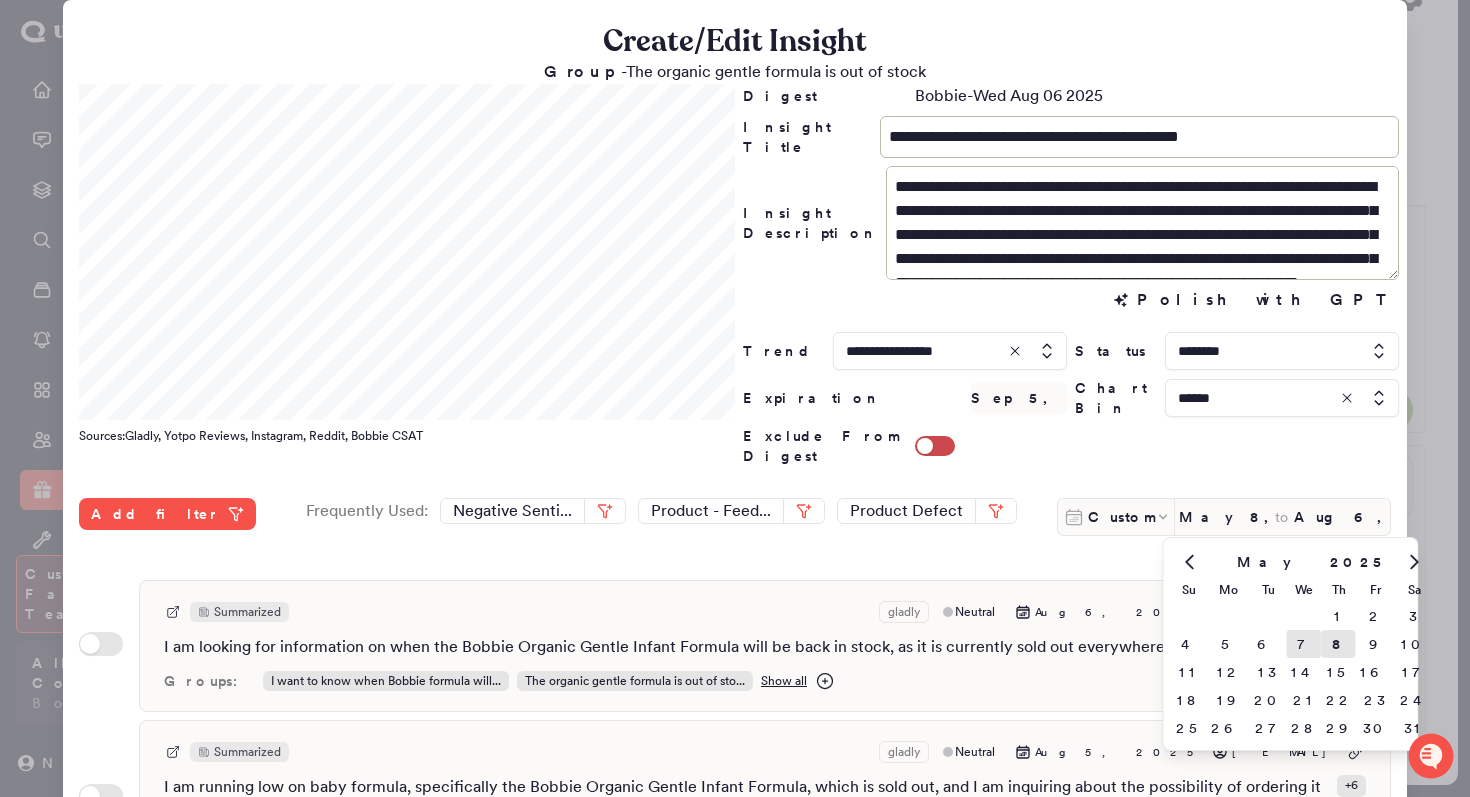 click on "7" at bounding box center [1304, 644] 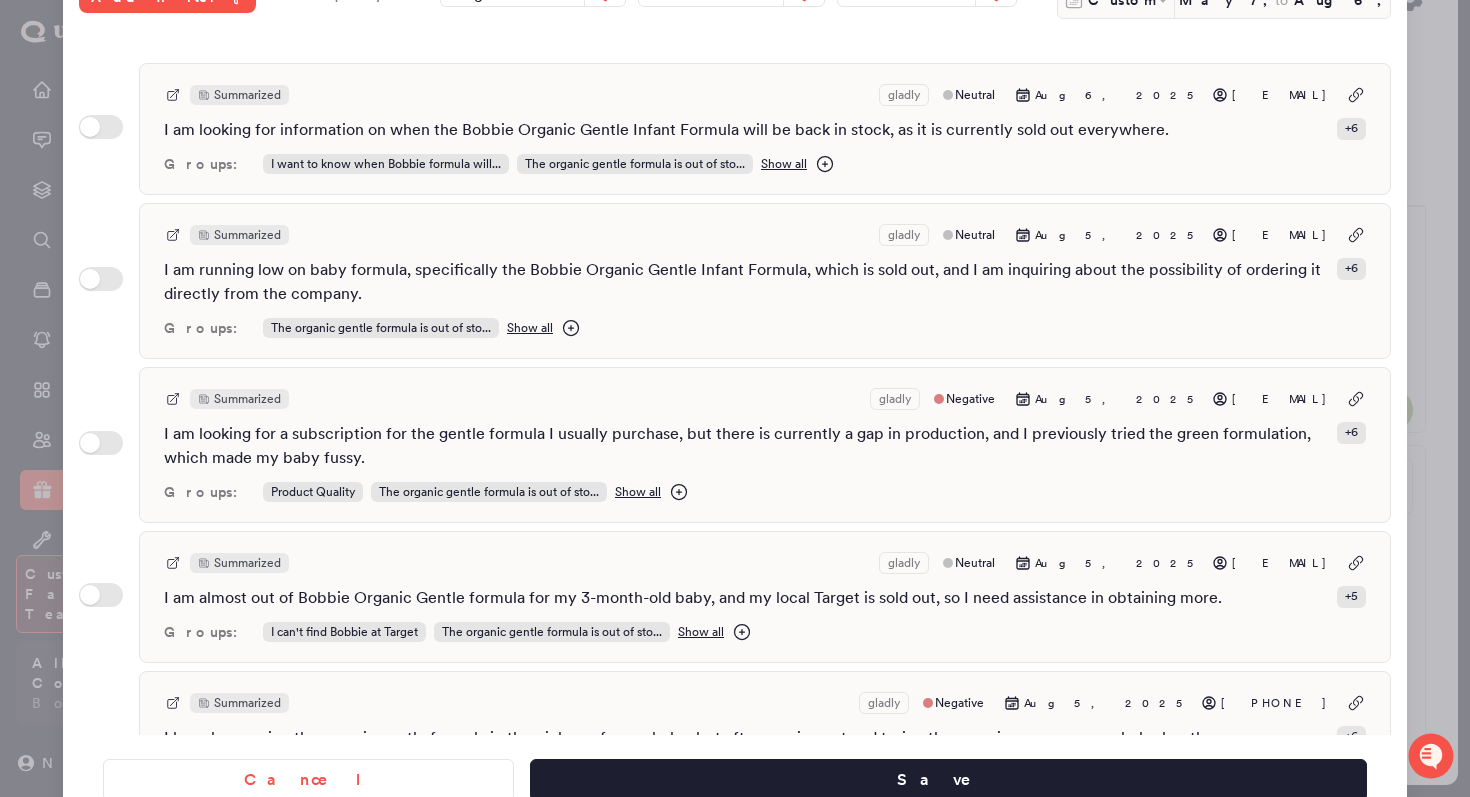 scroll, scrollTop: 531, scrollLeft: 0, axis: vertical 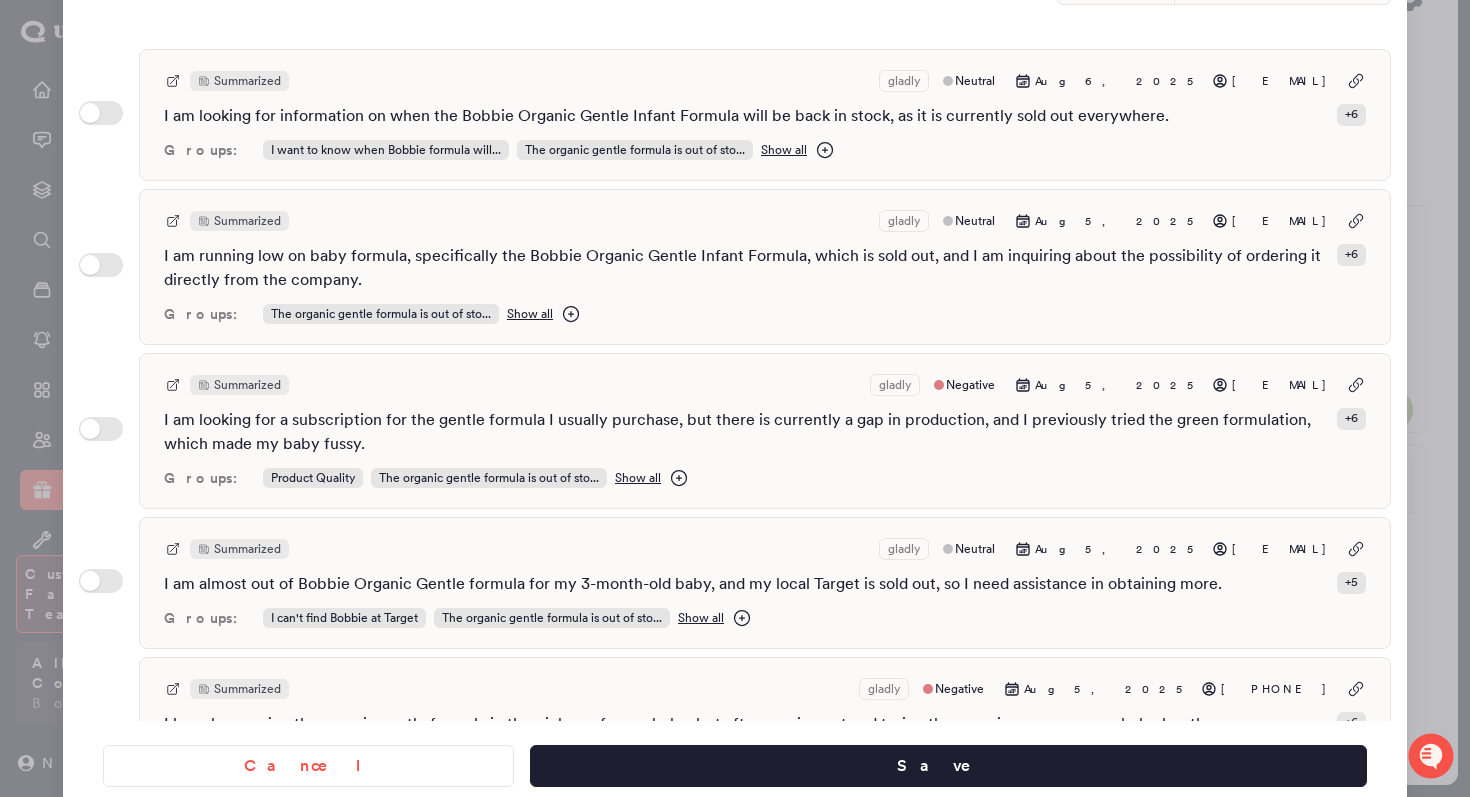 click on "Cancel Save" at bounding box center (735, 758) 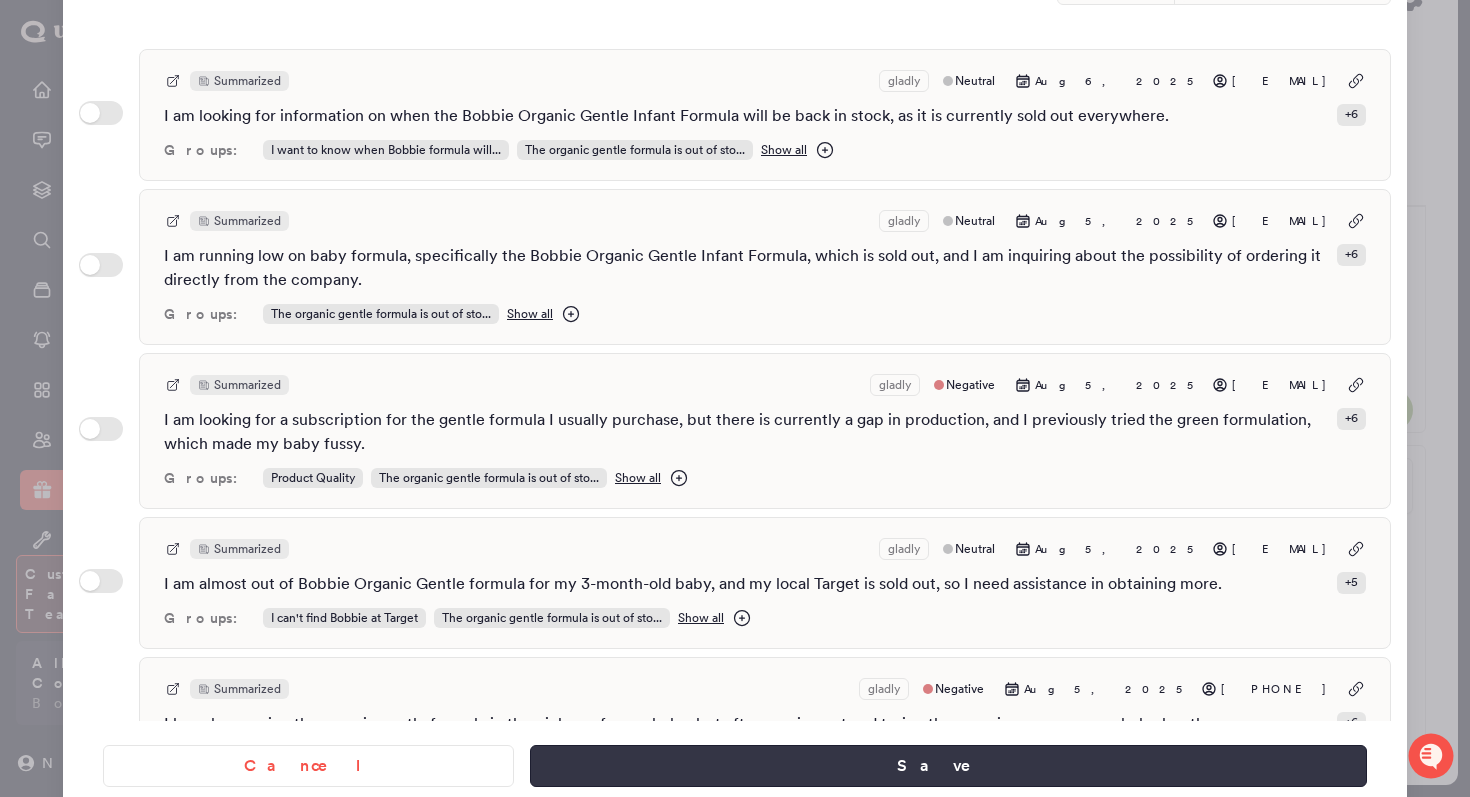 click on "Save" at bounding box center [948, 766] 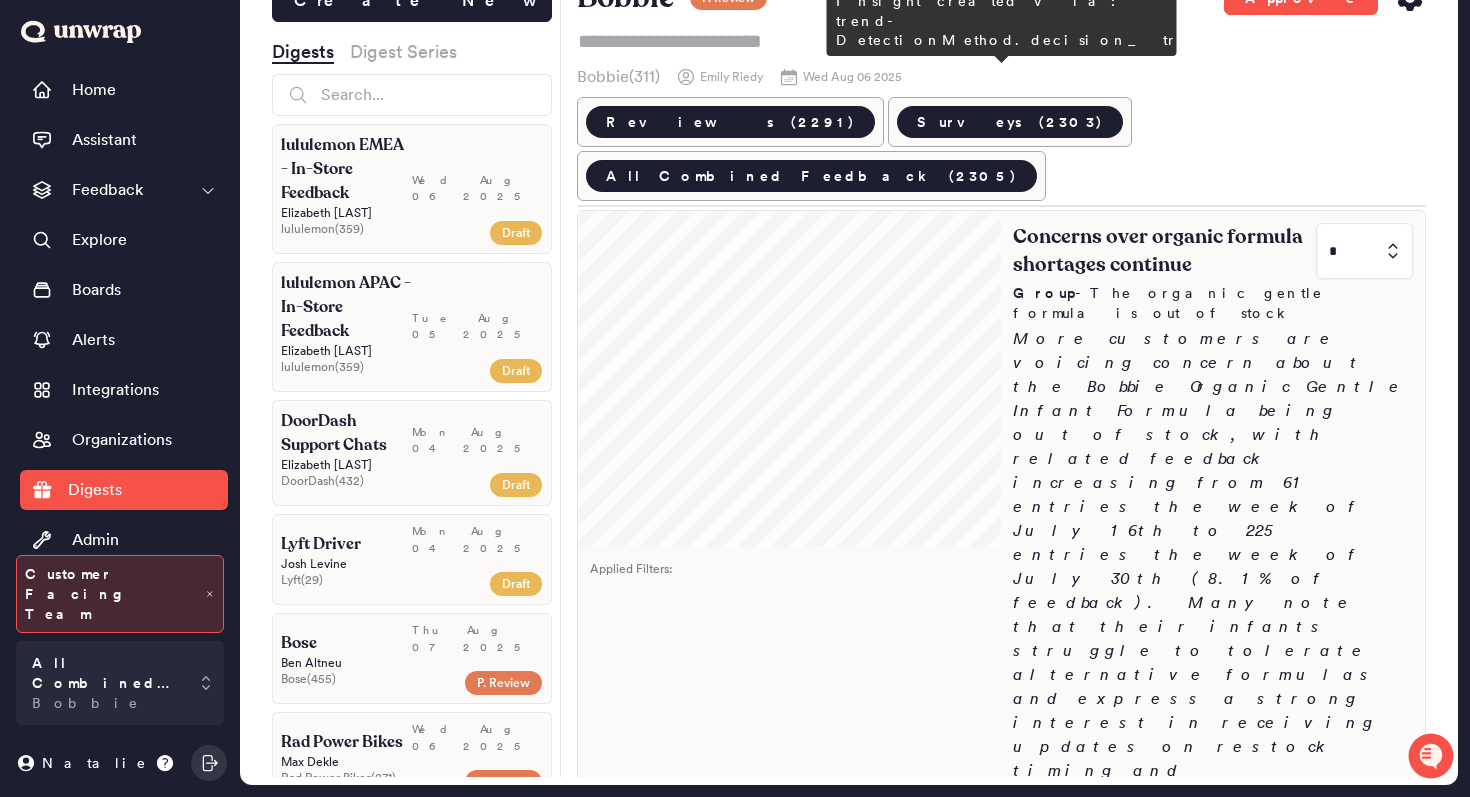 scroll, scrollTop: 0, scrollLeft: 0, axis: both 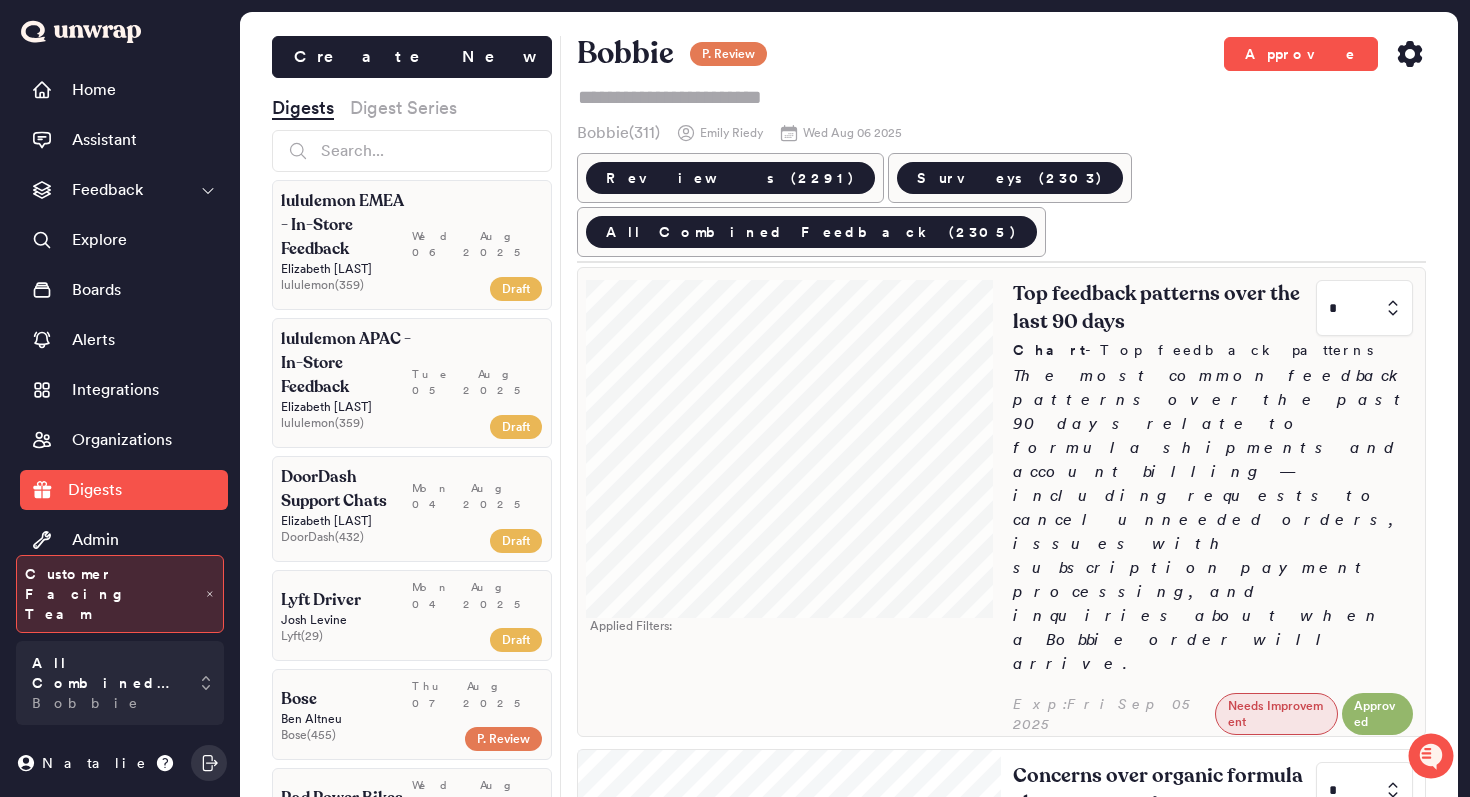 click at bounding box center (790, 443) 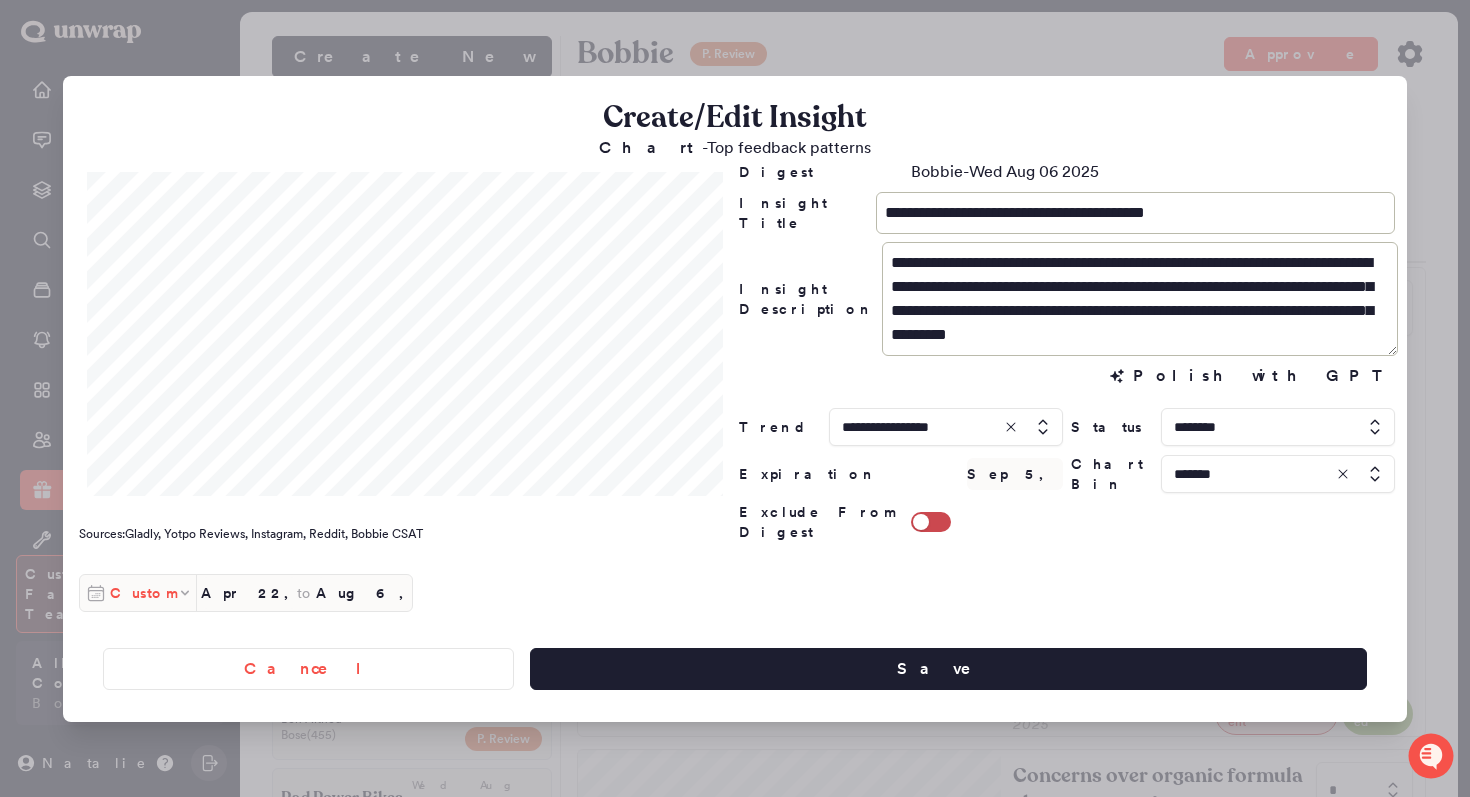 click on "Custom" at bounding box center (143, 593) 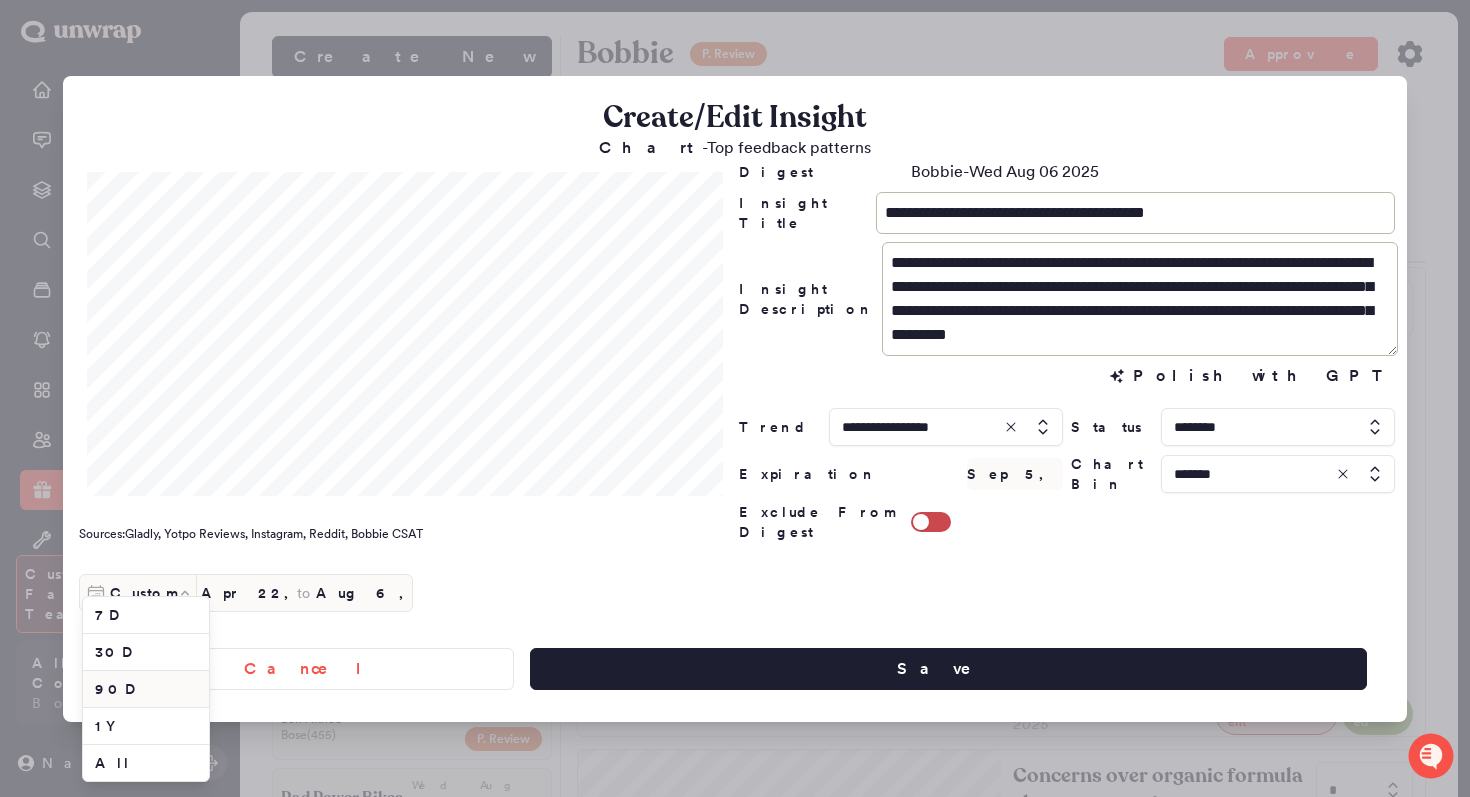 click on "90D" at bounding box center [146, 689] 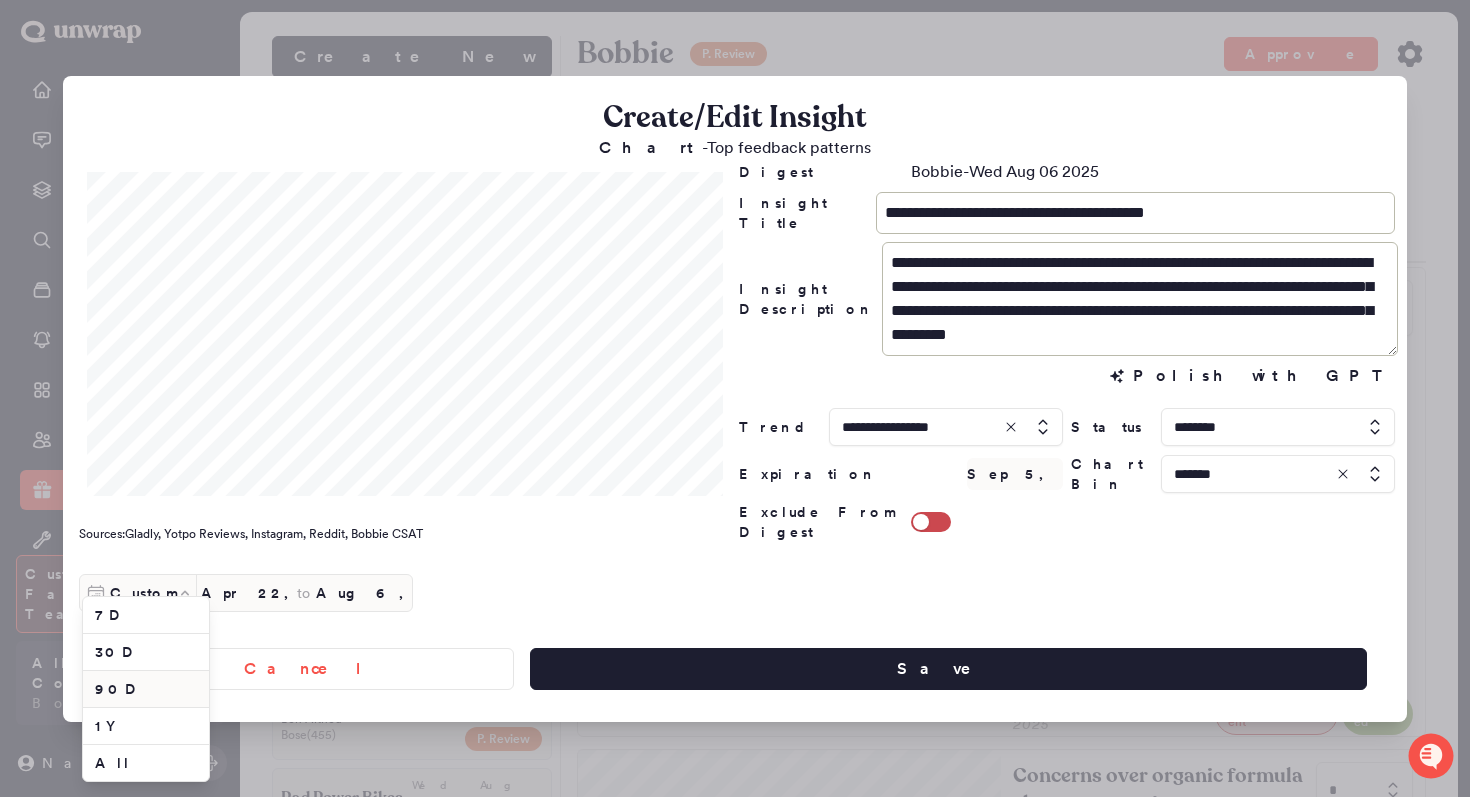 type on "May 9, 2025" 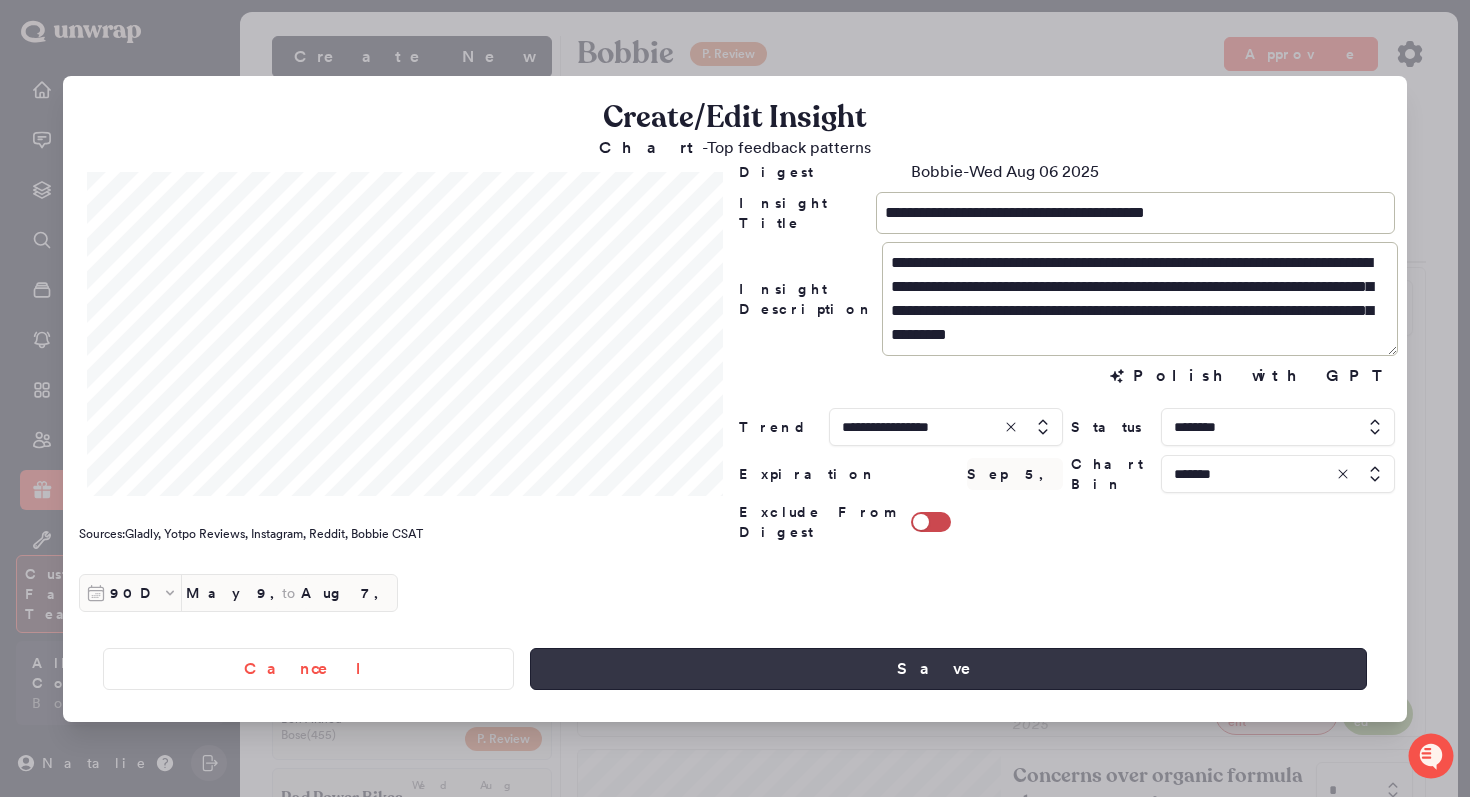 click on "Save" at bounding box center (948, 669) 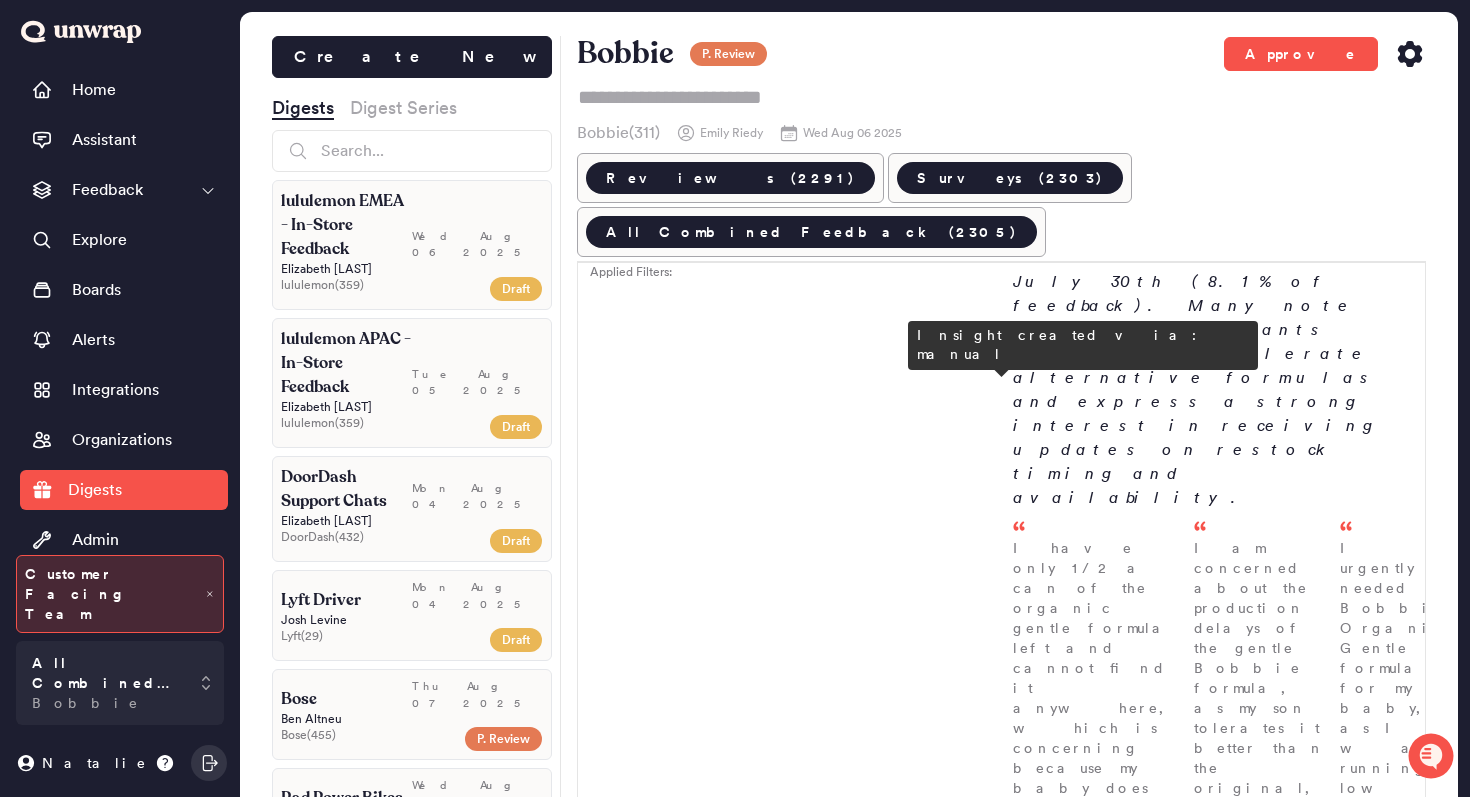 scroll, scrollTop: 862, scrollLeft: 0, axis: vertical 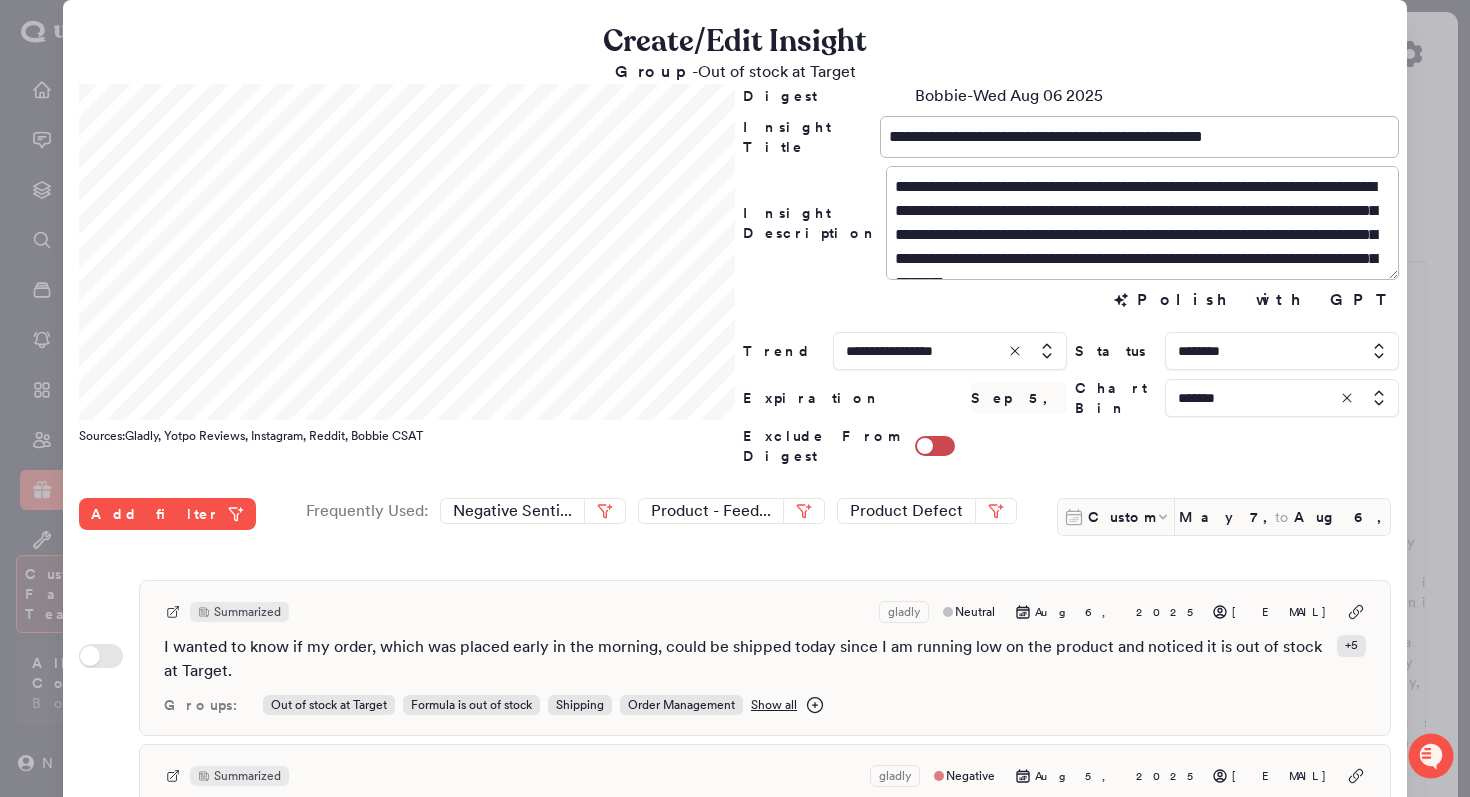click at bounding box center (735, 398) 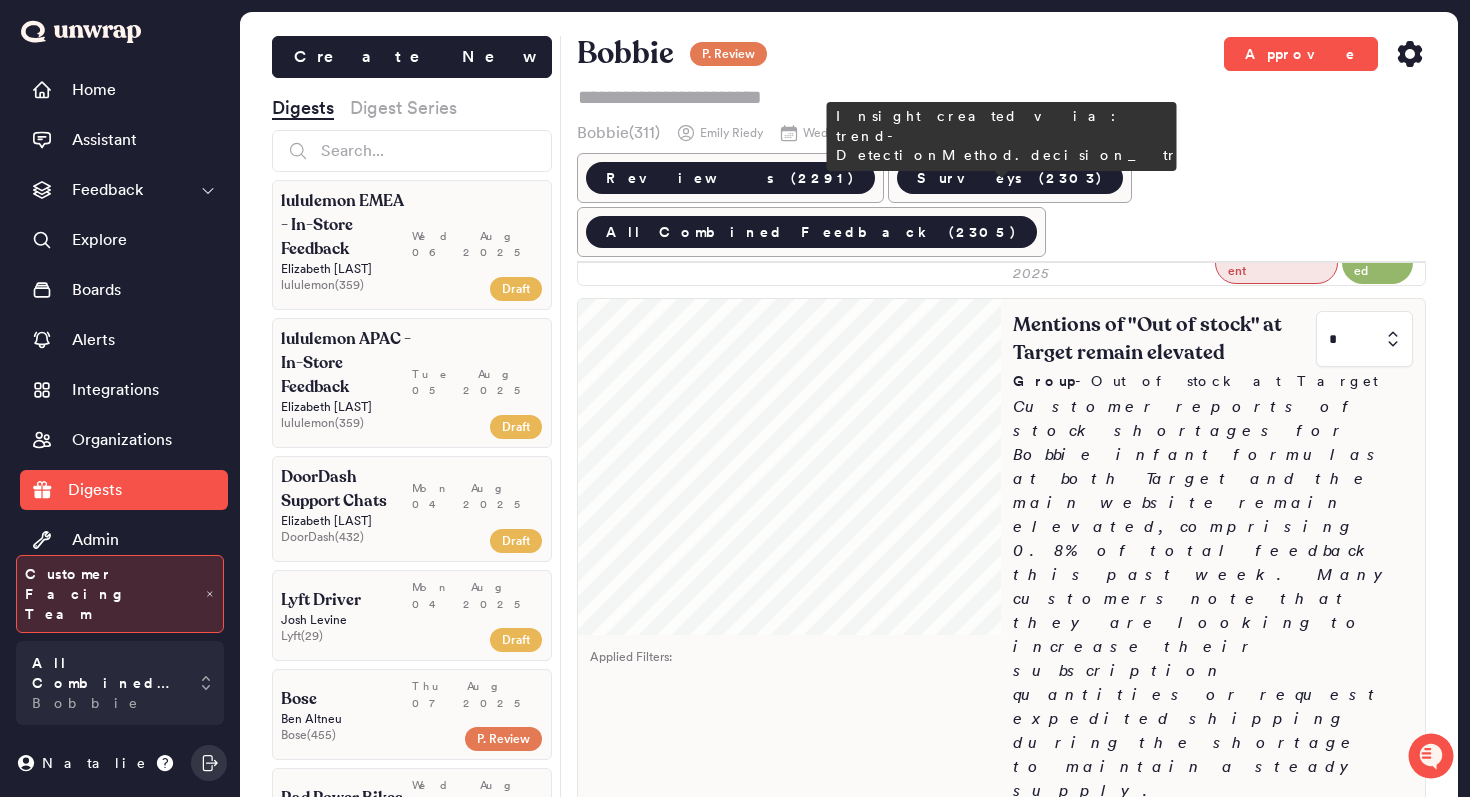 scroll, scrollTop: 1612, scrollLeft: 0, axis: vertical 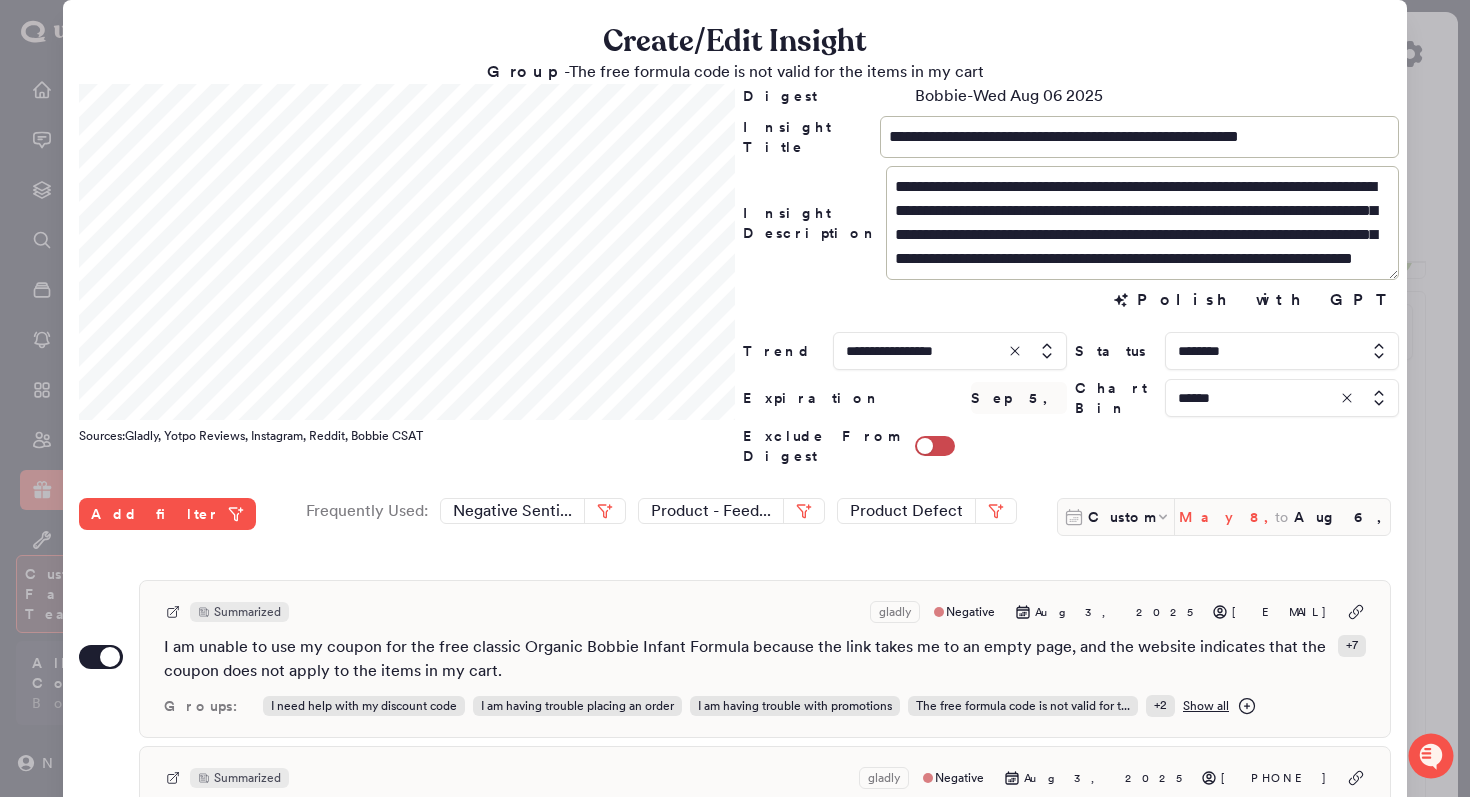 click on "May 8, 2025" at bounding box center [1227, 517] 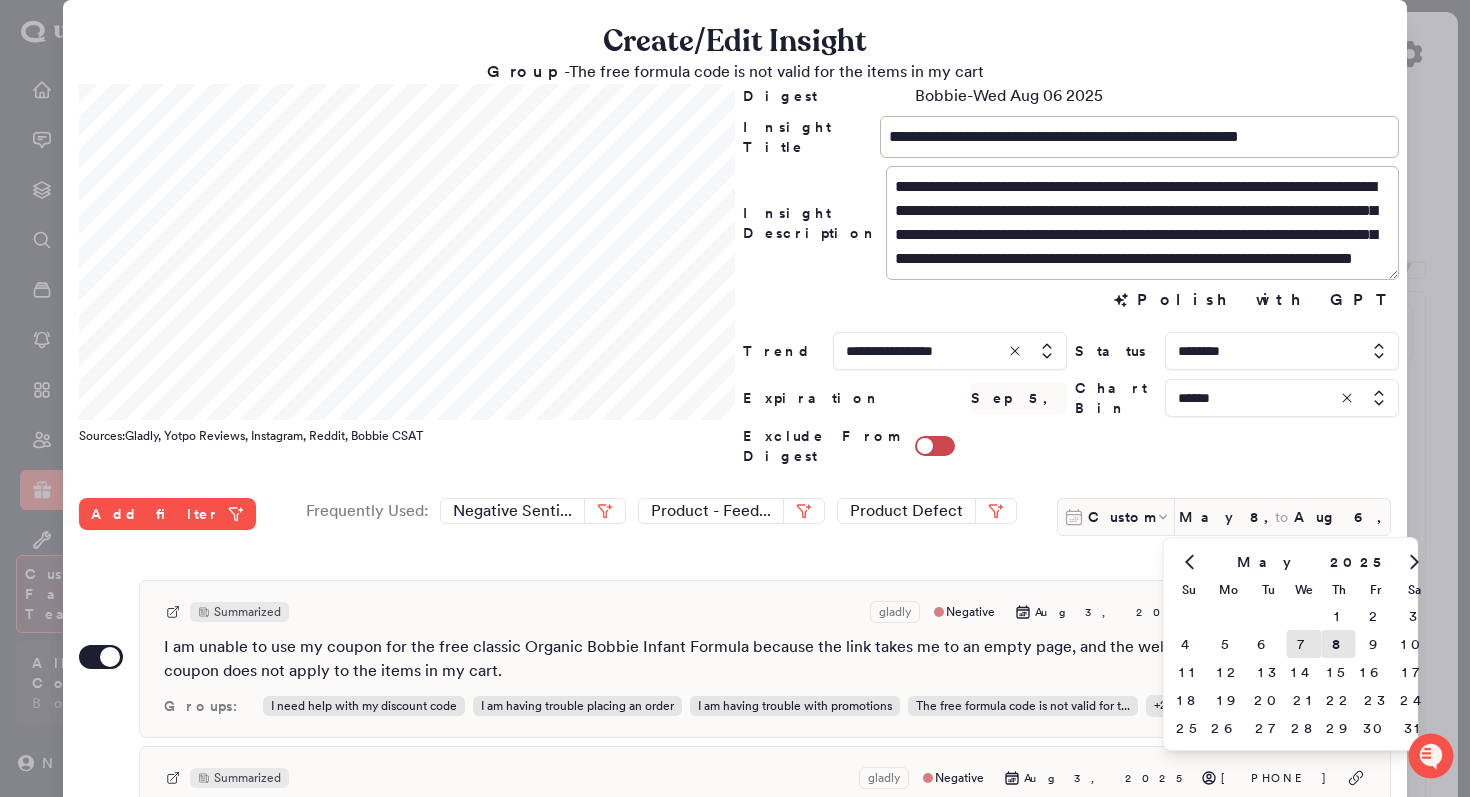 click on "7" at bounding box center (1304, 644) 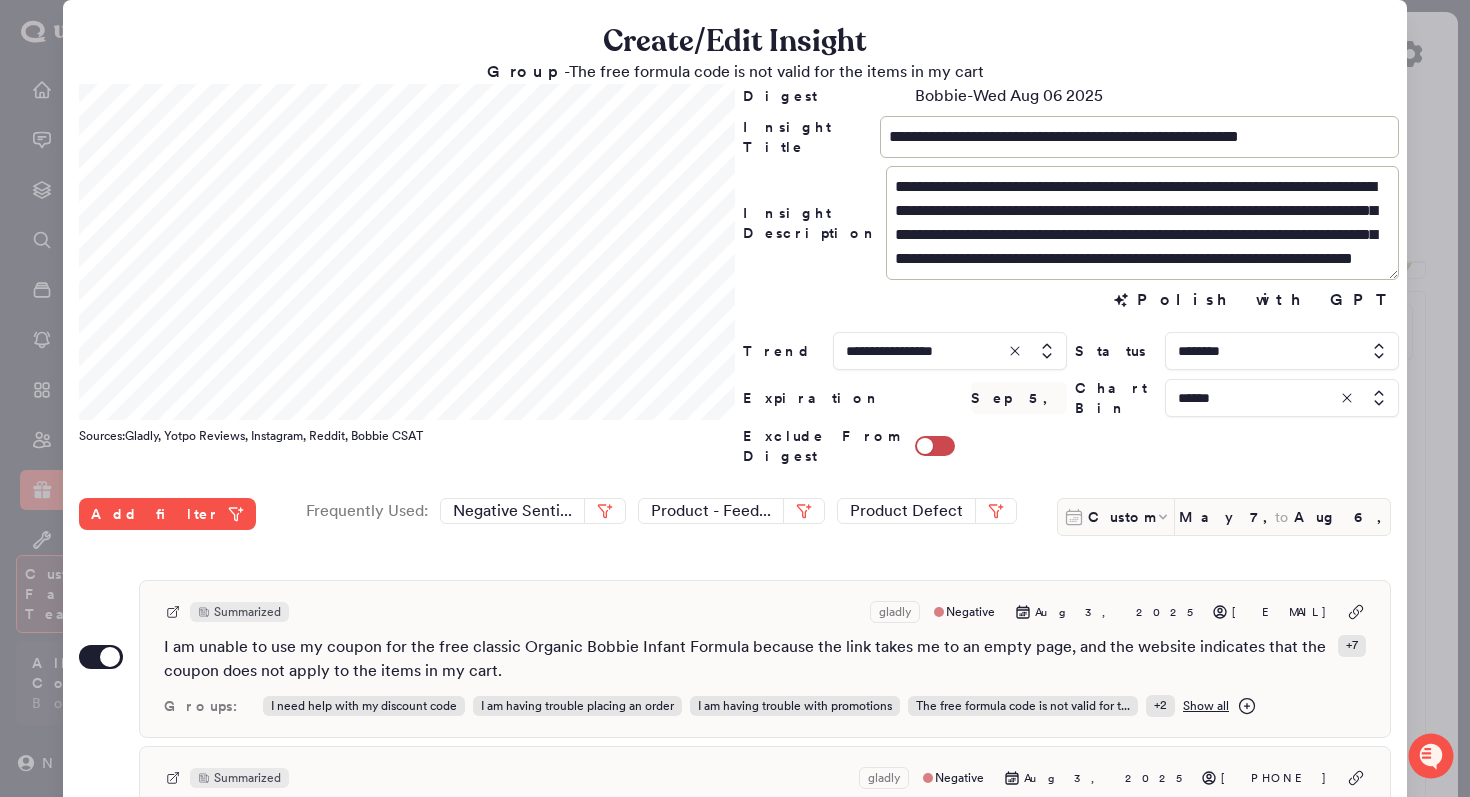 scroll, scrollTop: 531, scrollLeft: 0, axis: vertical 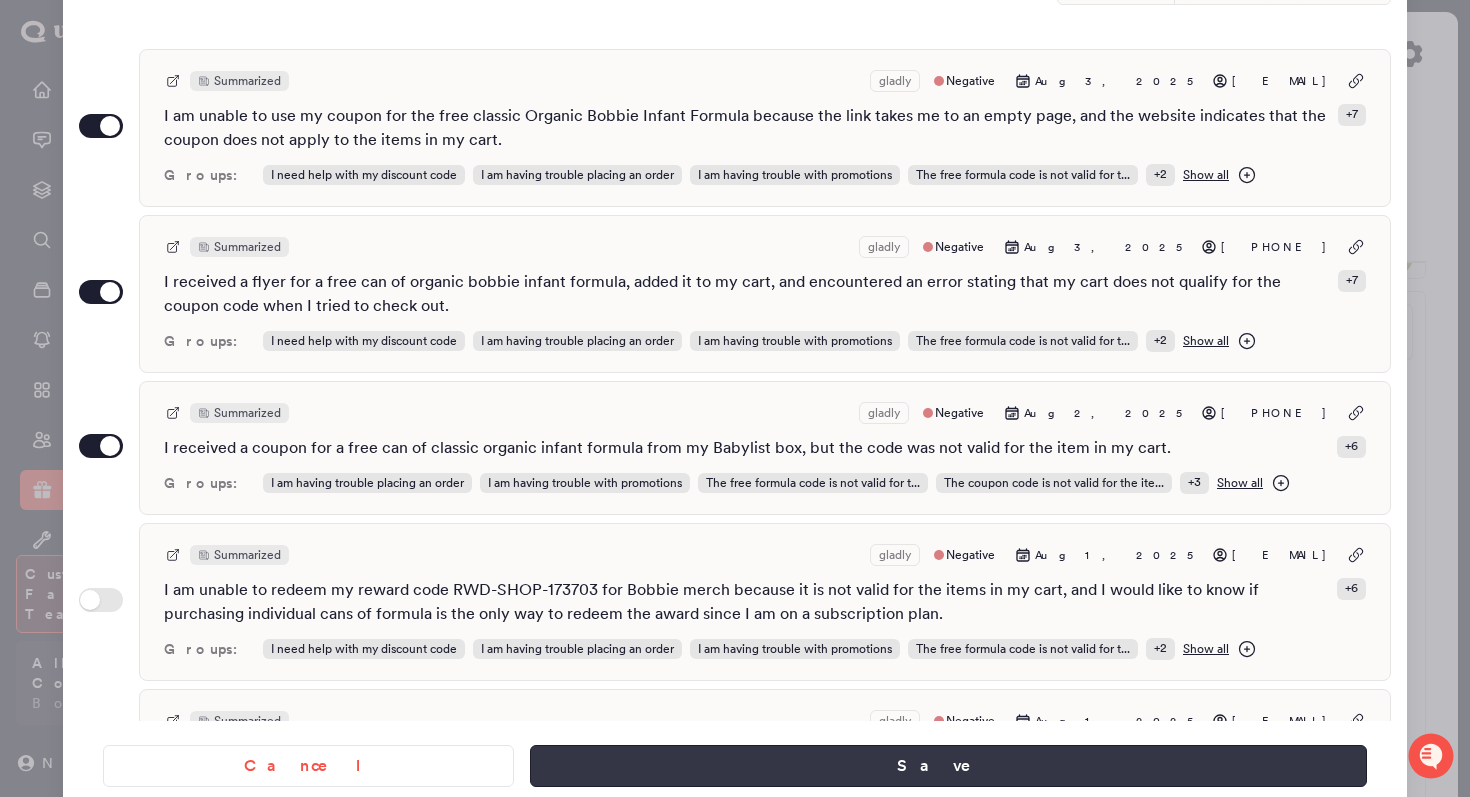 click on "Save" at bounding box center (948, 766) 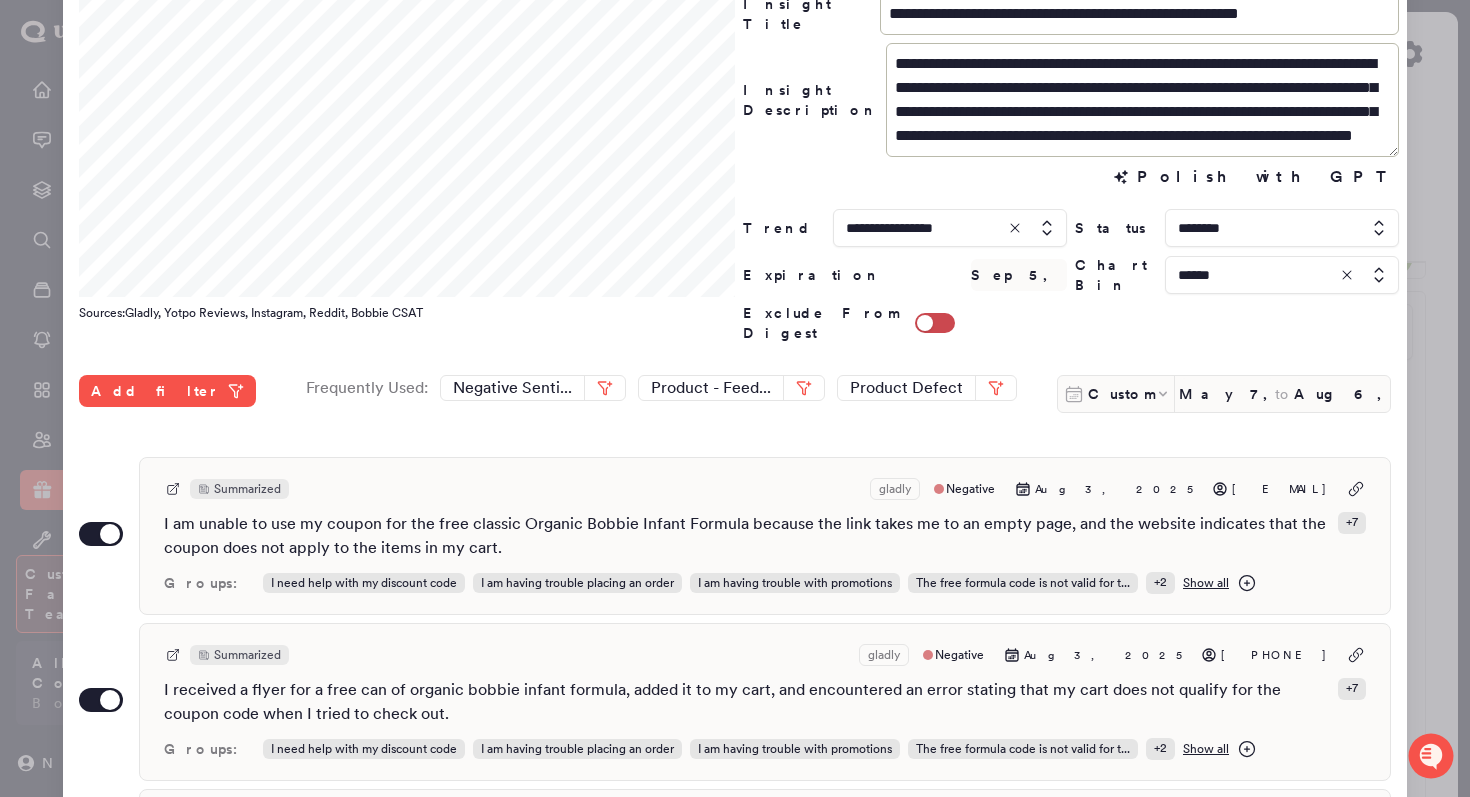 scroll, scrollTop: 0, scrollLeft: 0, axis: both 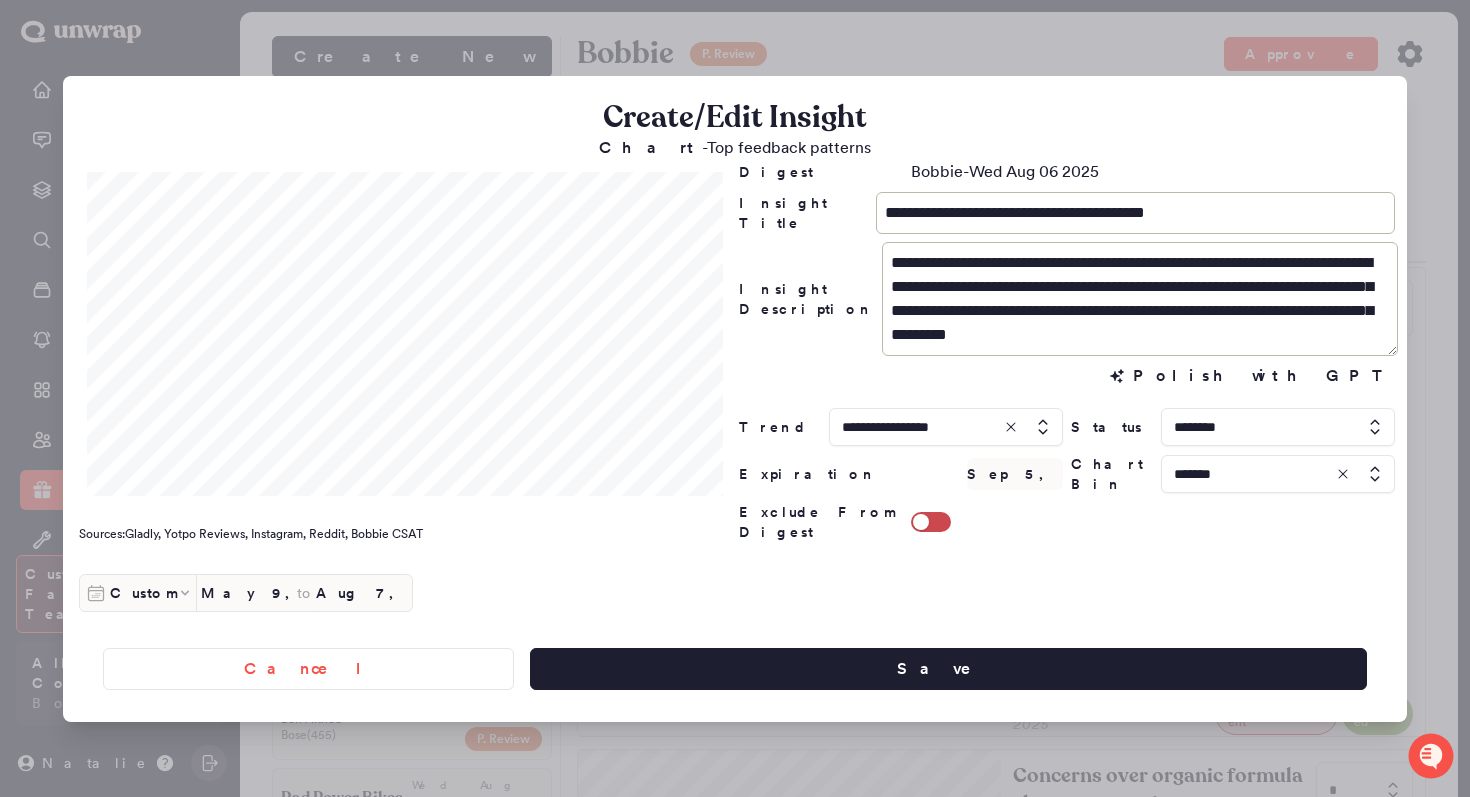 click at bounding box center [735, 398] 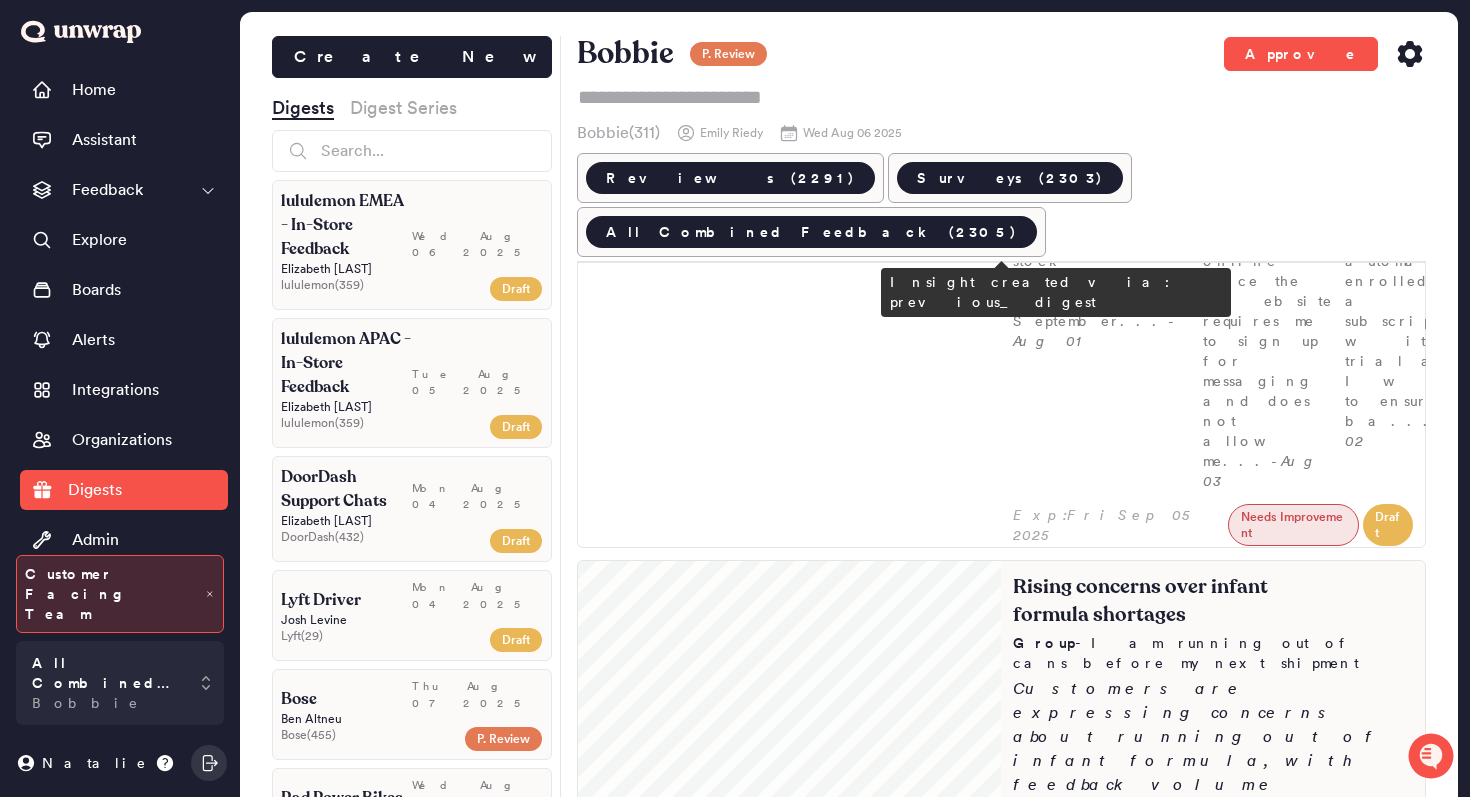 scroll, scrollTop: 4420, scrollLeft: 0, axis: vertical 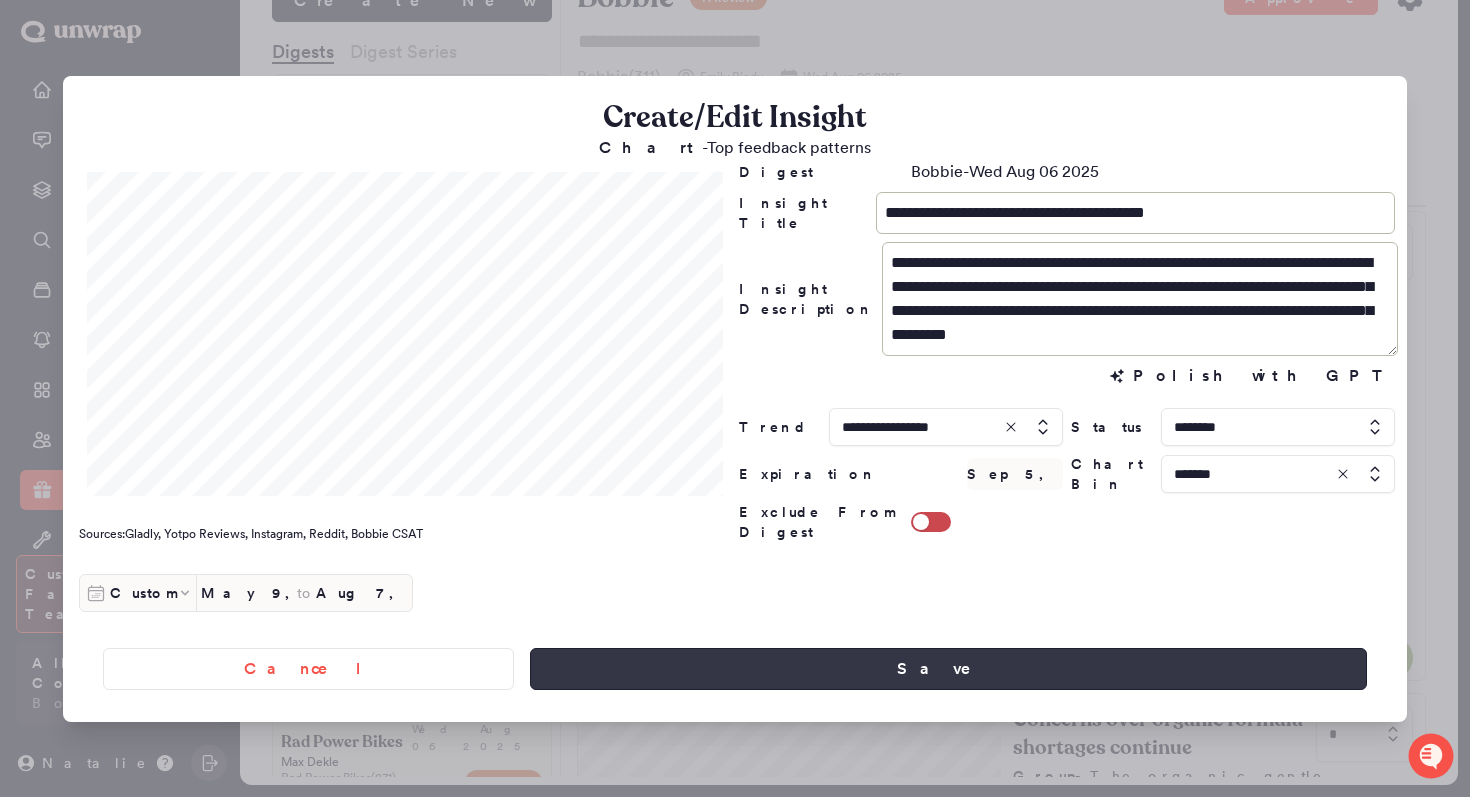 click on "Save" at bounding box center [948, 669] 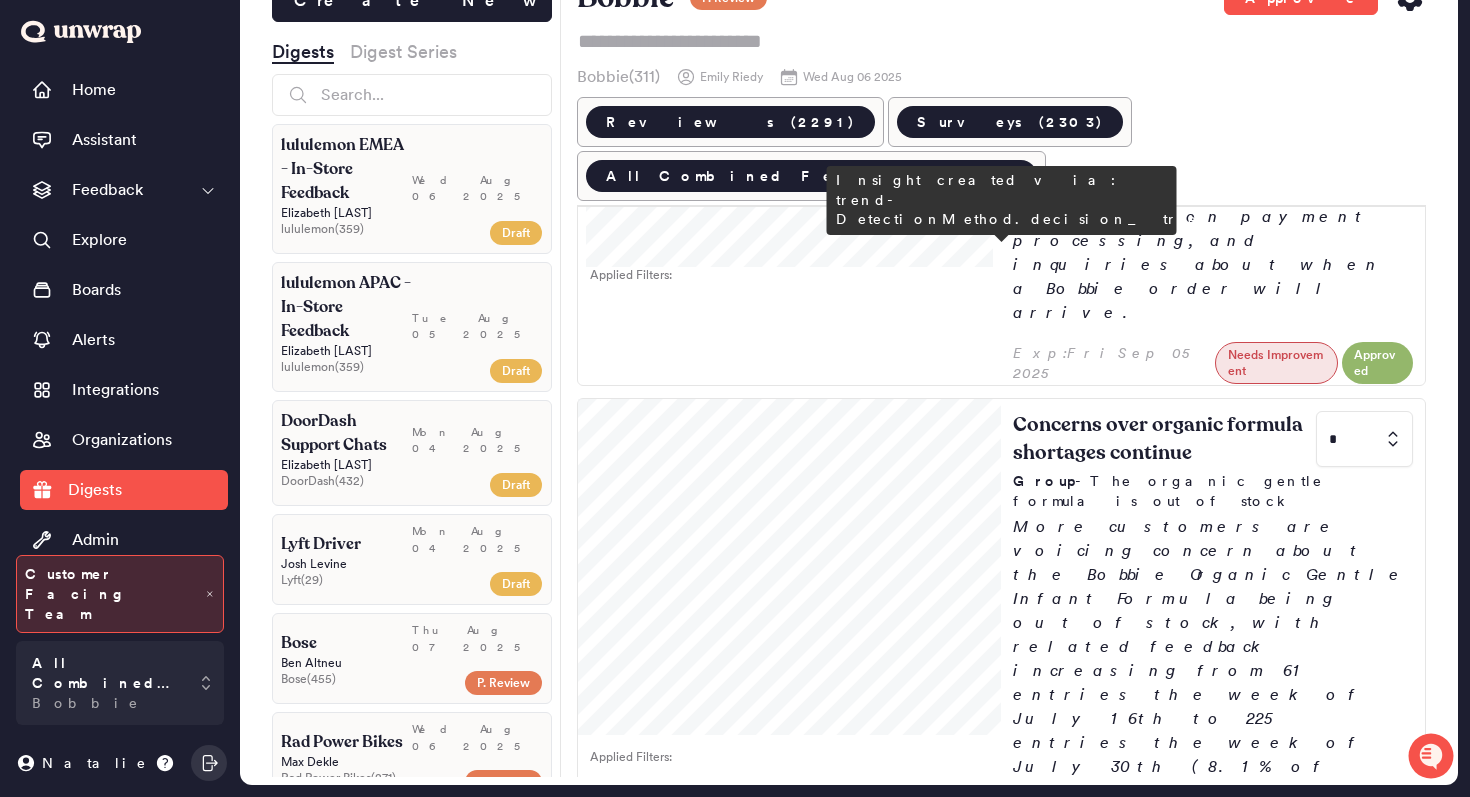 scroll, scrollTop: 308, scrollLeft: 0, axis: vertical 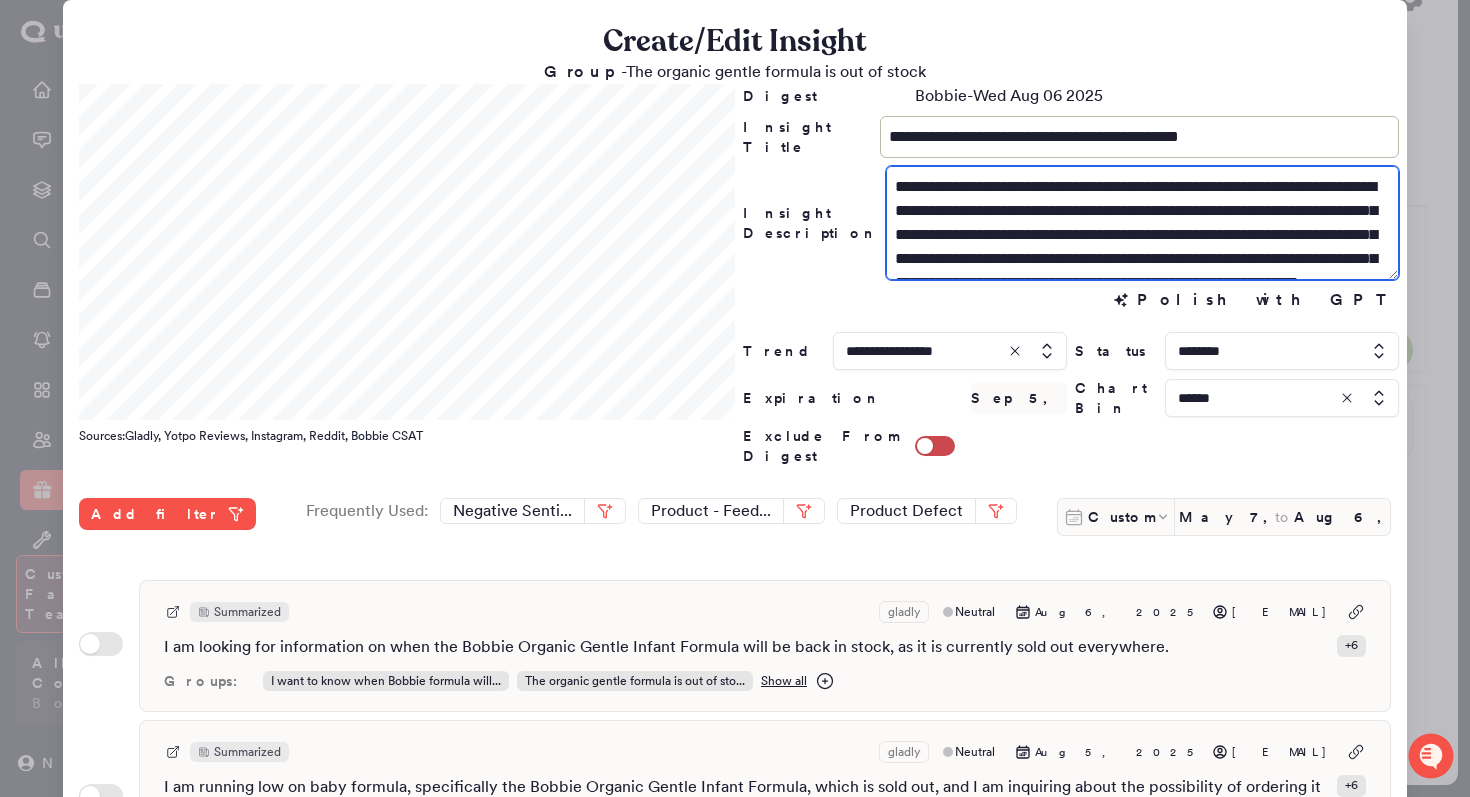click on "**********" at bounding box center (1142, 223) 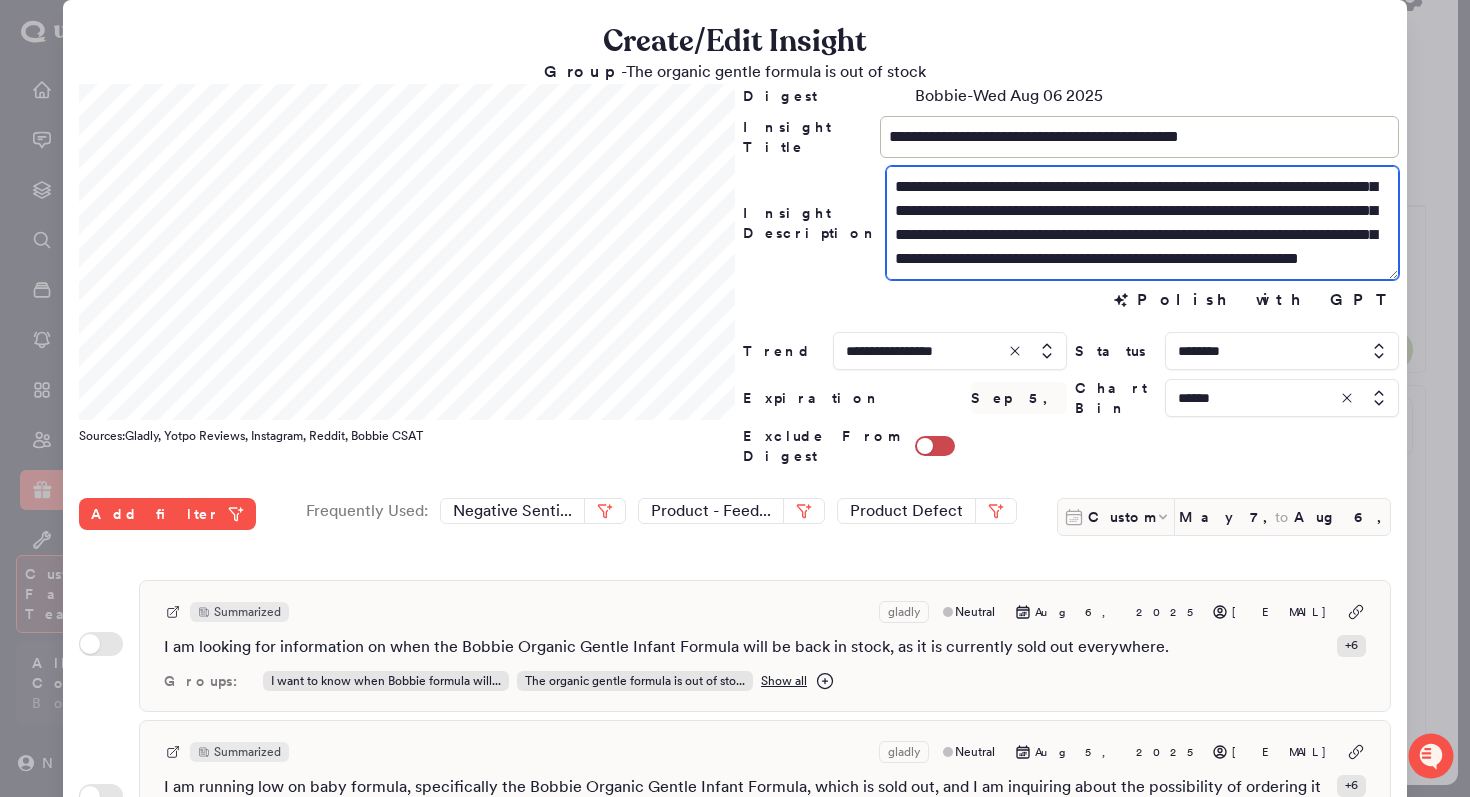 scroll, scrollTop: 48, scrollLeft: 0, axis: vertical 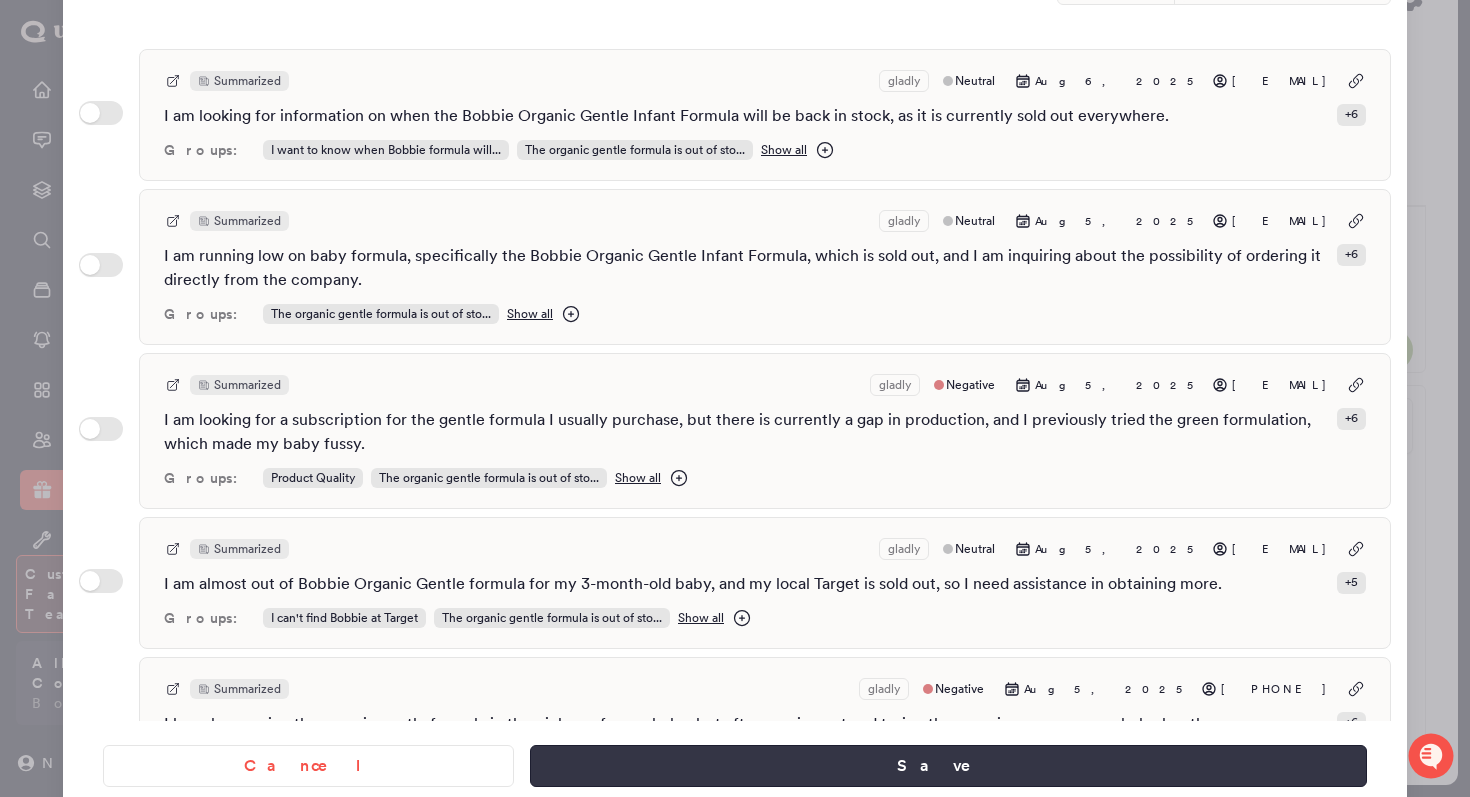 type on "**********" 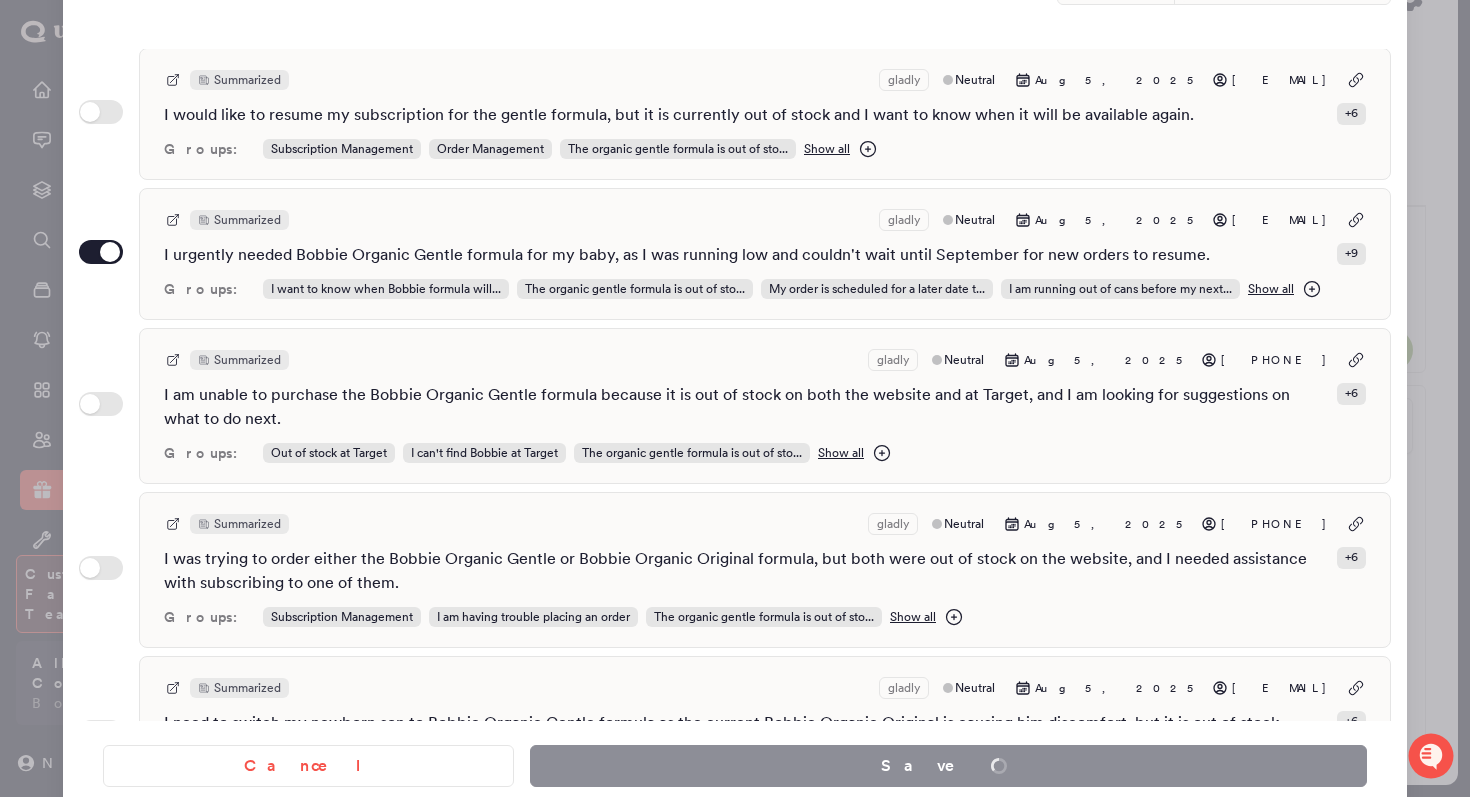 scroll, scrollTop: 2338, scrollLeft: 0, axis: vertical 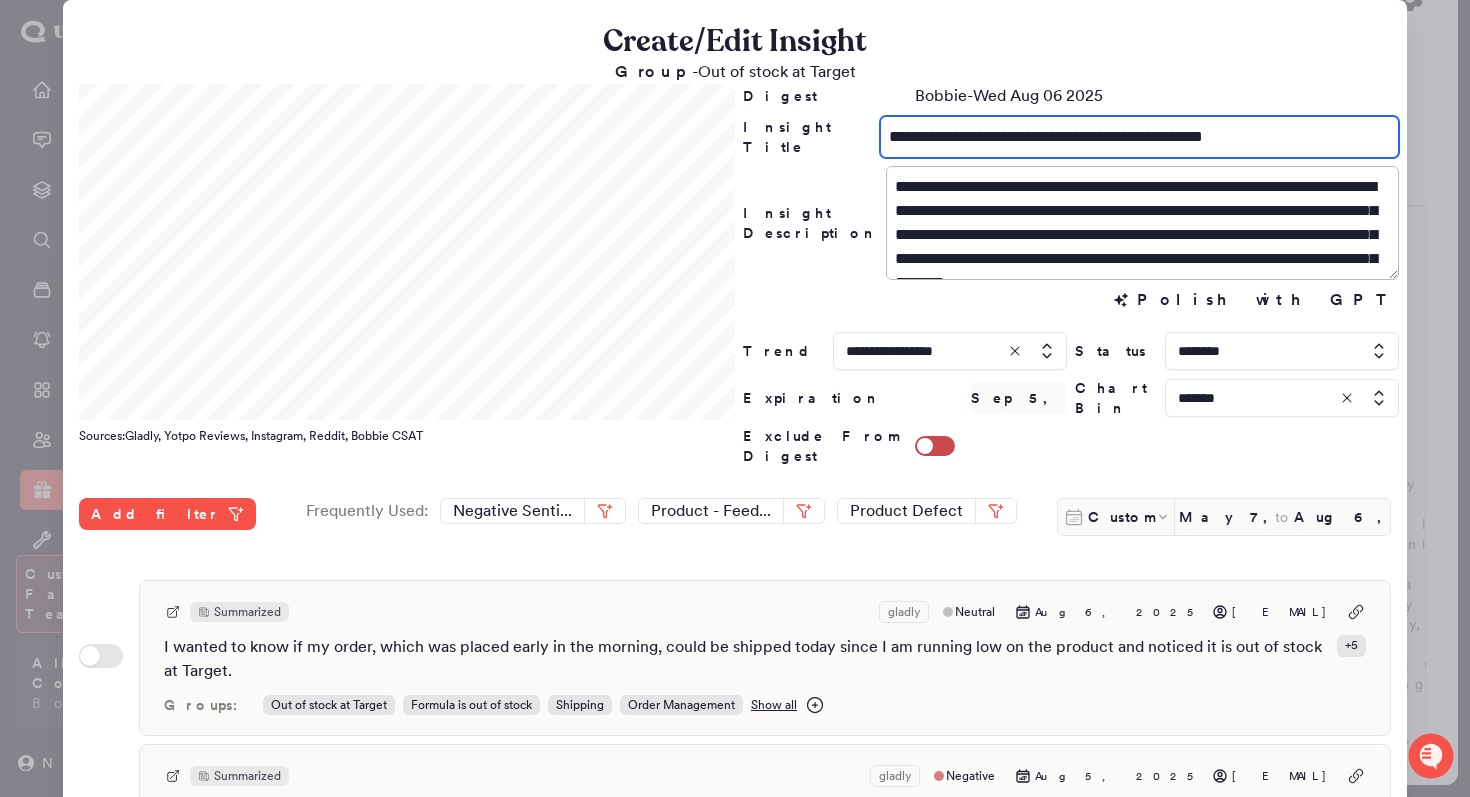 click on "**********" at bounding box center (1139, 137) 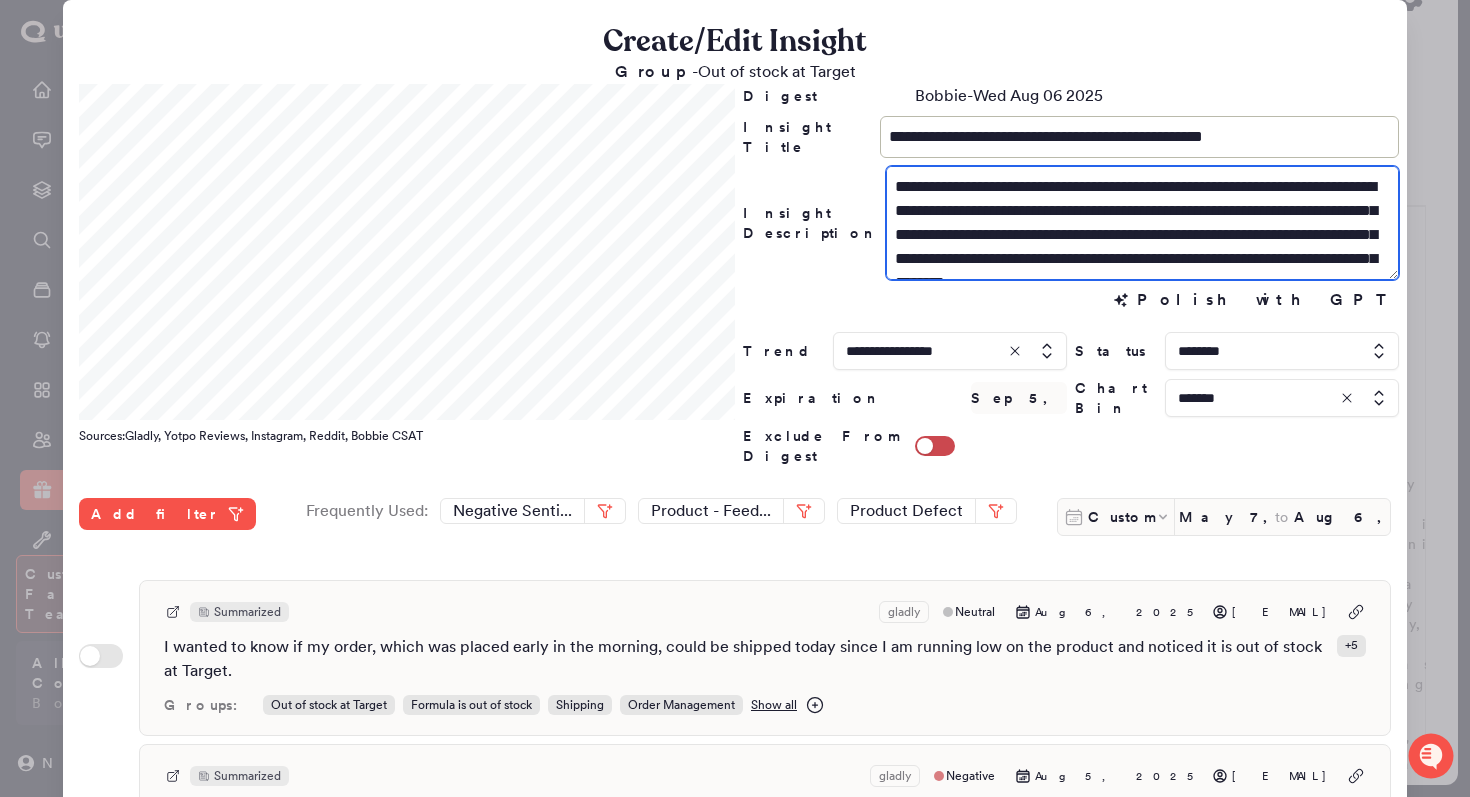 drag, startPoint x: 1124, startPoint y: 213, endPoint x: 984, endPoint y: 218, distance: 140.08926 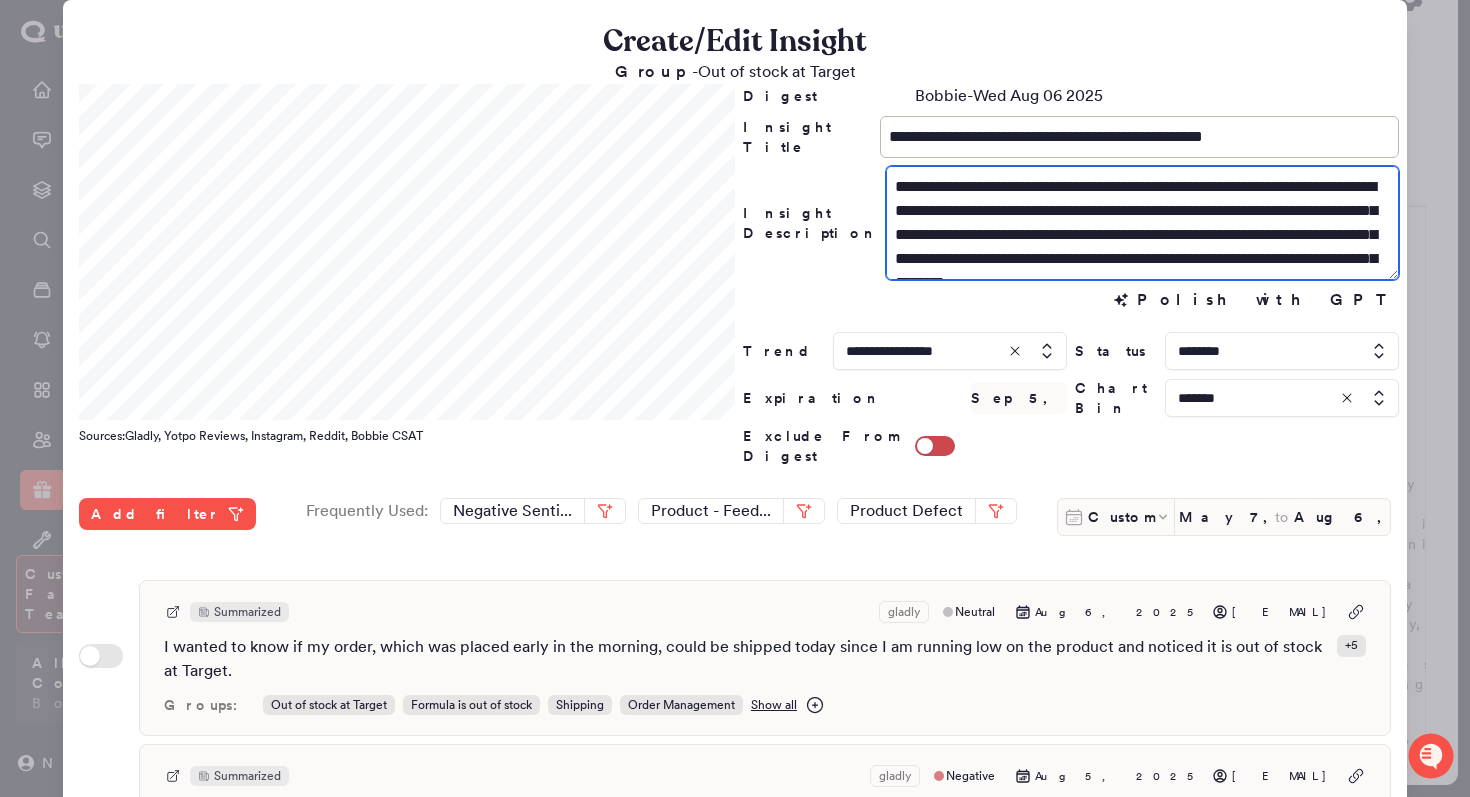 click on "**********" at bounding box center [1142, 223] 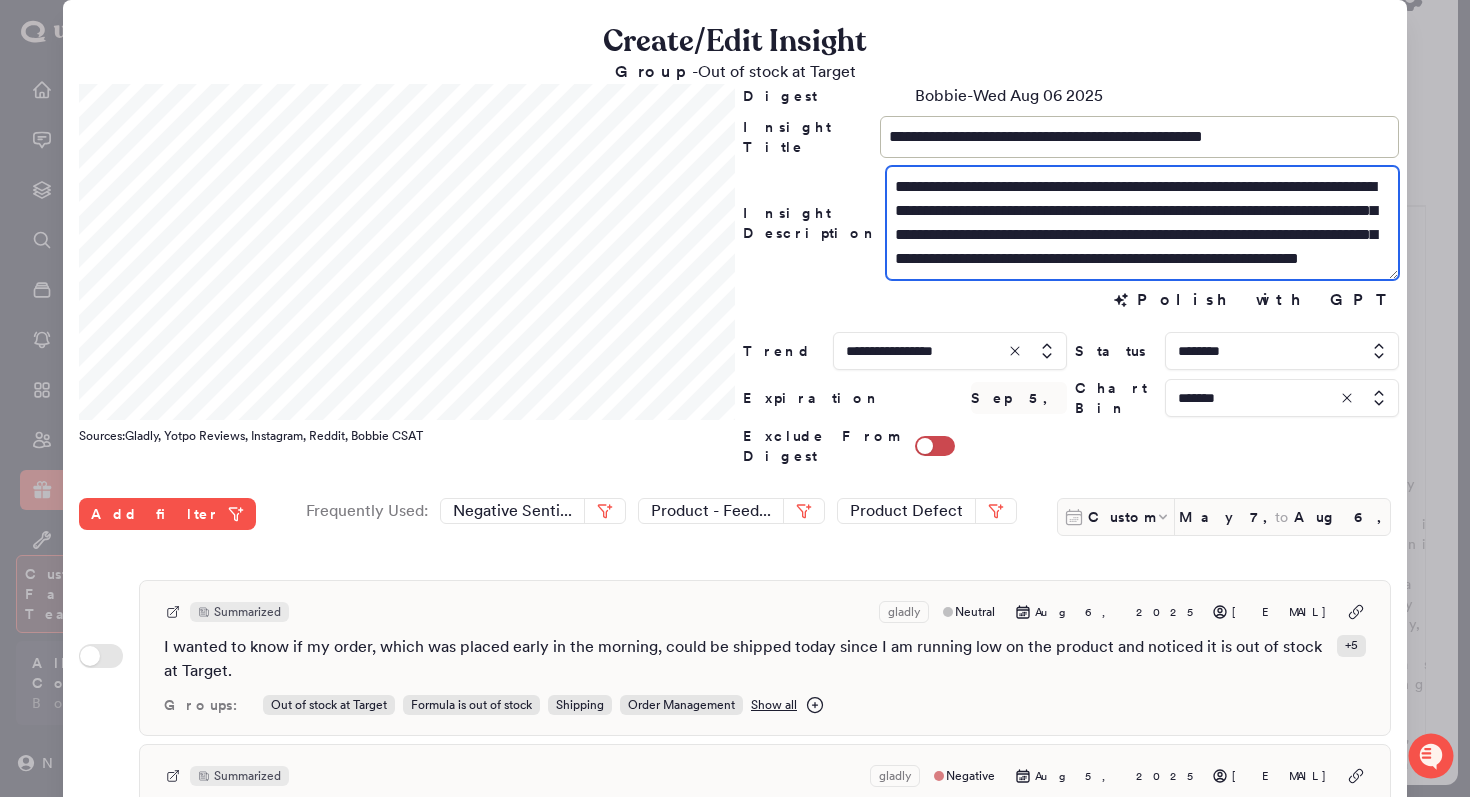 drag, startPoint x: 918, startPoint y: 213, endPoint x: 885, endPoint y: 213, distance: 33 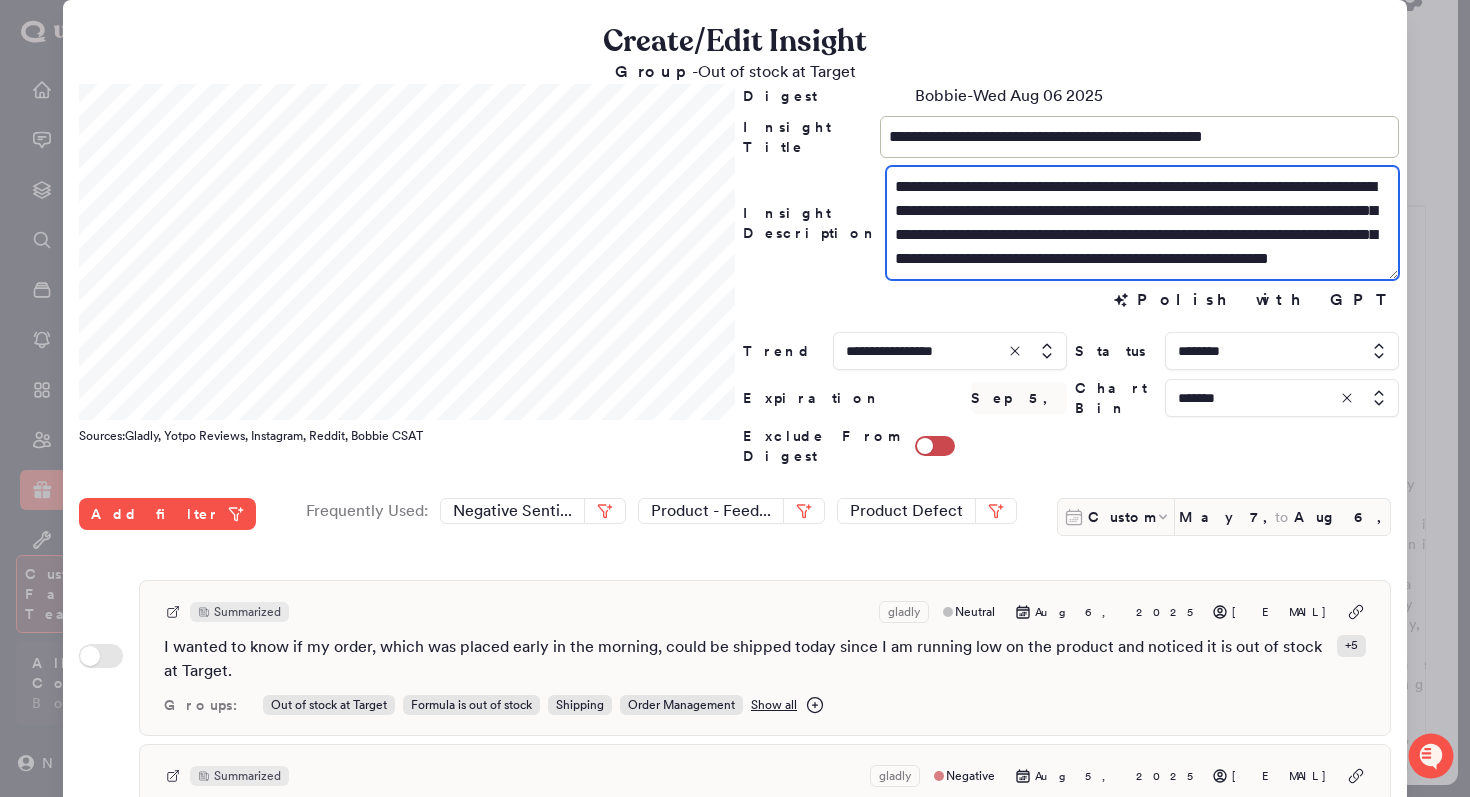 scroll, scrollTop: 16, scrollLeft: 0, axis: vertical 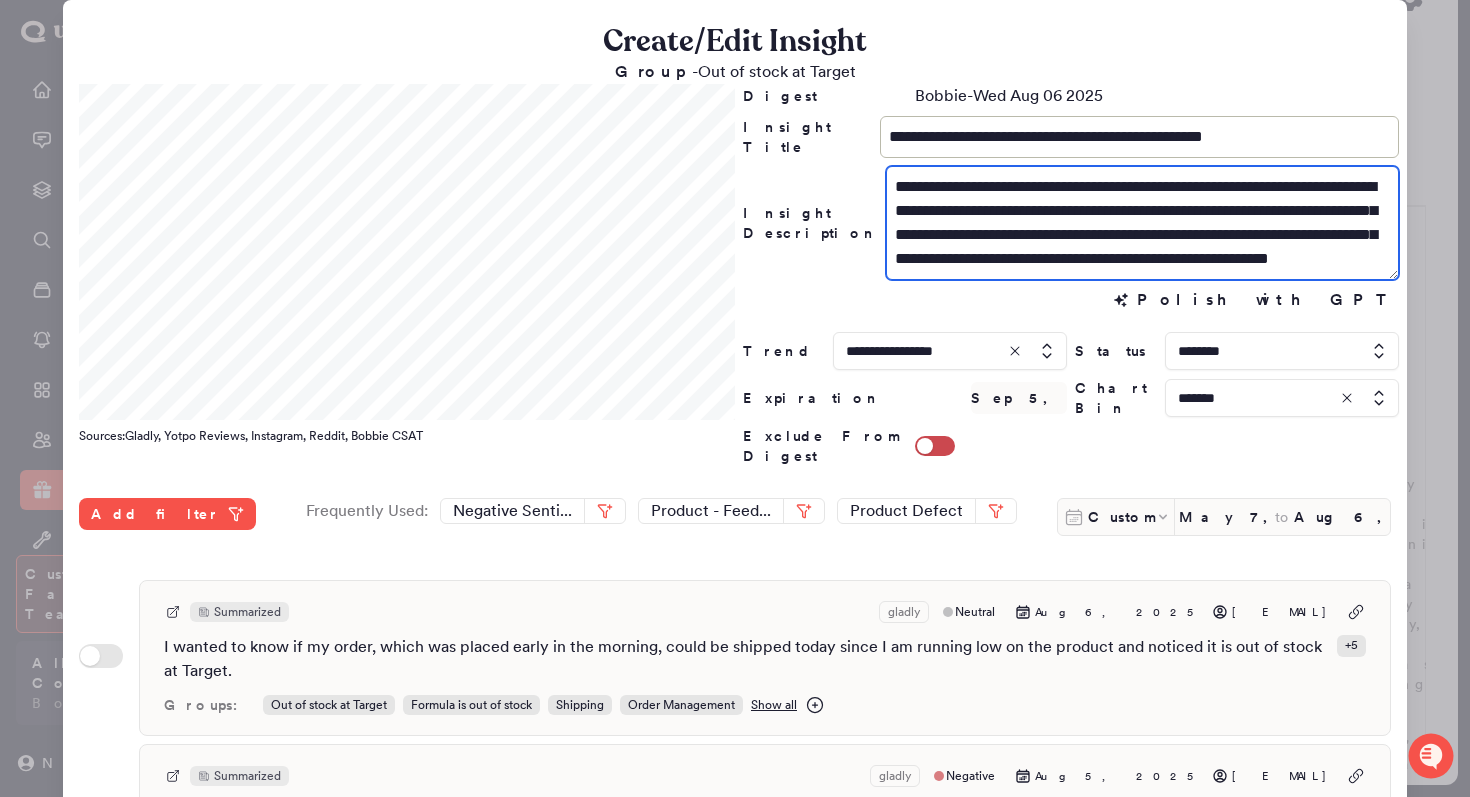click on "**********" at bounding box center [1142, 223] 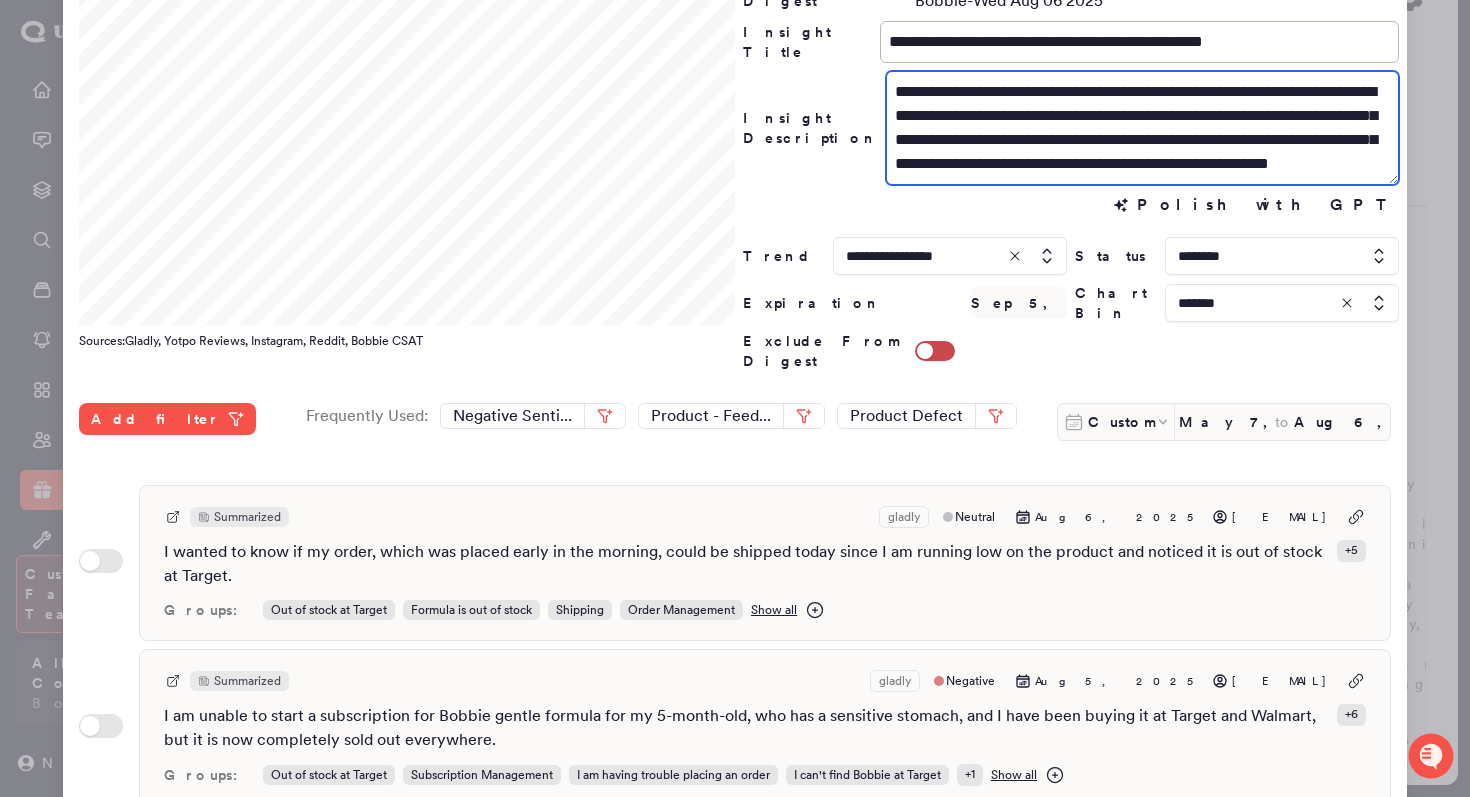 scroll, scrollTop: 97, scrollLeft: 0, axis: vertical 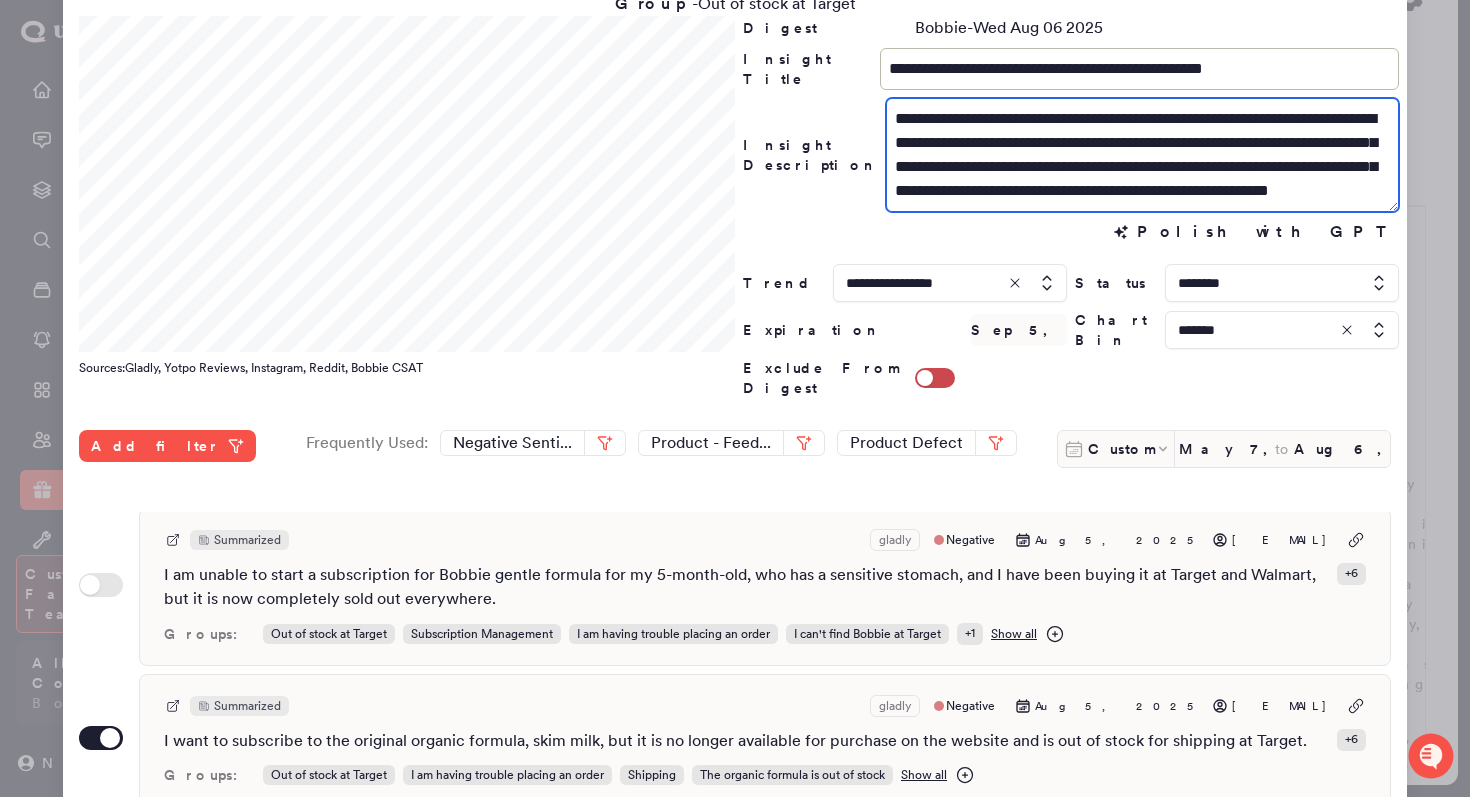 drag, startPoint x: 1179, startPoint y: 196, endPoint x: 1075, endPoint y: 167, distance: 107.96759 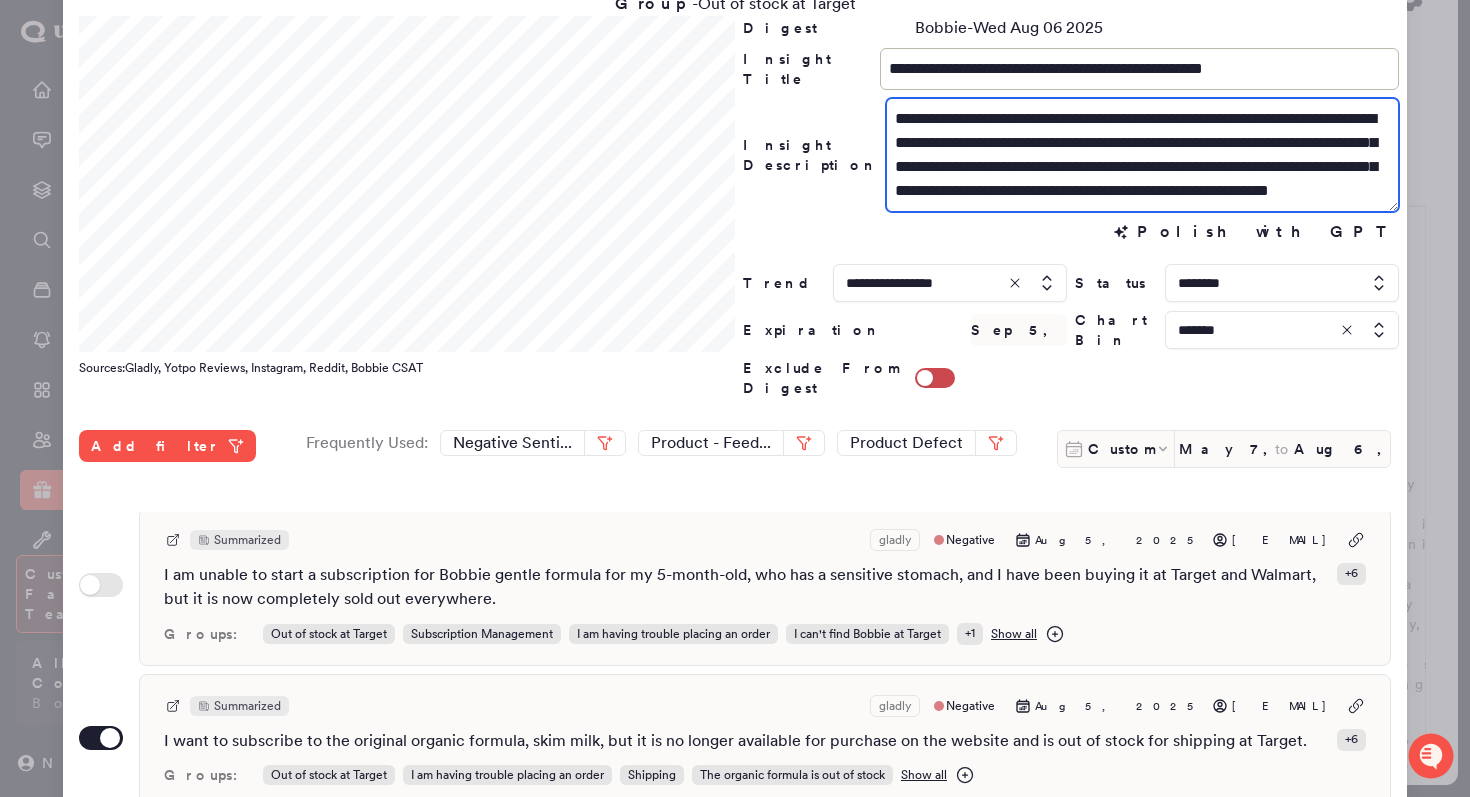 click on "**********" at bounding box center (1142, 155) 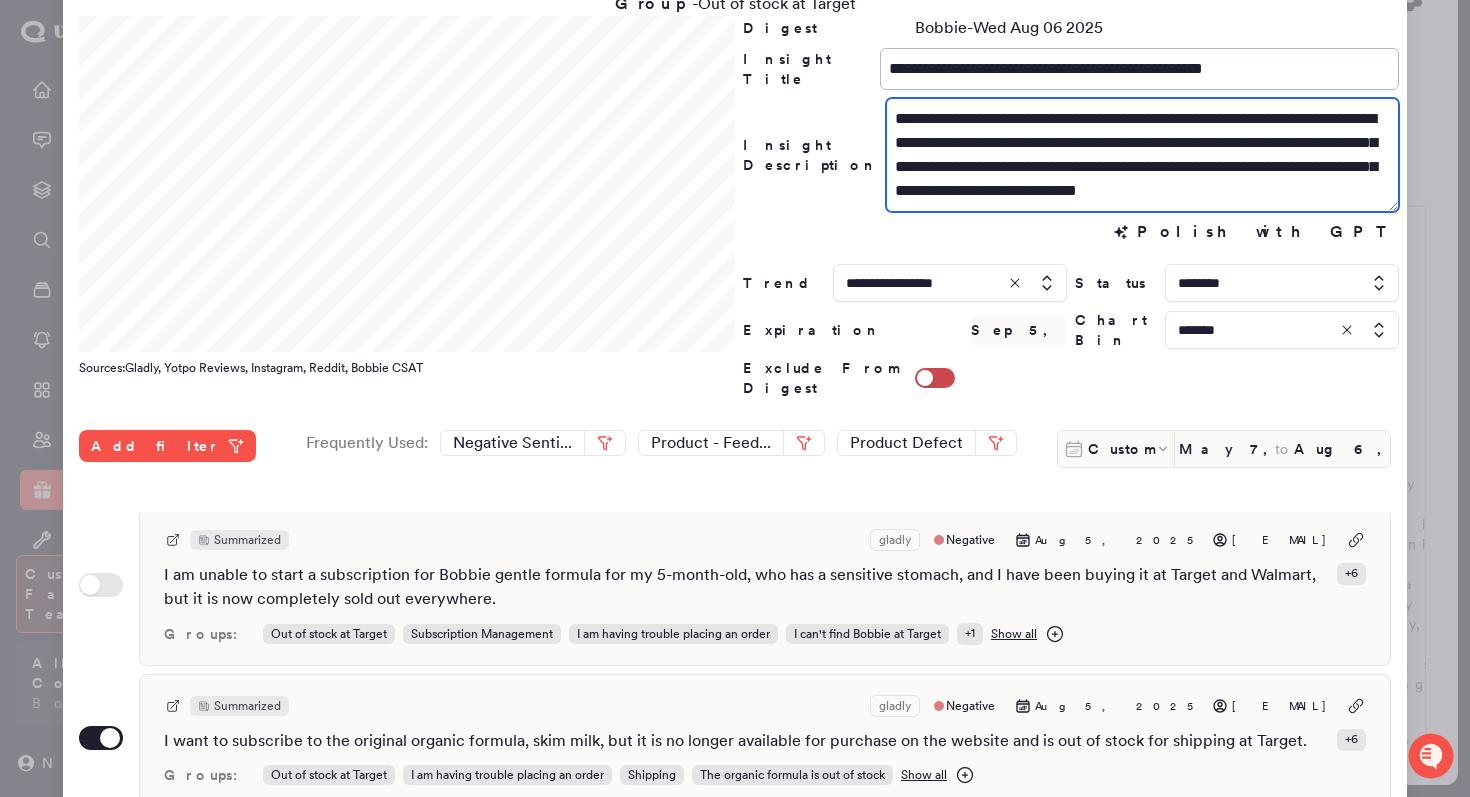 scroll, scrollTop: 13, scrollLeft: 0, axis: vertical 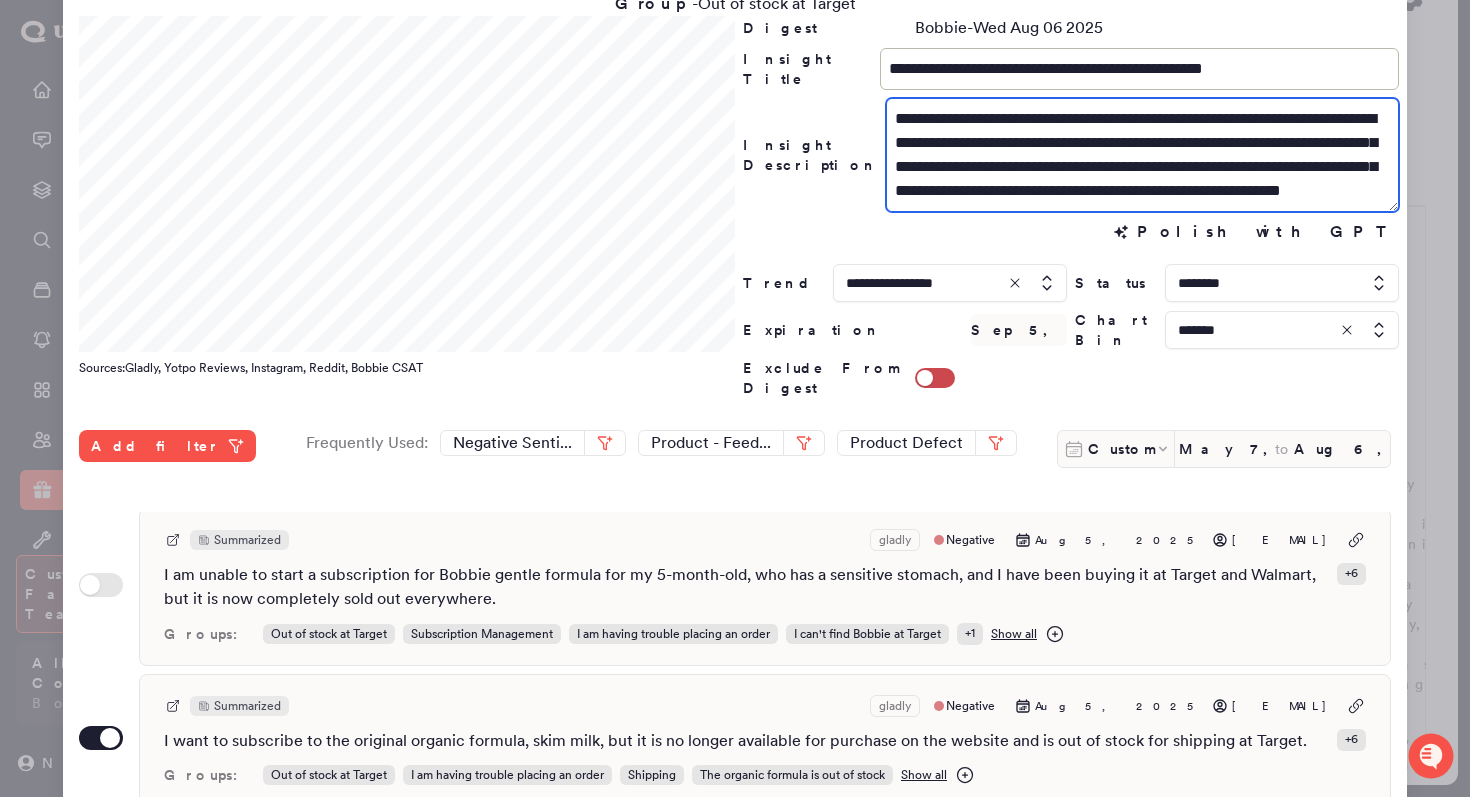 click on "**********" at bounding box center [1142, 155] 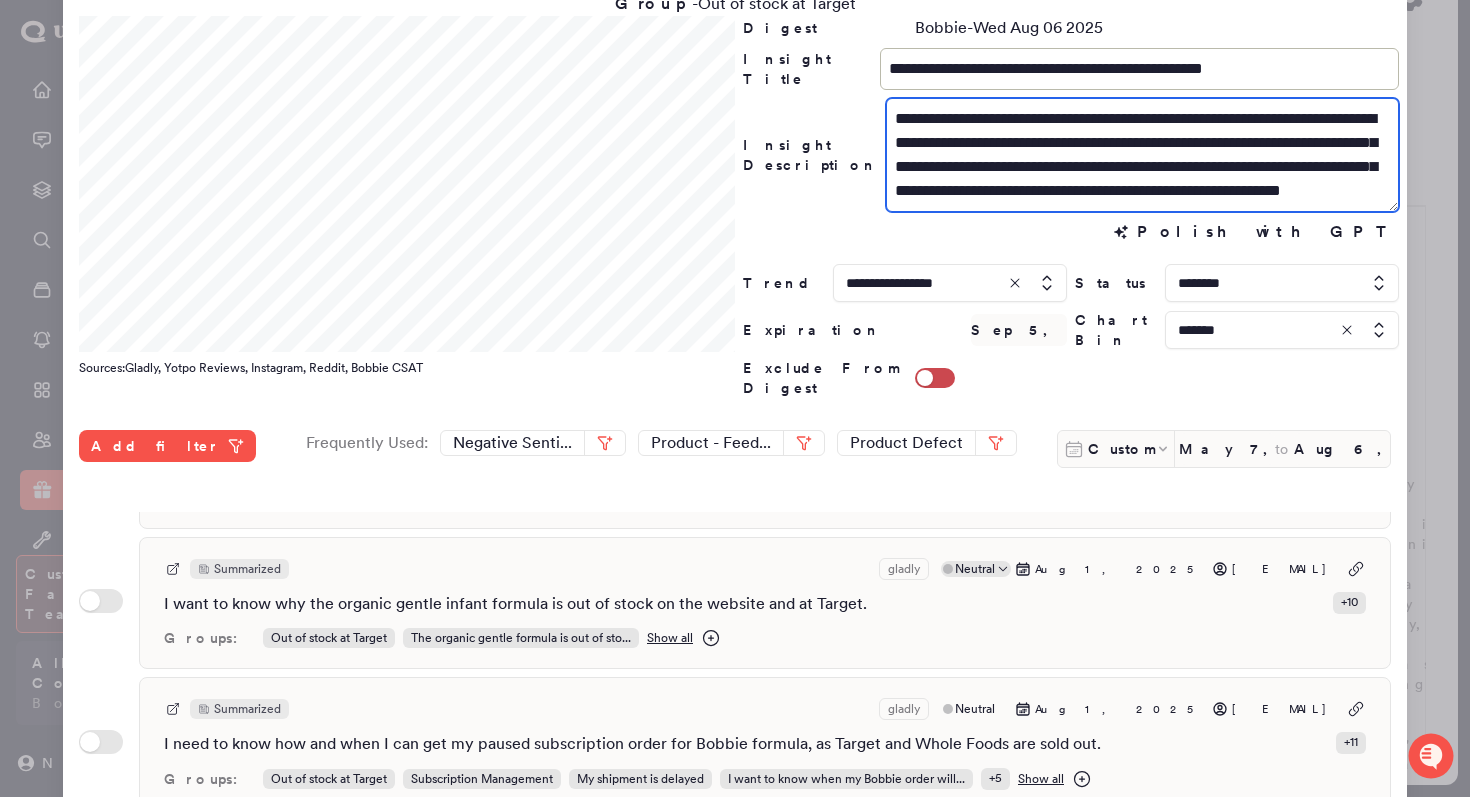 scroll, scrollTop: 2348, scrollLeft: 0, axis: vertical 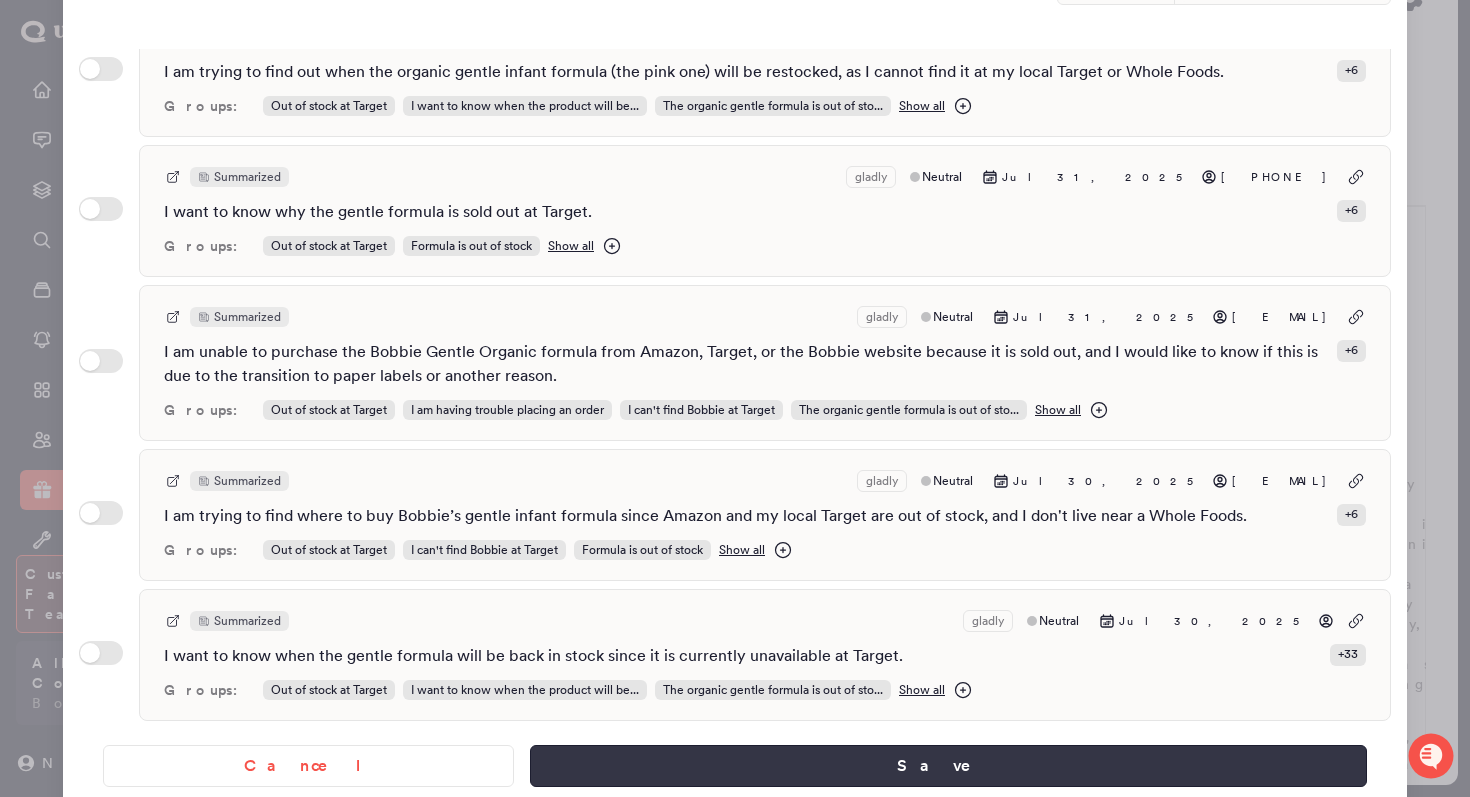 type on "**********" 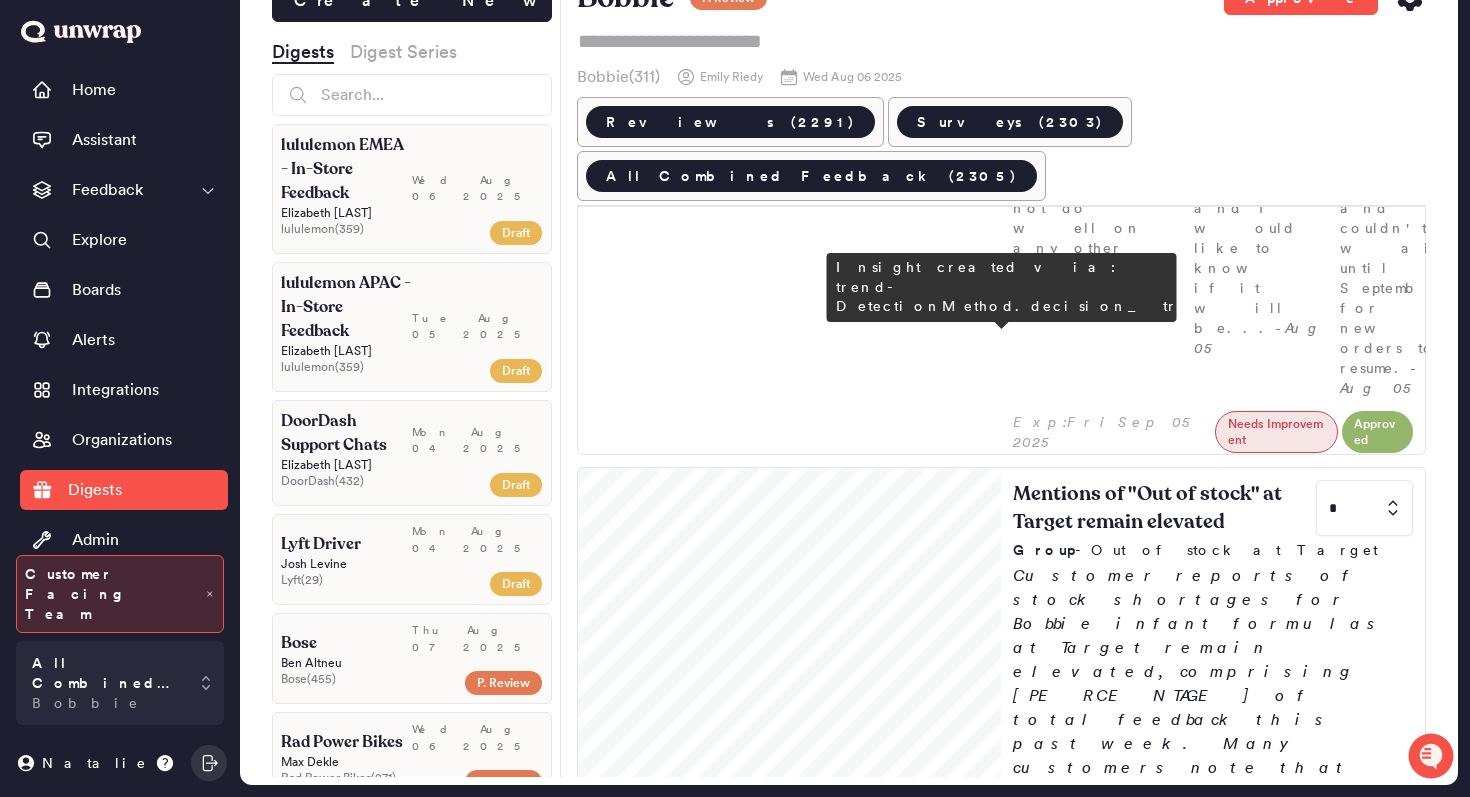 scroll, scrollTop: 1381, scrollLeft: 0, axis: vertical 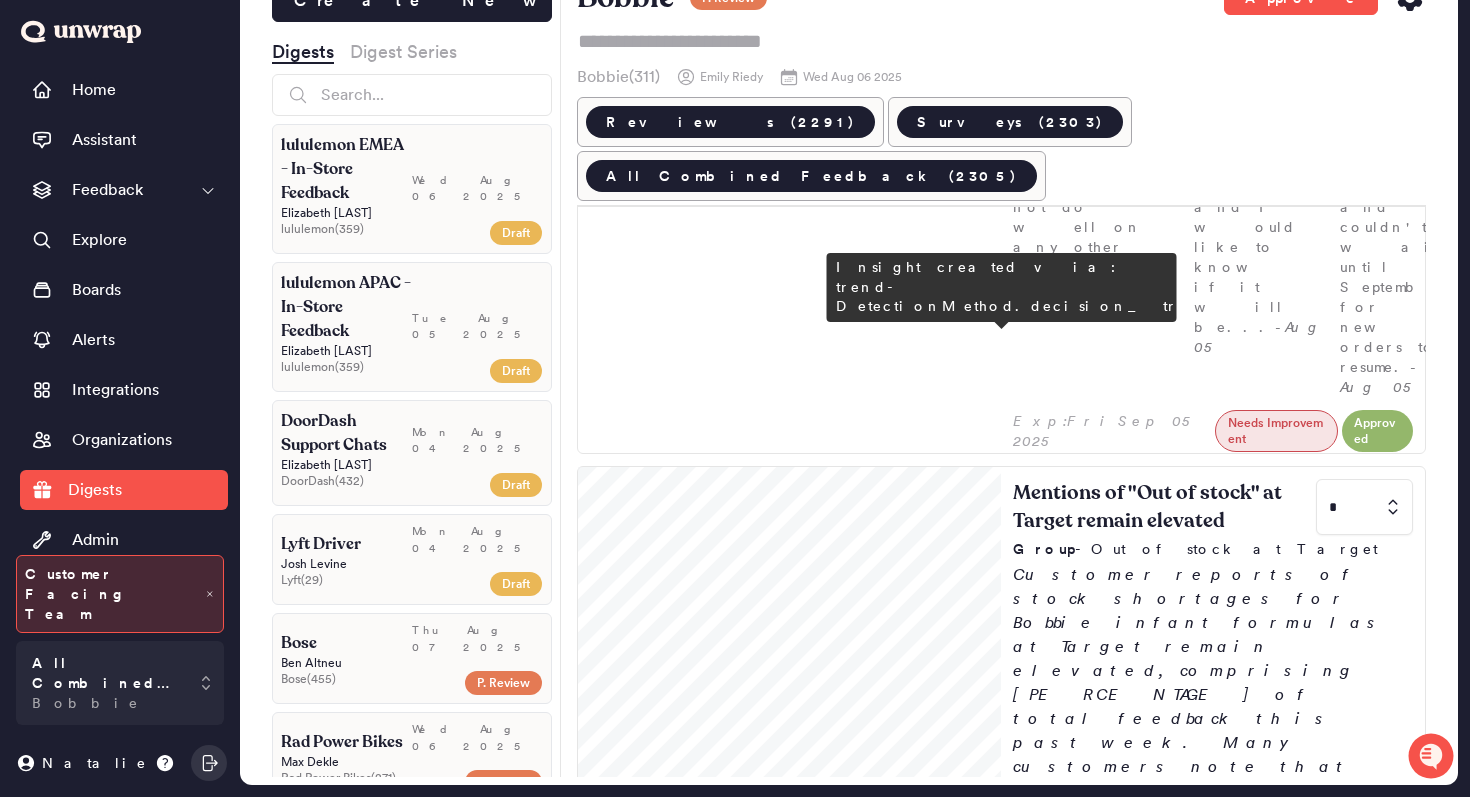 click on "Increase in reports of invalid "free formula" coupon codes * Group  -  The free formula code is not valid for the items in my cart More customers are reporting issues with coupon codes not applying to items in their carts, with feedback volume rising to 9 entries this week ([PERCENTAGE] of feedback), up from 5 entries the week of [DATE] ([PERCENTAGE]). Many describe confusion around eligibility requirements and note encountering error messages at checkout. I am unable to use my coupon for the free classic Organic Bobbie Infant Formula because the link takes me to an empty page, and the website indicates that the c...  -  [DATE] I received a flyer for a free can of organic bobbie infant formula, added it to my cart, and encountered an error stating that my cart does not qualify for the...  -  [DATE] I received a coupon for a free can of classic organic infant formula from my Babylist box, but the code was not valid for the item in my cart.  -  [DATE]" at bounding box center (1213, 2021) 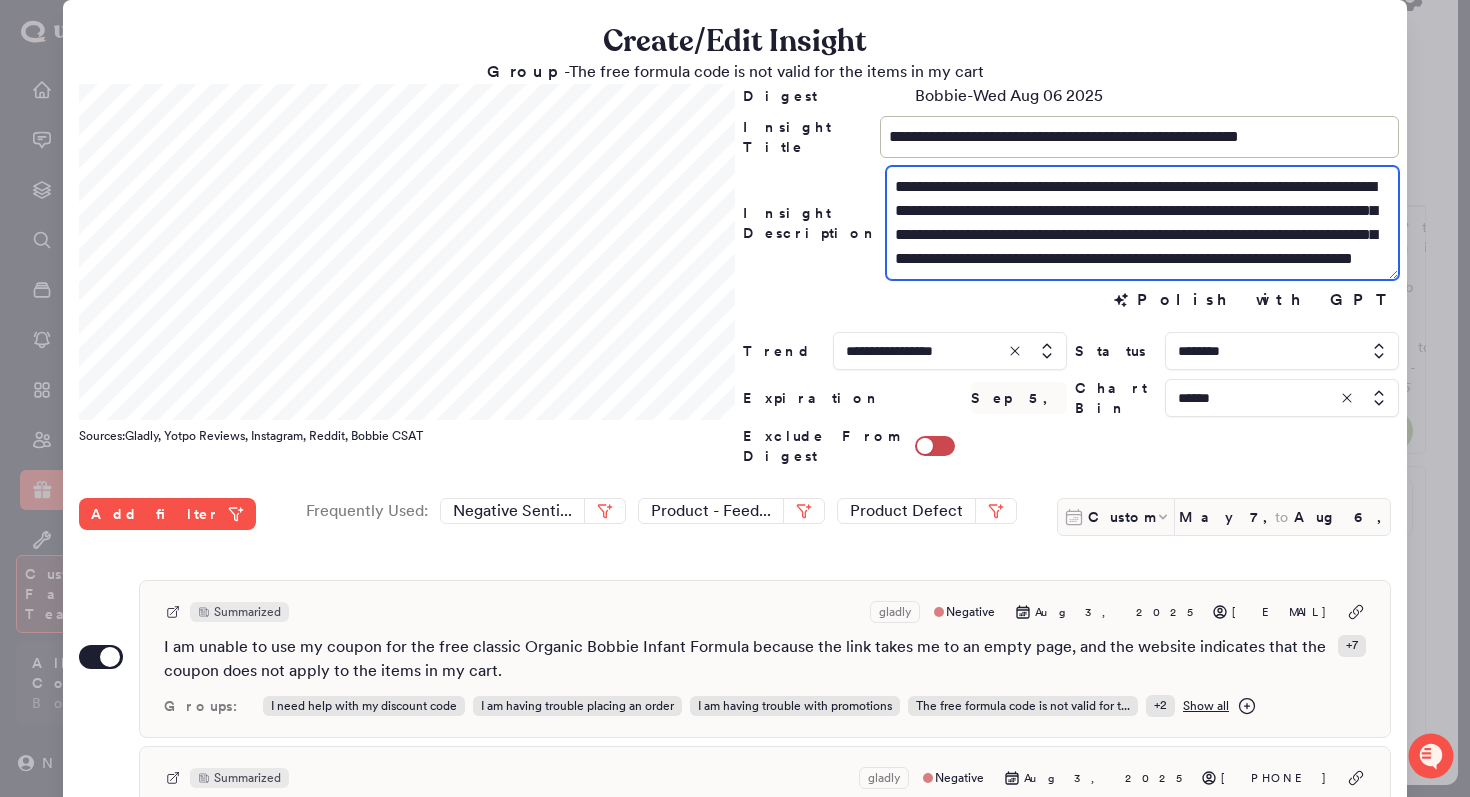 drag, startPoint x: 964, startPoint y: 232, endPoint x: 932, endPoint y: 232, distance: 32 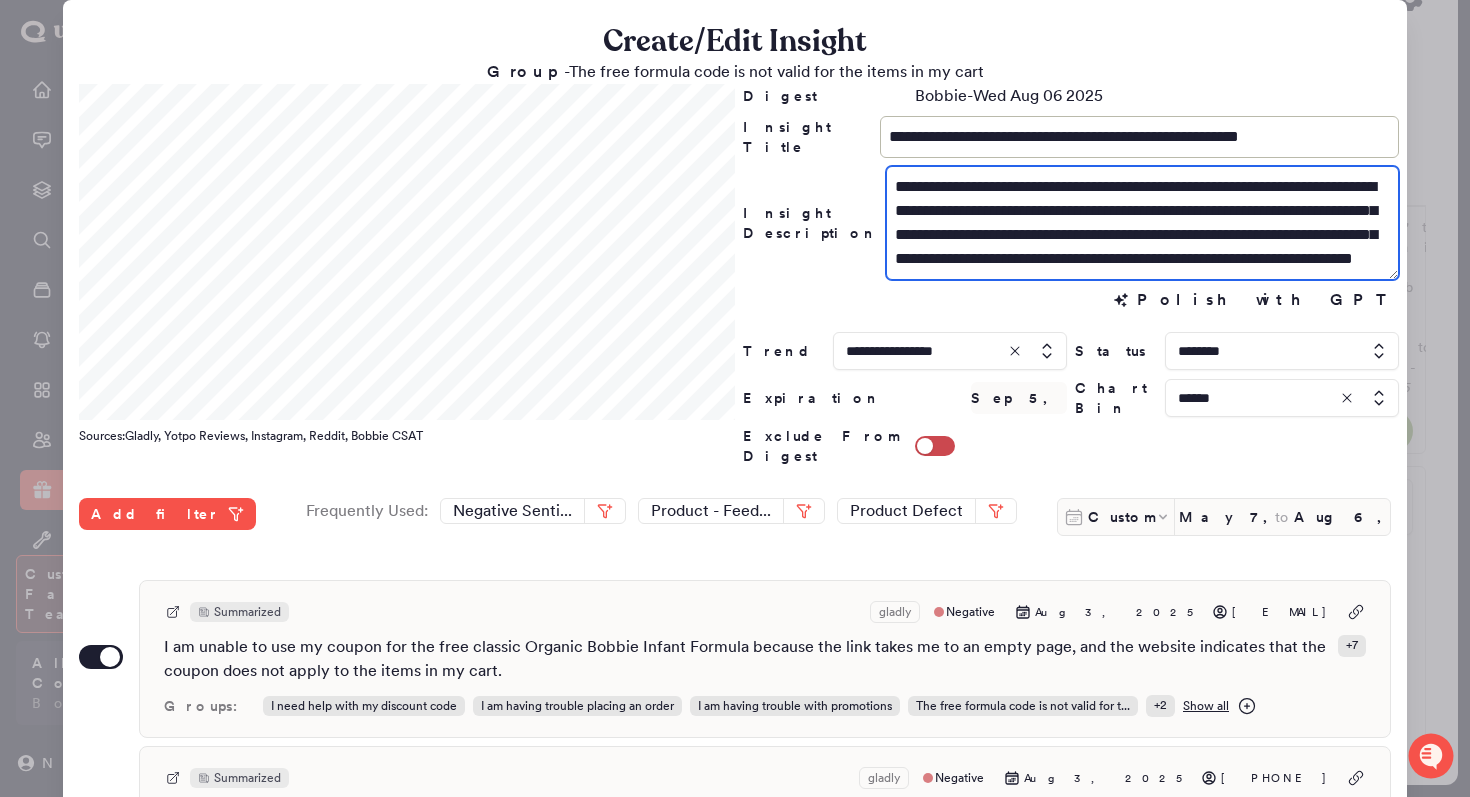 click on "**********" at bounding box center (1142, 223) 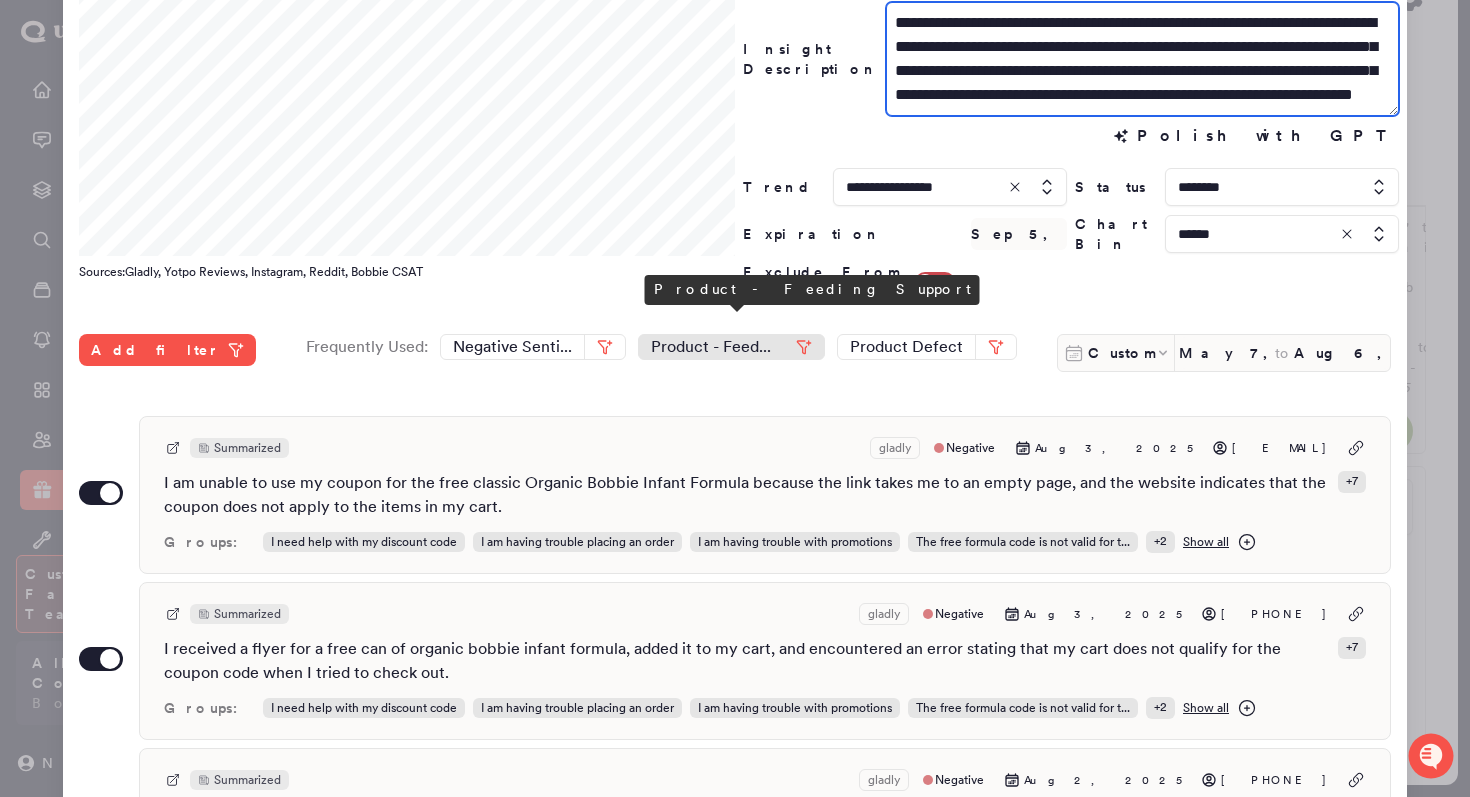 scroll, scrollTop: 179, scrollLeft: 0, axis: vertical 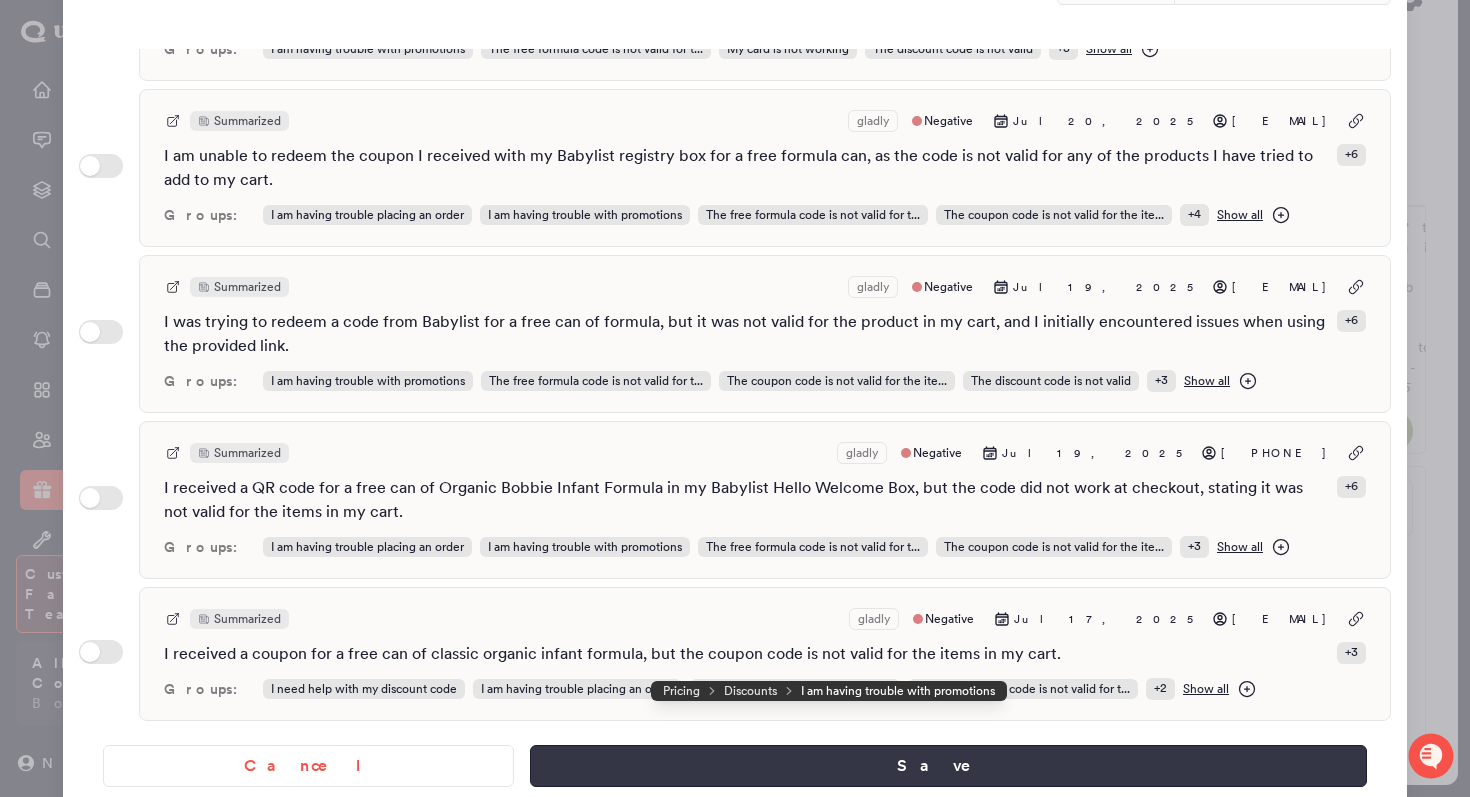 type on "**********" 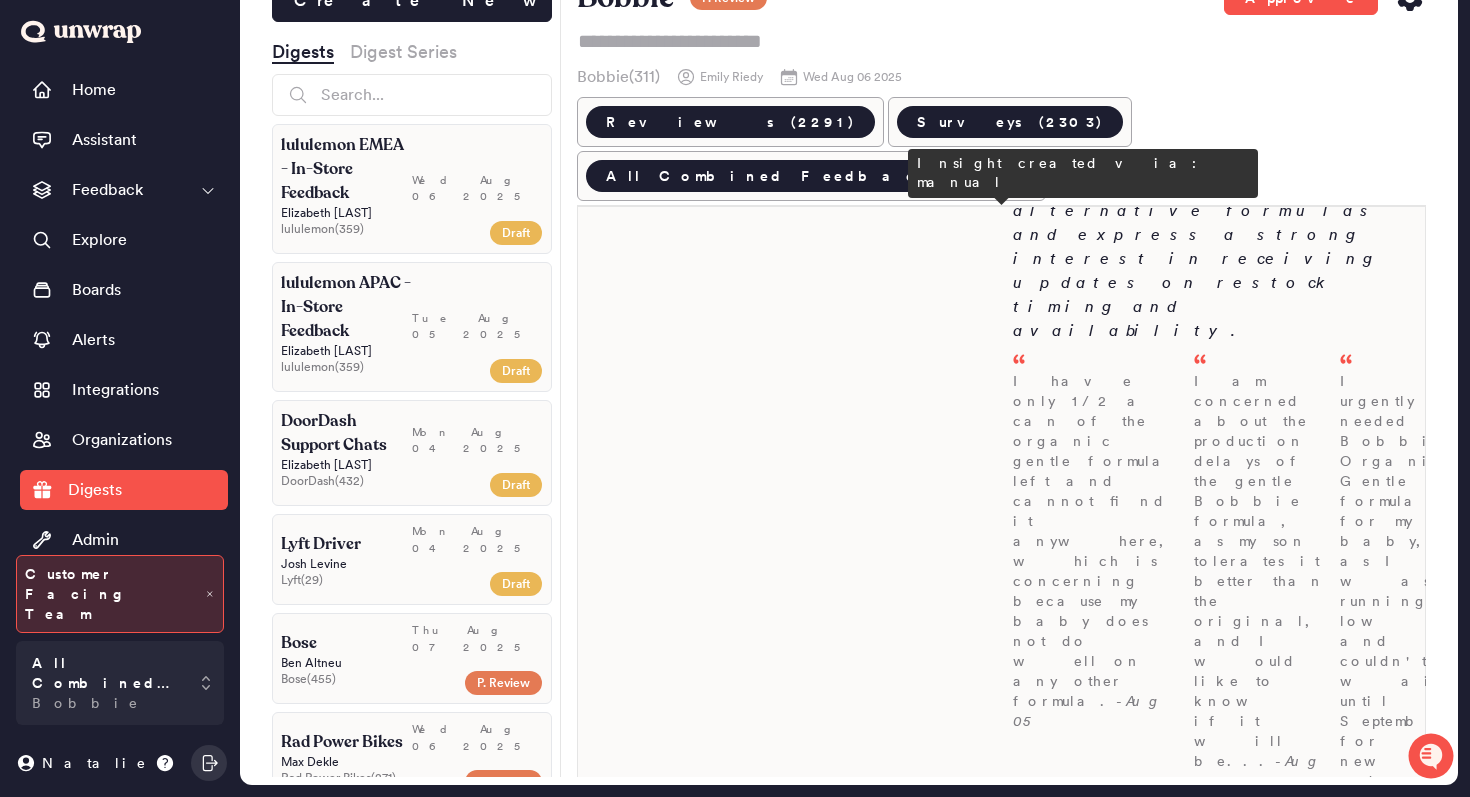 scroll, scrollTop: 0, scrollLeft: 0, axis: both 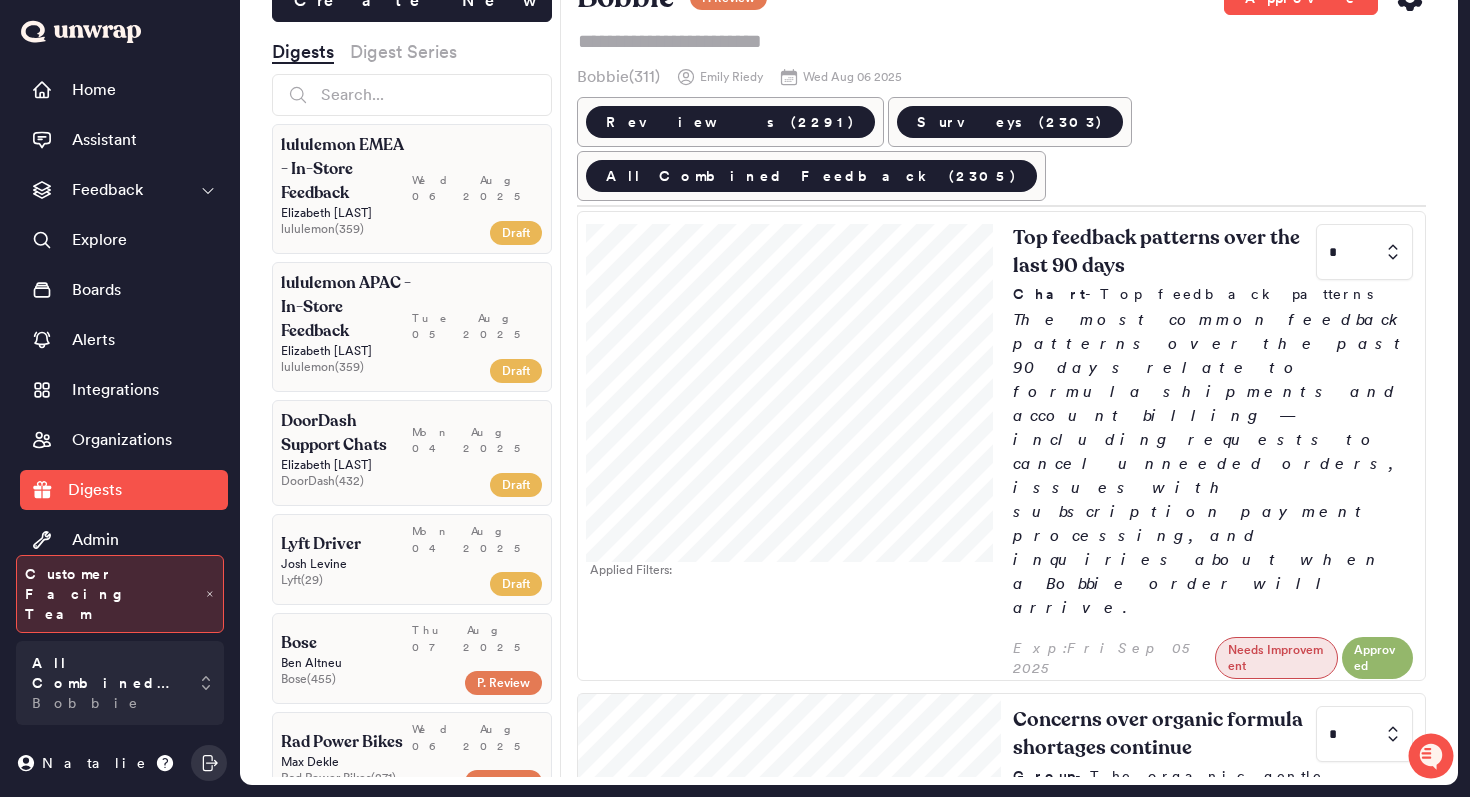 click 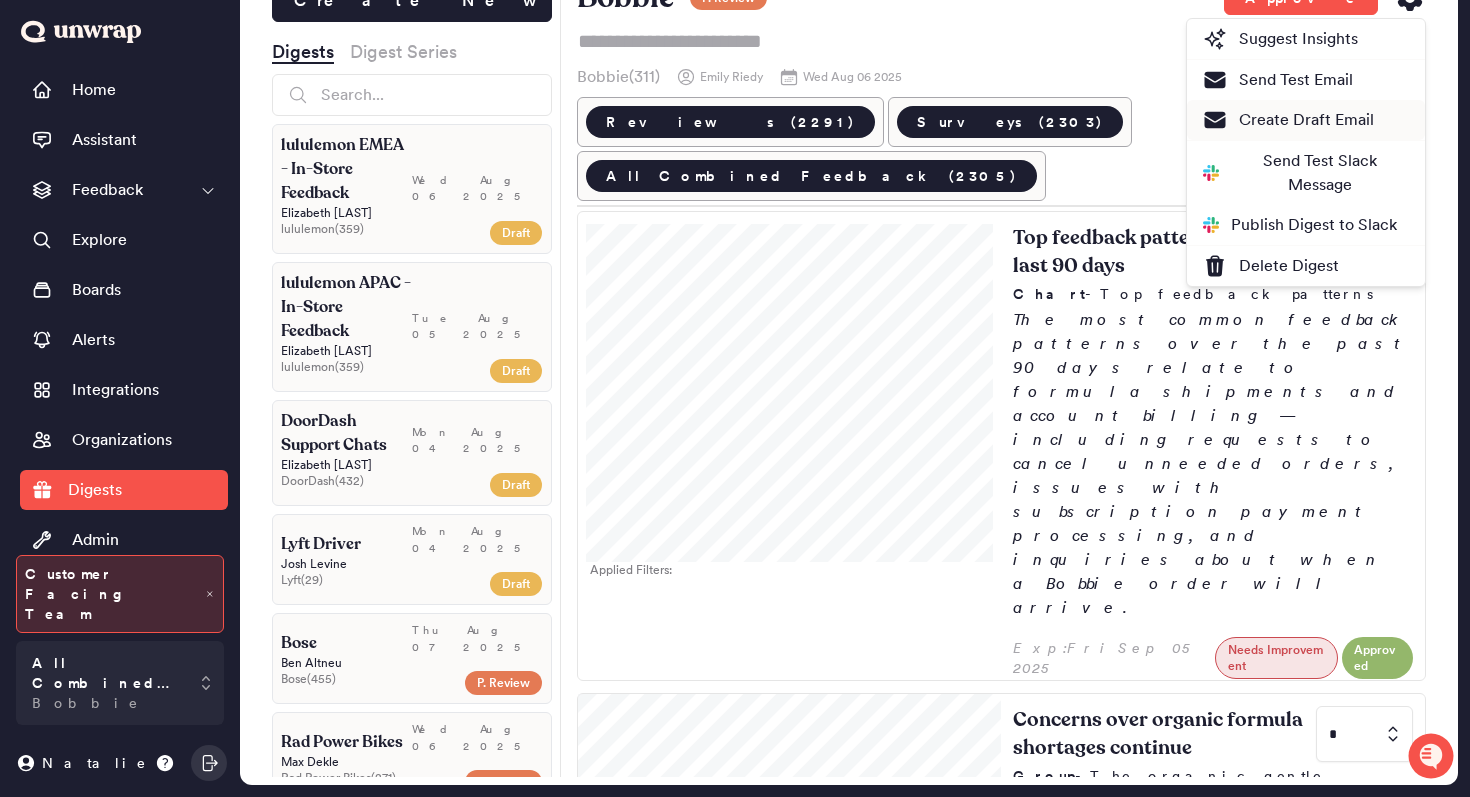 click on "Create Draft Email" at bounding box center [1288, 120] 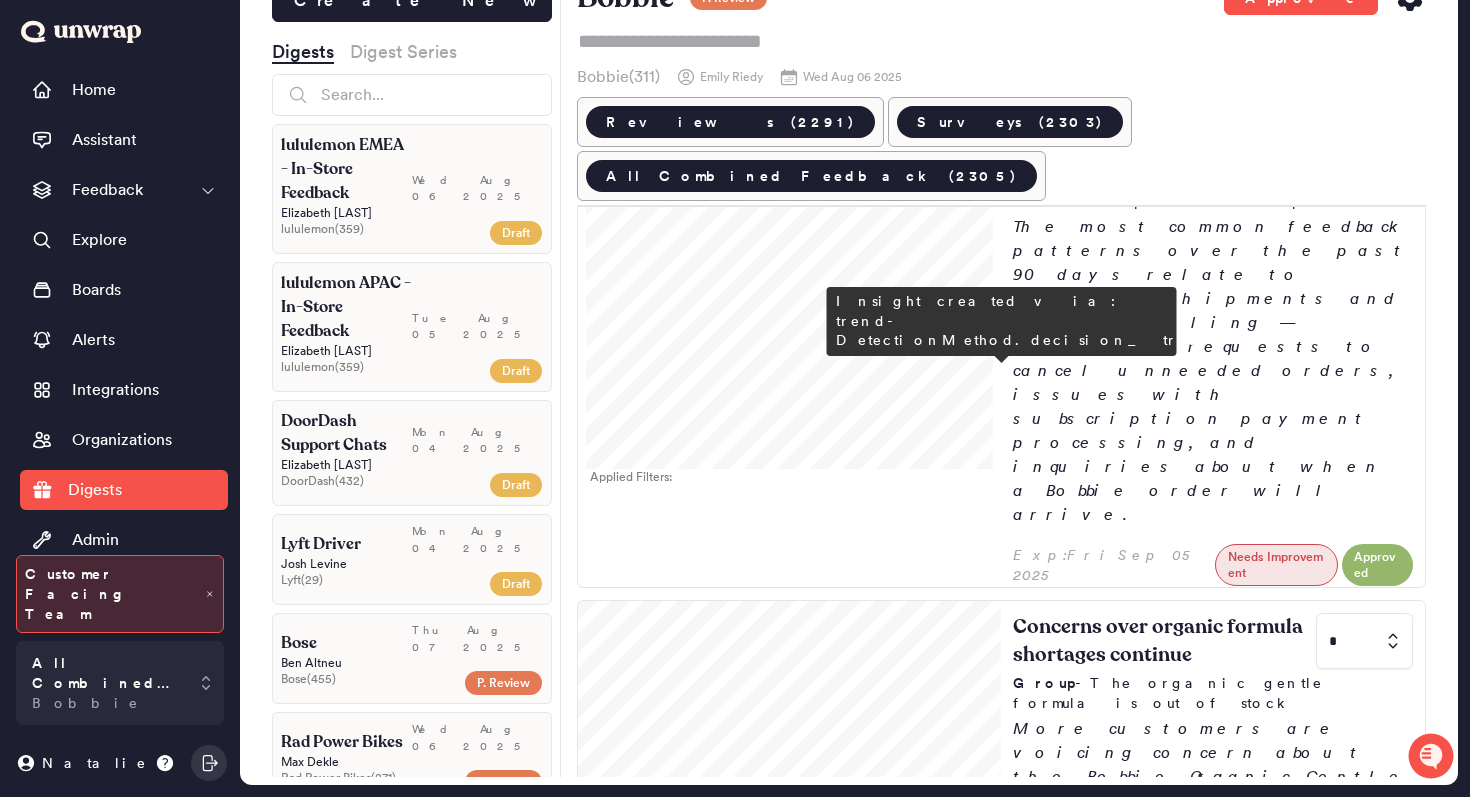 scroll, scrollTop: 254, scrollLeft: 0, axis: vertical 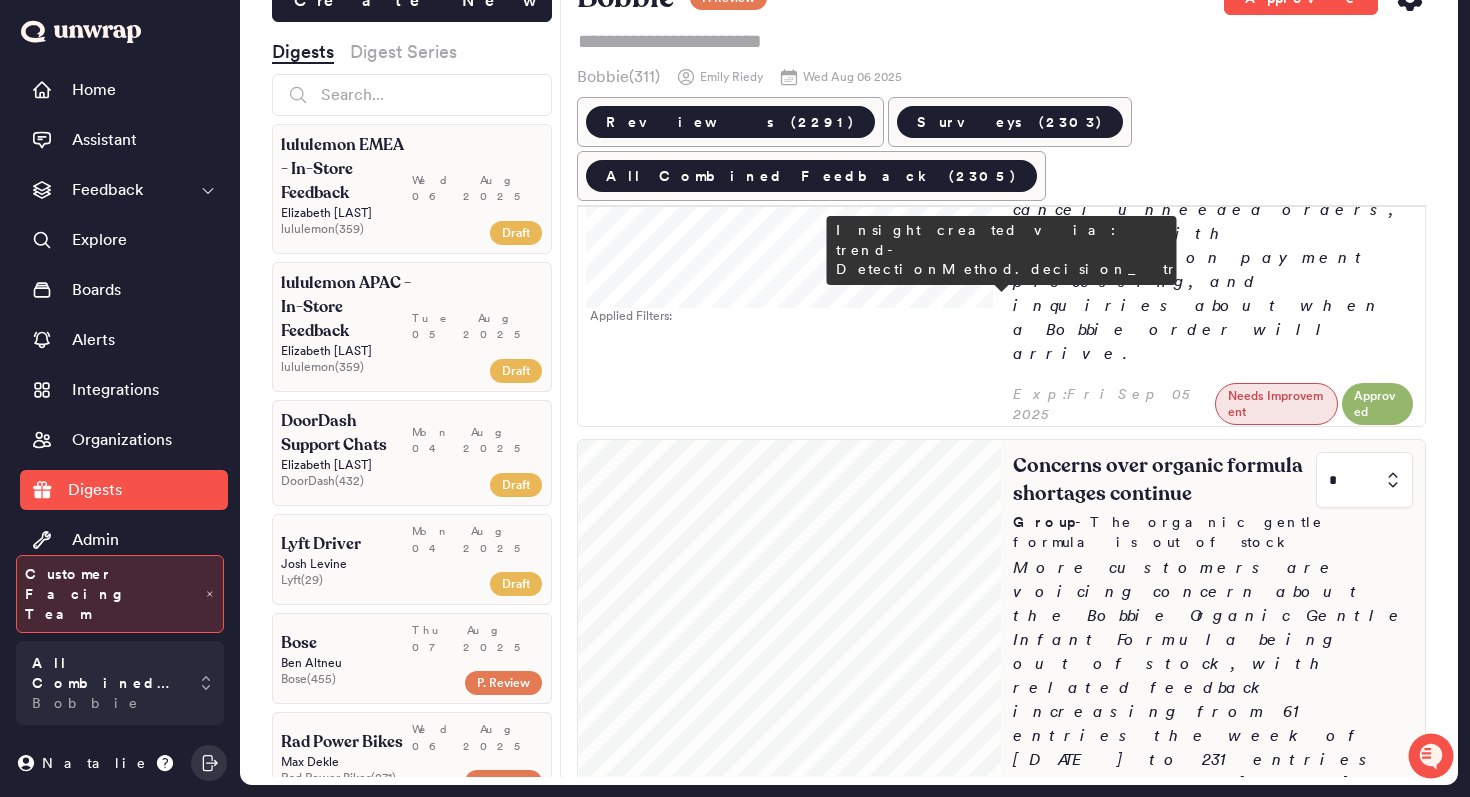 click at bounding box center (790, 608) 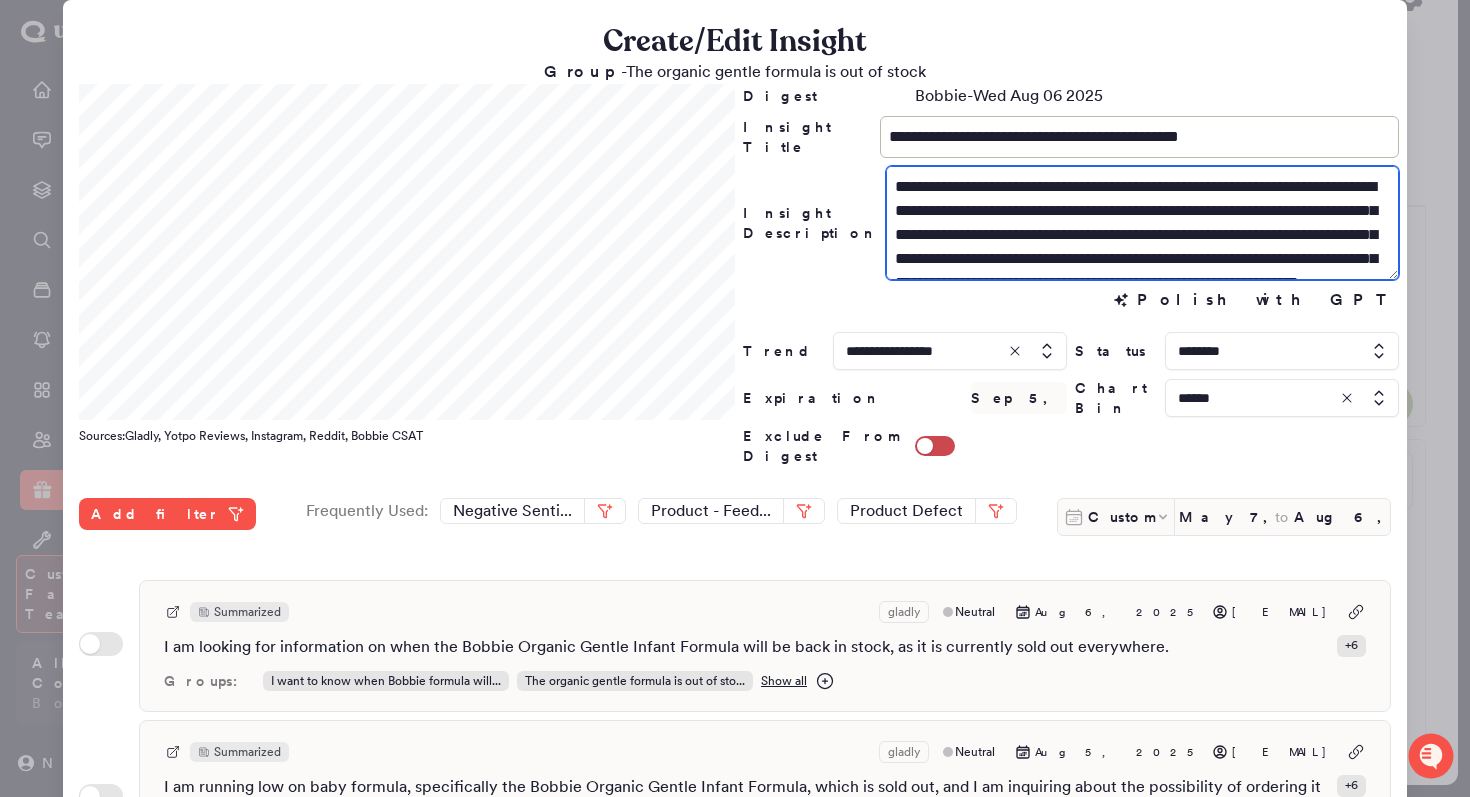 drag, startPoint x: 967, startPoint y: 241, endPoint x: 1191, endPoint y: 234, distance: 224.10934 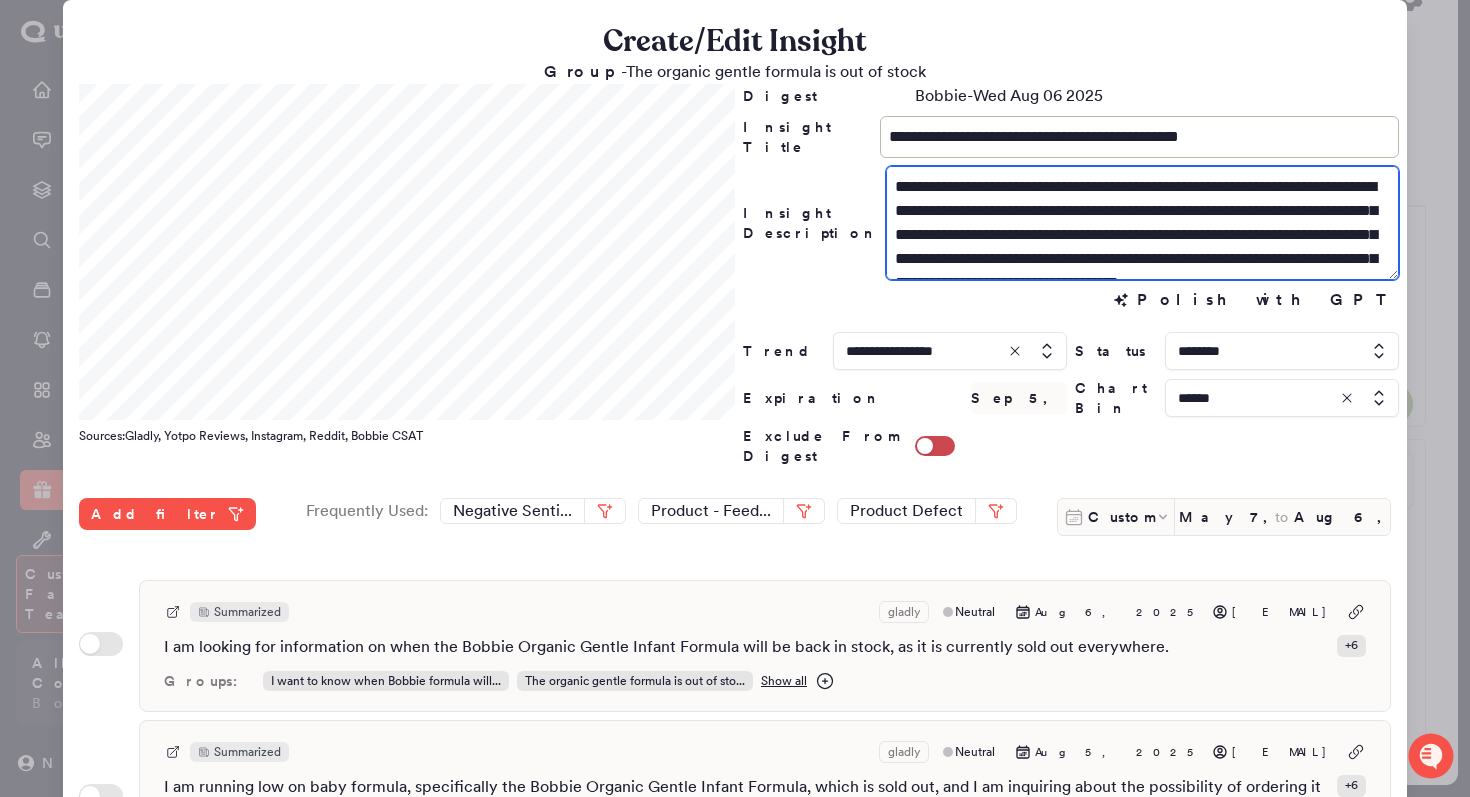 scroll, scrollTop: 531, scrollLeft: 0, axis: vertical 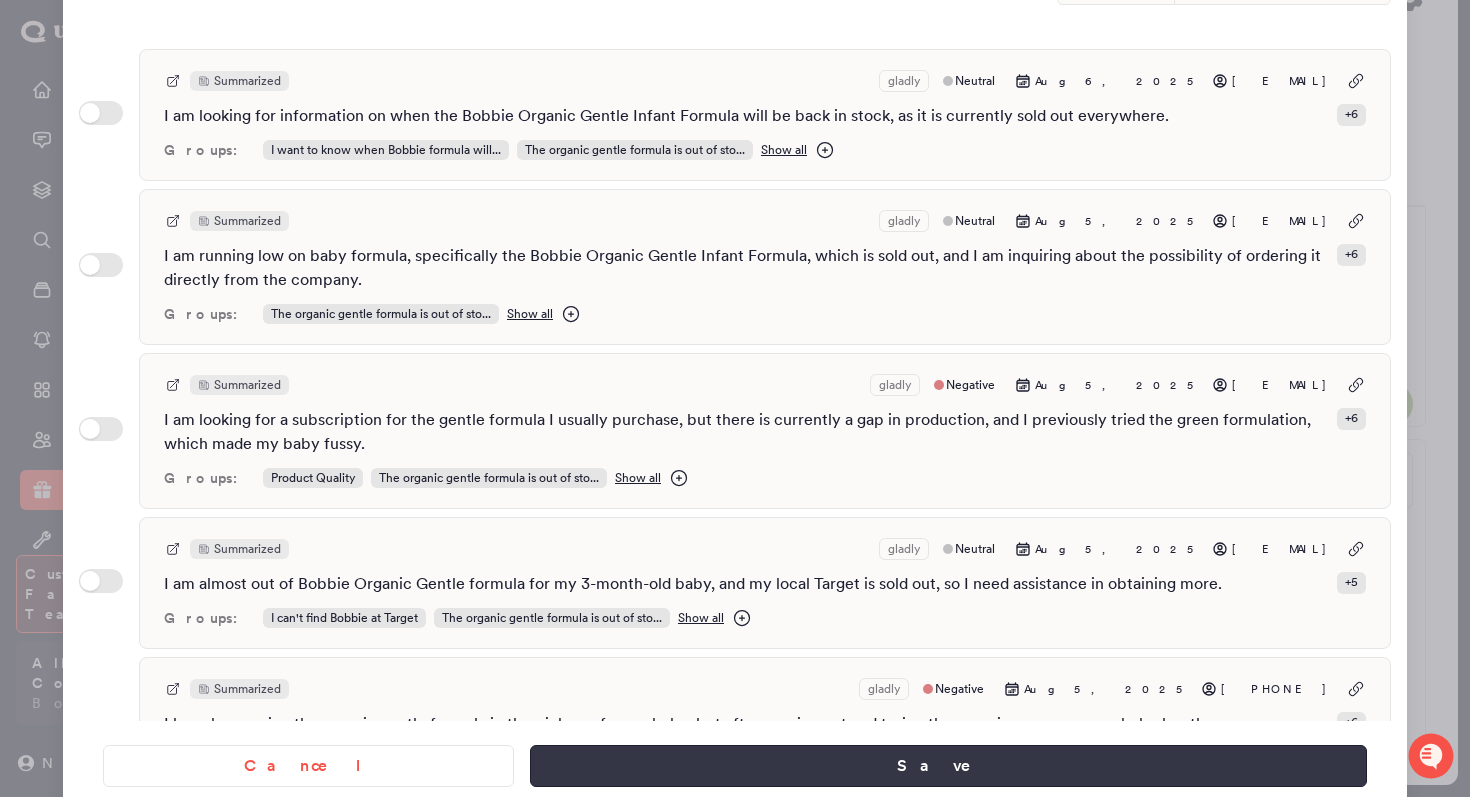 type on "**********" 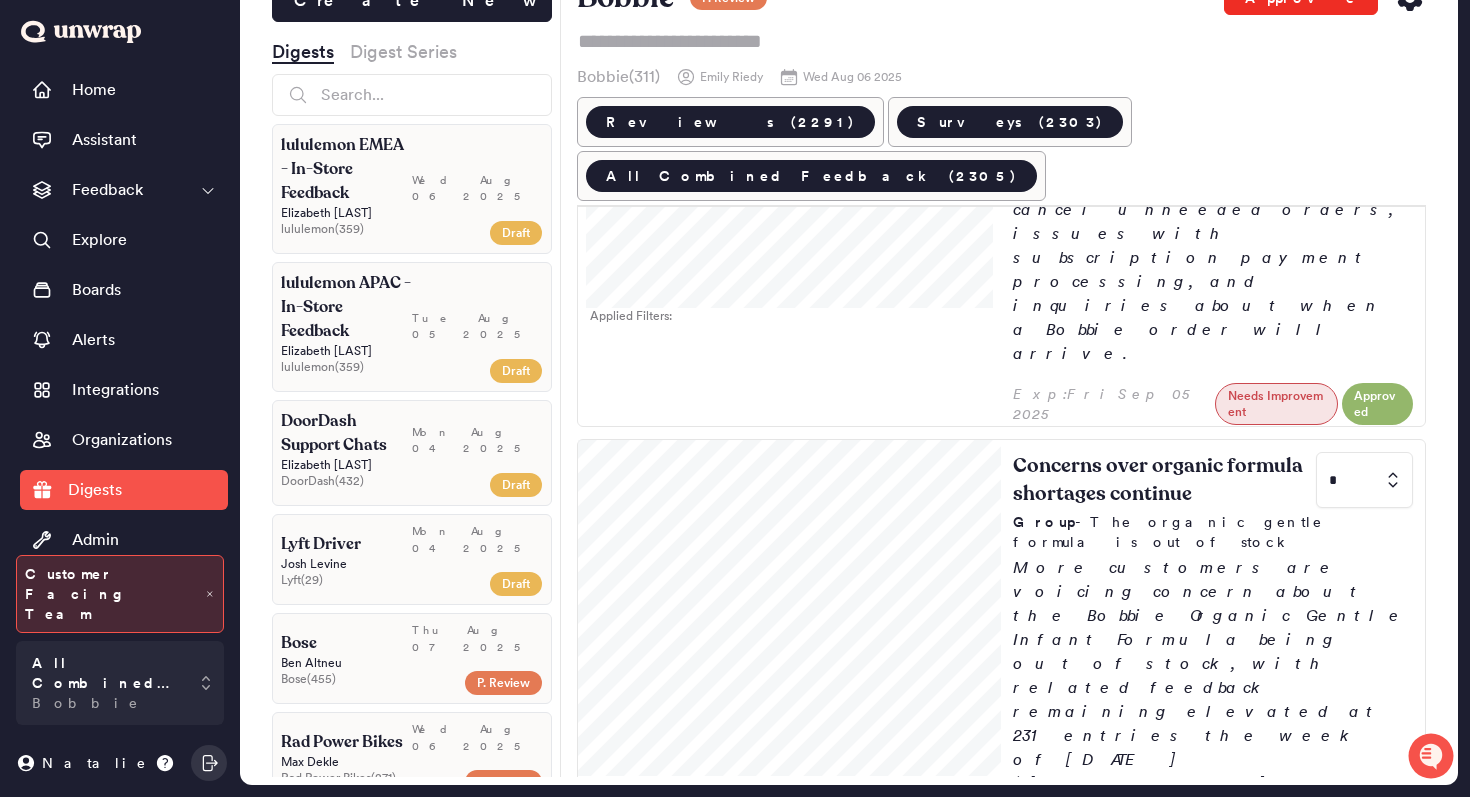 click on "Approve" at bounding box center [1301, -2] 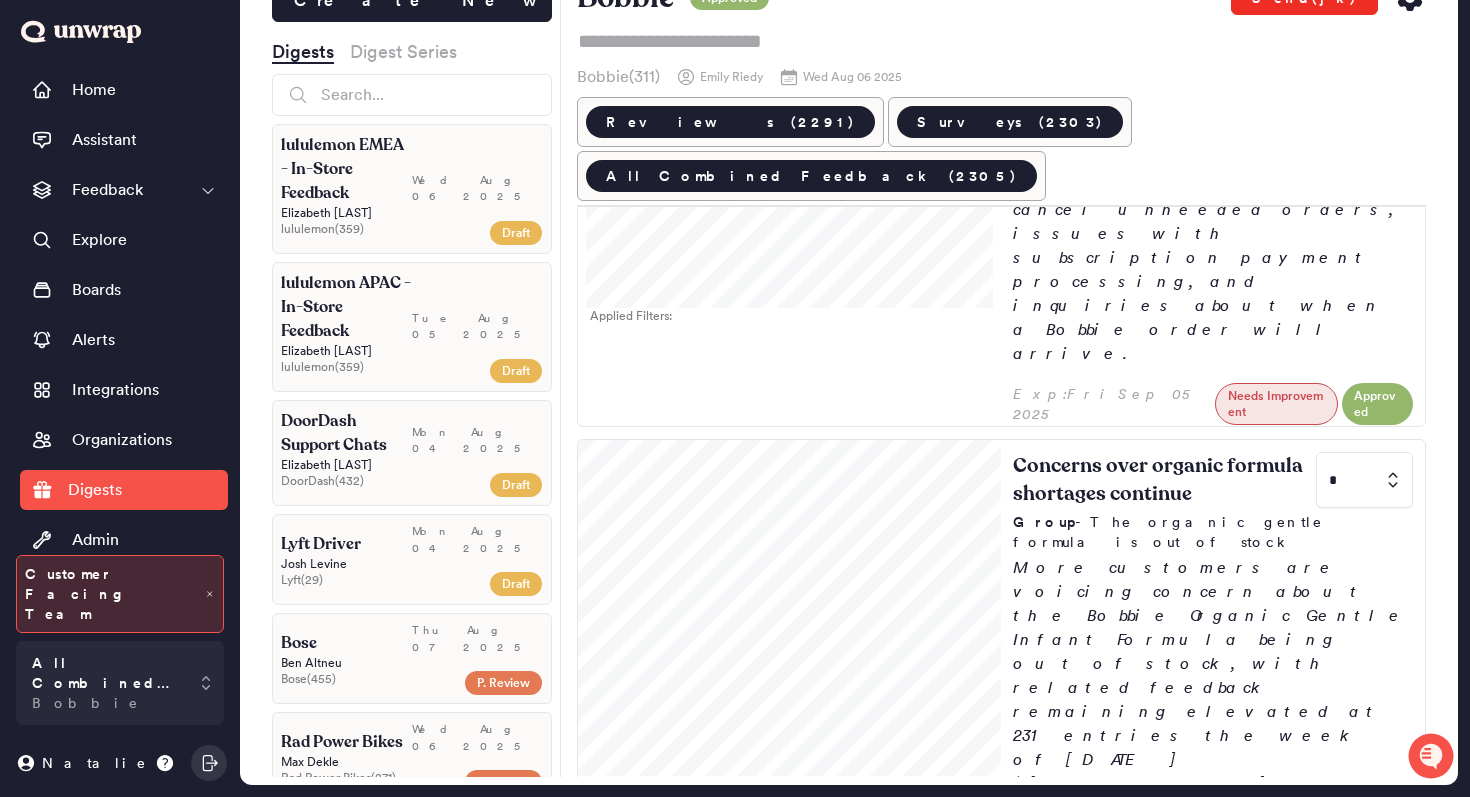 click on "Send(jk)" at bounding box center [1304, -2] 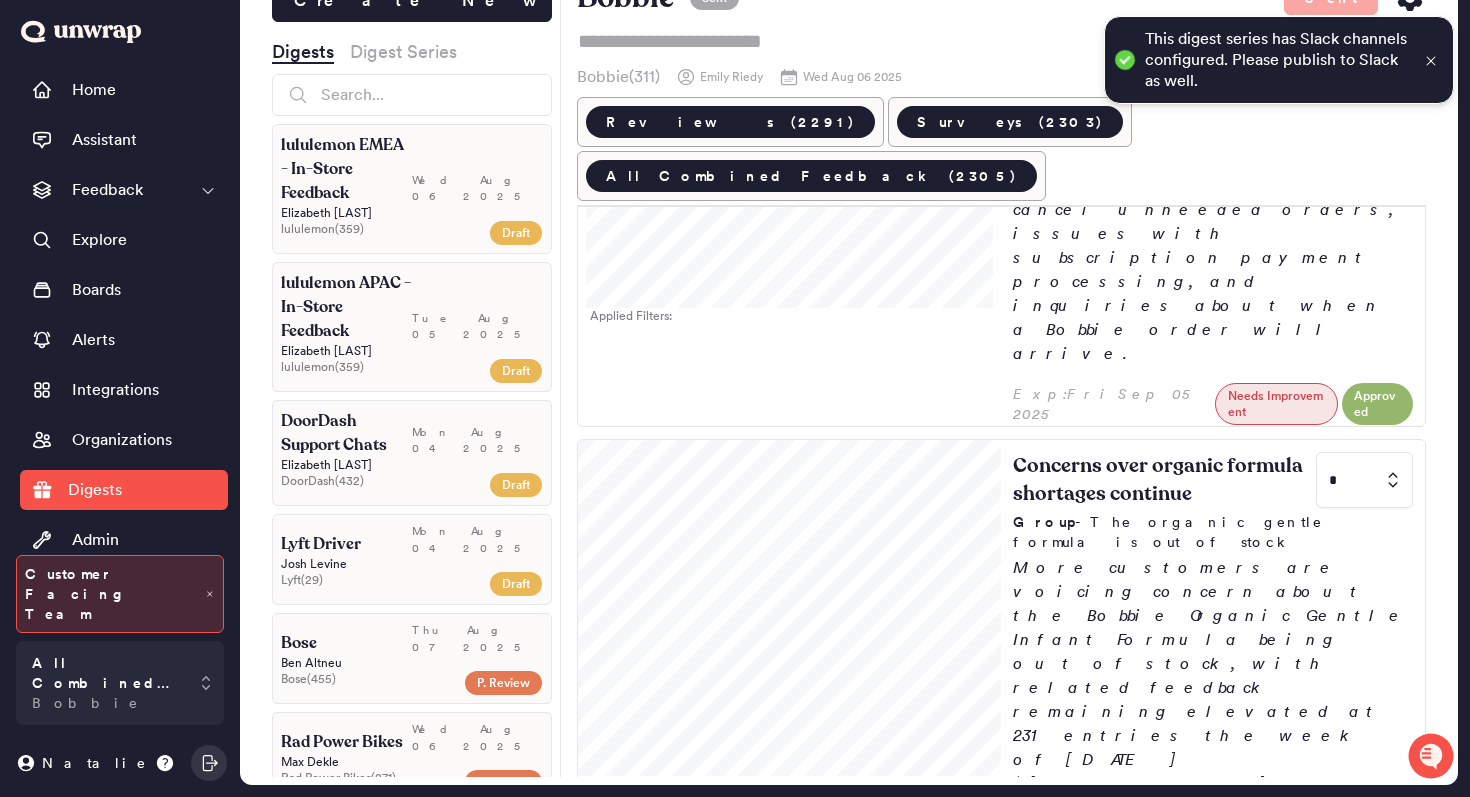 click 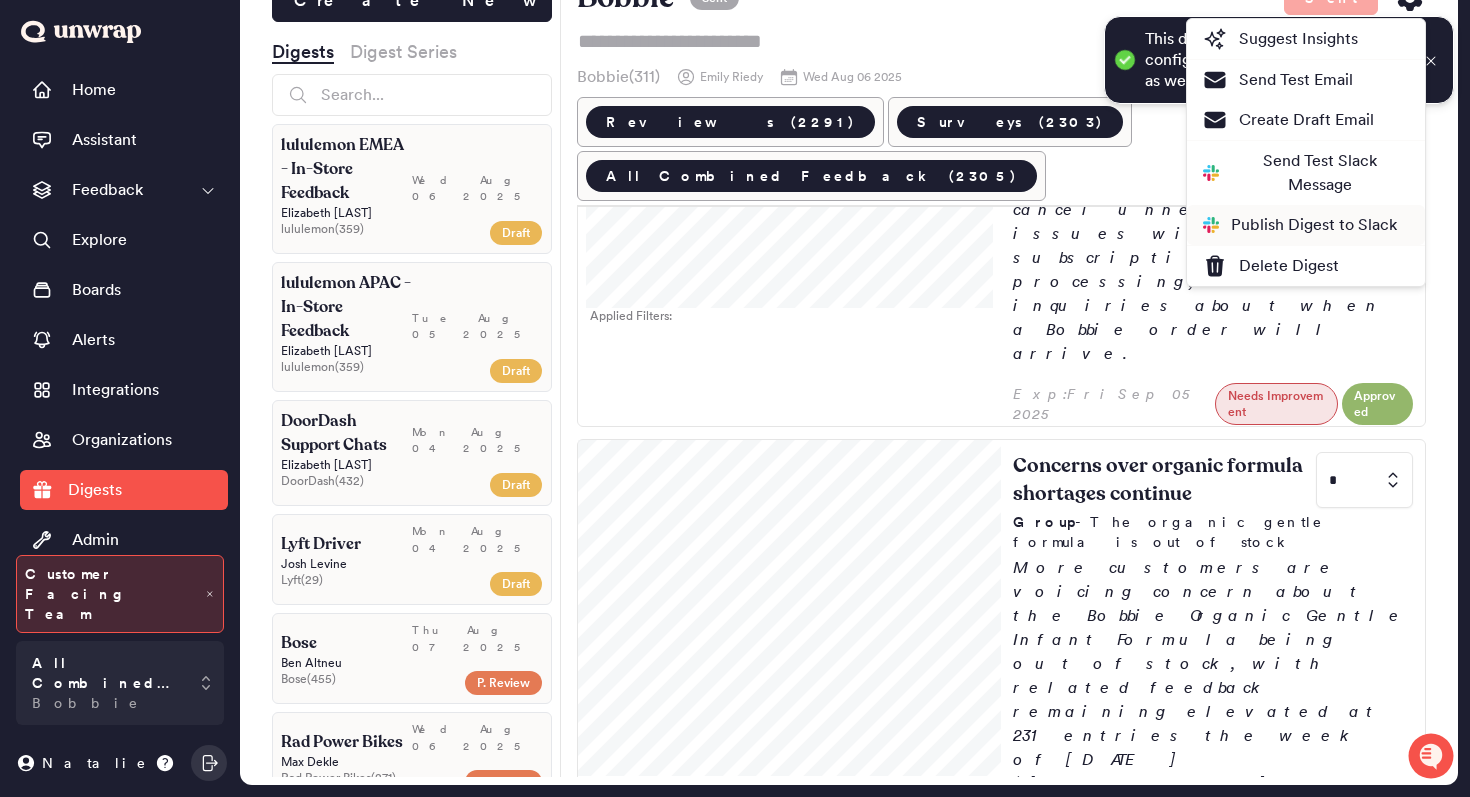 click on "Publish Digest to Slack" at bounding box center (1300, 225) 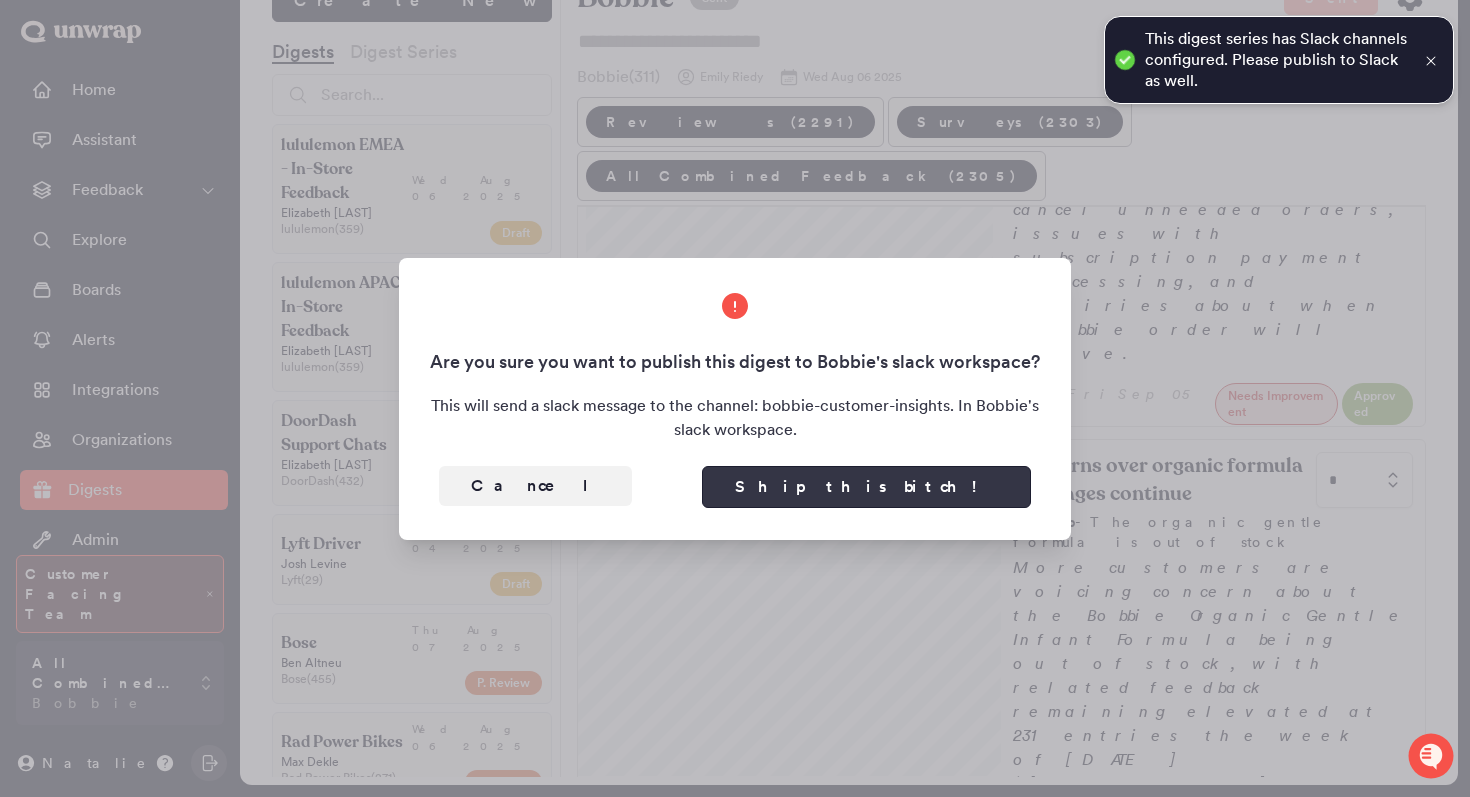 click on "Ship this bitch!" at bounding box center [866, 487] 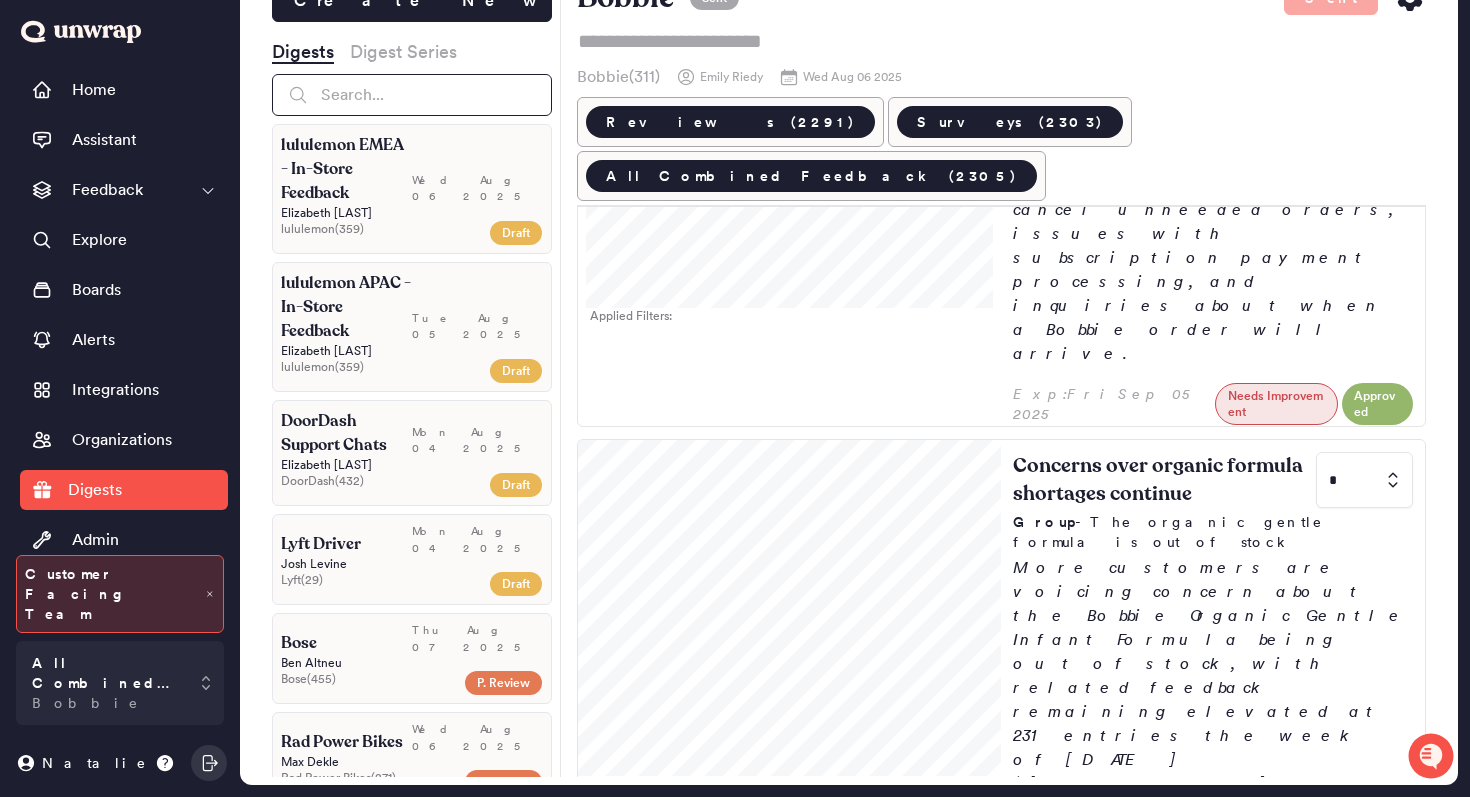 click at bounding box center [412, 95] 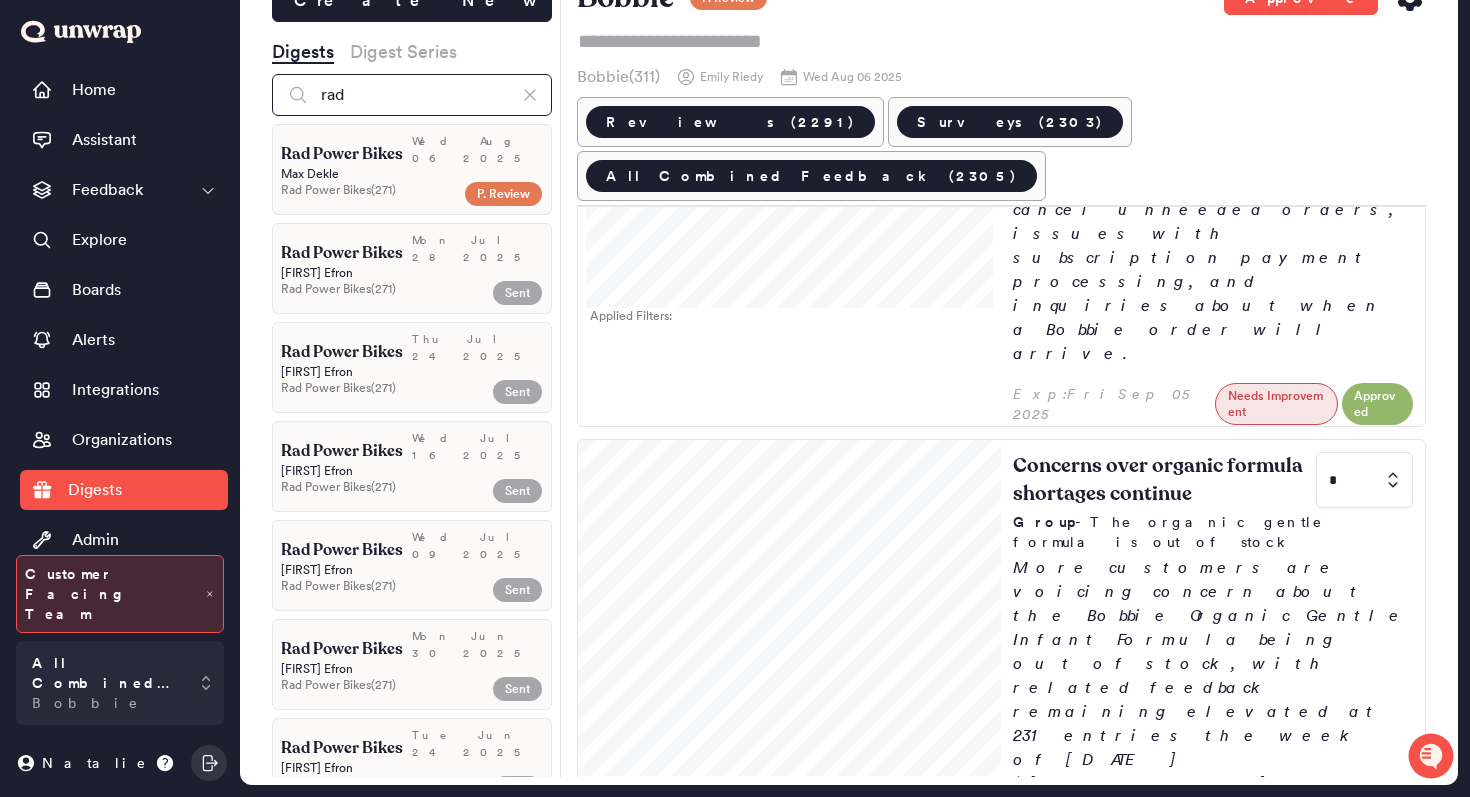click on "rad" at bounding box center (412, 95) 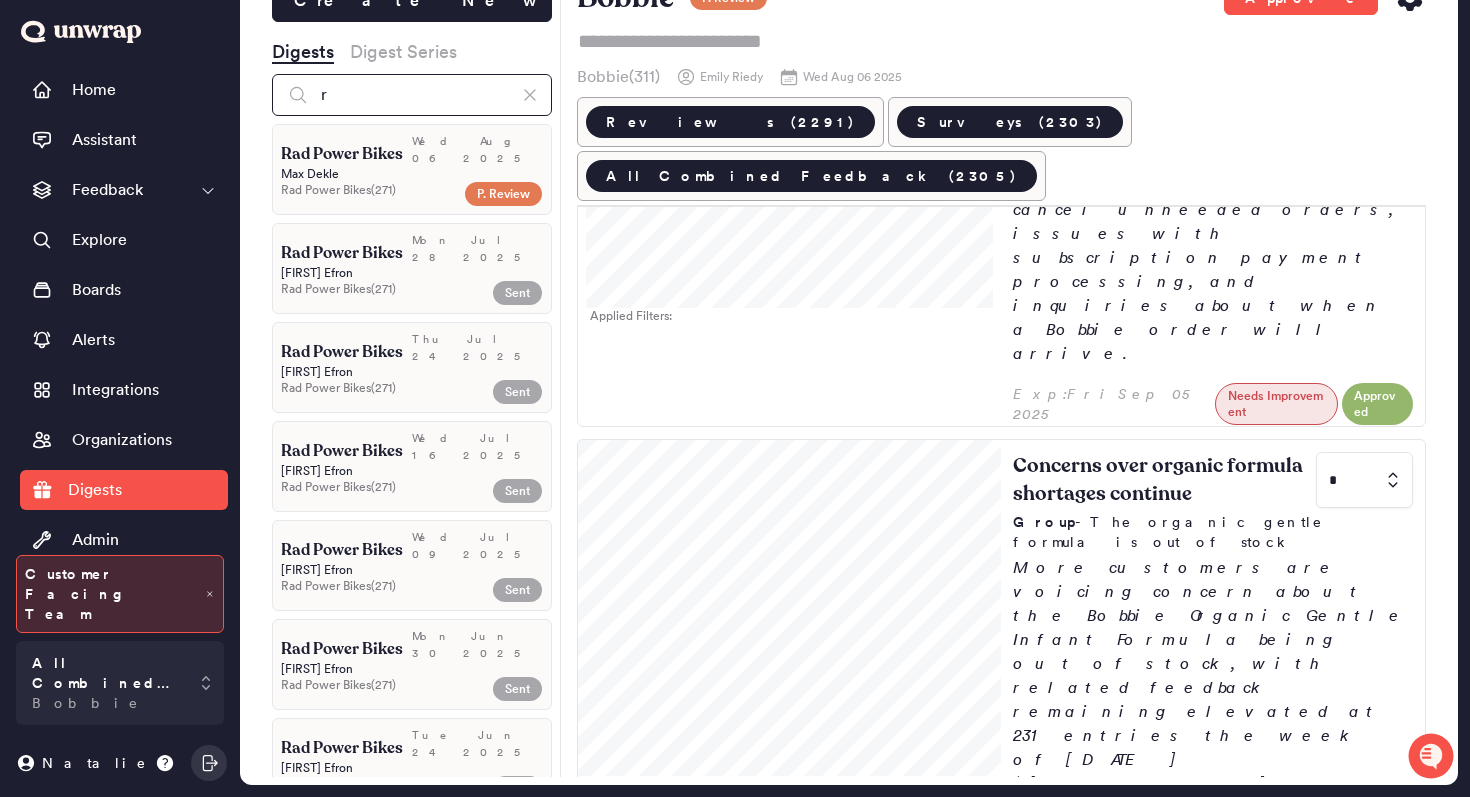 click on "r" at bounding box center (412, 95) 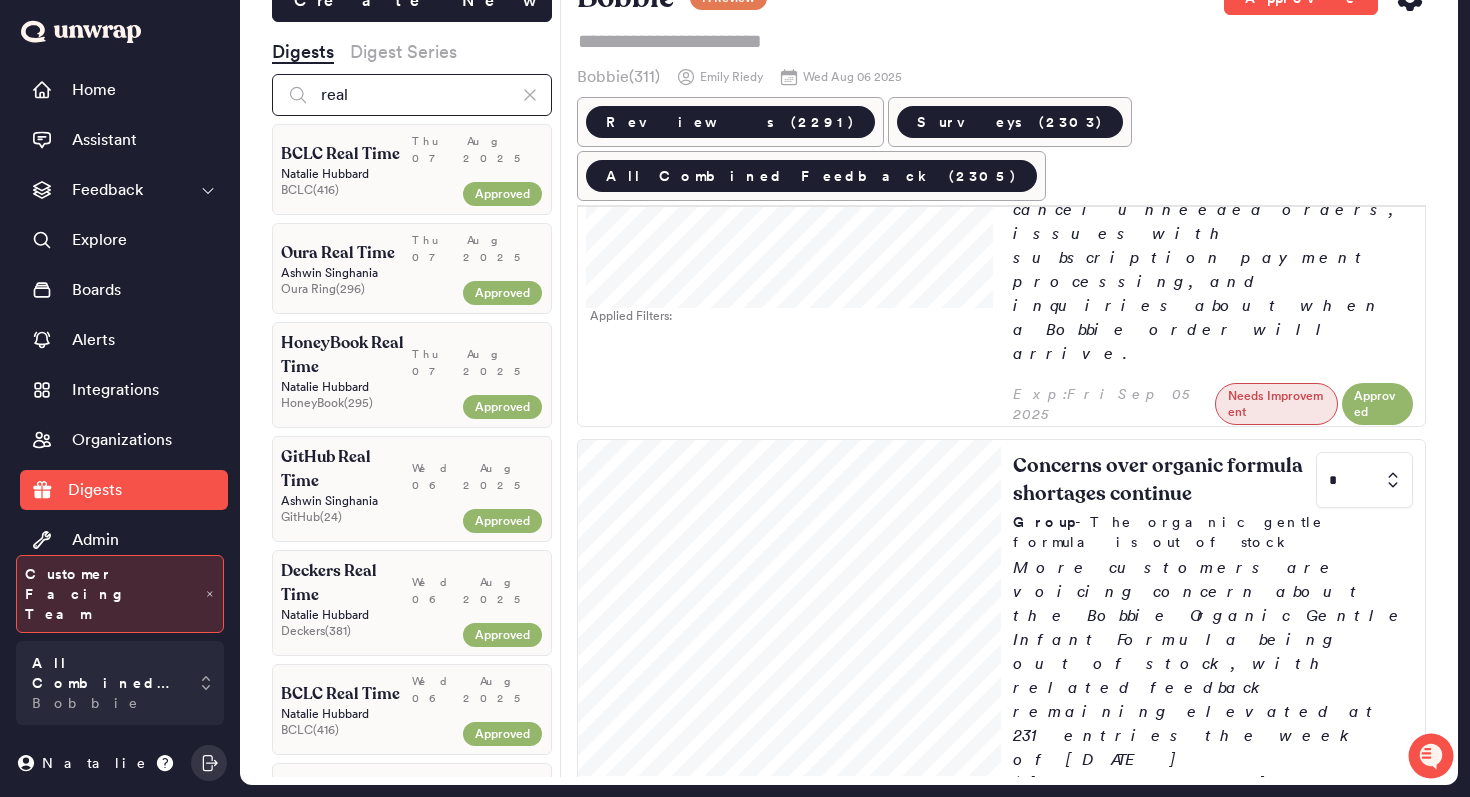 type on "real" 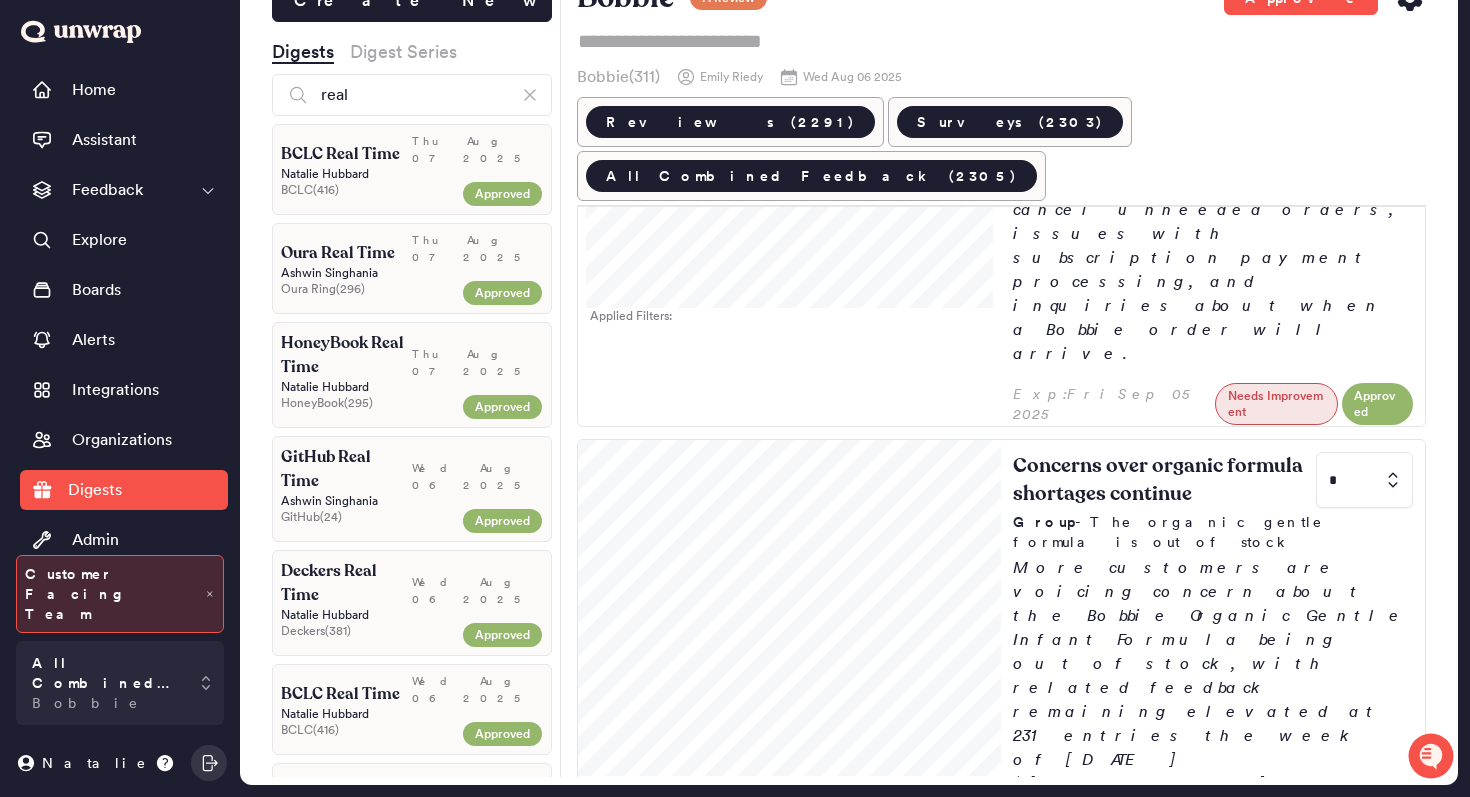 click on "Oura Ring  ( 296 )" at bounding box center (368, 289) 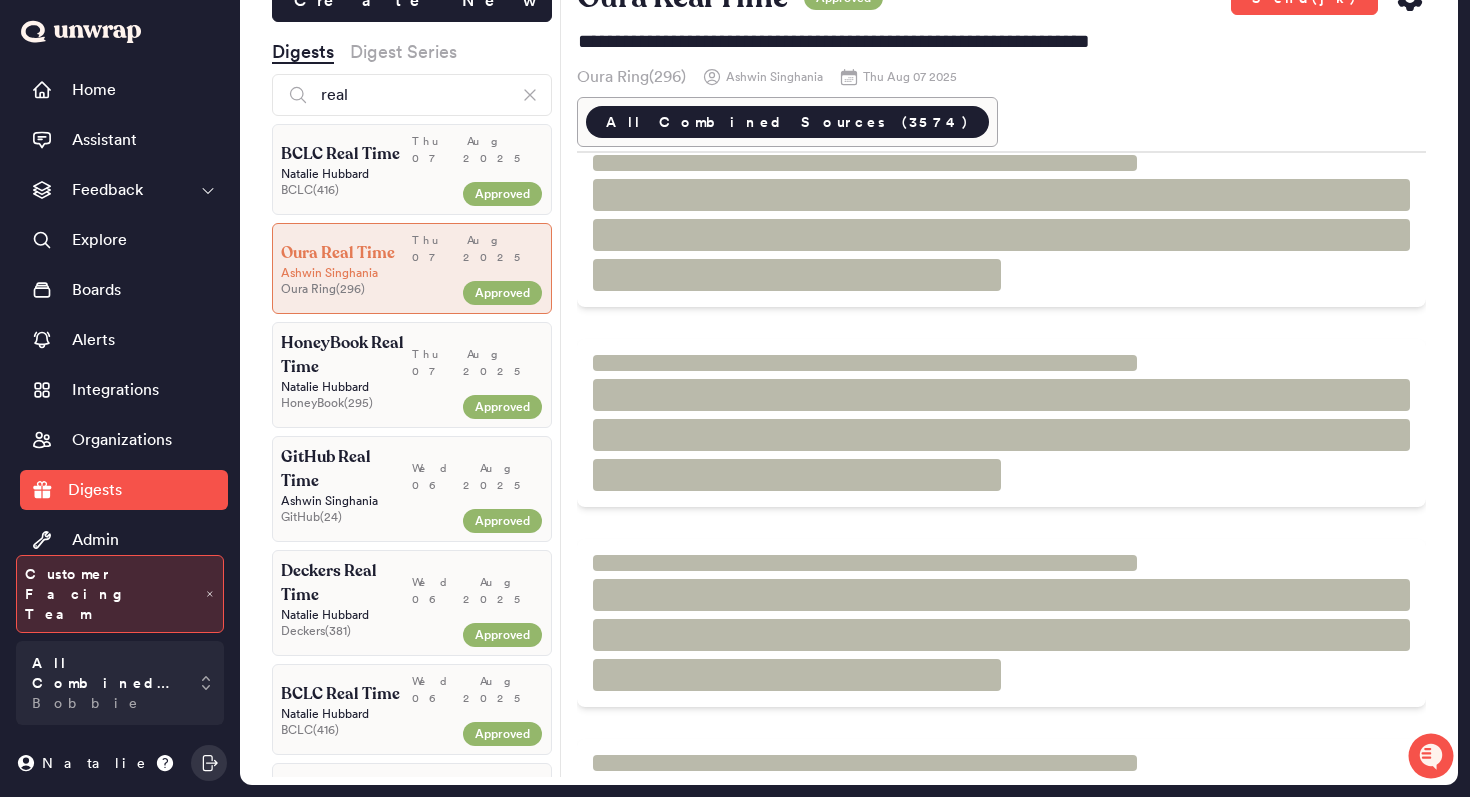 scroll, scrollTop: 0, scrollLeft: 0, axis: both 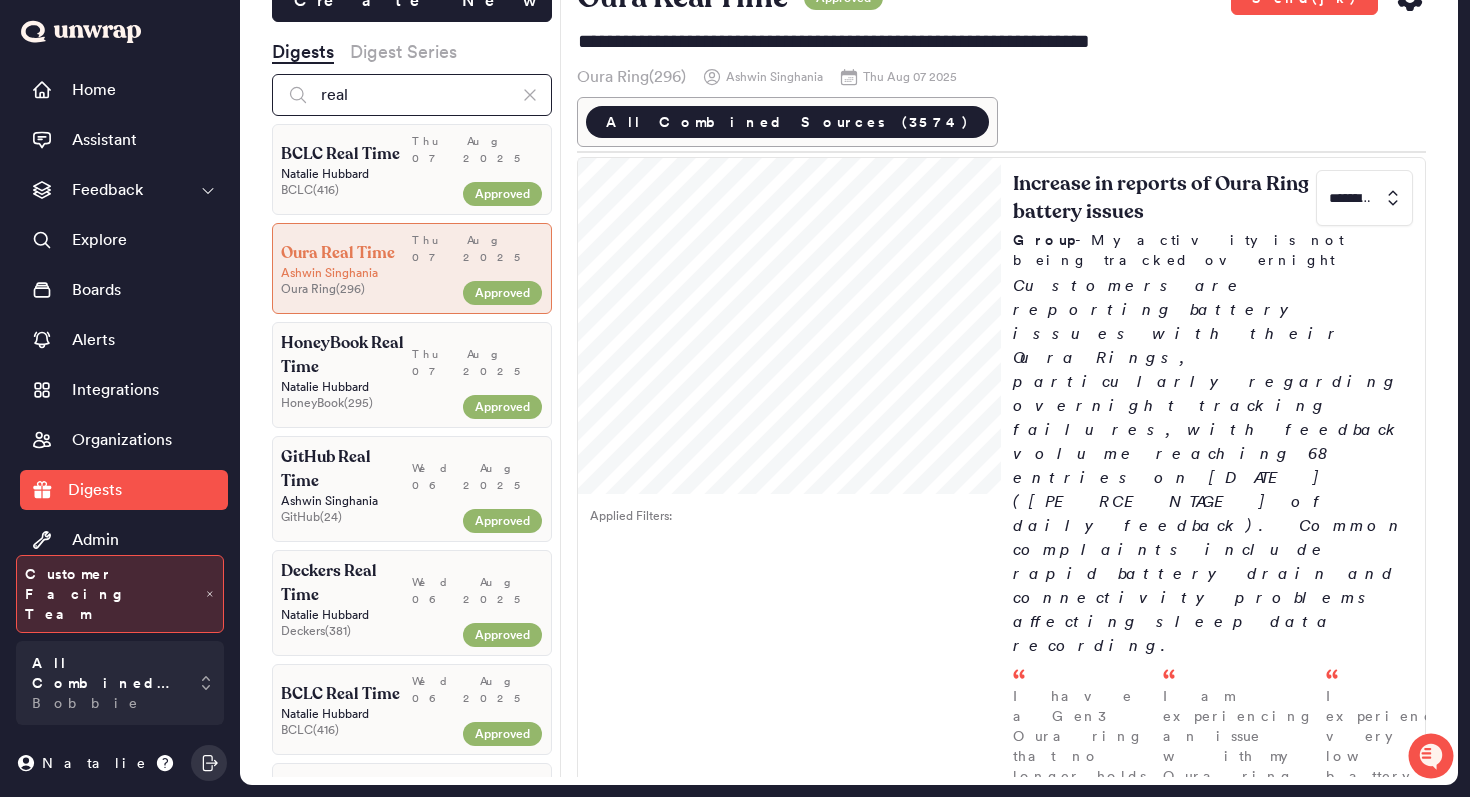click on "real" at bounding box center [412, 95] 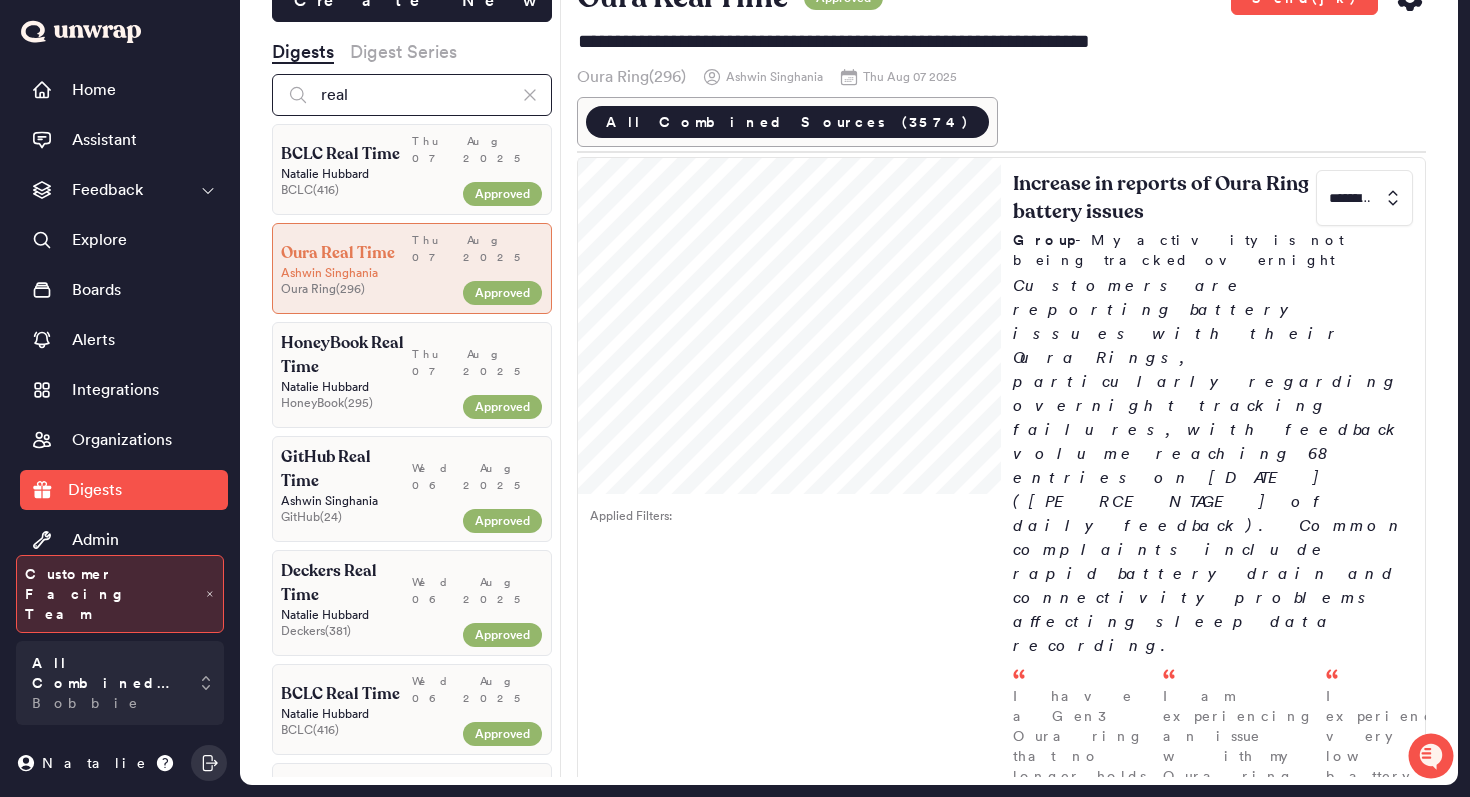 click on "real" at bounding box center (412, 95) 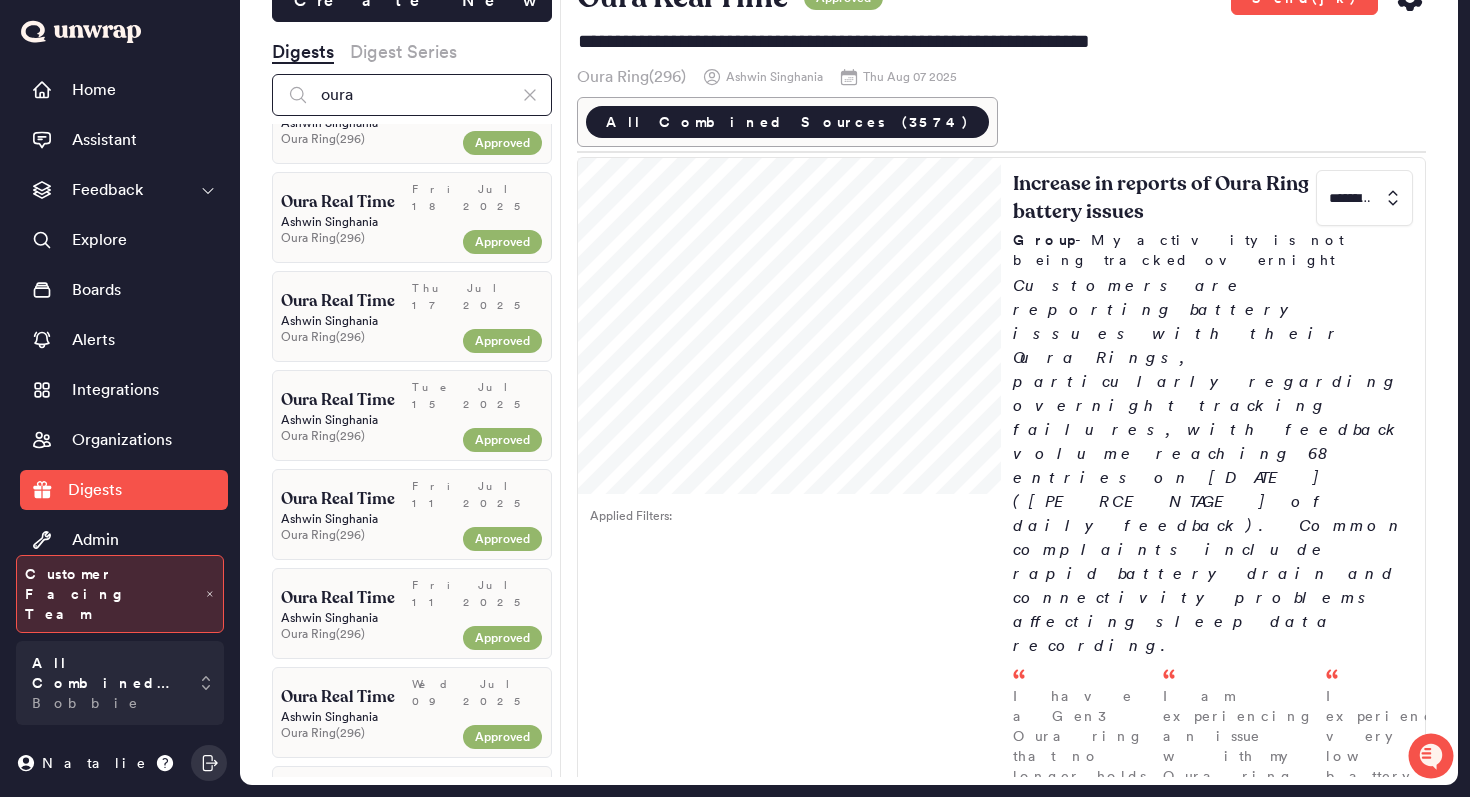 scroll, scrollTop: 692, scrollLeft: 0, axis: vertical 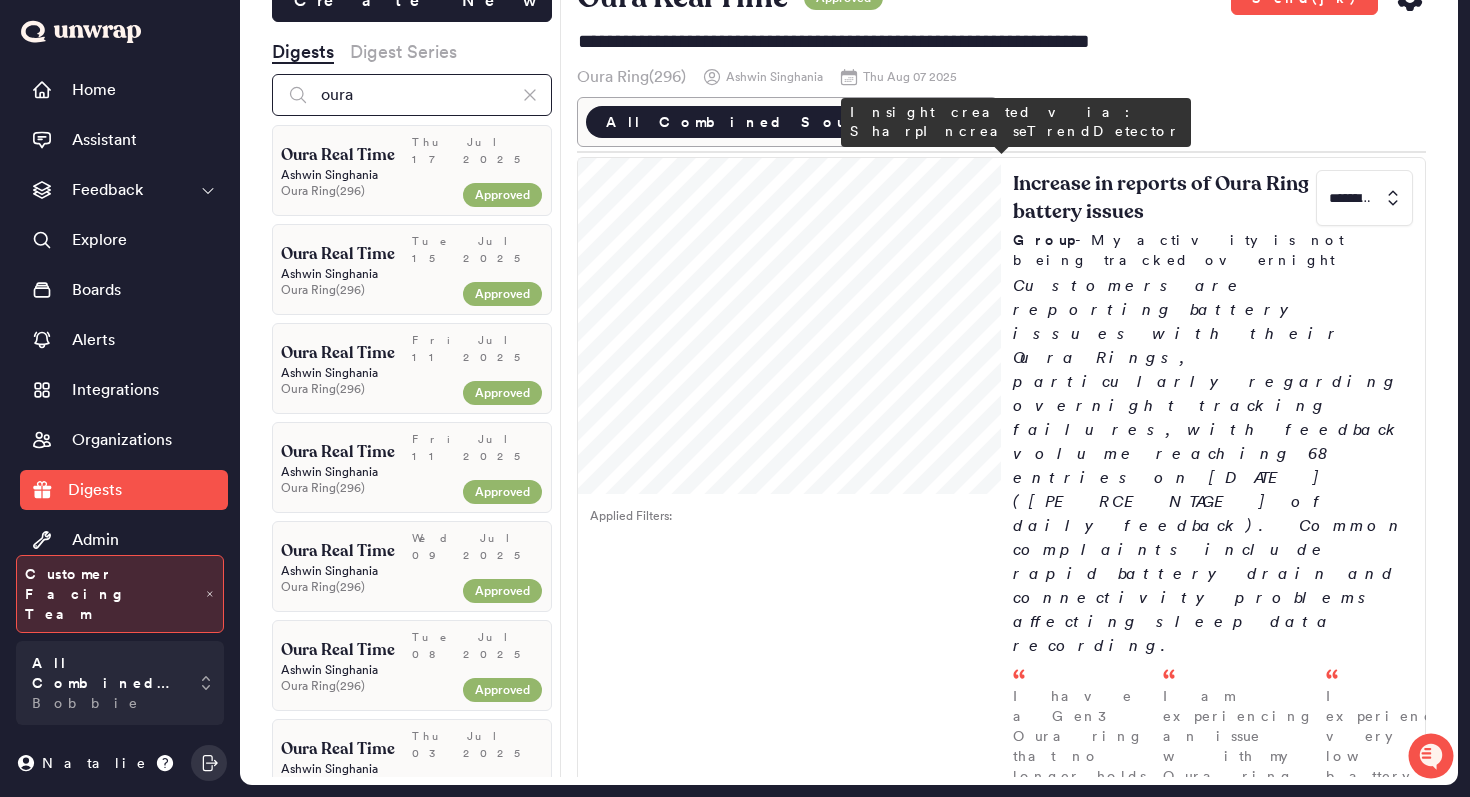 type on "oura" 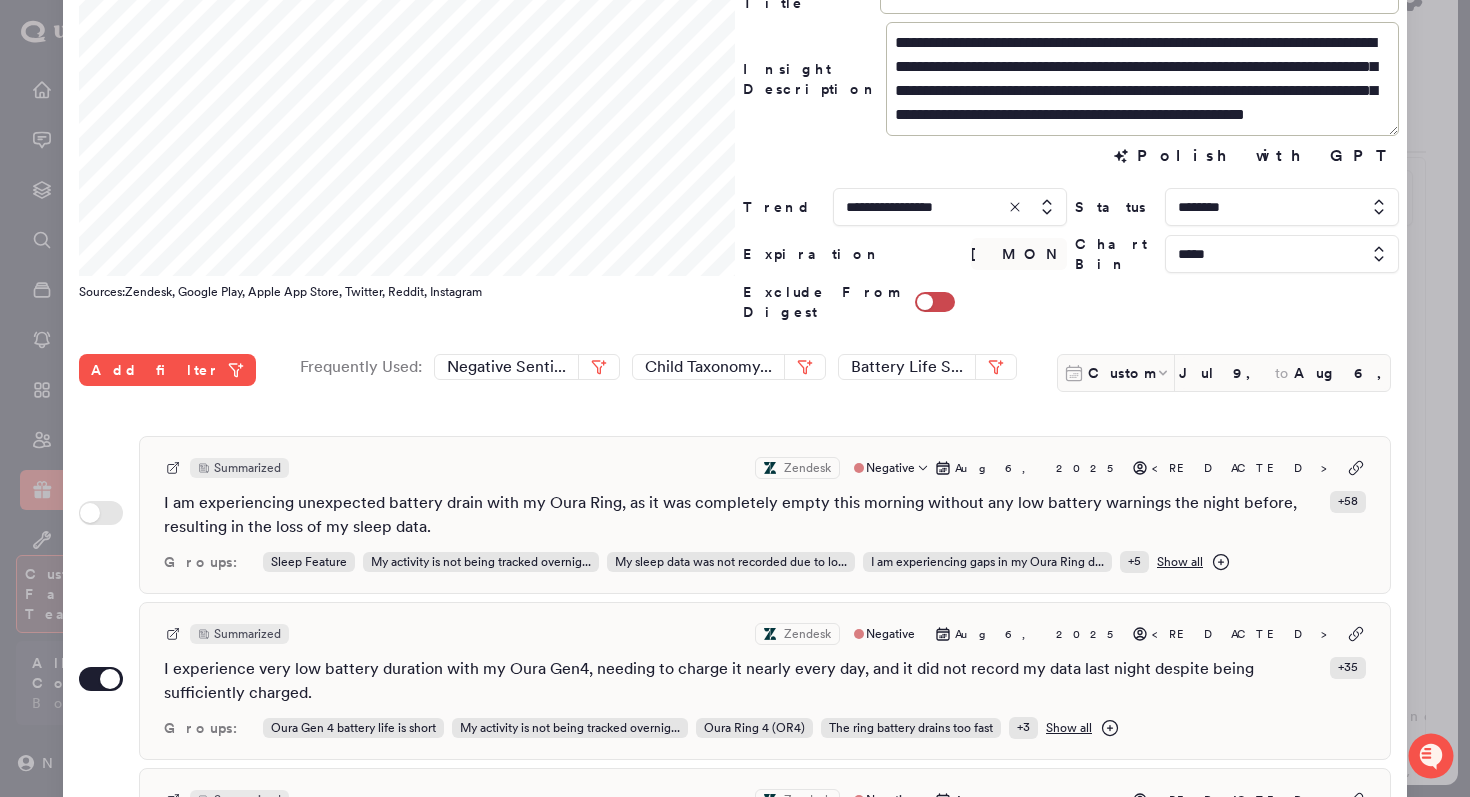 scroll, scrollTop: 152, scrollLeft: 0, axis: vertical 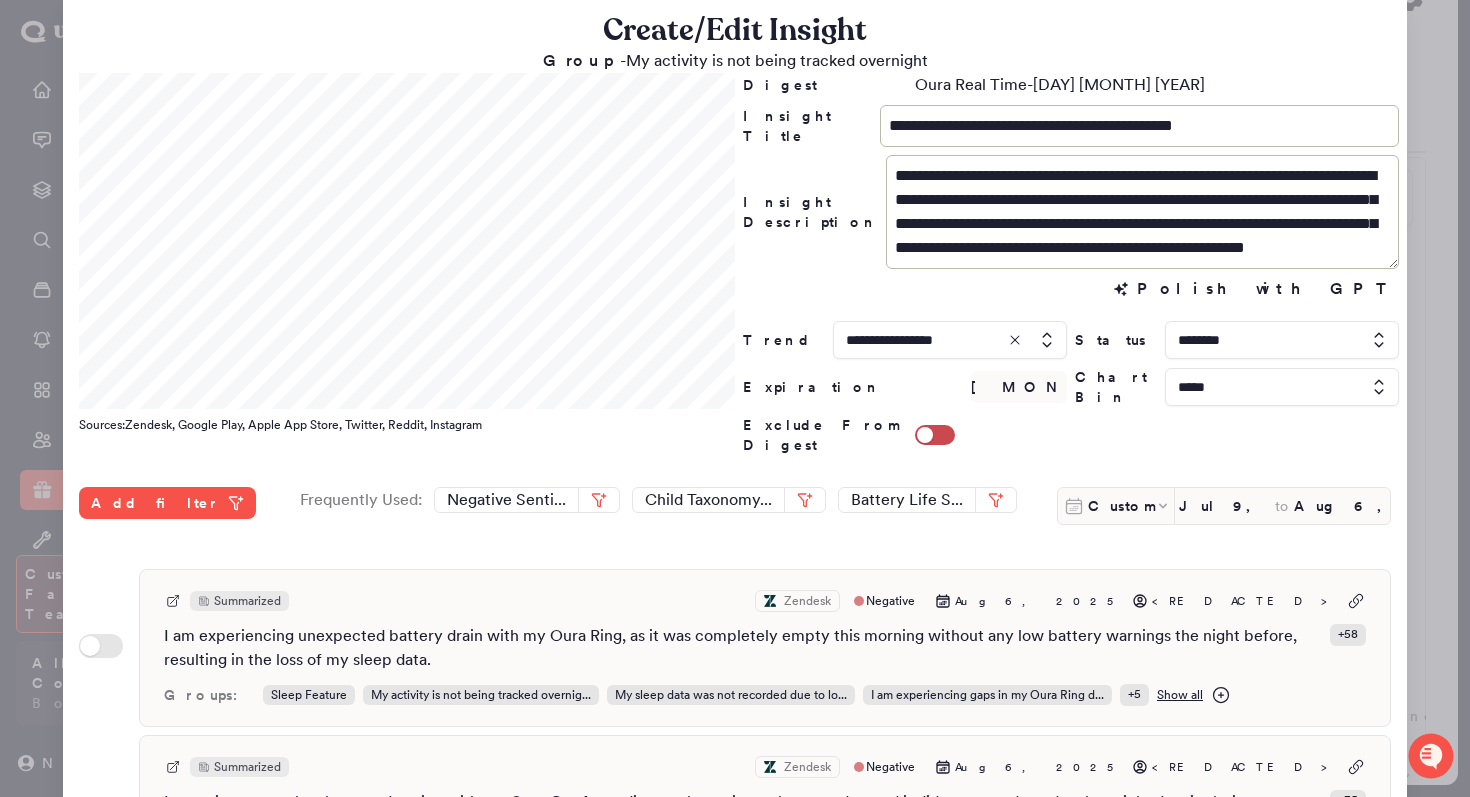 click at bounding box center [735, 398] 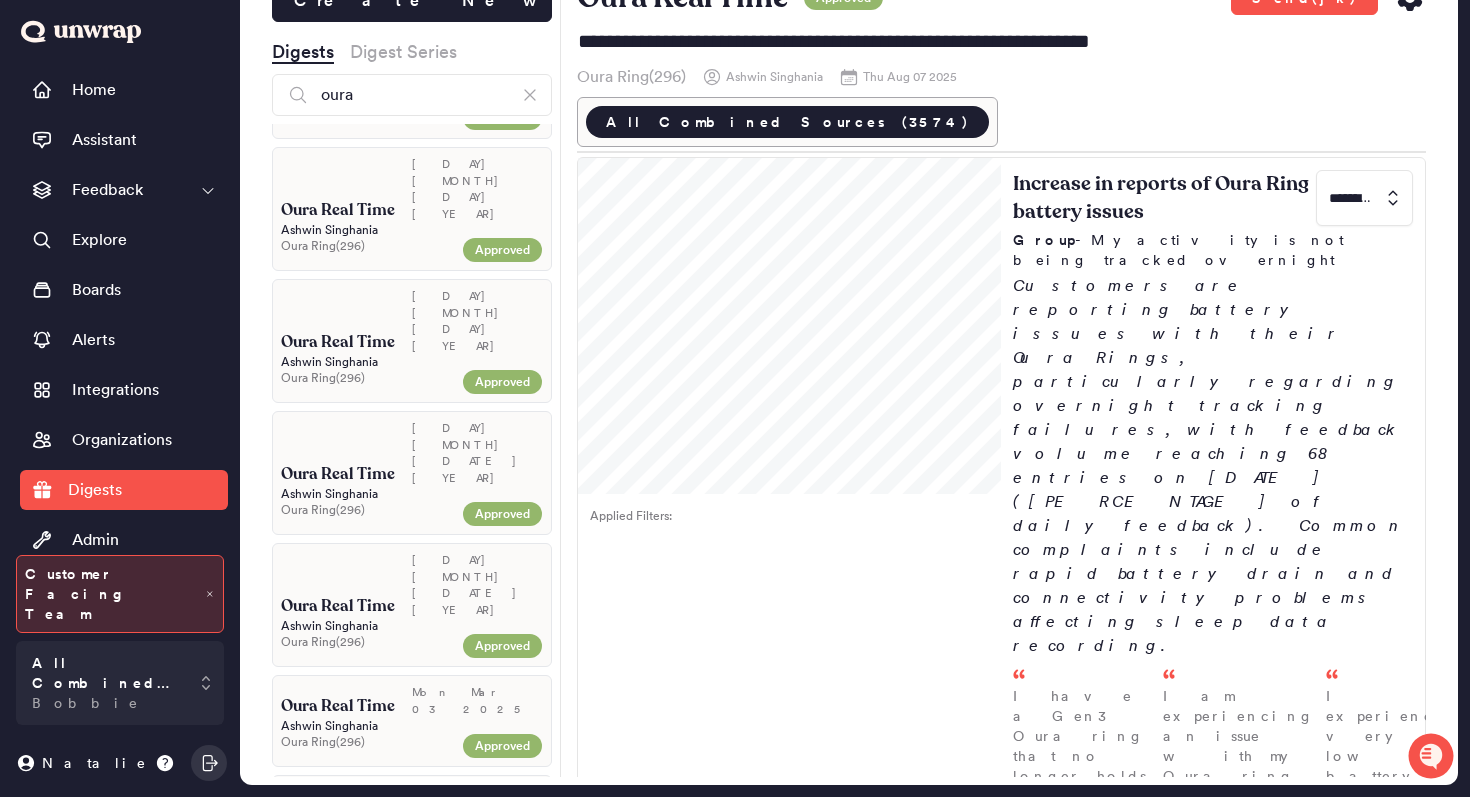scroll, scrollTop: 3547, scrollLeft: 0, axis: vertical 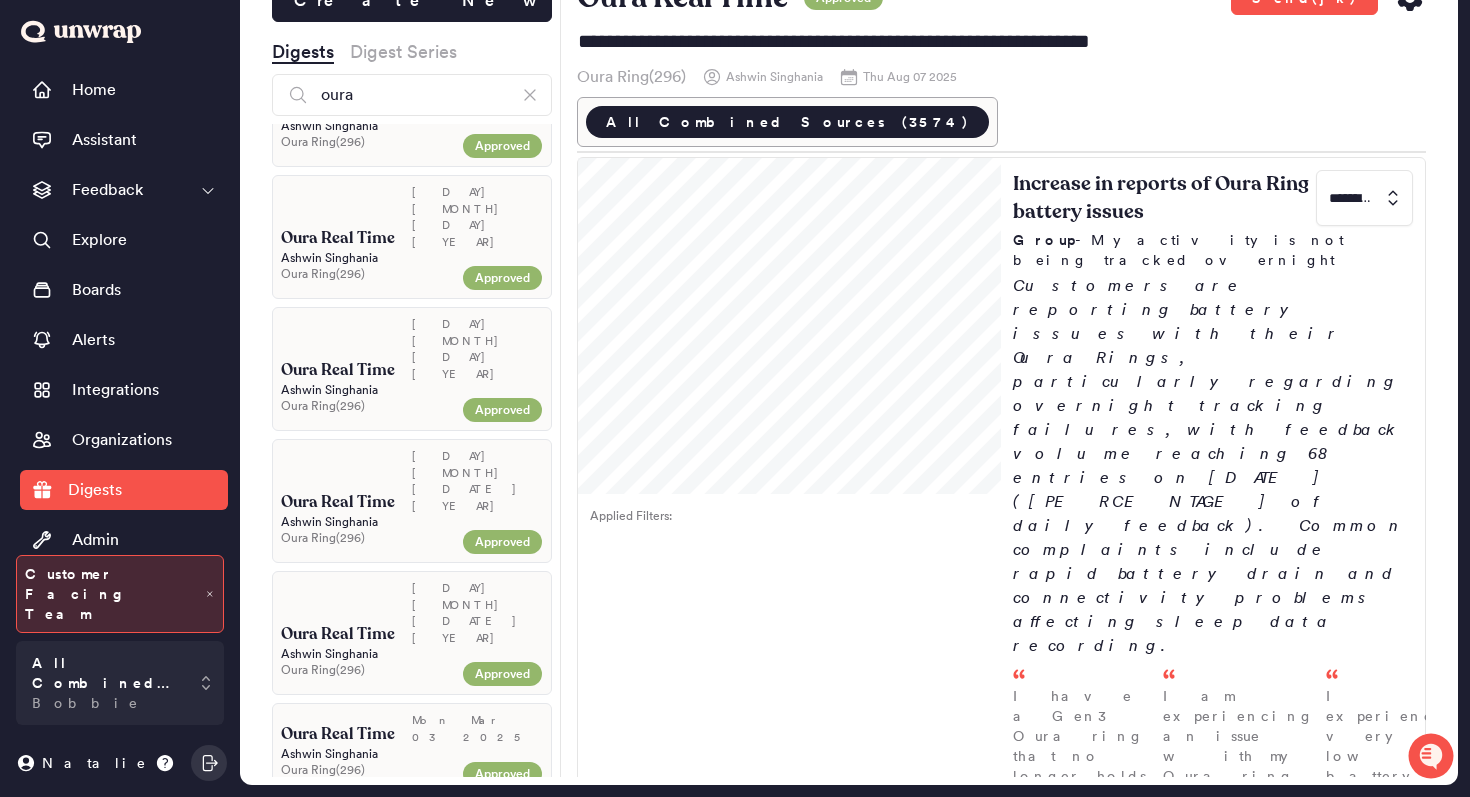 click on "Wed Aug 06 2025" at bounding box center [477, 927] 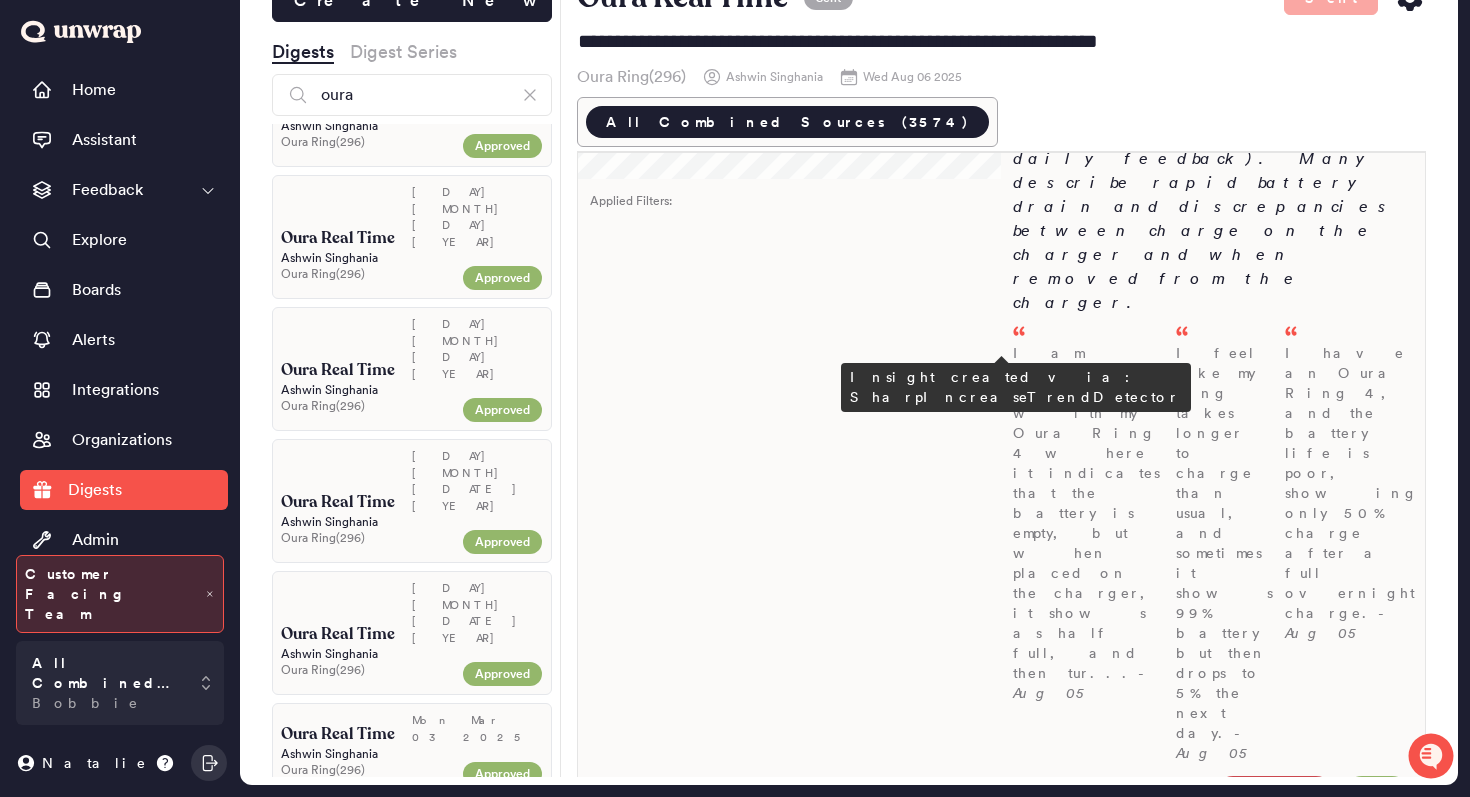 scroll, scrollTop: 379, scrollLeft: 0, axis: vertical 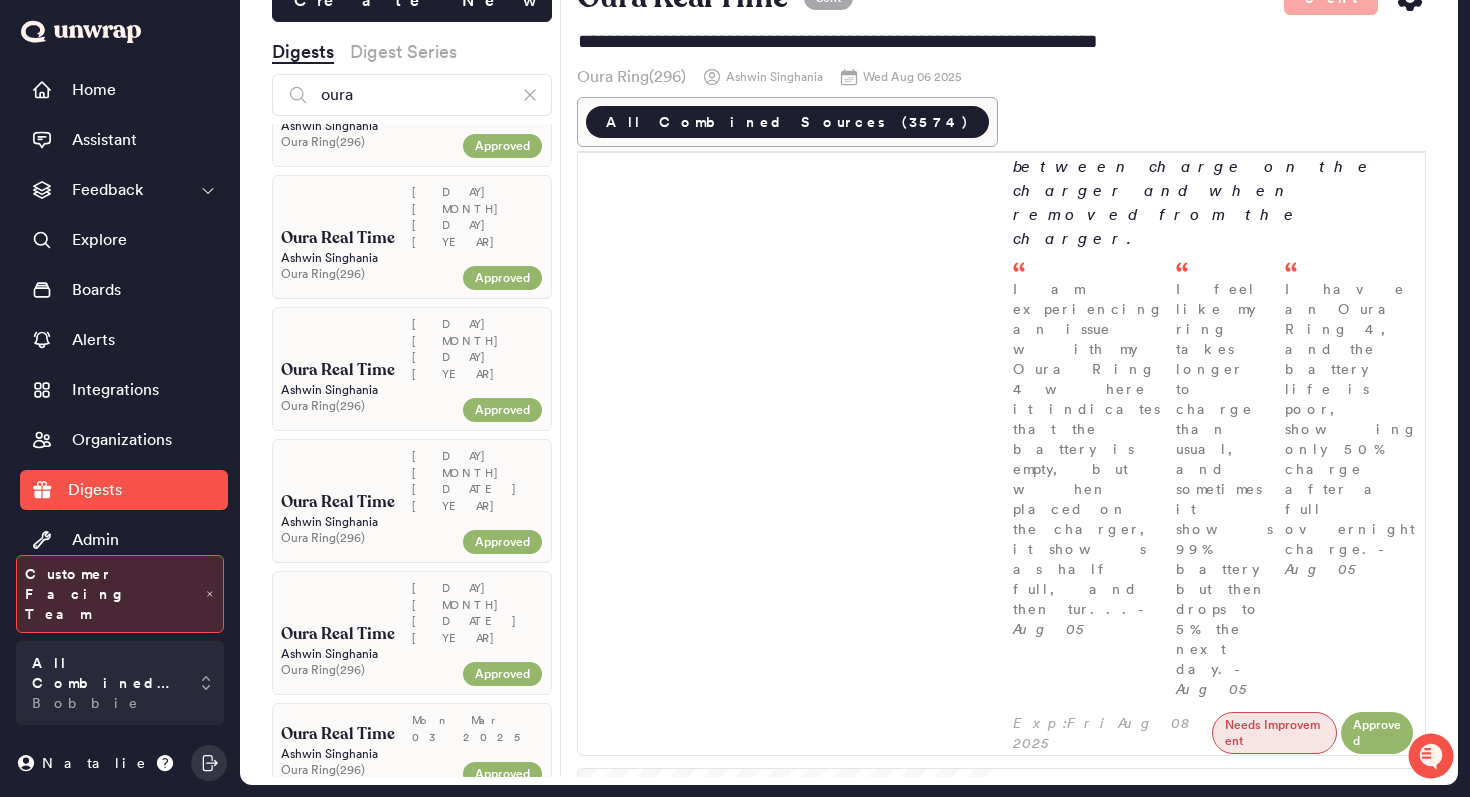 click on "Tue Aug 05 2025" at bounding box center (477, 1026) 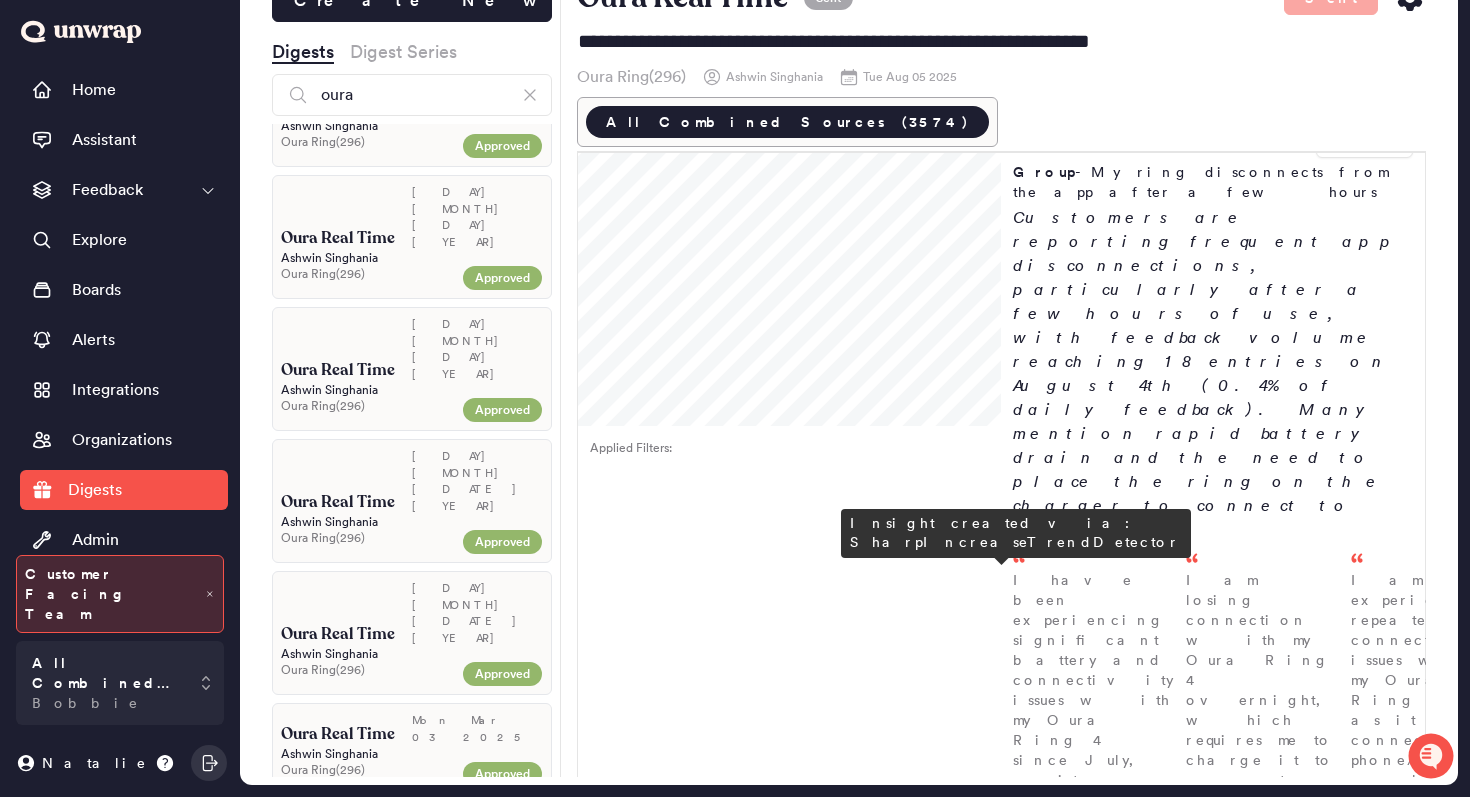 scroll, scrollTop: 0, scrollLeft: 0, axis: both 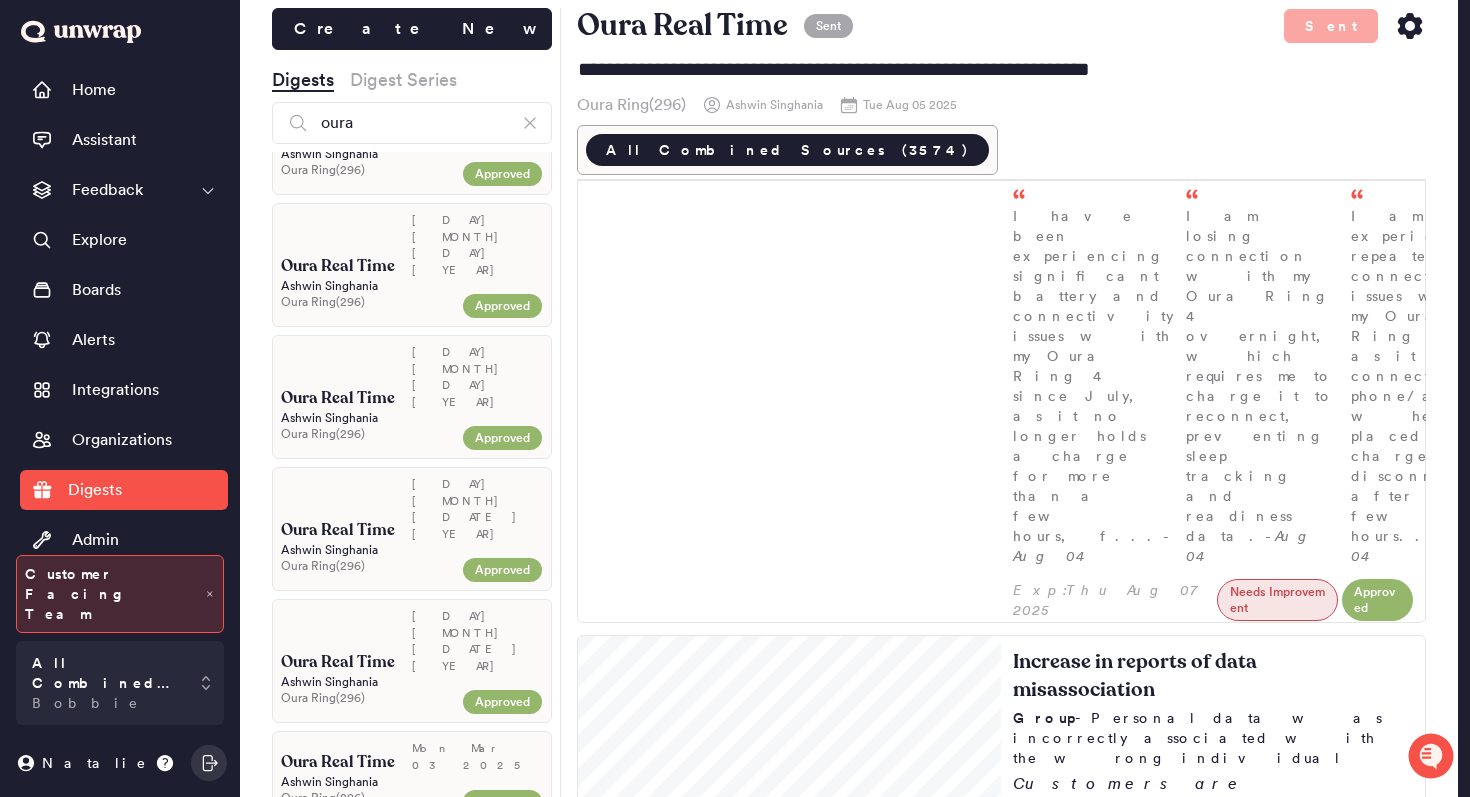 click on "Tue Aug 05 2025" at bounding box center (477, 1153) 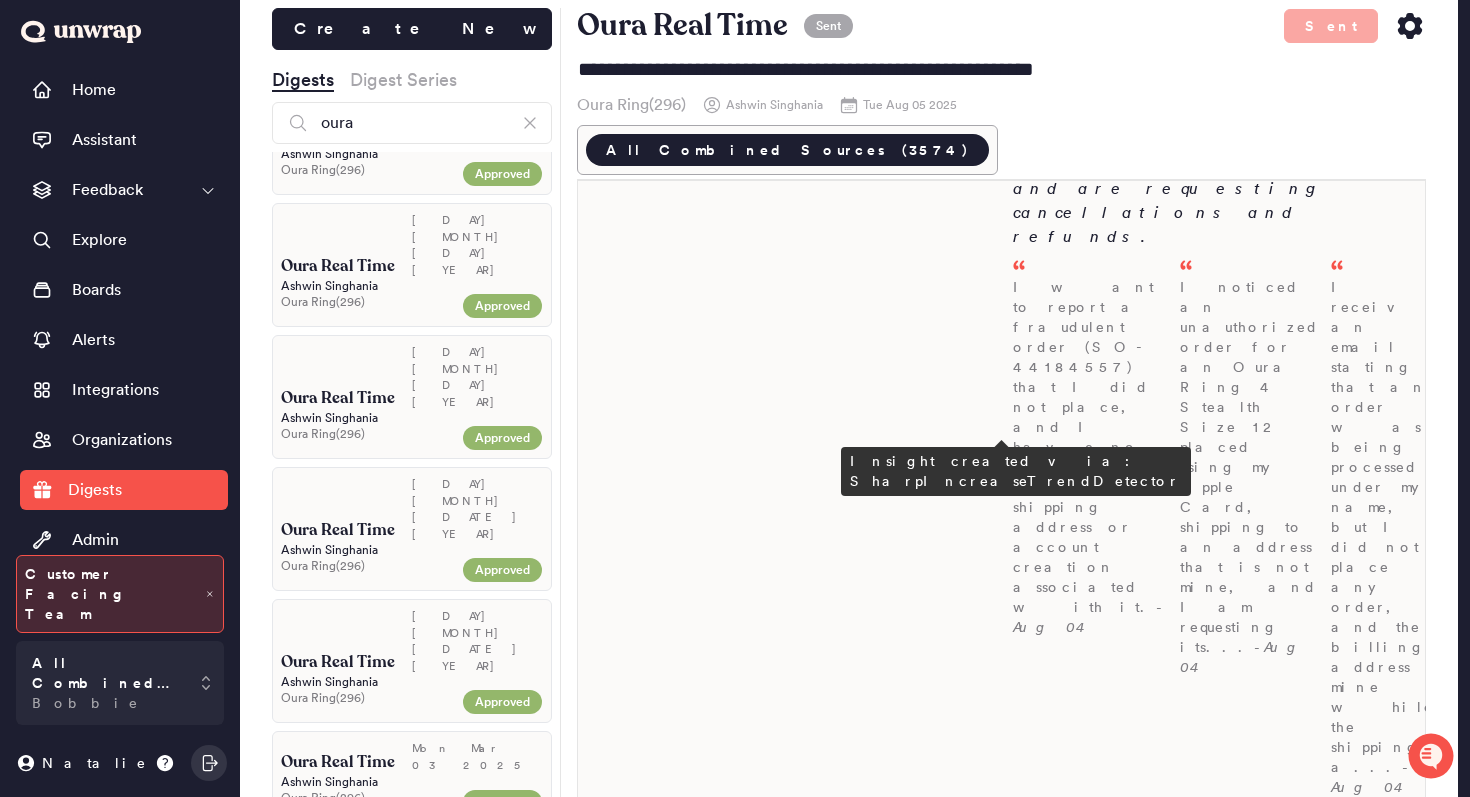 scroll, scrollTop: 420, scrollLeft: 0, axis: vertical 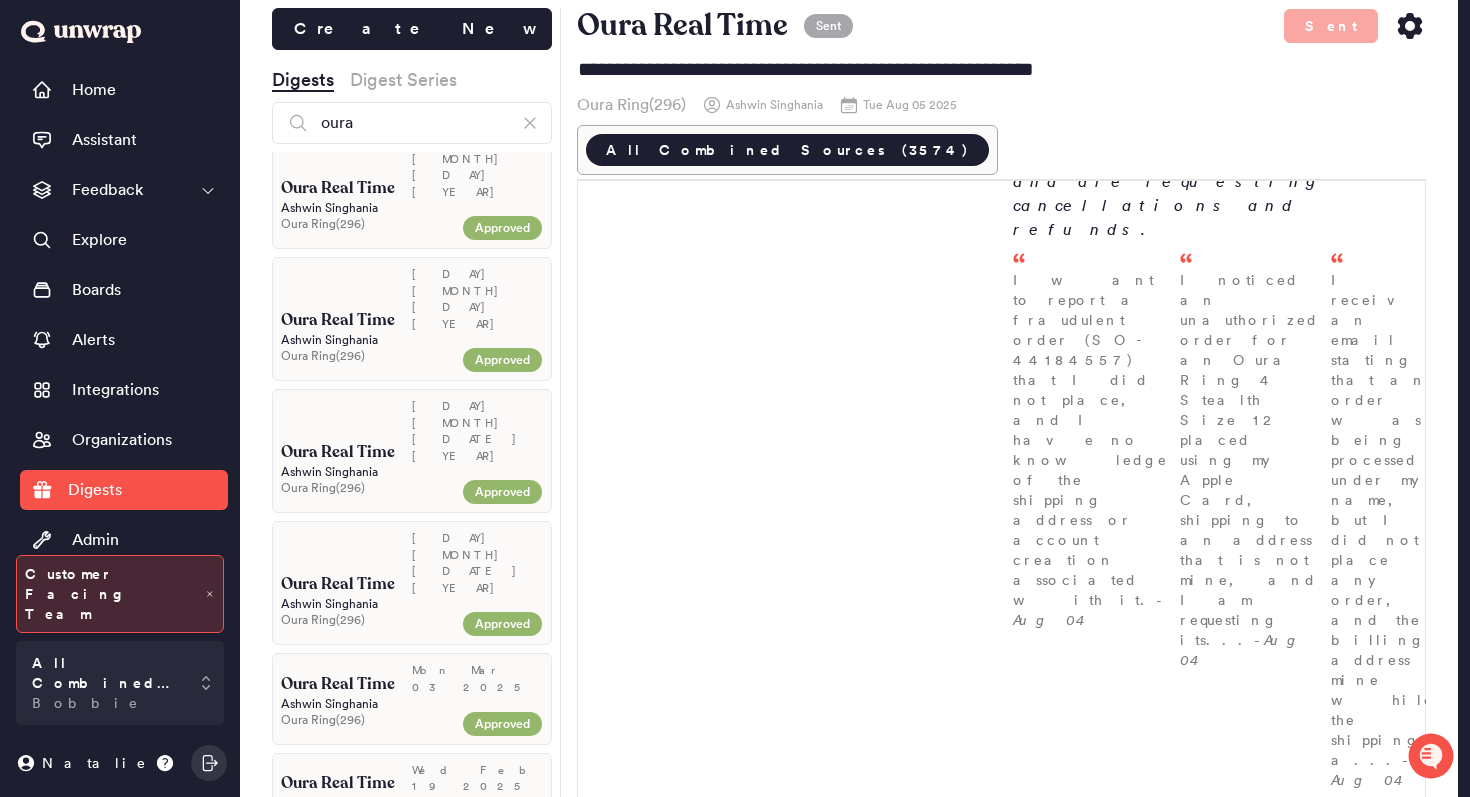 click on "Sent" at bounding box center (498, 1318) 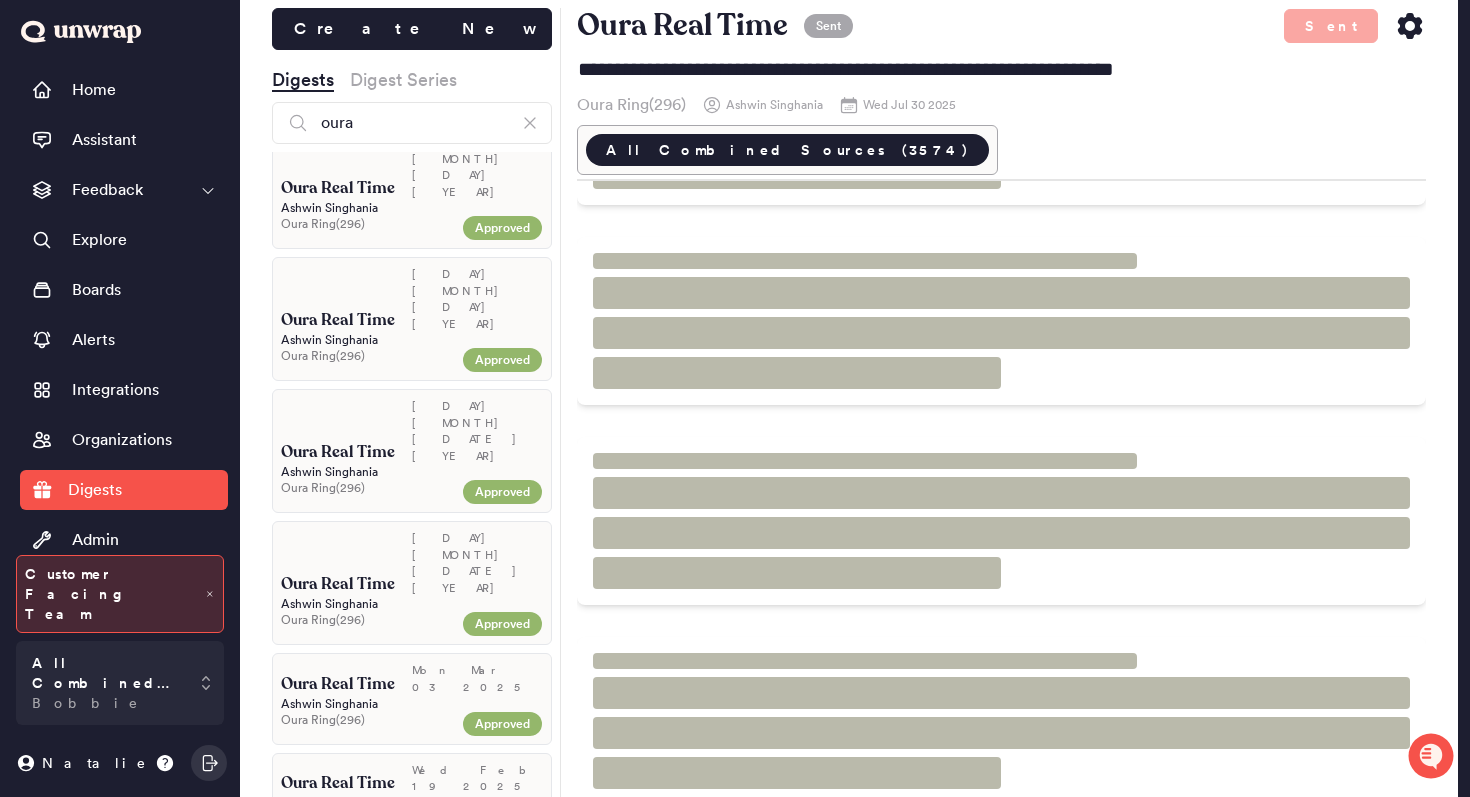 scroll, scrollTop: 0, scrollLeft: 0, axis: both 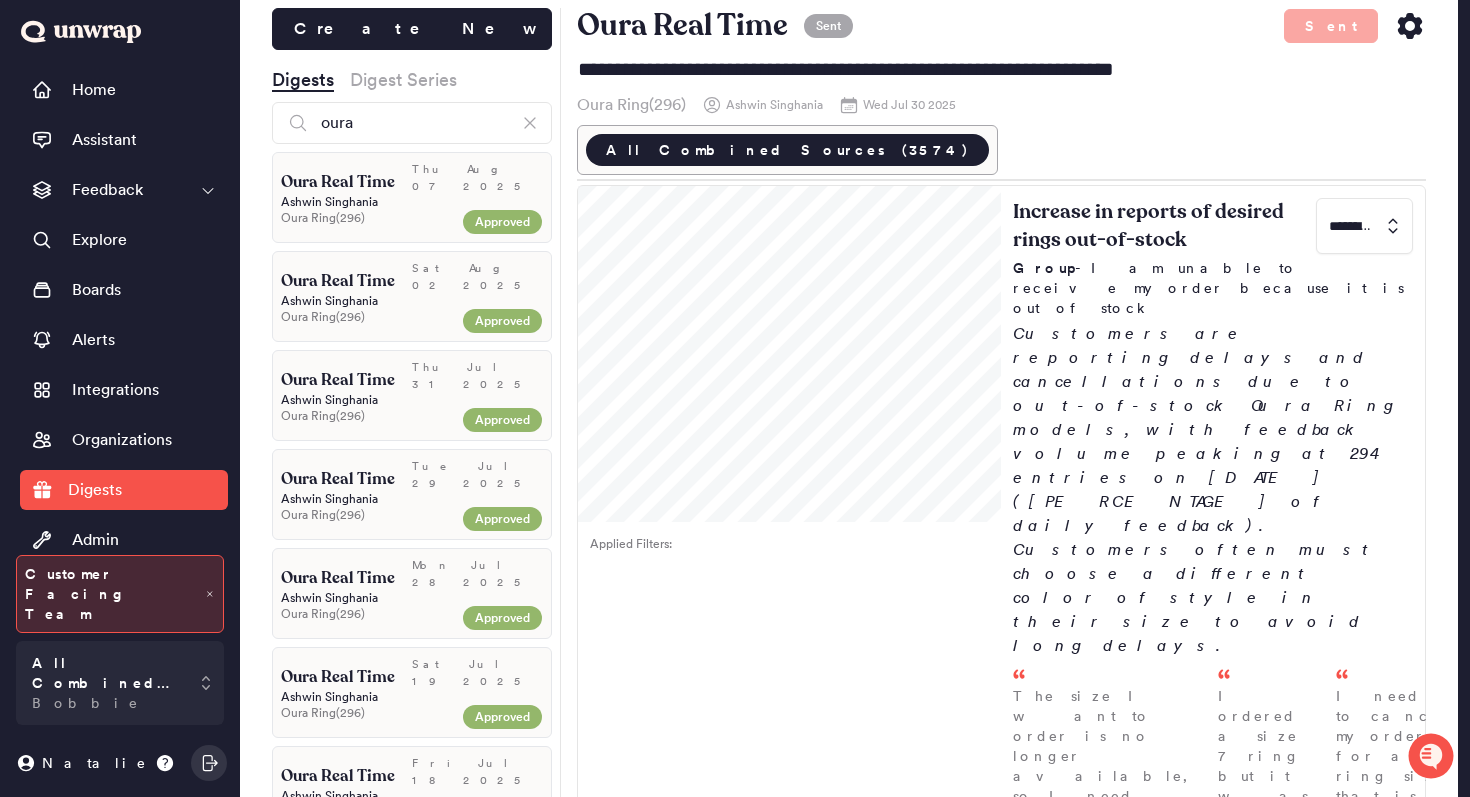 click on "Approved" at bounding box center (502, 222) 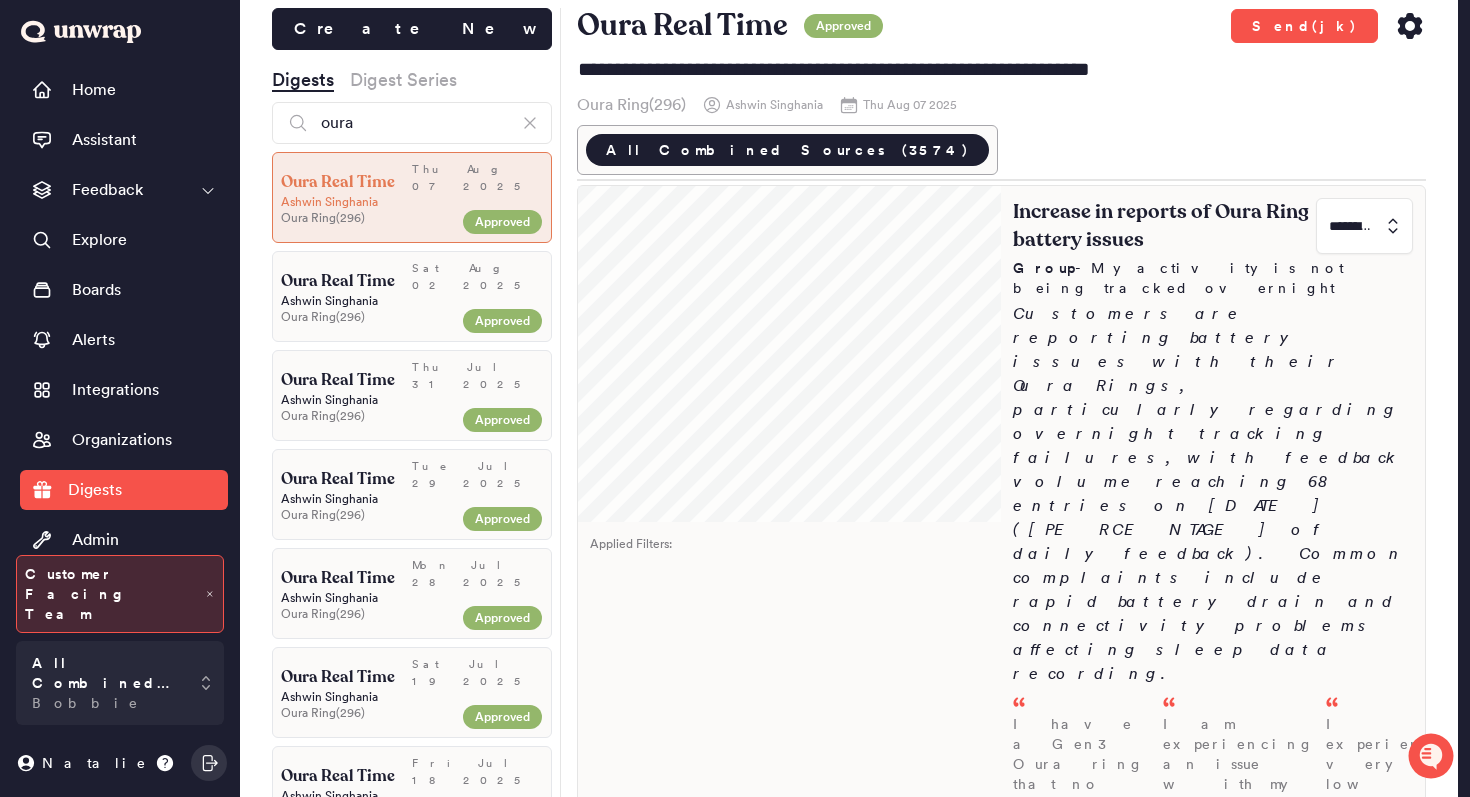 click on "Increase in reports of Oura Ring battery issues ********* Group  -  My activity is not being tracked overnight Customers are reporting battery issues with their Oura Rings, particularly regarding overnight tracking failures, with feedback volume reaching 68 entries on [DATE] ([PERCENTAGE] of daily feedback). Common complaints include rapid battery drain and connectivity problems affecting sleep data recording. I have a Gen3 Oura ring that no longer holds a charge for very long, depleting the battery by the next morning and preventing sleep tracking.  -  [DATE] I am experiencing an issue with my Oura ring where the battery does not hold a charge until morning, resulting in multiple nights of data not being recorded, an...  -  [DATE] I experience very low battery duration with my Oura Gen4, needing to charge it nearly every day, and it did not record my data last night despite being sufficie...  -  [DATE]" at bounding box center [1213, 666] 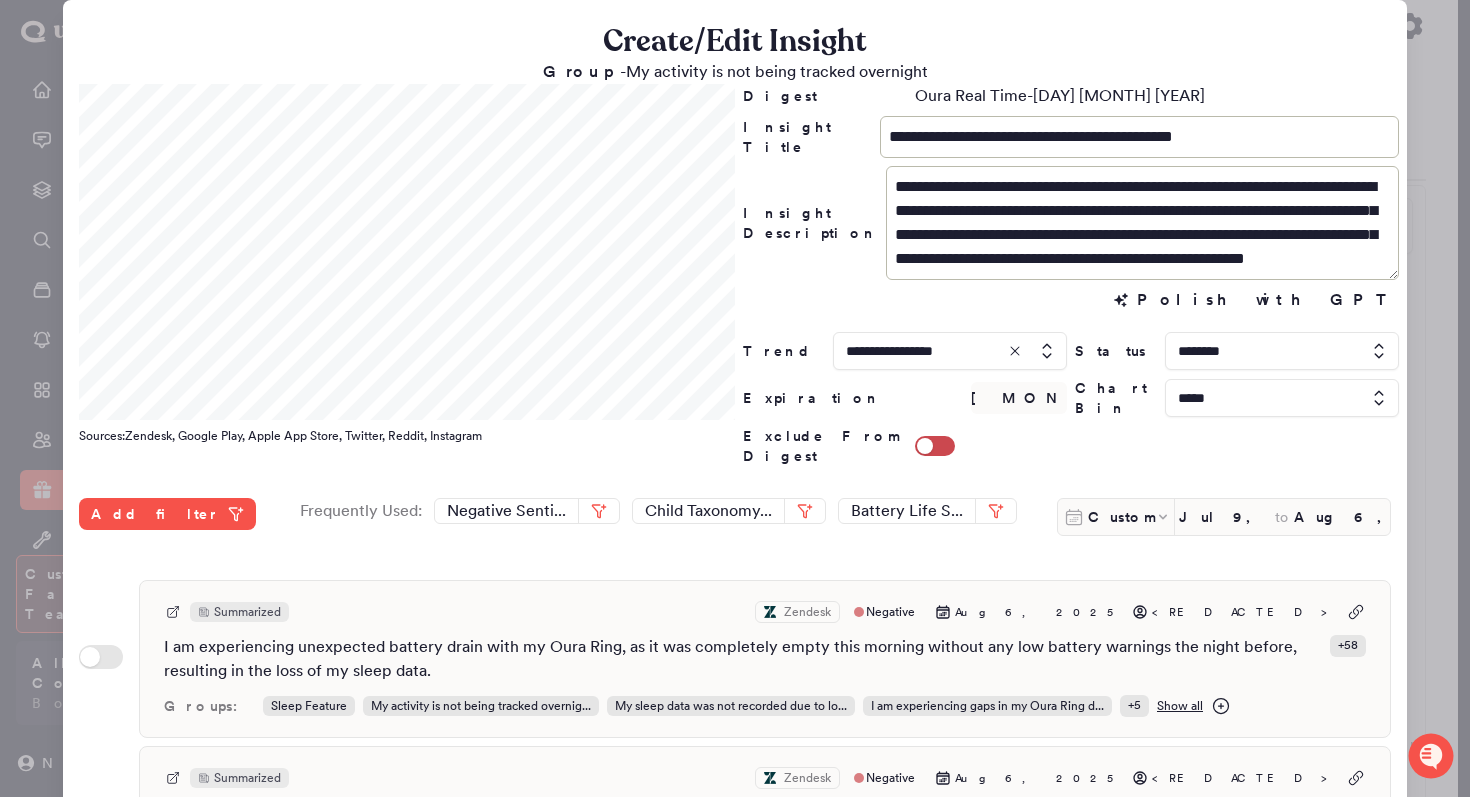 click at bounding box center [735, 398] 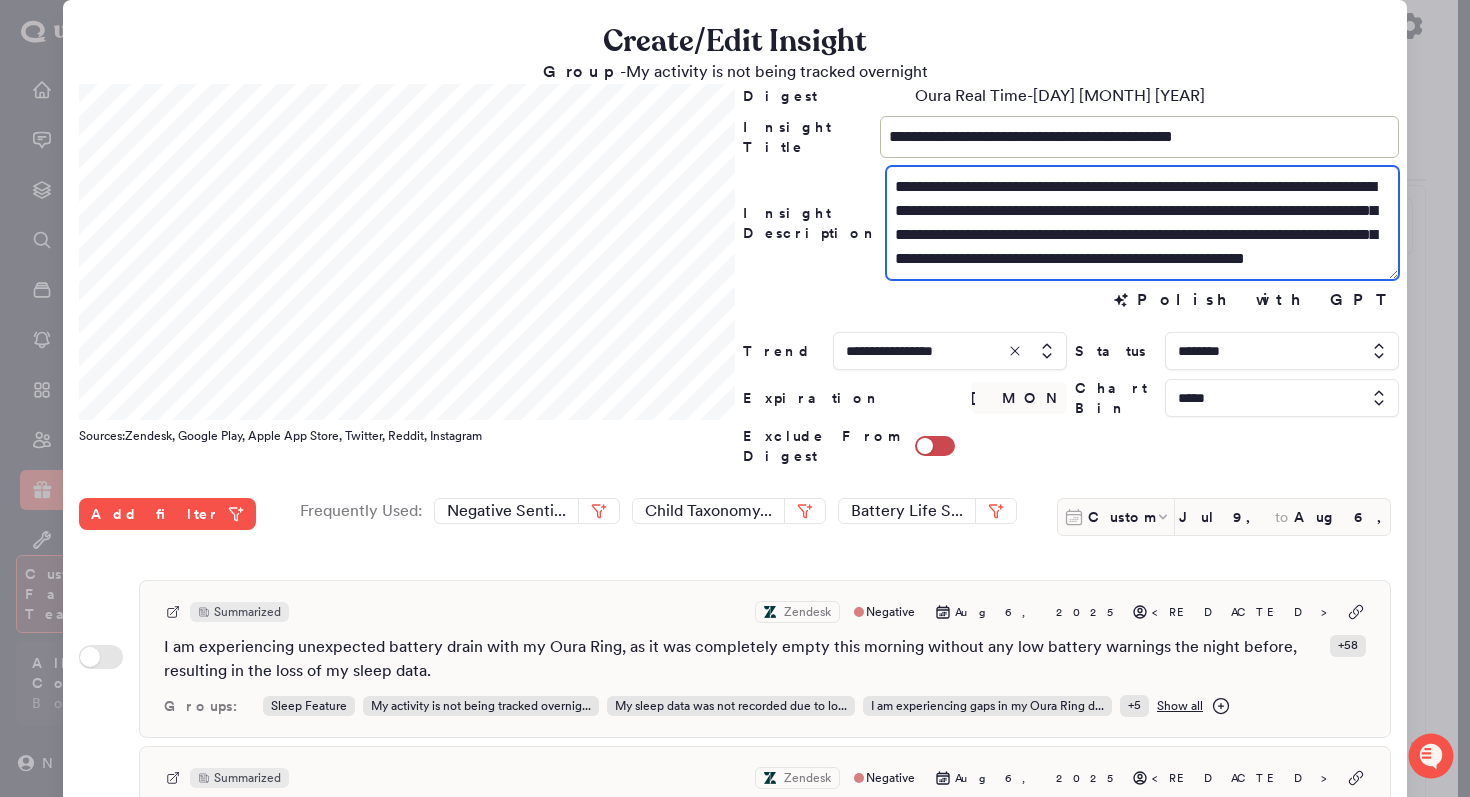 drag, startPoint x: 1172, startPoint y: 185, endPoint x: 1073, endPoint y: 186, distance: 99.00505 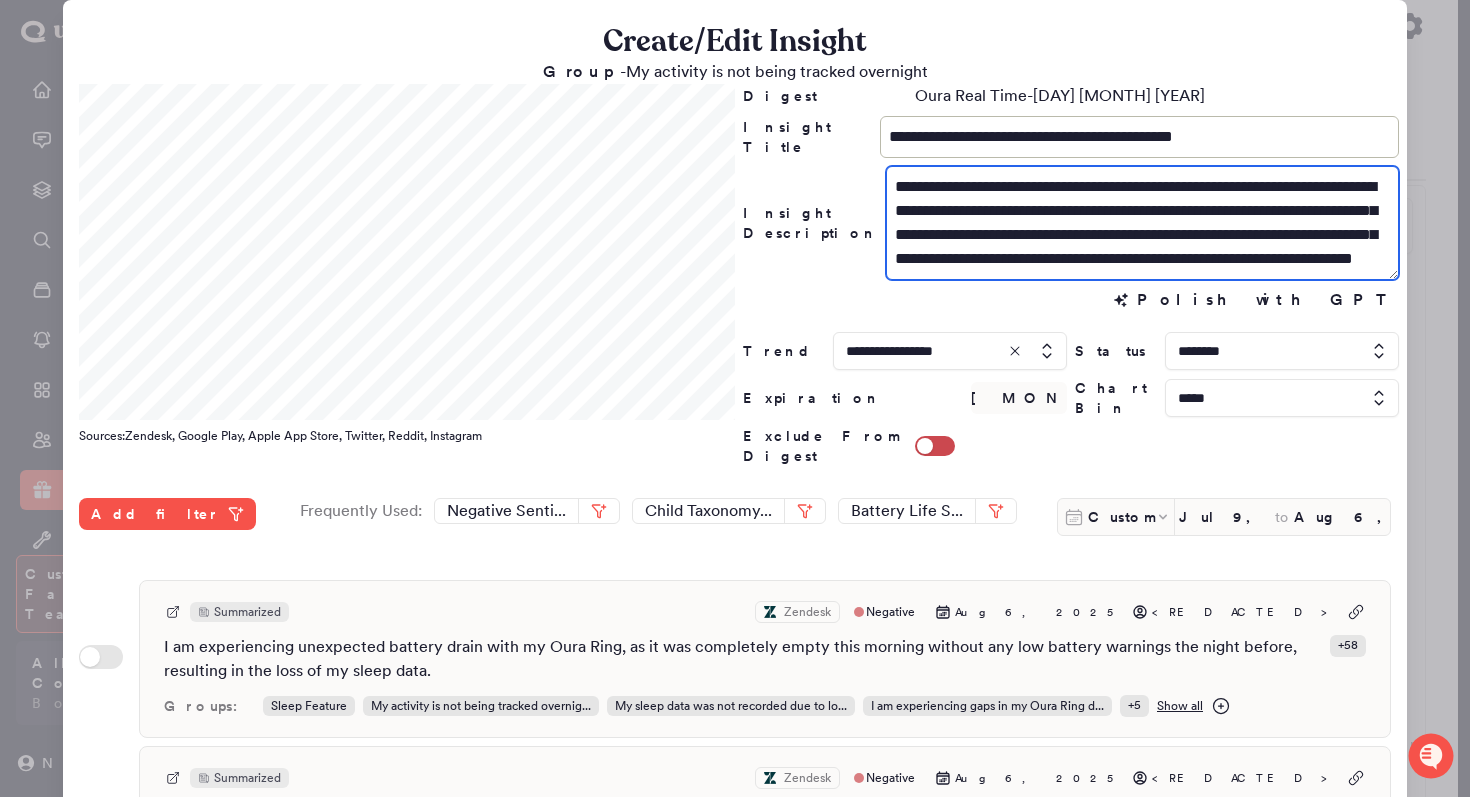 scroll, scrollTop: 100, scrollLeft: 0, axis: vertical 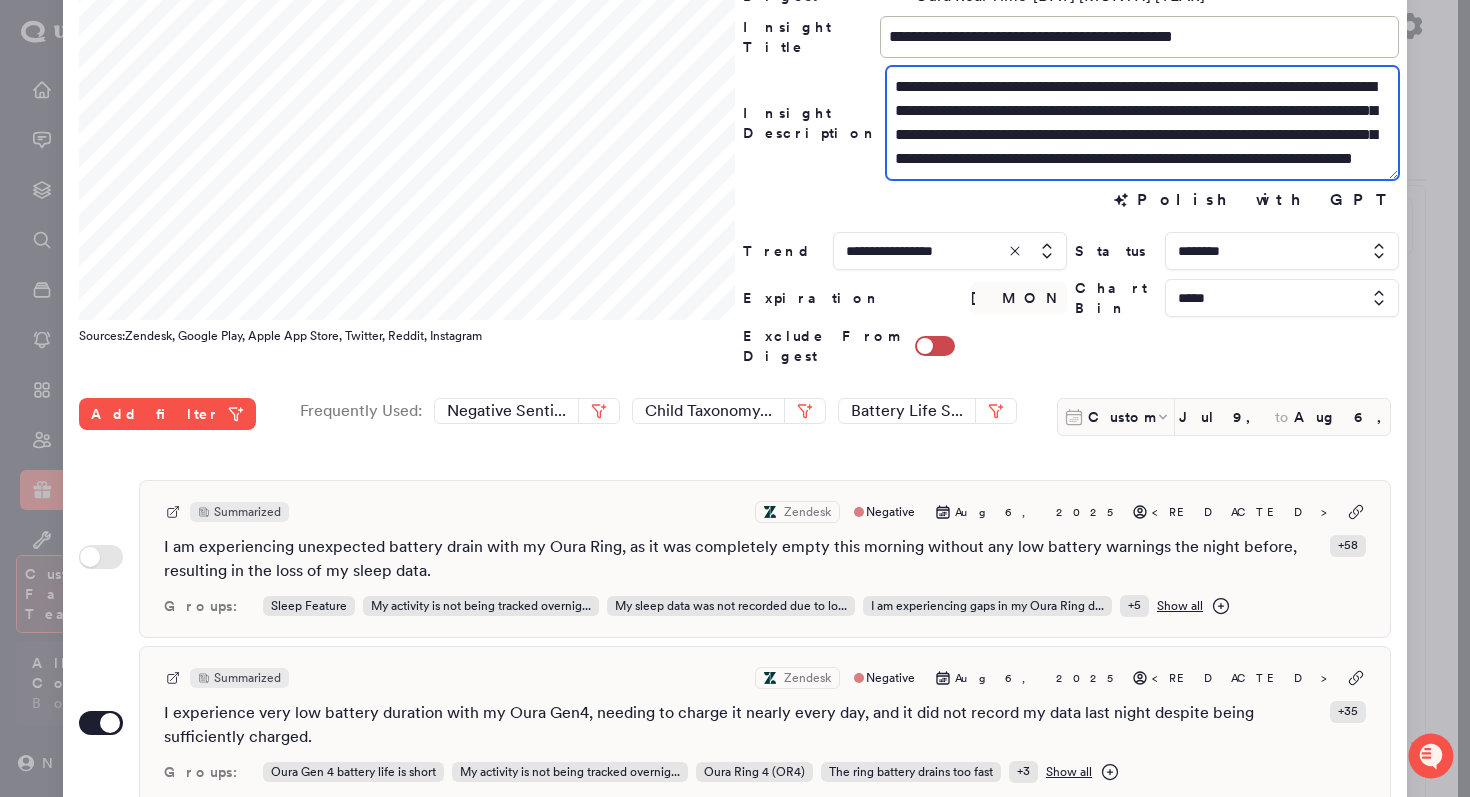 drag, startPoint x: 1154, startPoint y: 80, endPoint x: 1106, endPoint y: 80, distance: 48 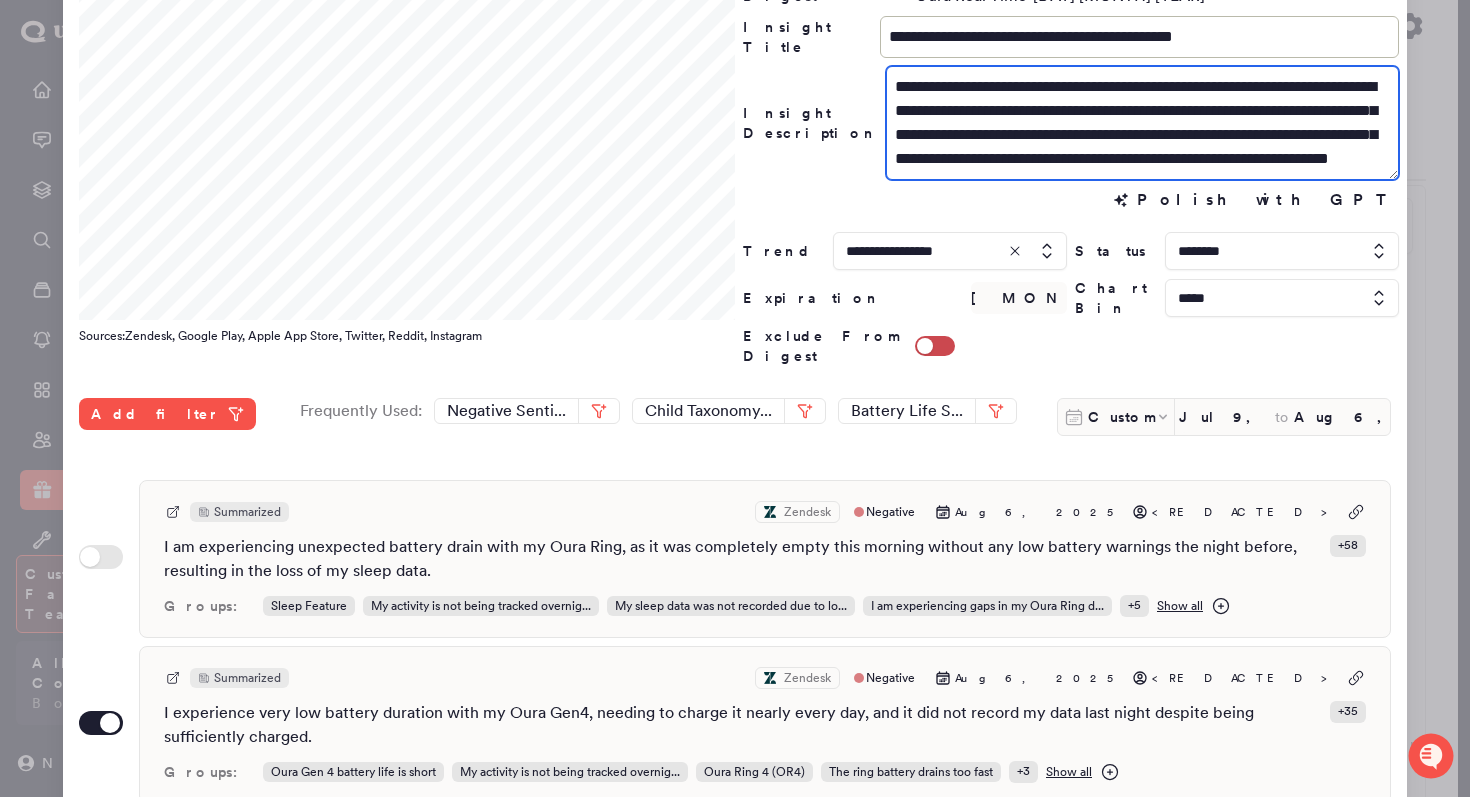 click on "**********" at bounding box center [1142, 123] 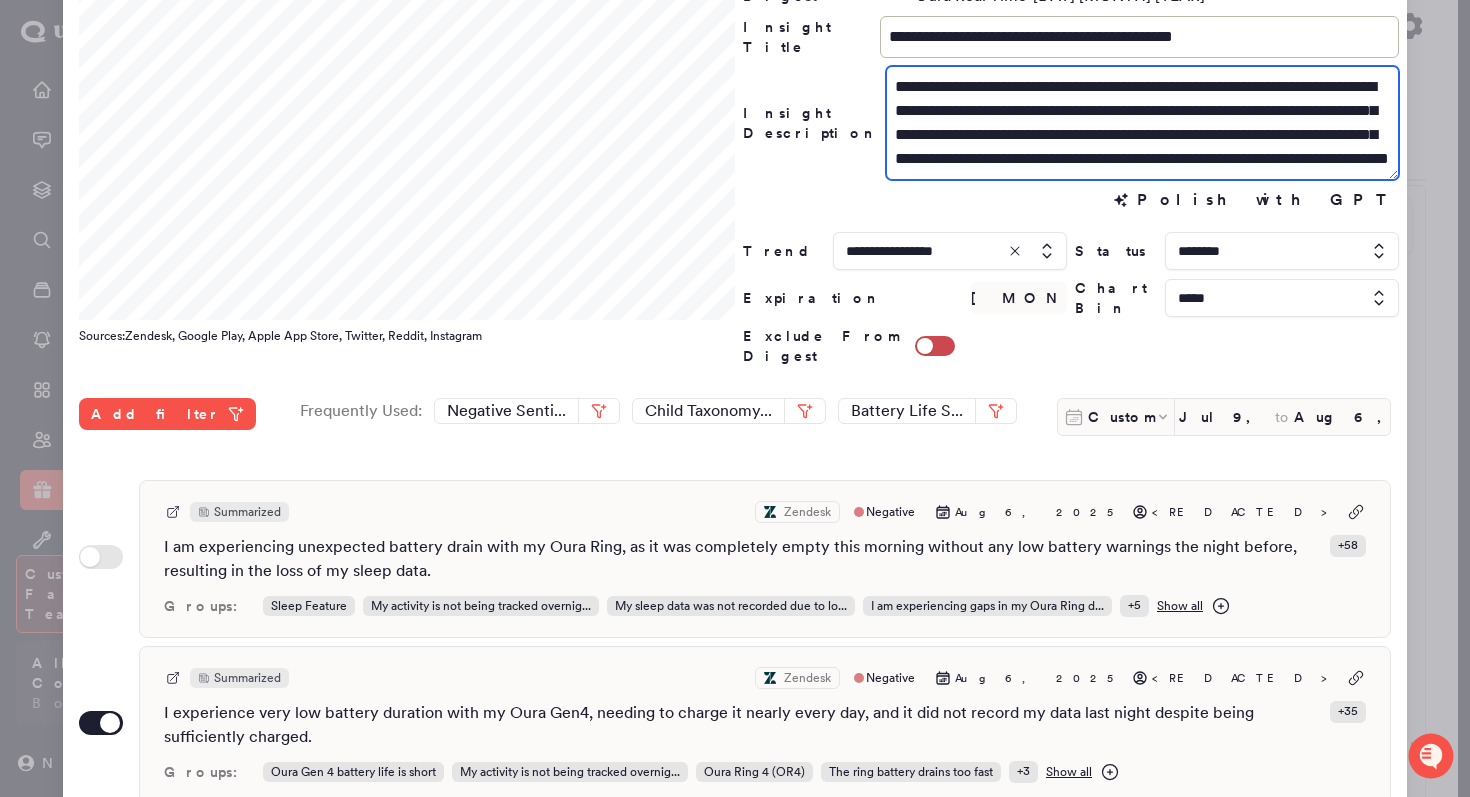 type on "**********" 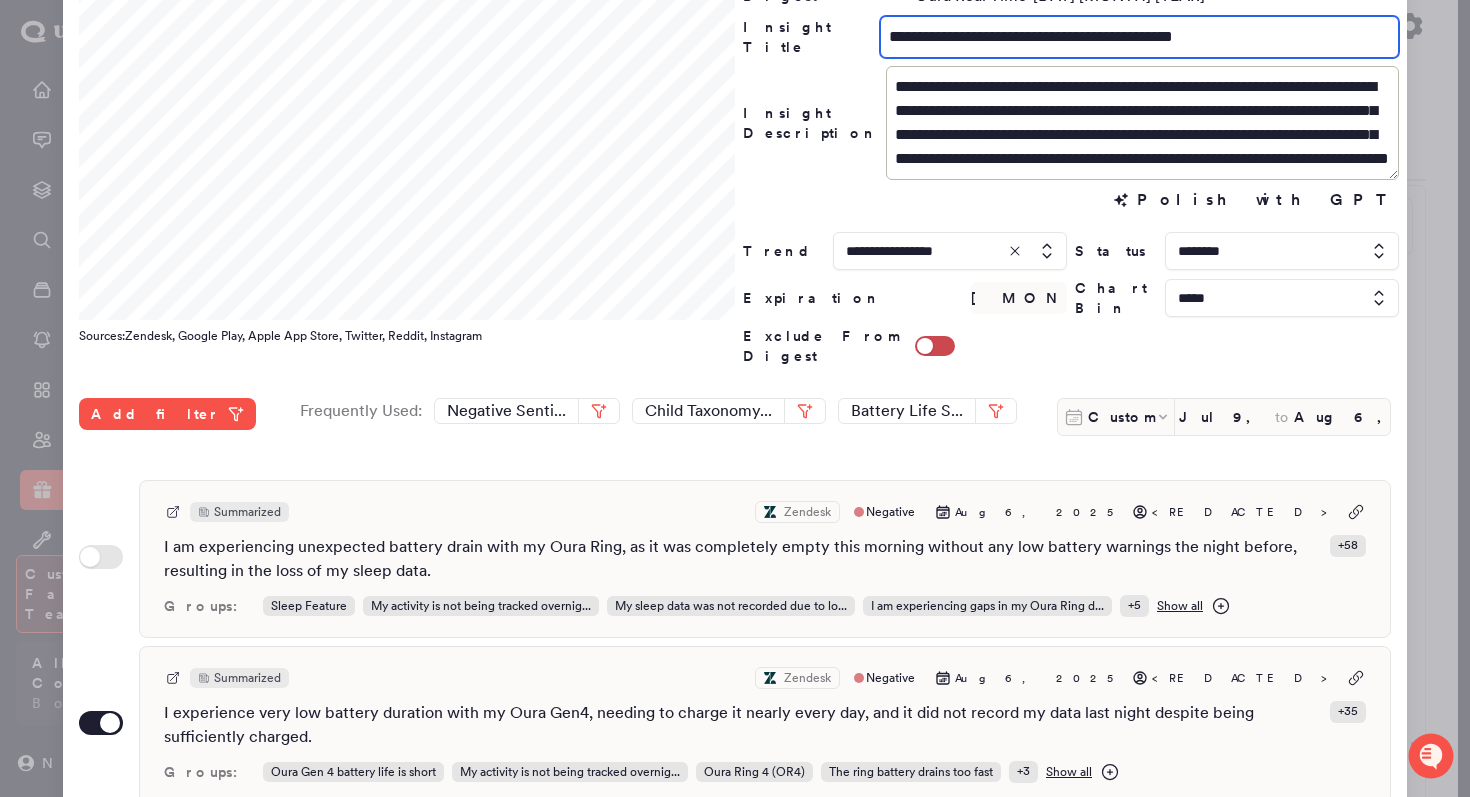 drag, startPoint x: 1253, startPoint y: 34, endPoint x: 1044, endPoint y: 41, distance: 209.11719 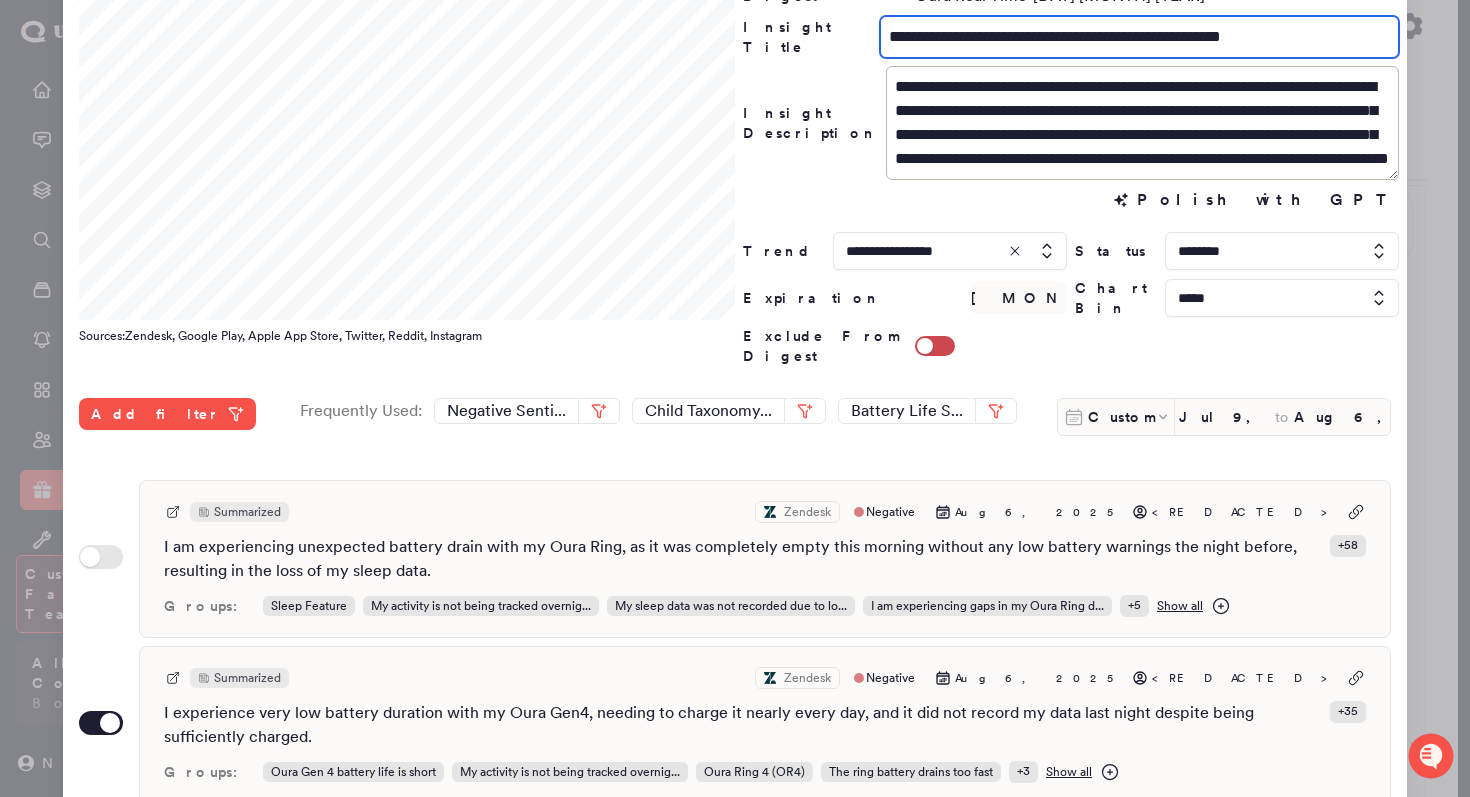 scroll, scrollTop: 60, scrollLeft: 0, axis: vertical 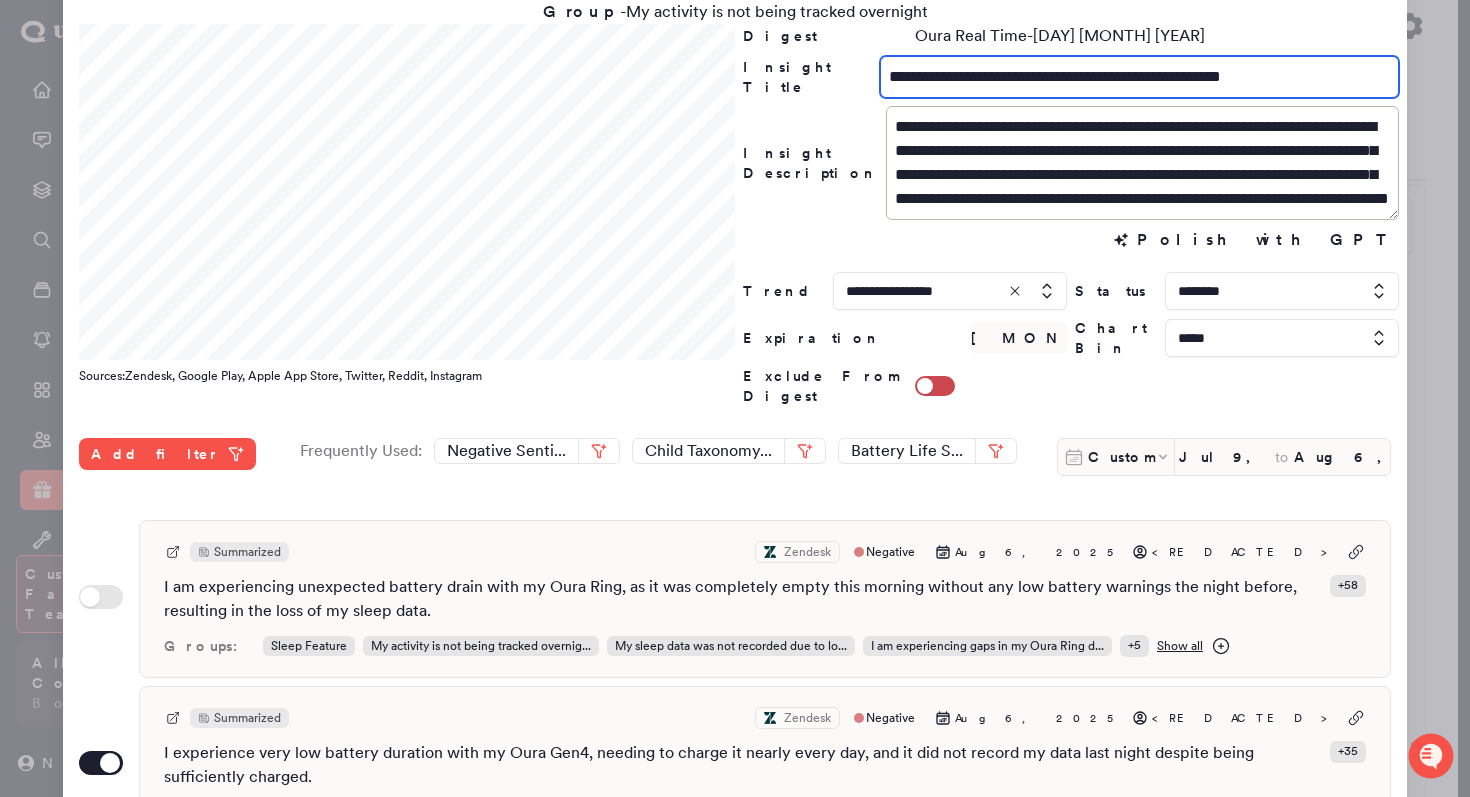 type on "**********" 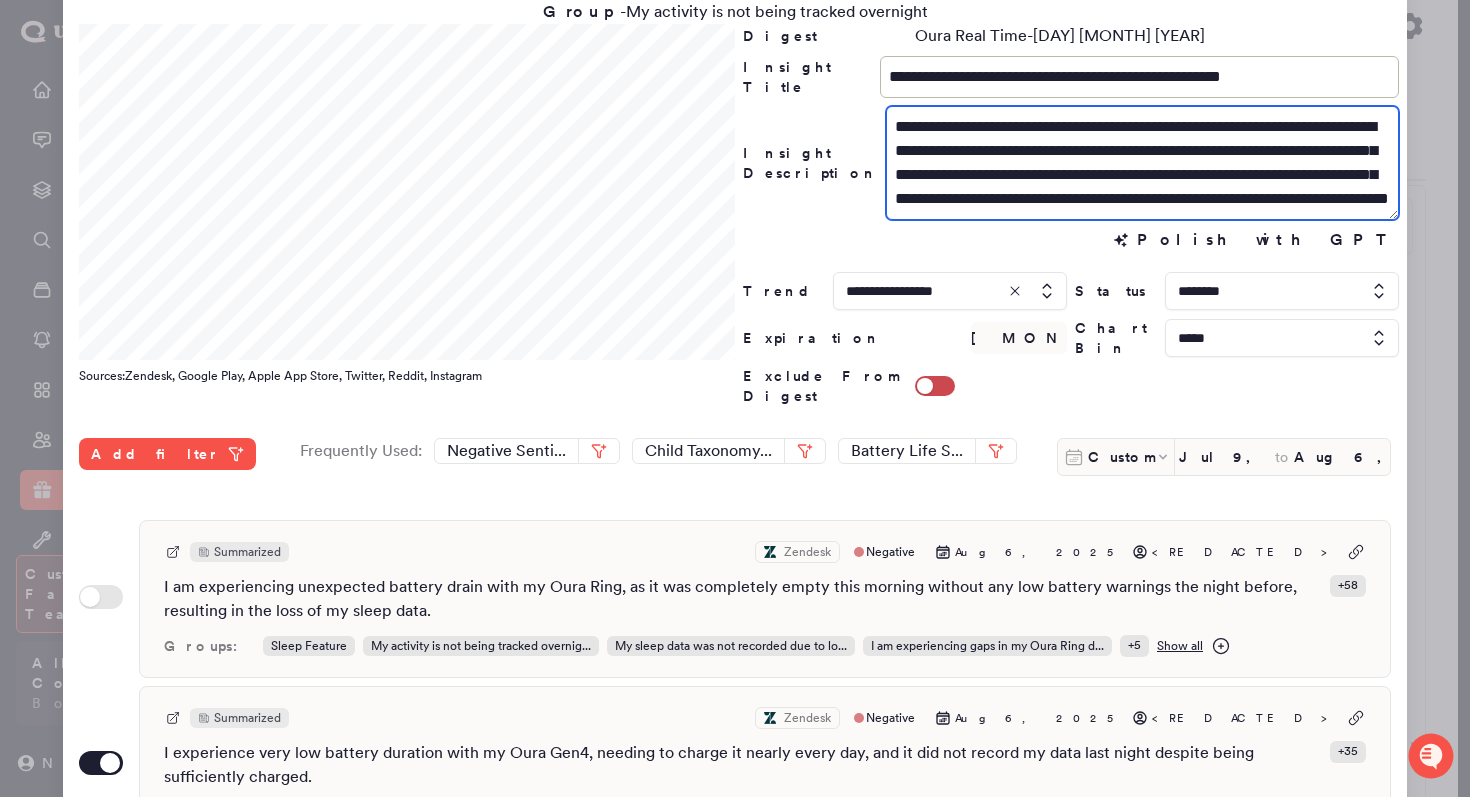 click on "**********" at bounding box center (1142, 163) 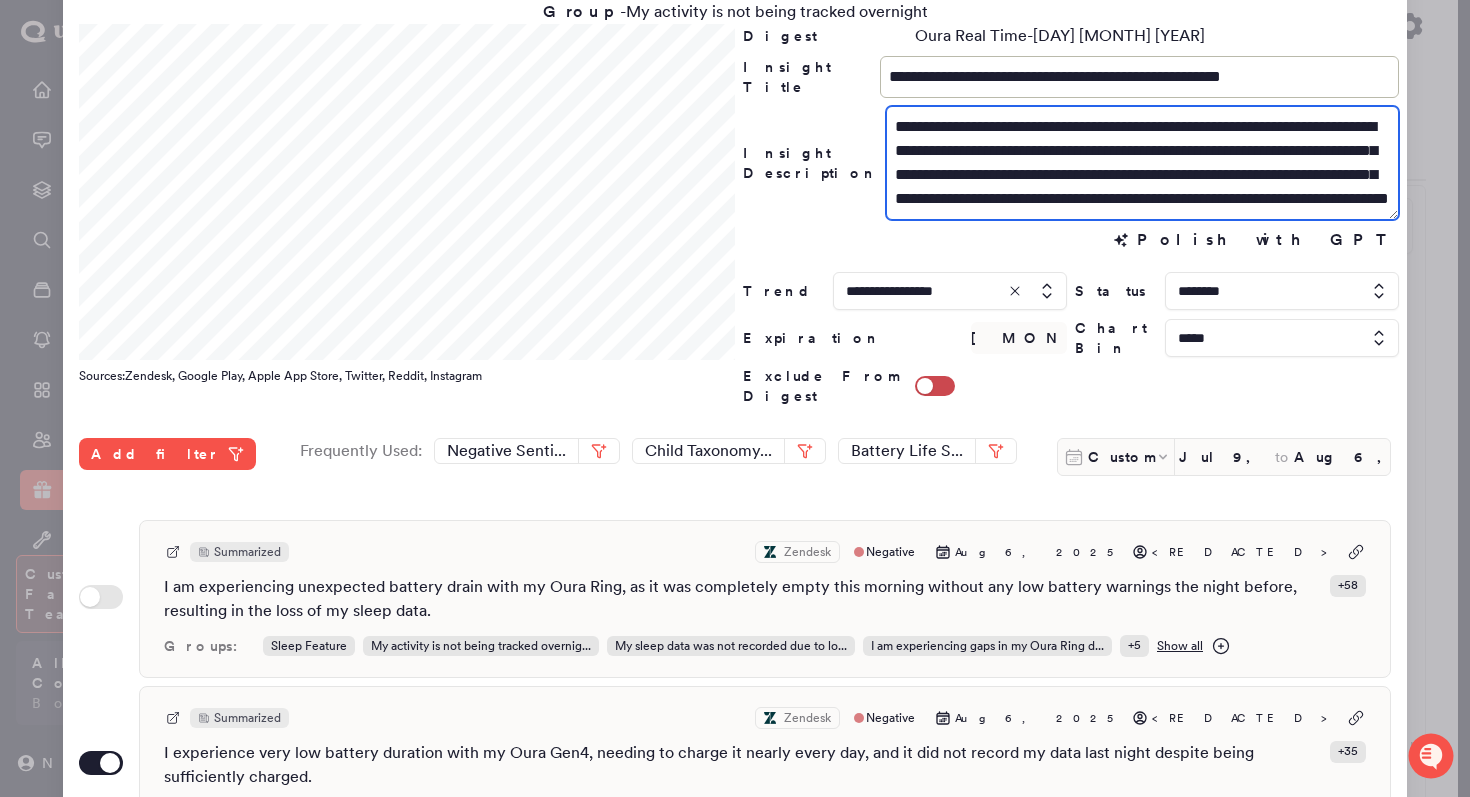 scroll, scrollTop: 0, scrollLeft: 0, axis: both 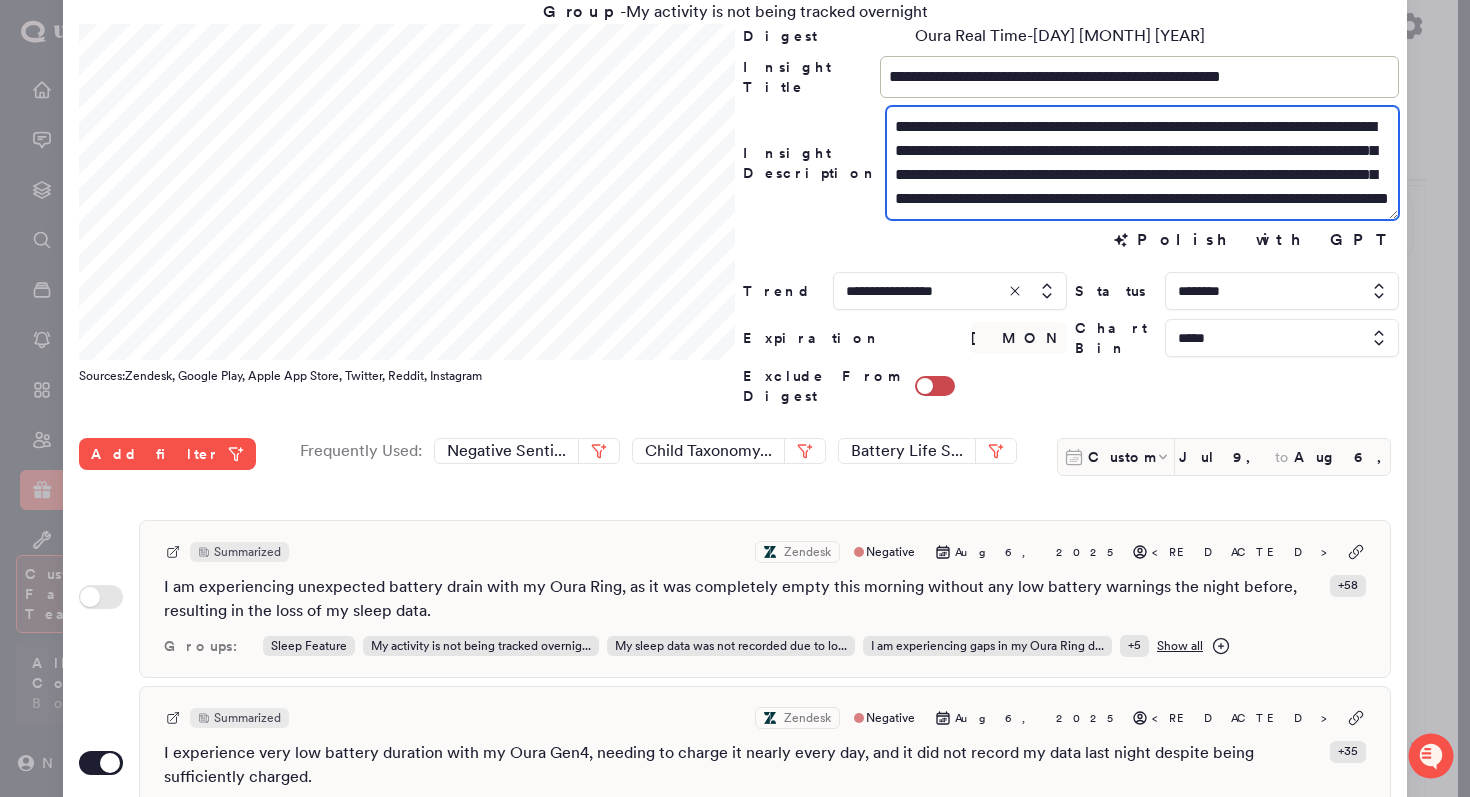 drag, startPoint x: 999, startPoint y: 156, endPoint x: 1344, endPoint y: 122, distance: 346.67133 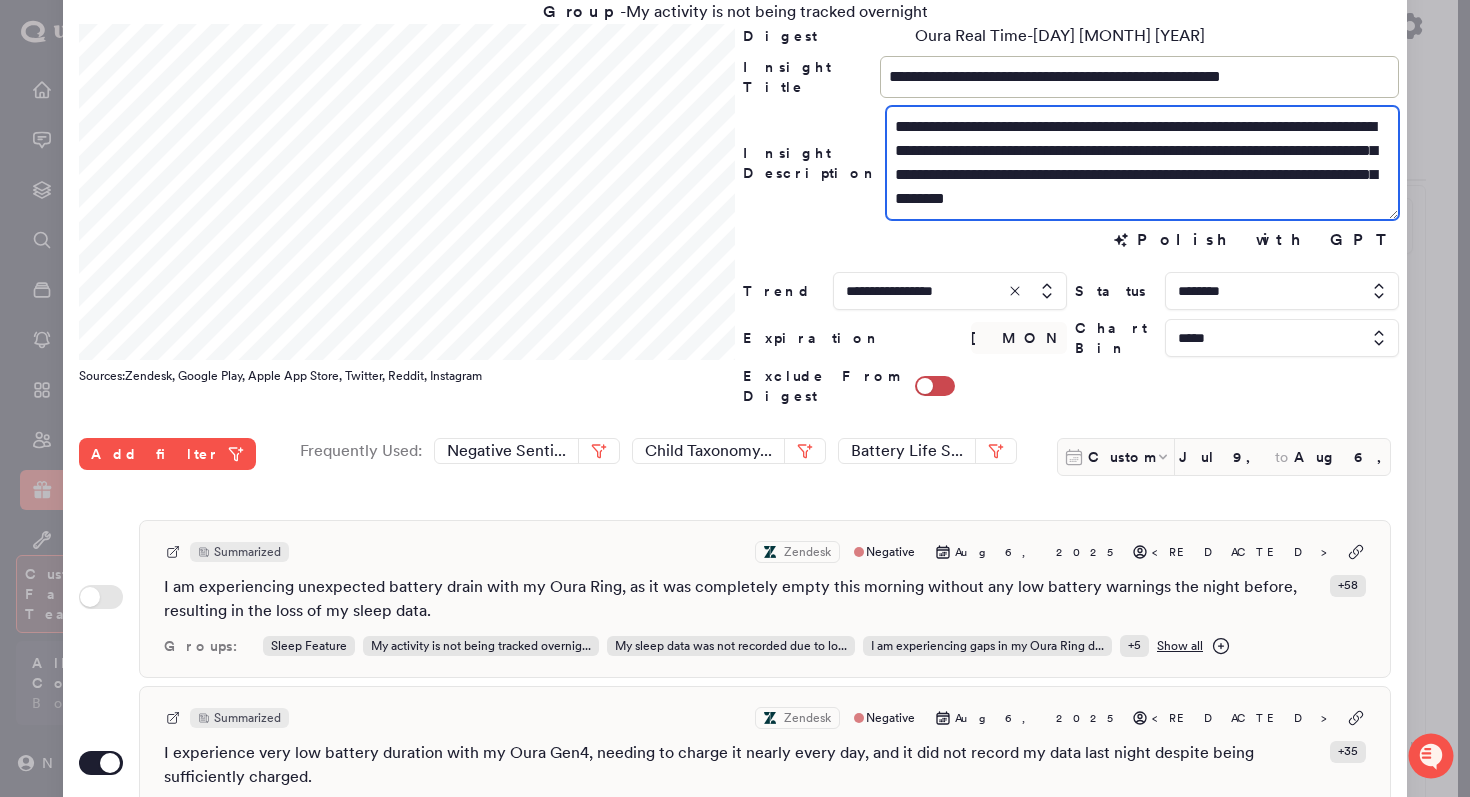 click on "**********" at bounding box center [1142, 163] 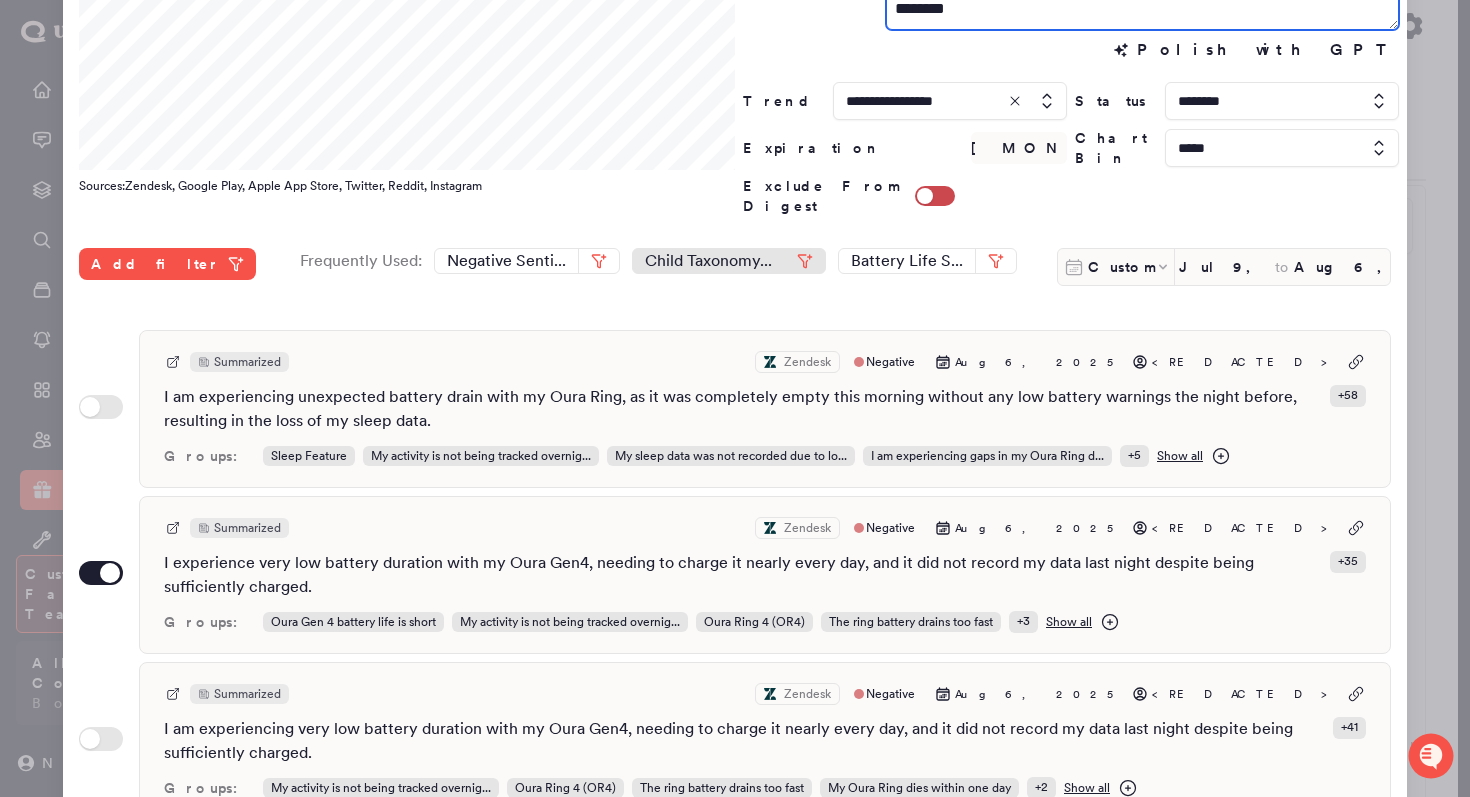 scroll, scrollTop: 253, scrollLeft: 0, axis: vertical 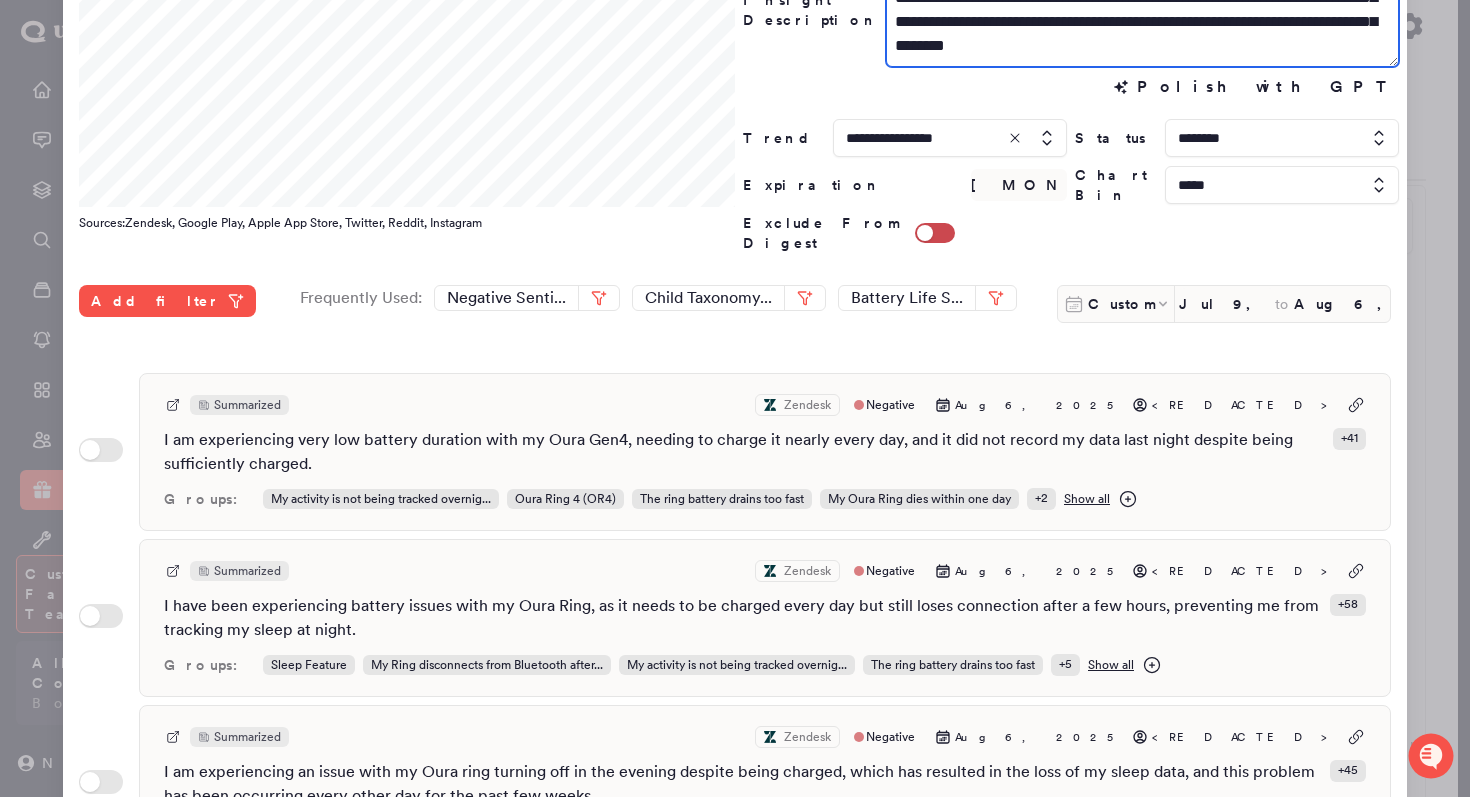 type on "**********" 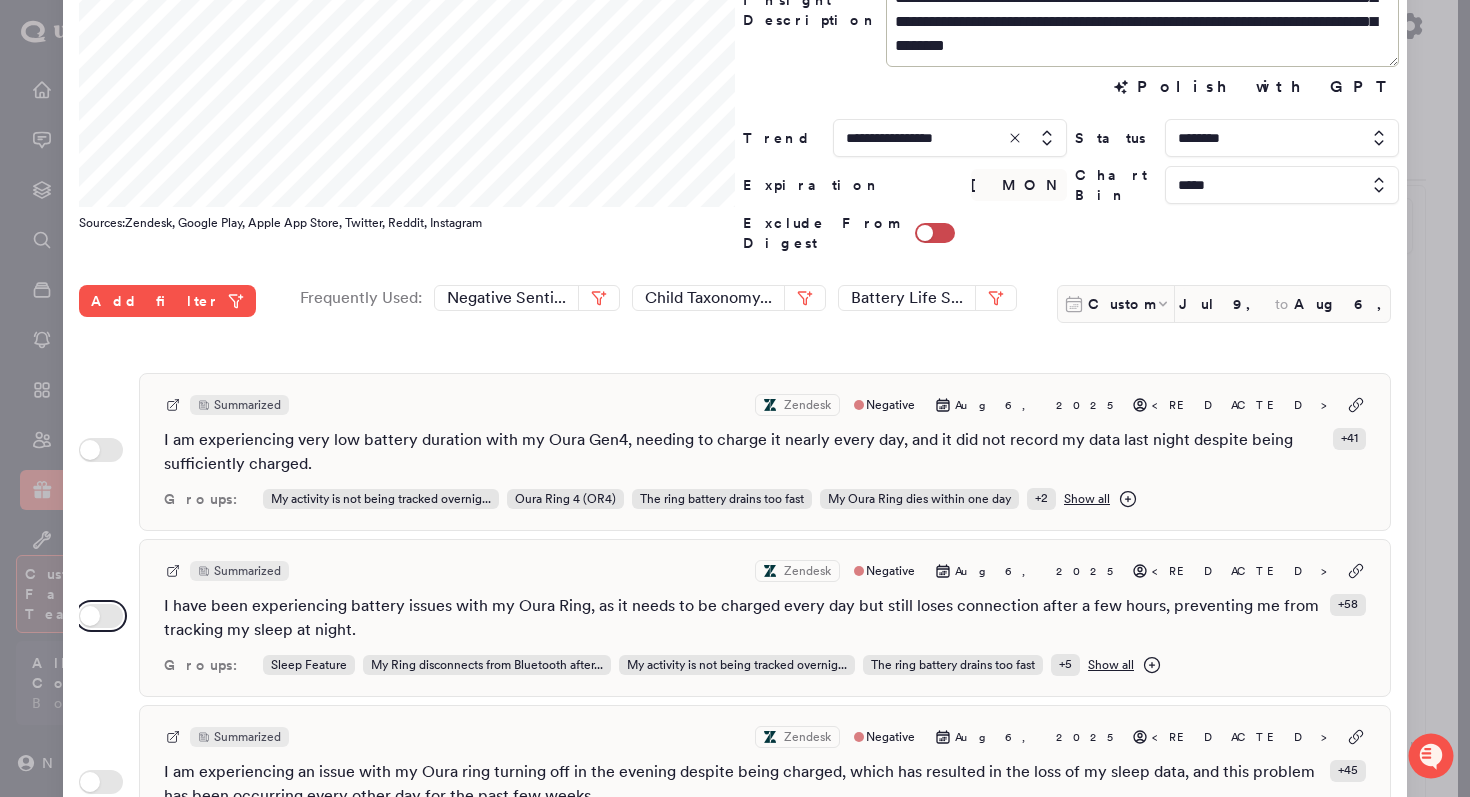 click on "Use setting" at bounding box center [101, 616] 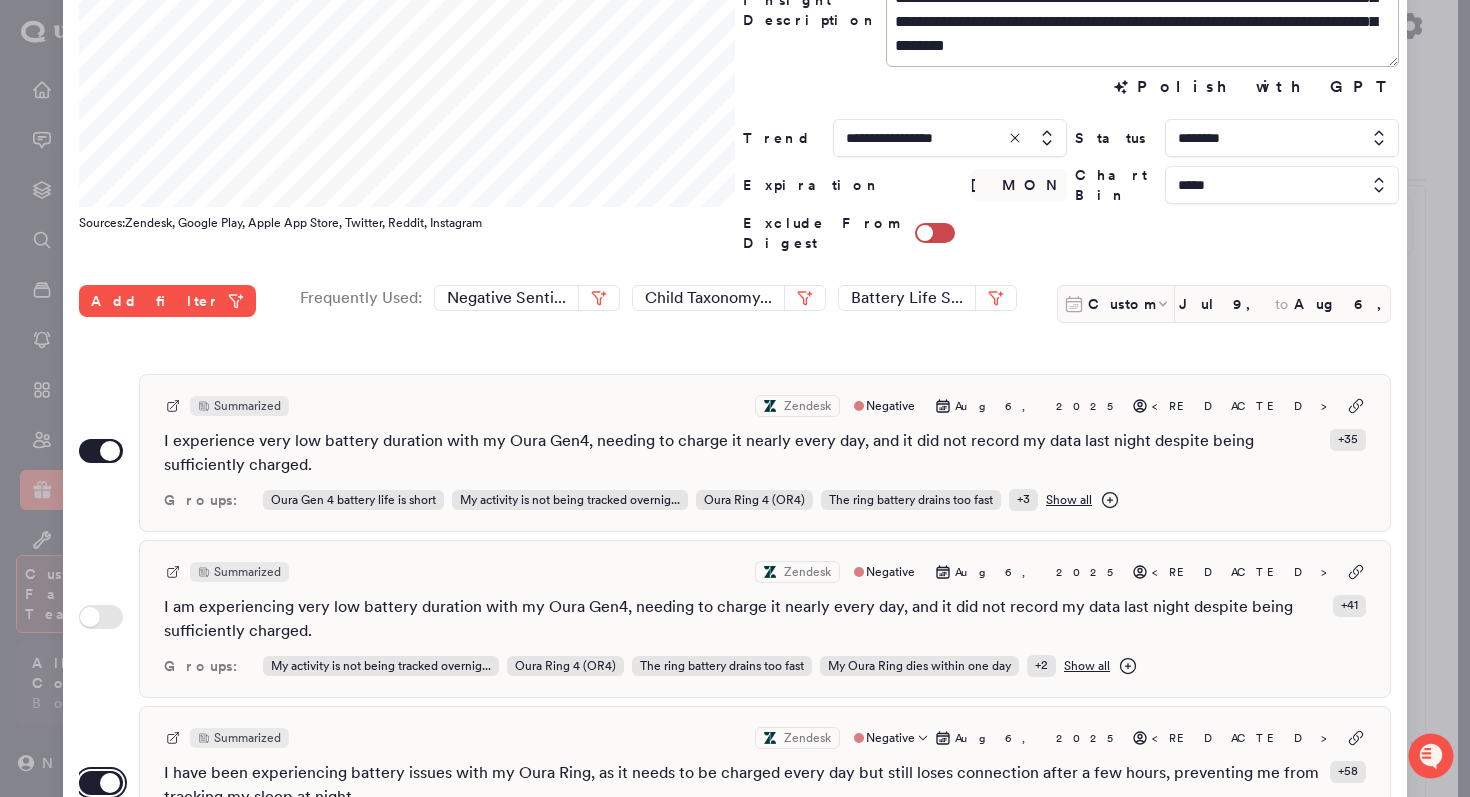 scroll, scrollTop: 0, scrollLeft: 0, axis: both 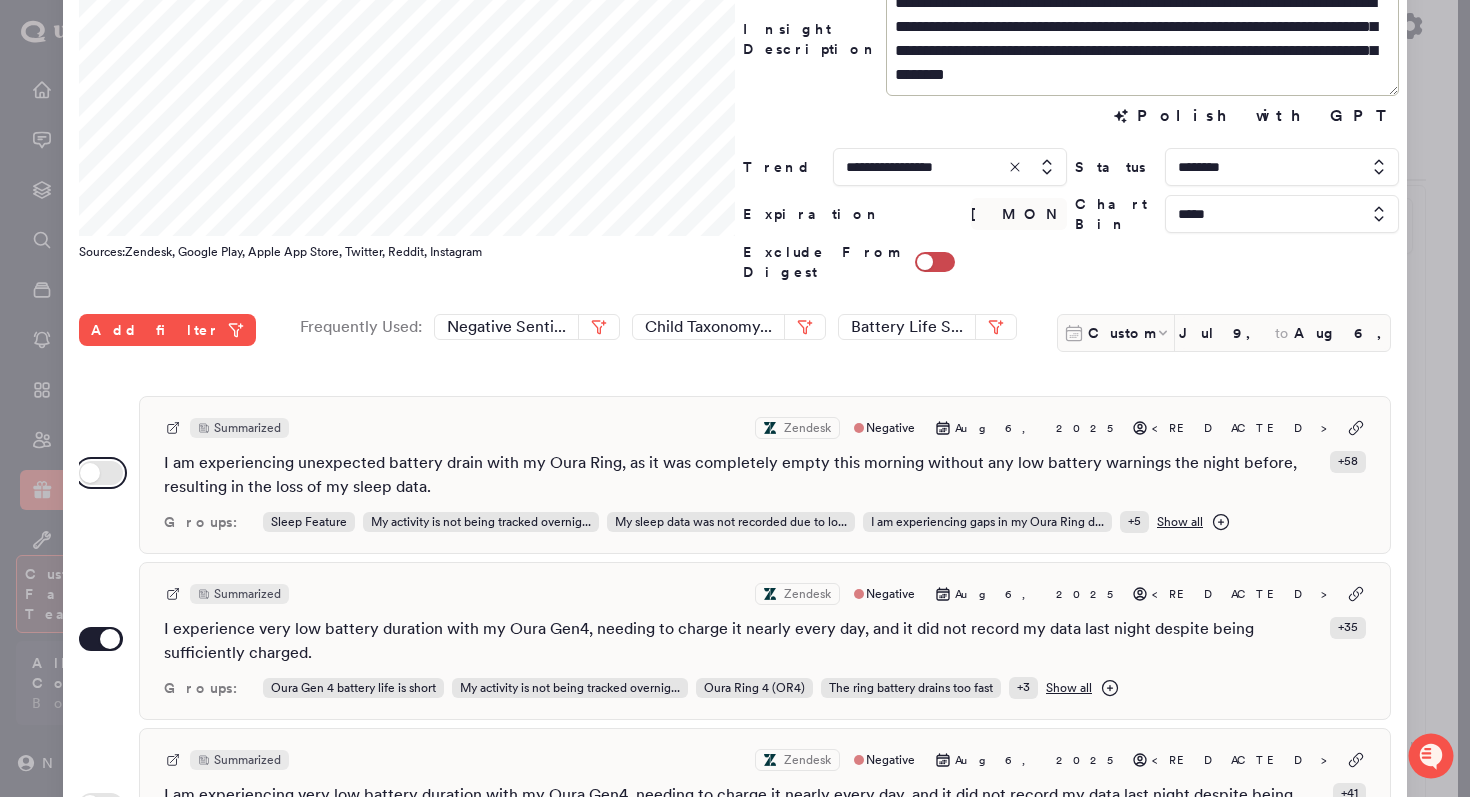 click on "Use setting" at bounding box center (101, 473) 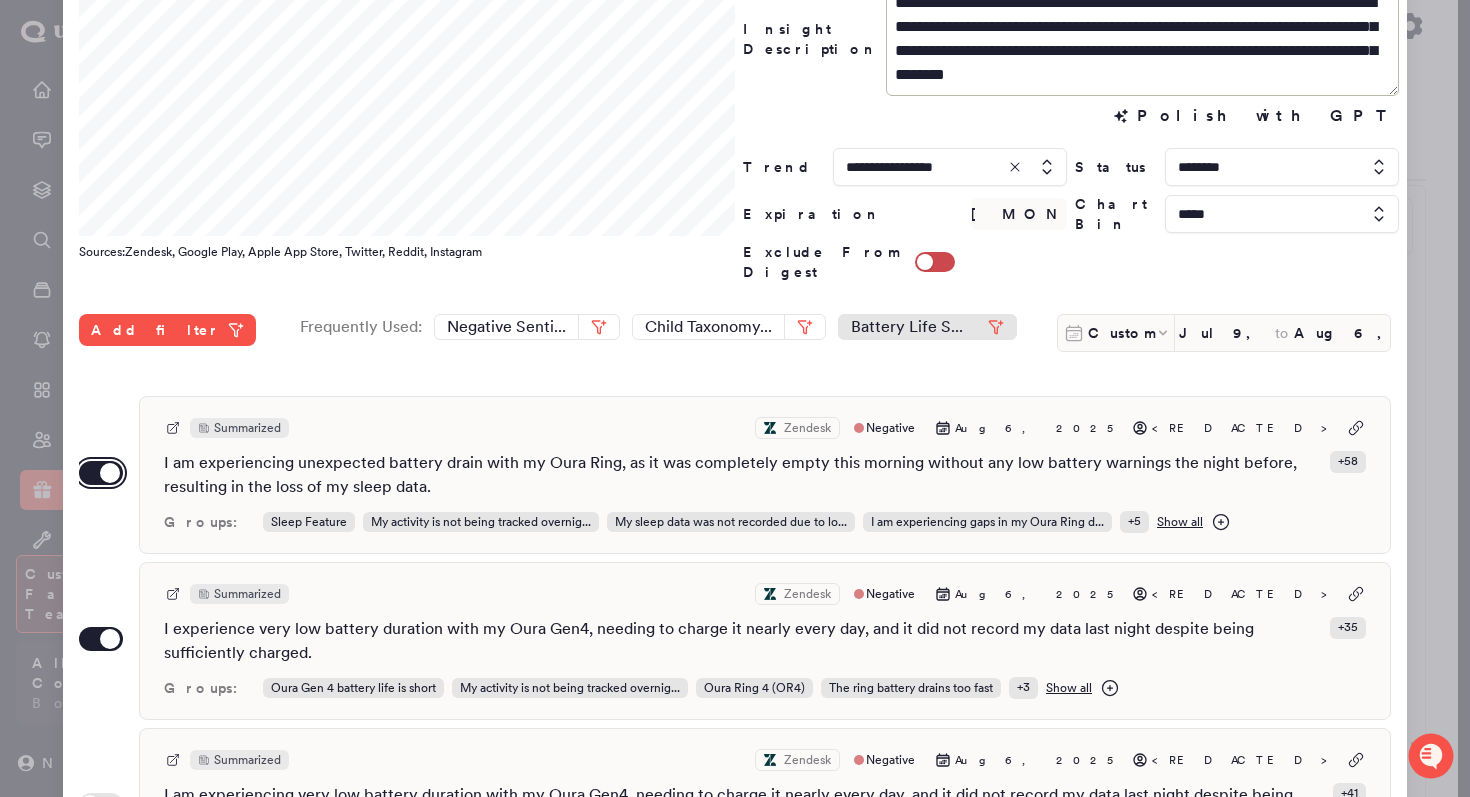scroll, scrollTop: 531, scrollLeft: 0, axis: vertical 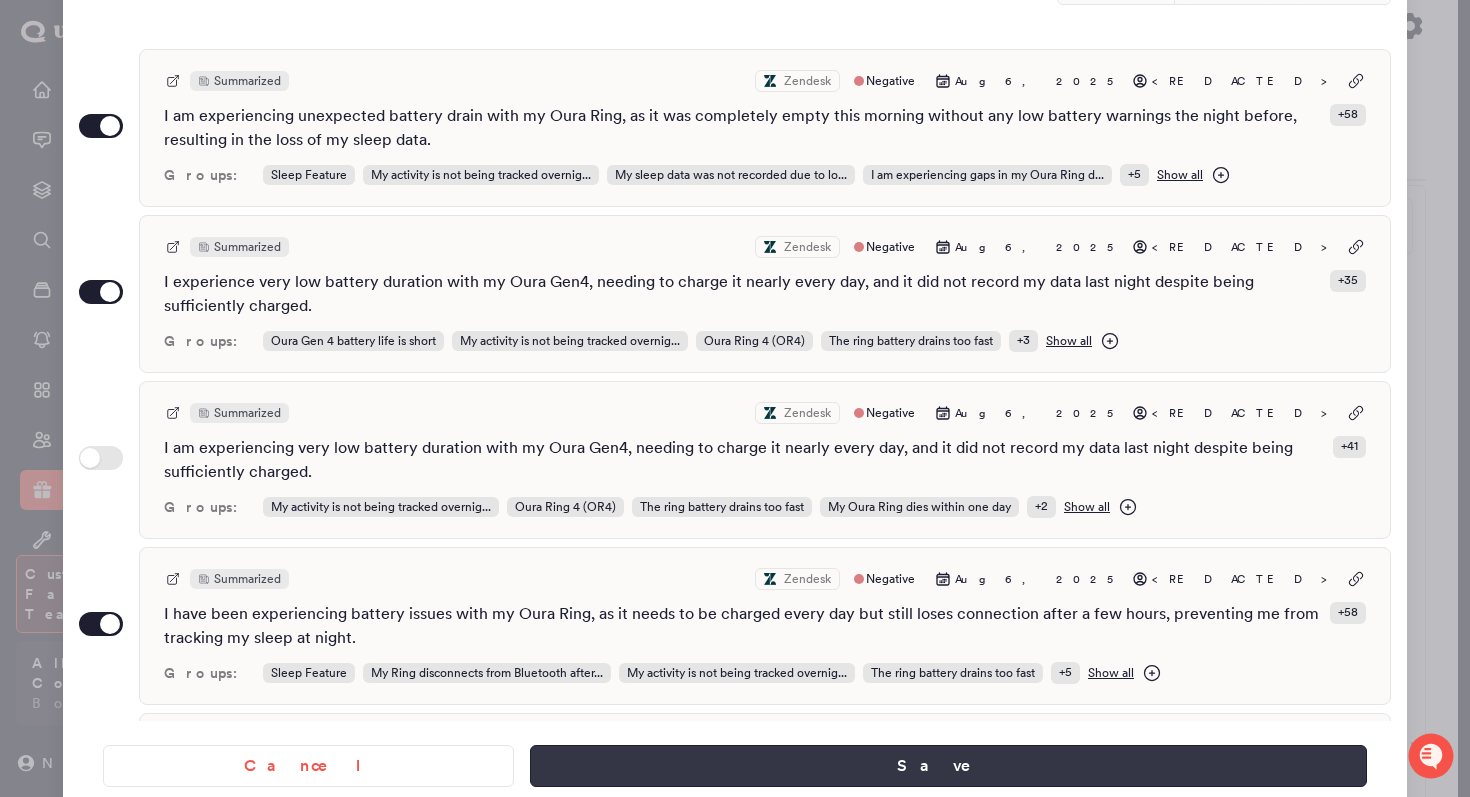 click on "Save" at bounding box center (948, 766) 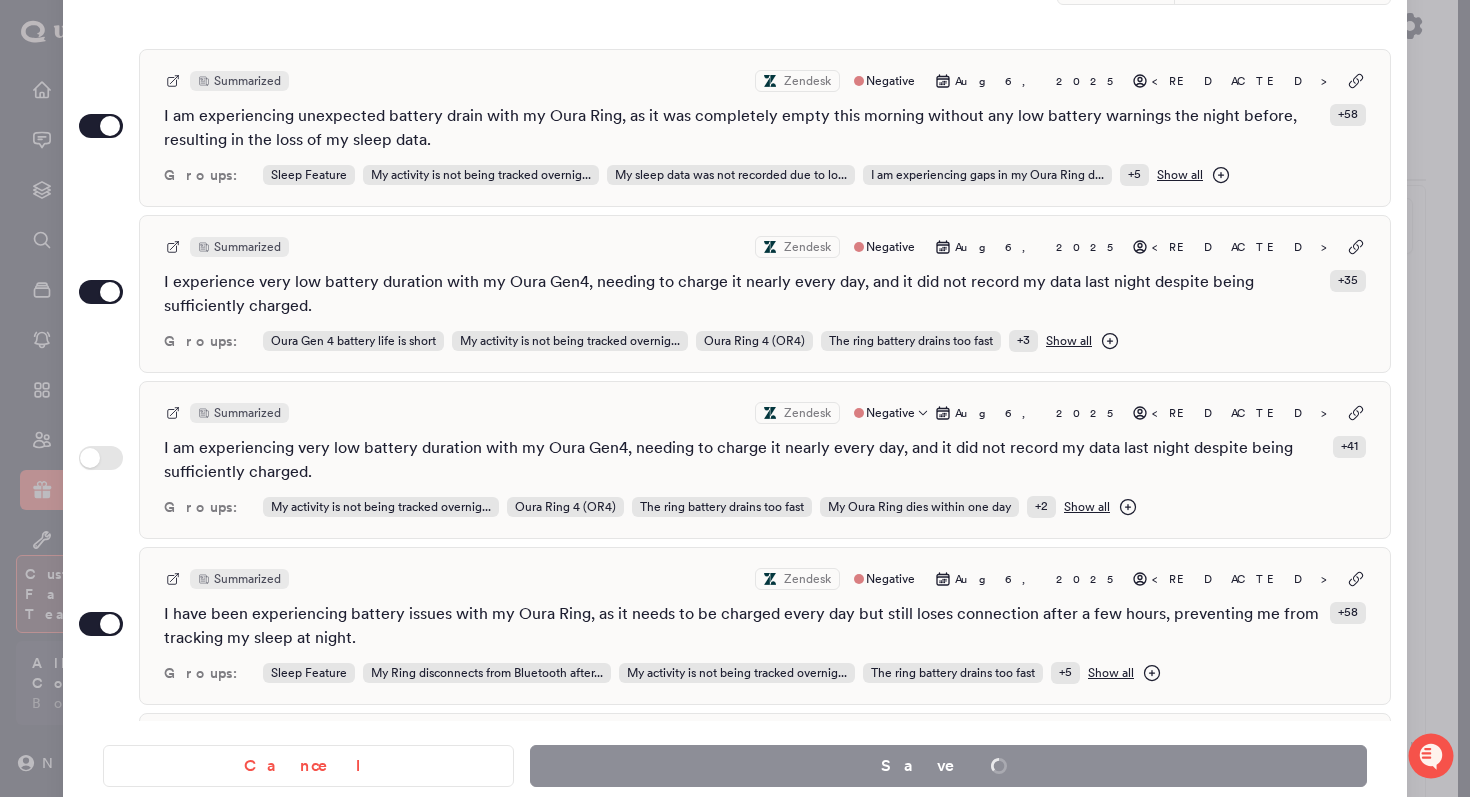 scroll, scrollTop: 0, scrollLeft: 0, axis: both 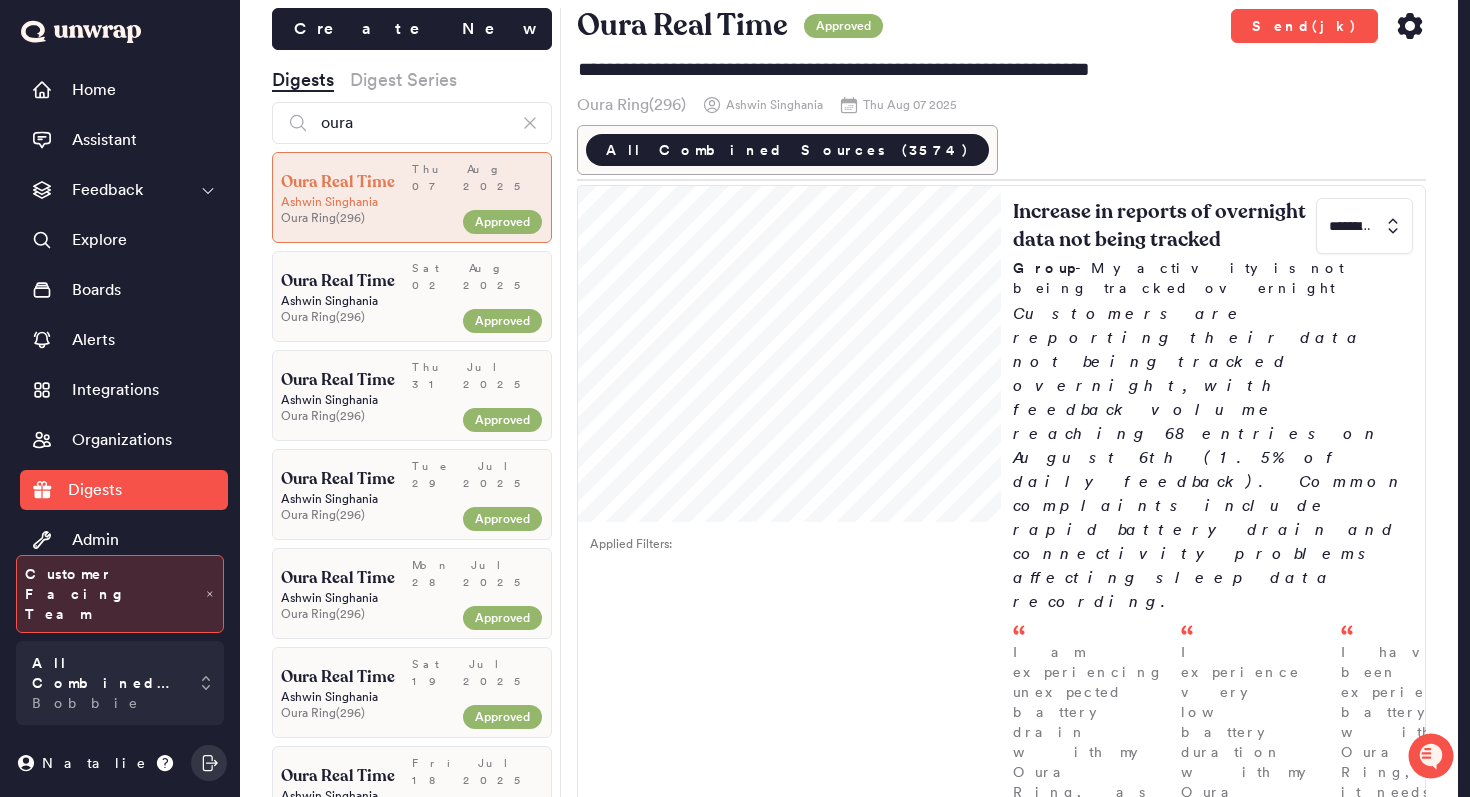 click 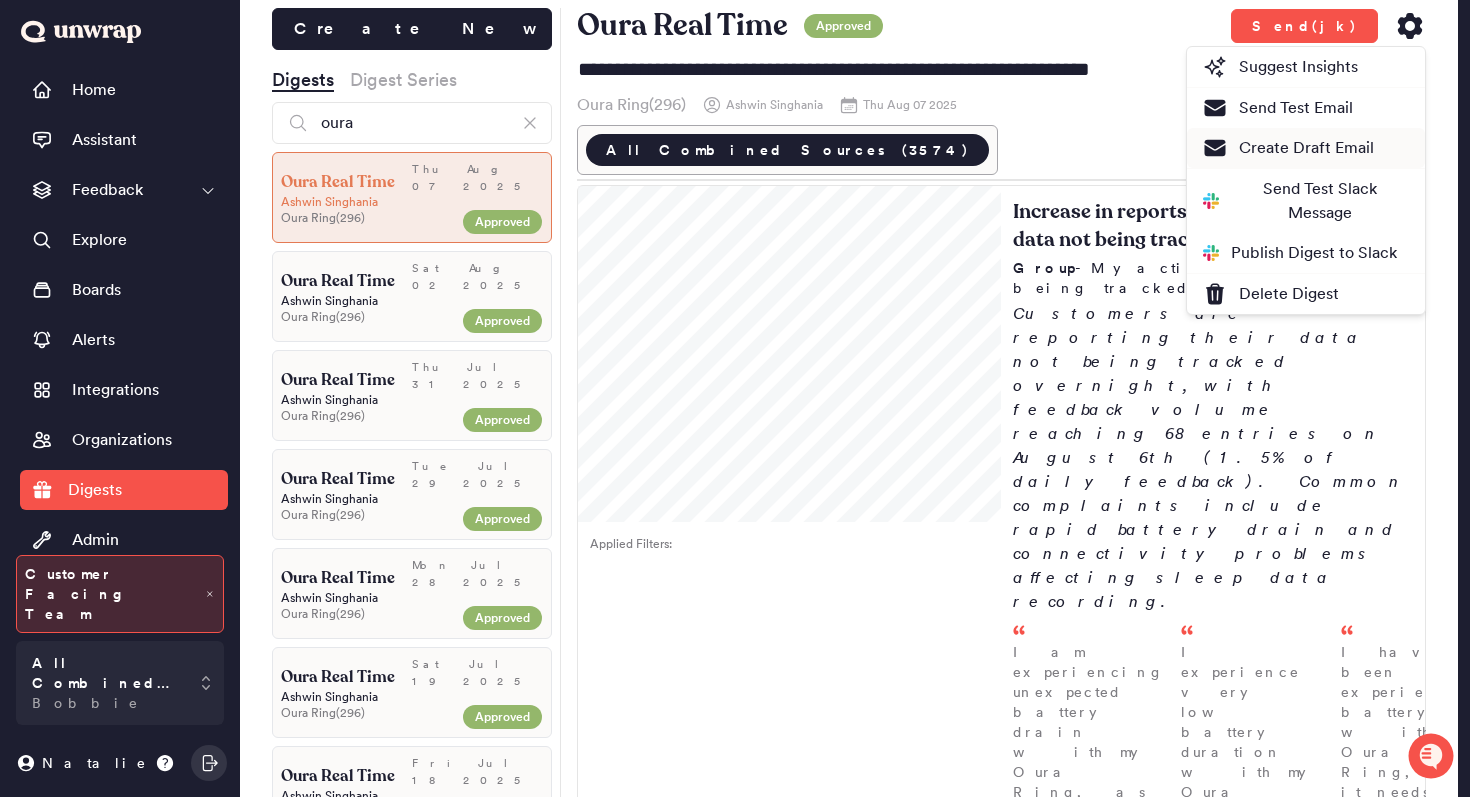 click on "Create Draft Email" at bounding box center (1288, 148) 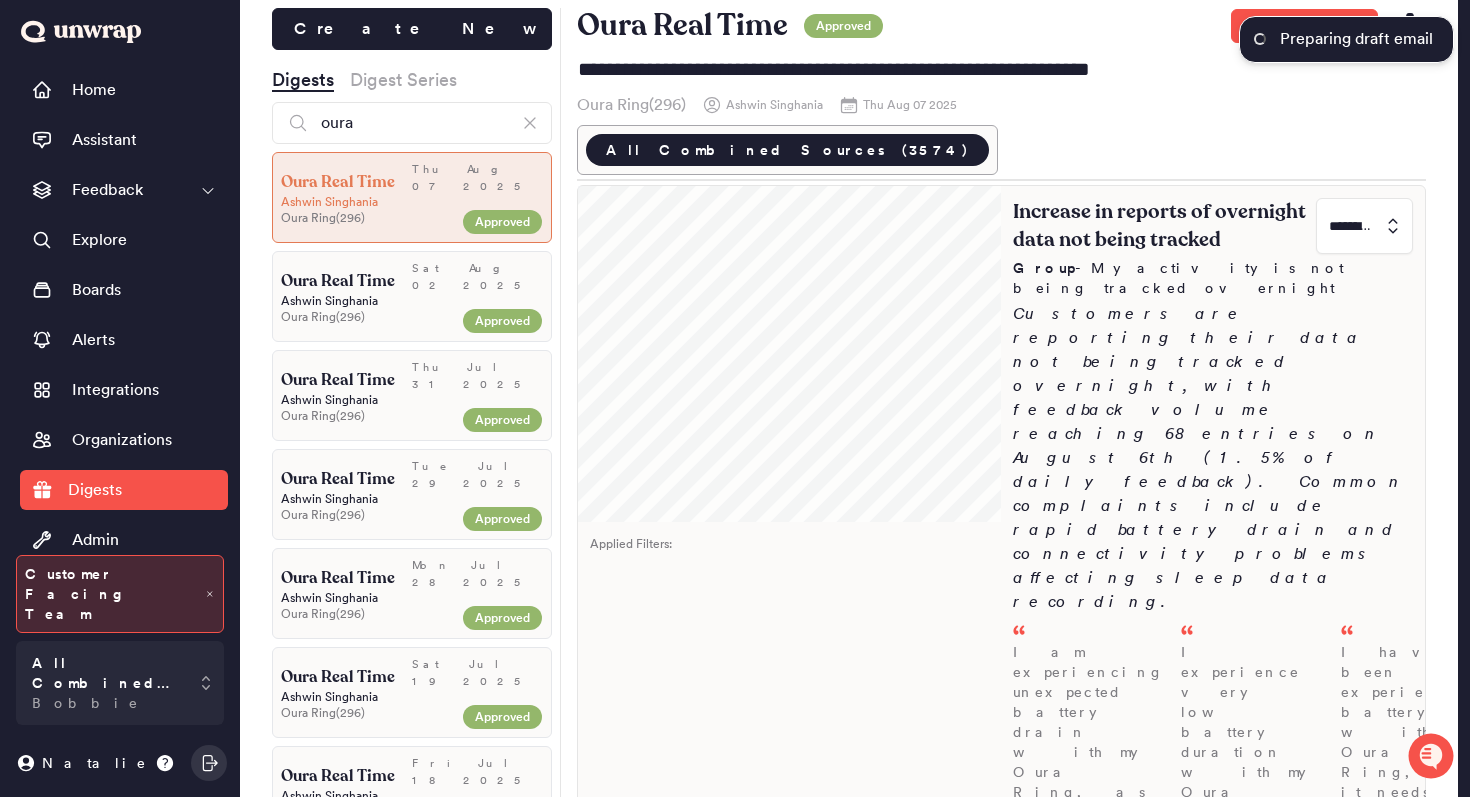 click on "Increase in reports of overnight data not being tracked" at bounding box center (1162, 226) 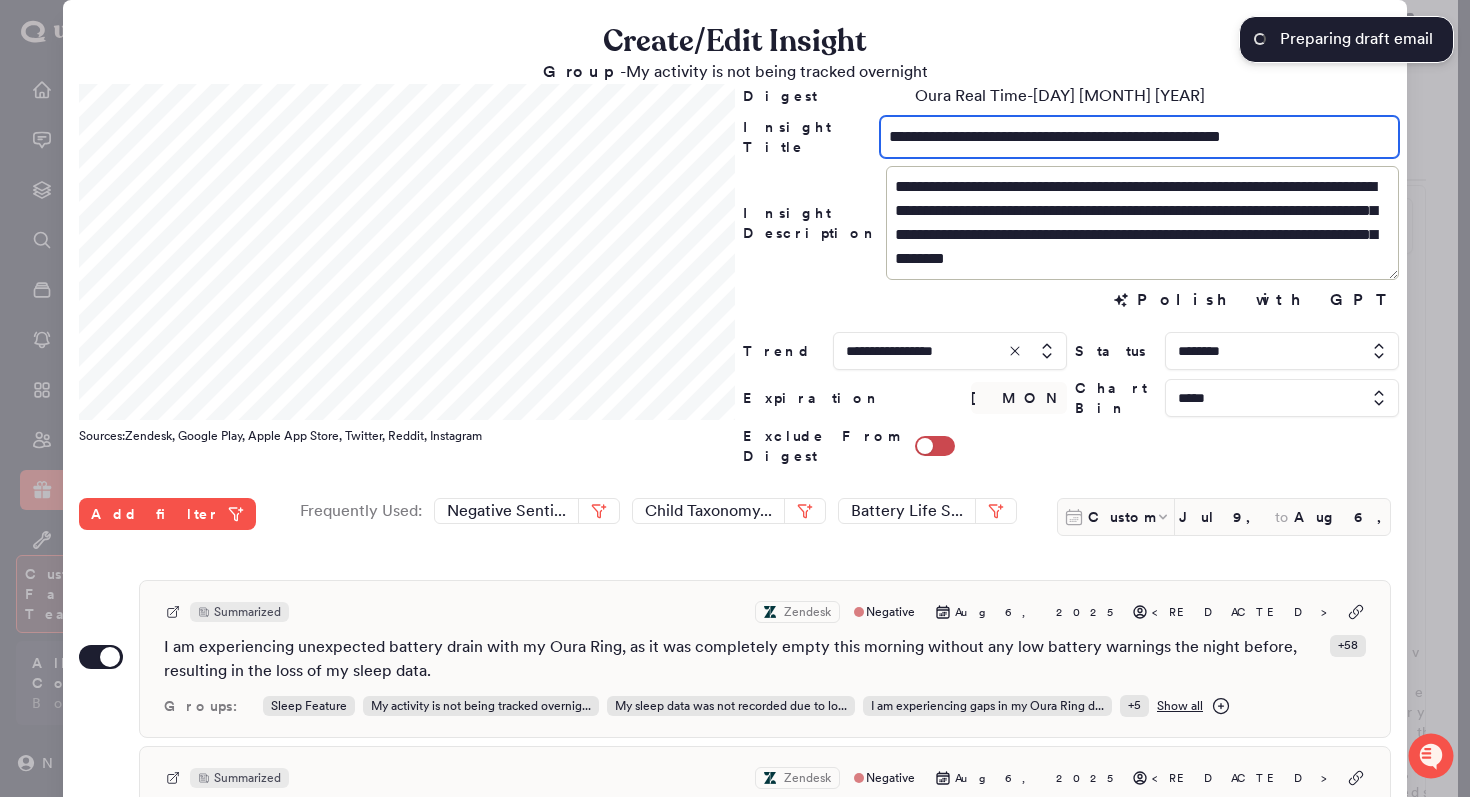 click on "**********" at bounding box center [1139, 137] 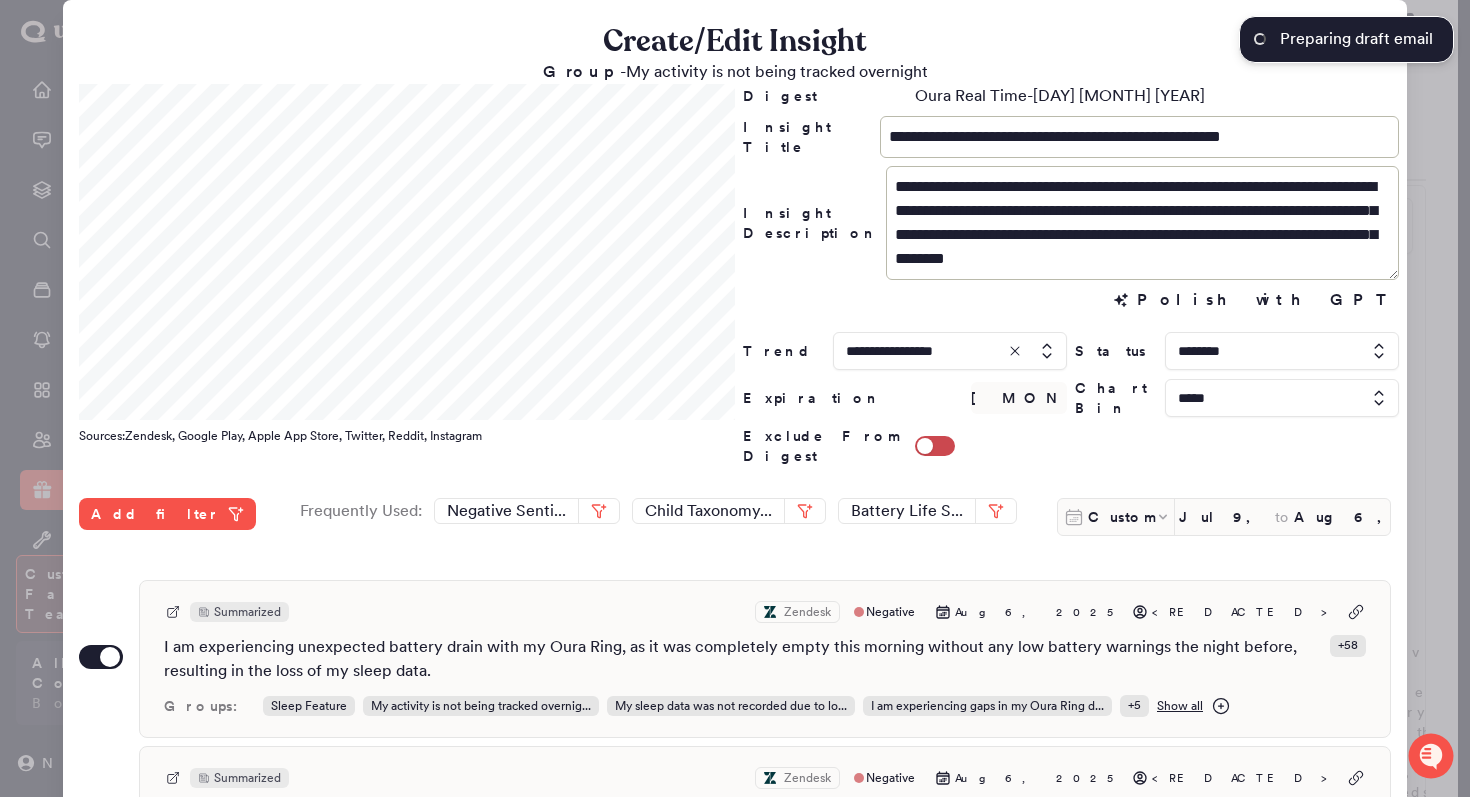 click at bounding box center (735, 398) 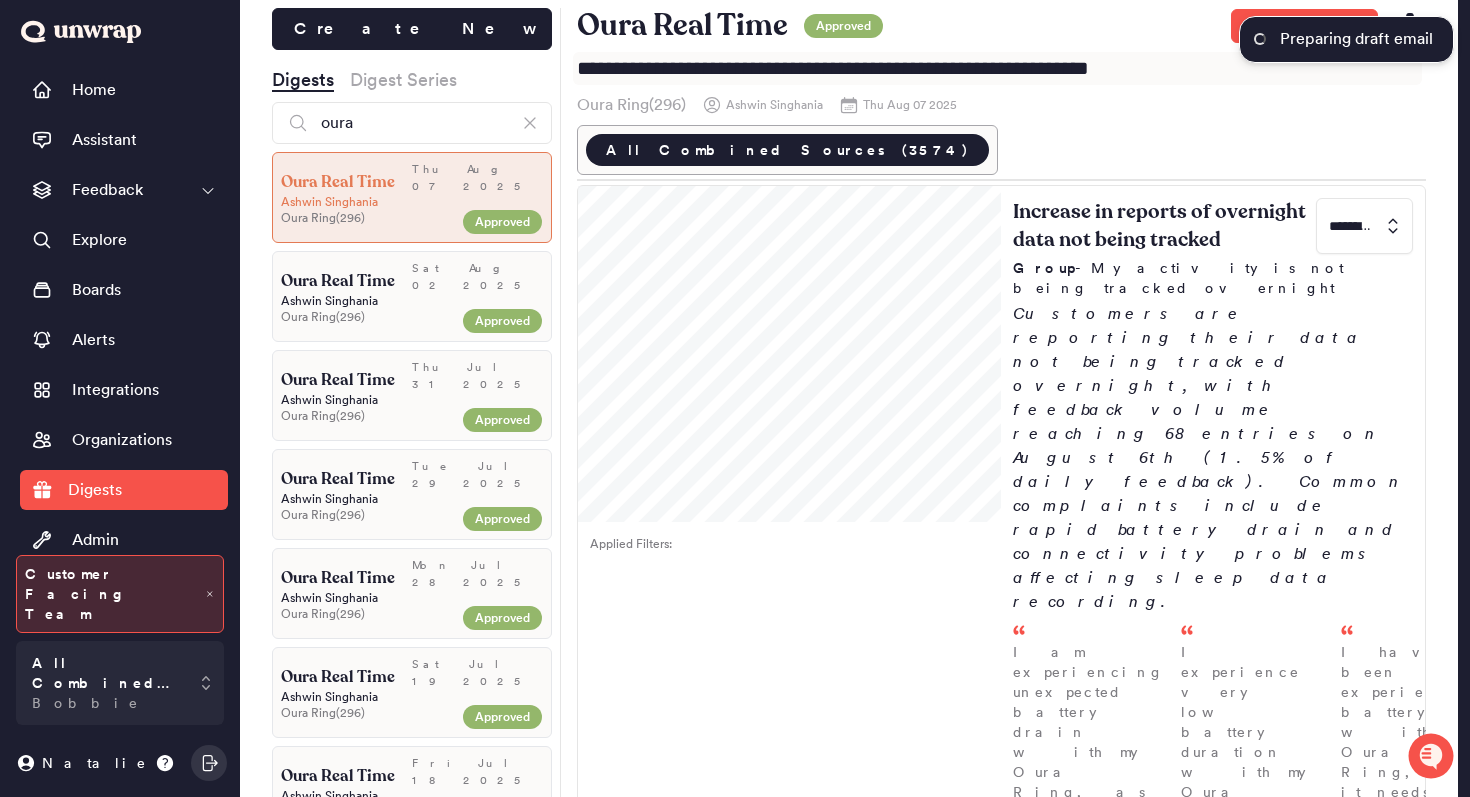 click on "**********" at bounding box center (998, 68) 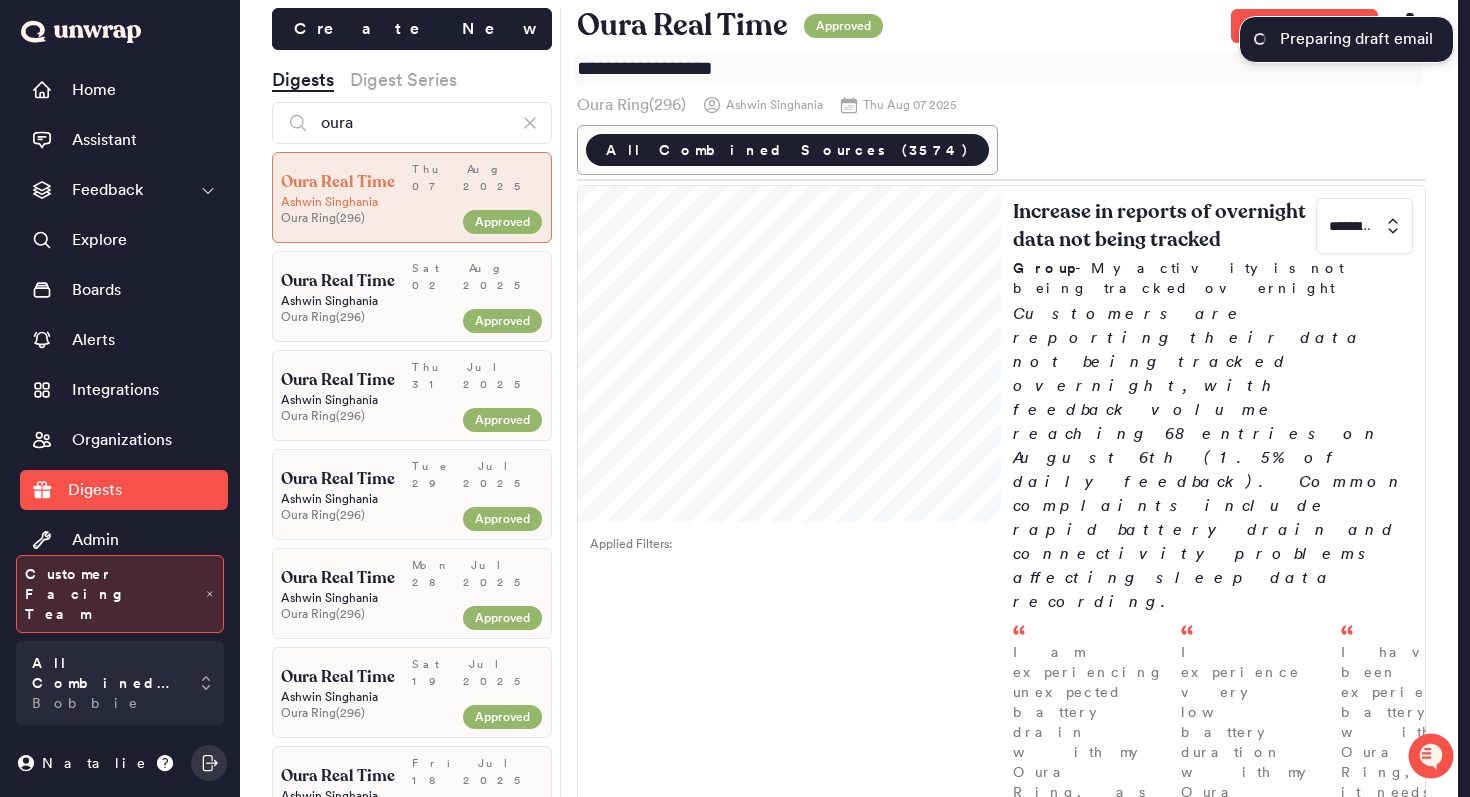paste on "**********" 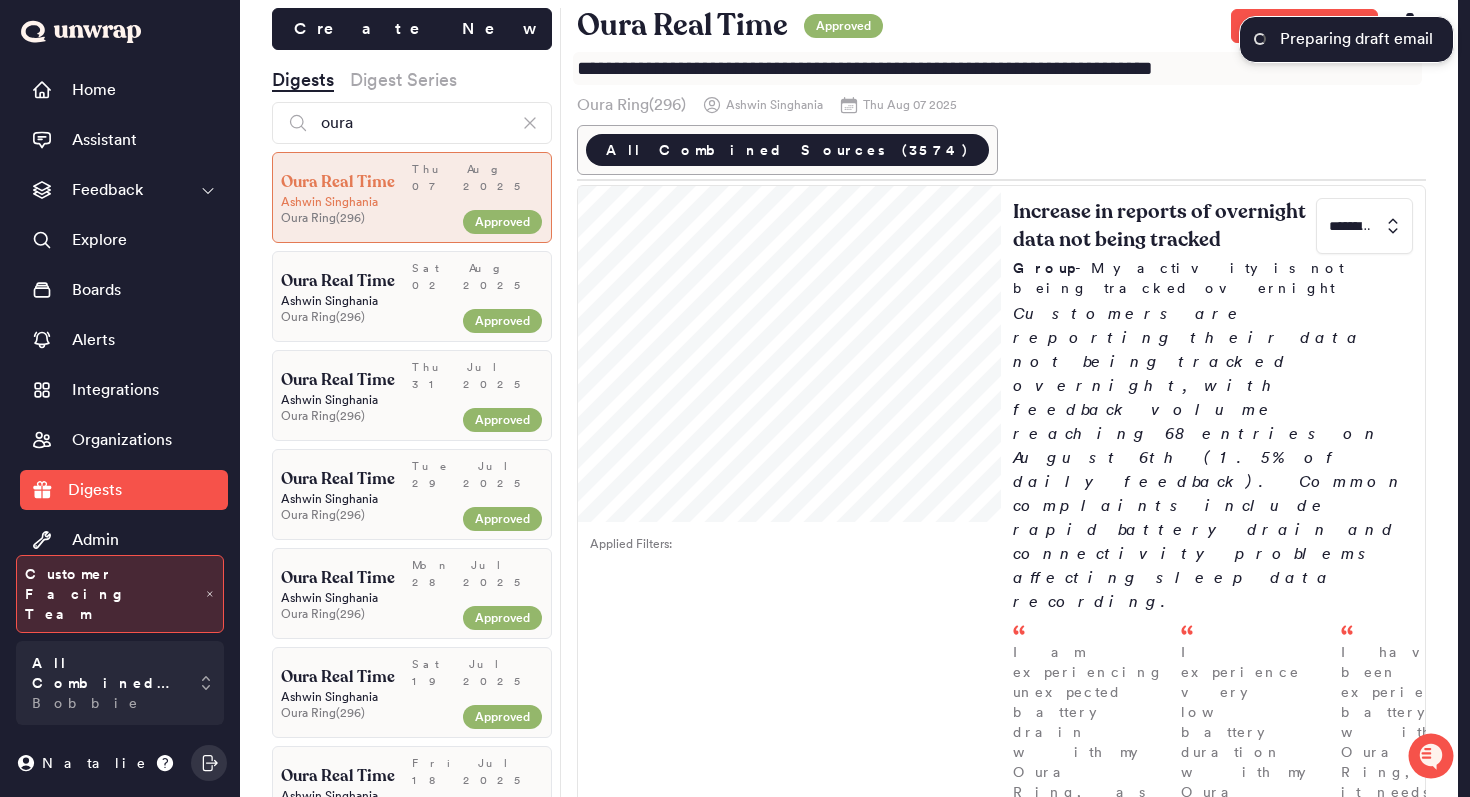 type on "**********" 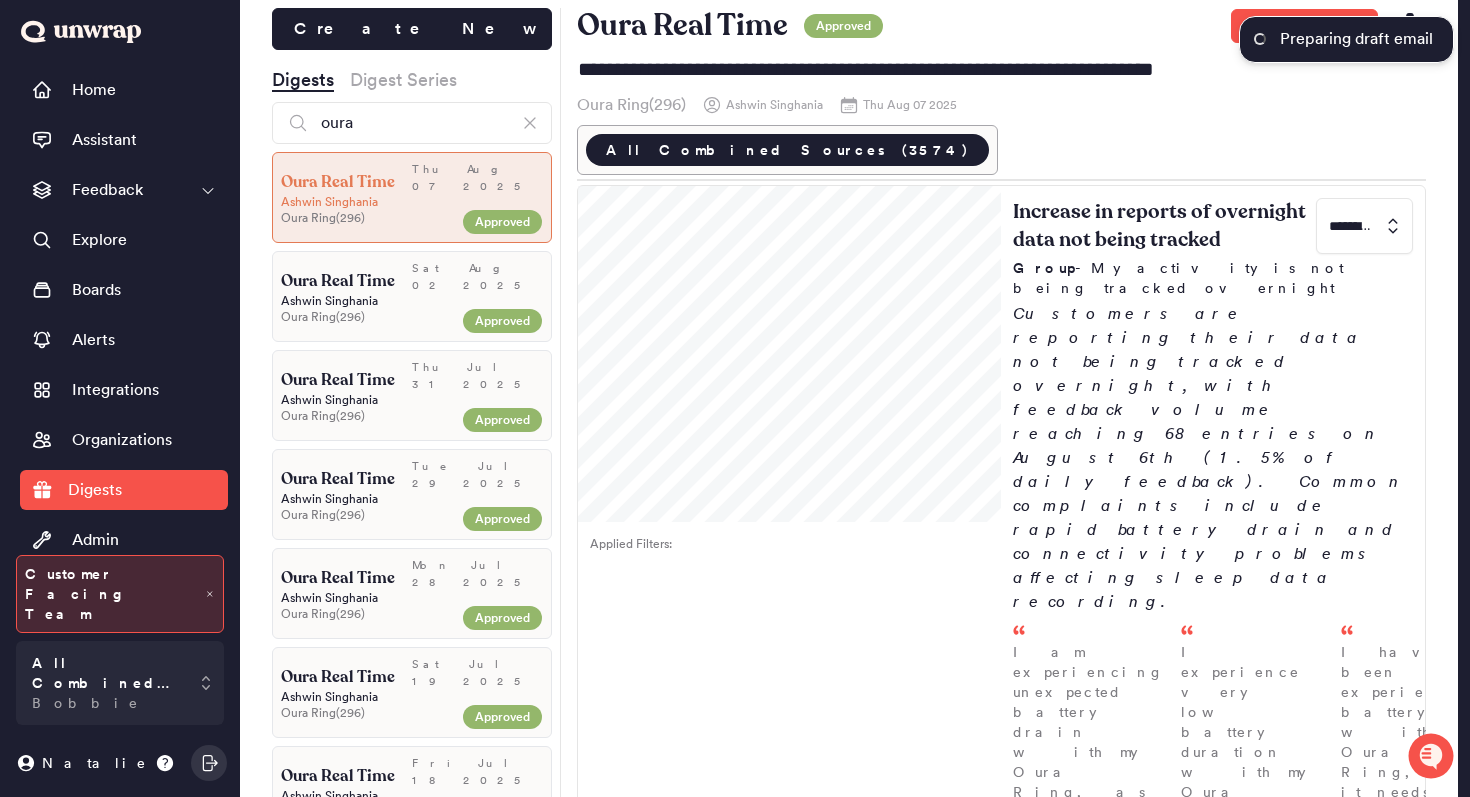 click on "Oura Real Time Approved Send(jk)" at bounding box center (1002, 26) 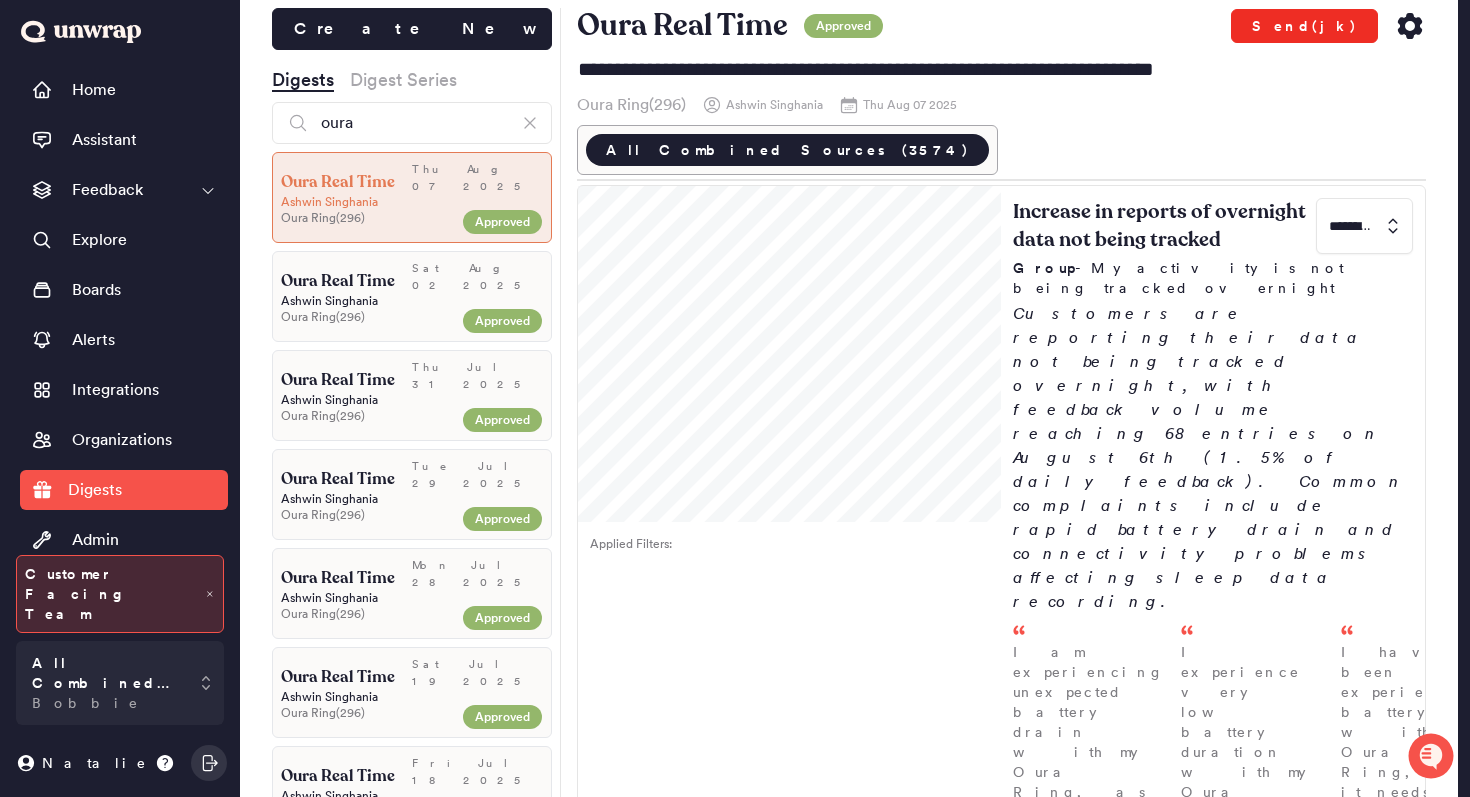 click on "Send(jk)" at bounding box center [1304, 26] 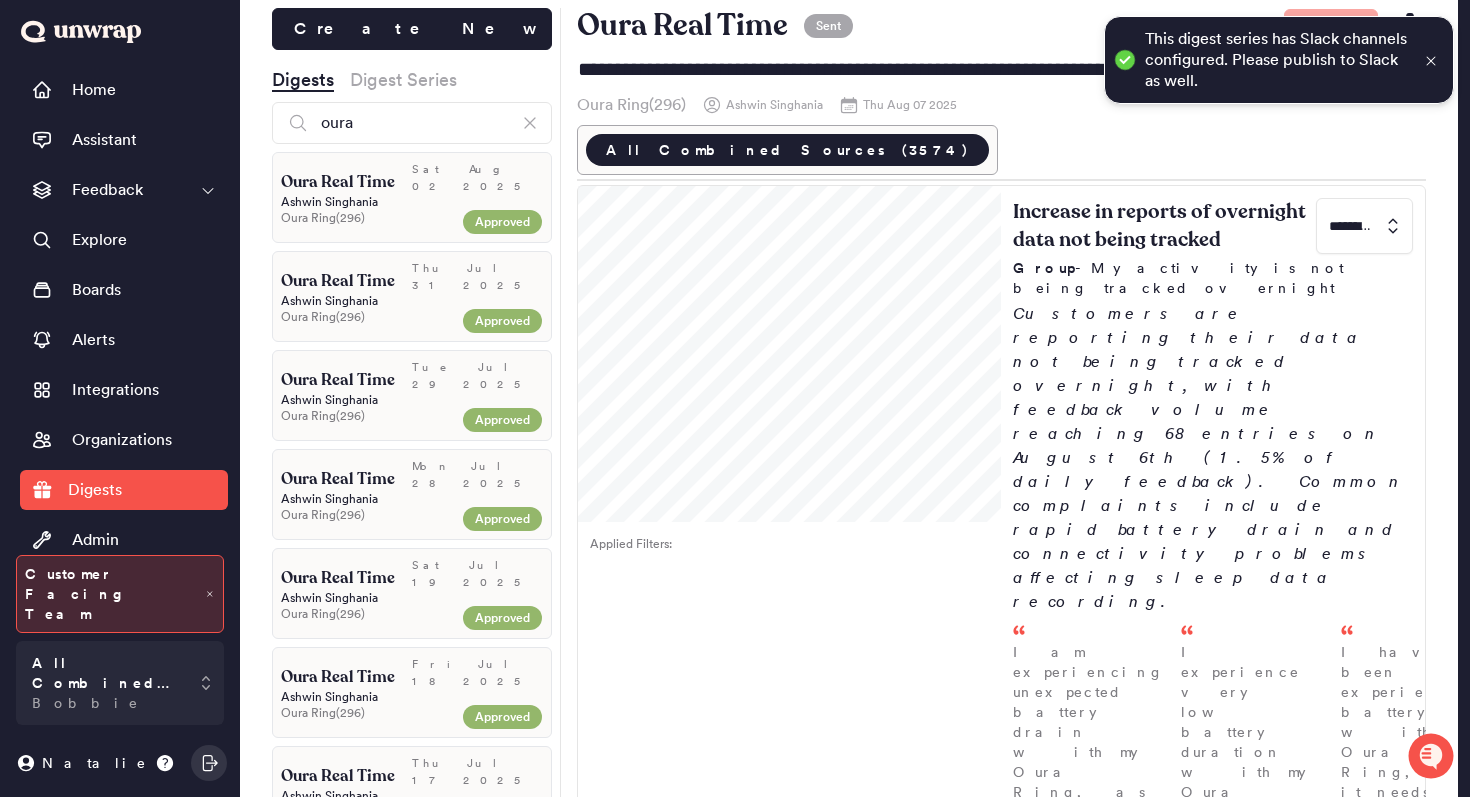 click at bounding box center [1431, 60] 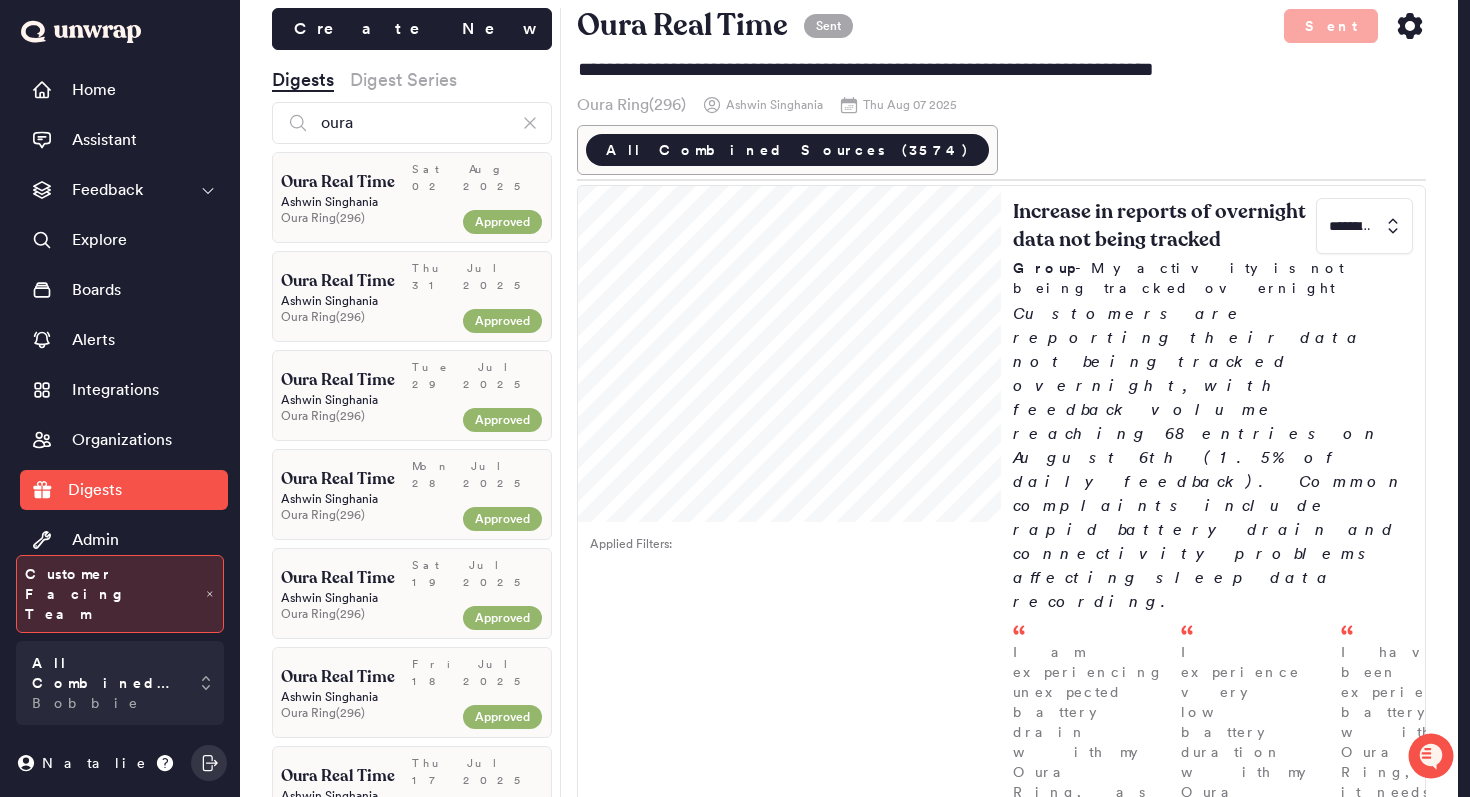 click 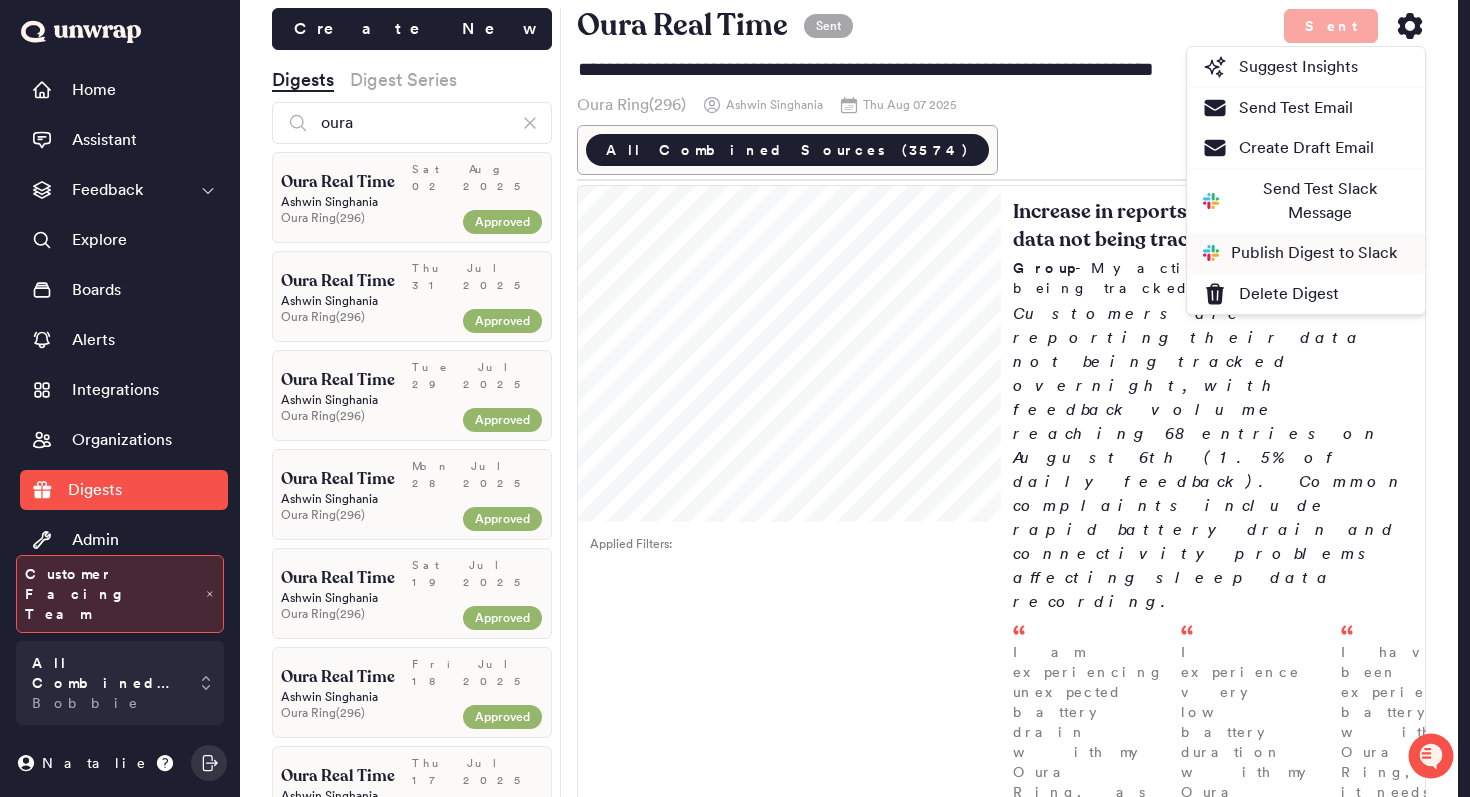 click on "Publish Digest to Slack" at bounding box center (1306, 253) 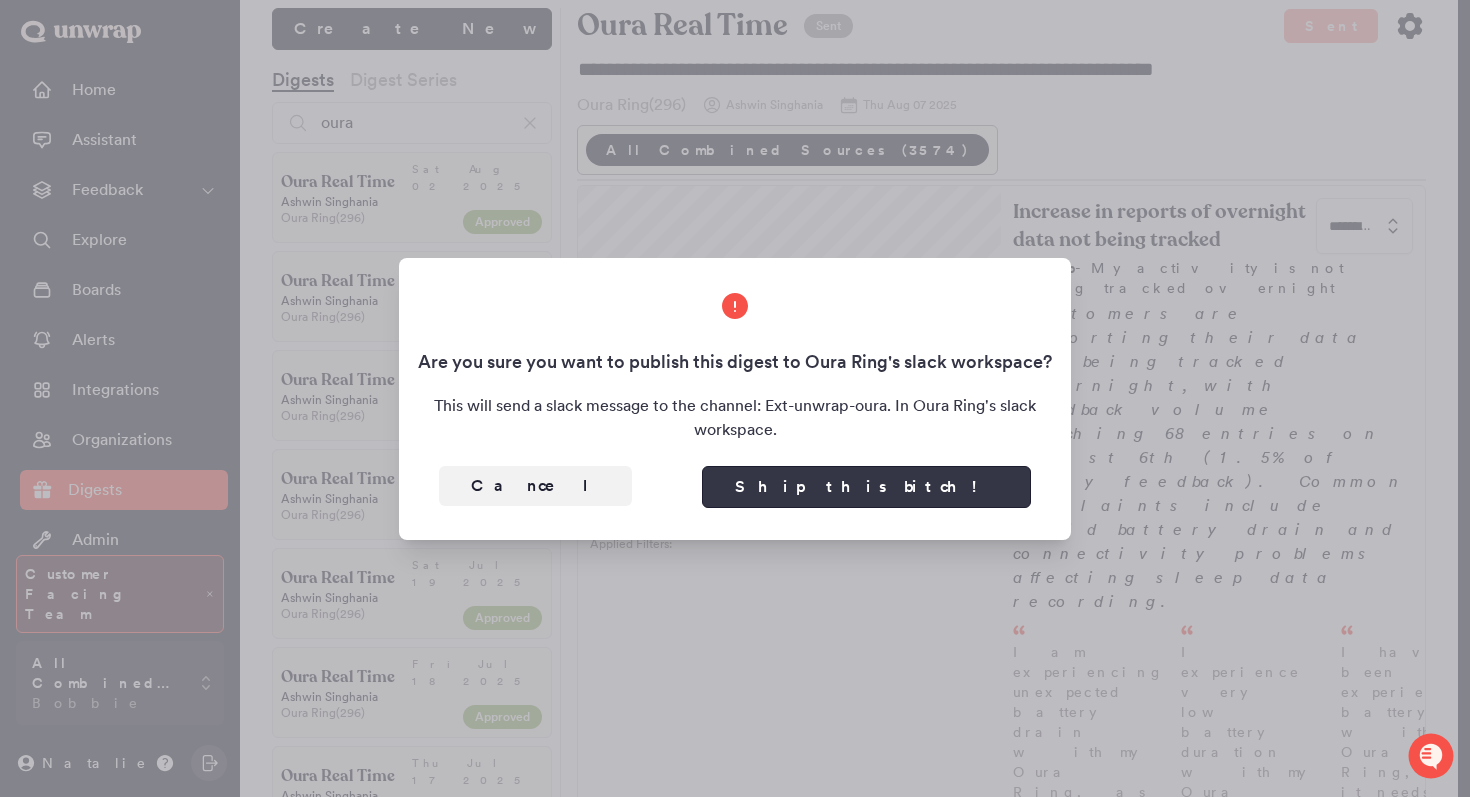 click on "Ship this bitch!" at bounding box center [866, 487] 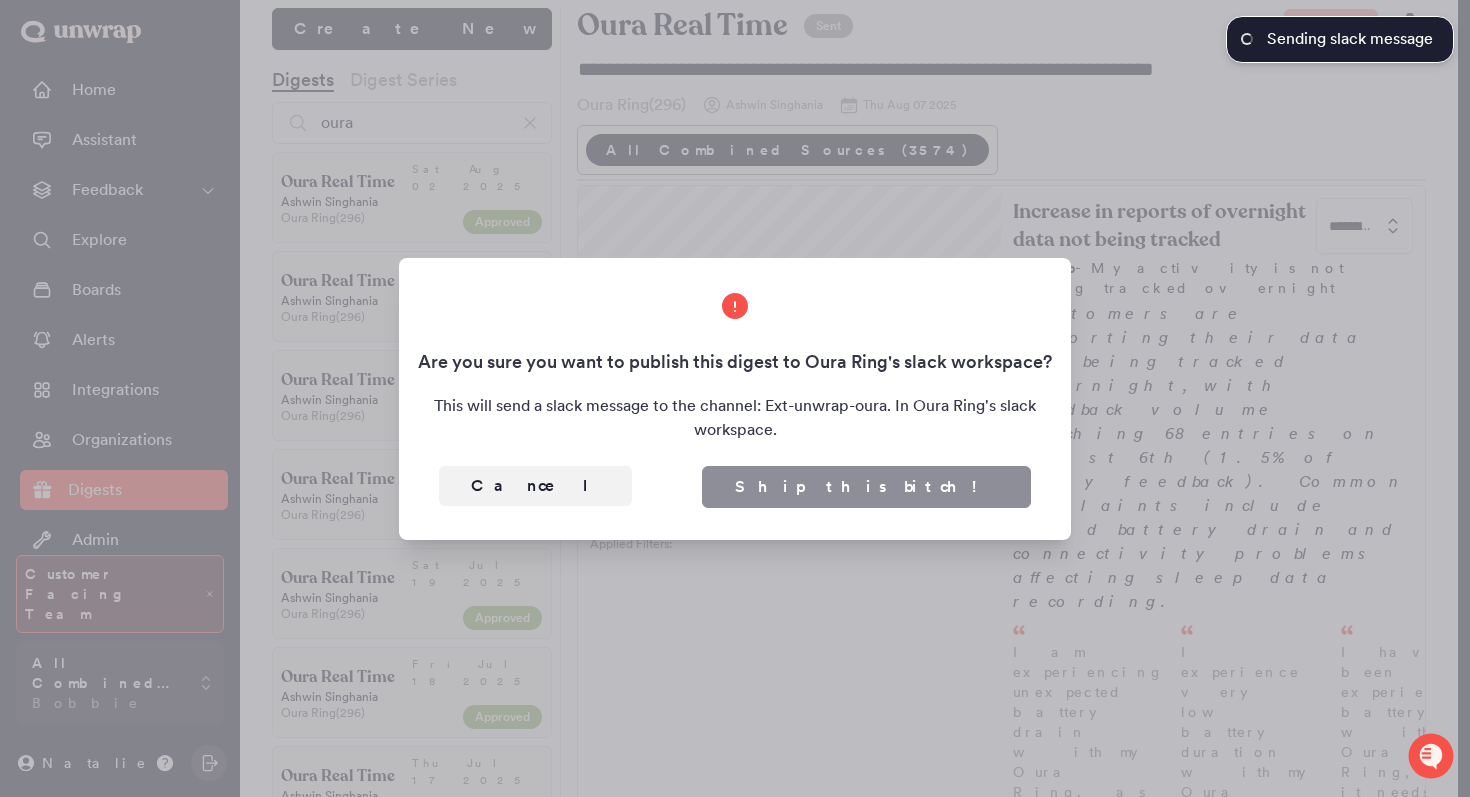 click at bounding box center (735, 398) 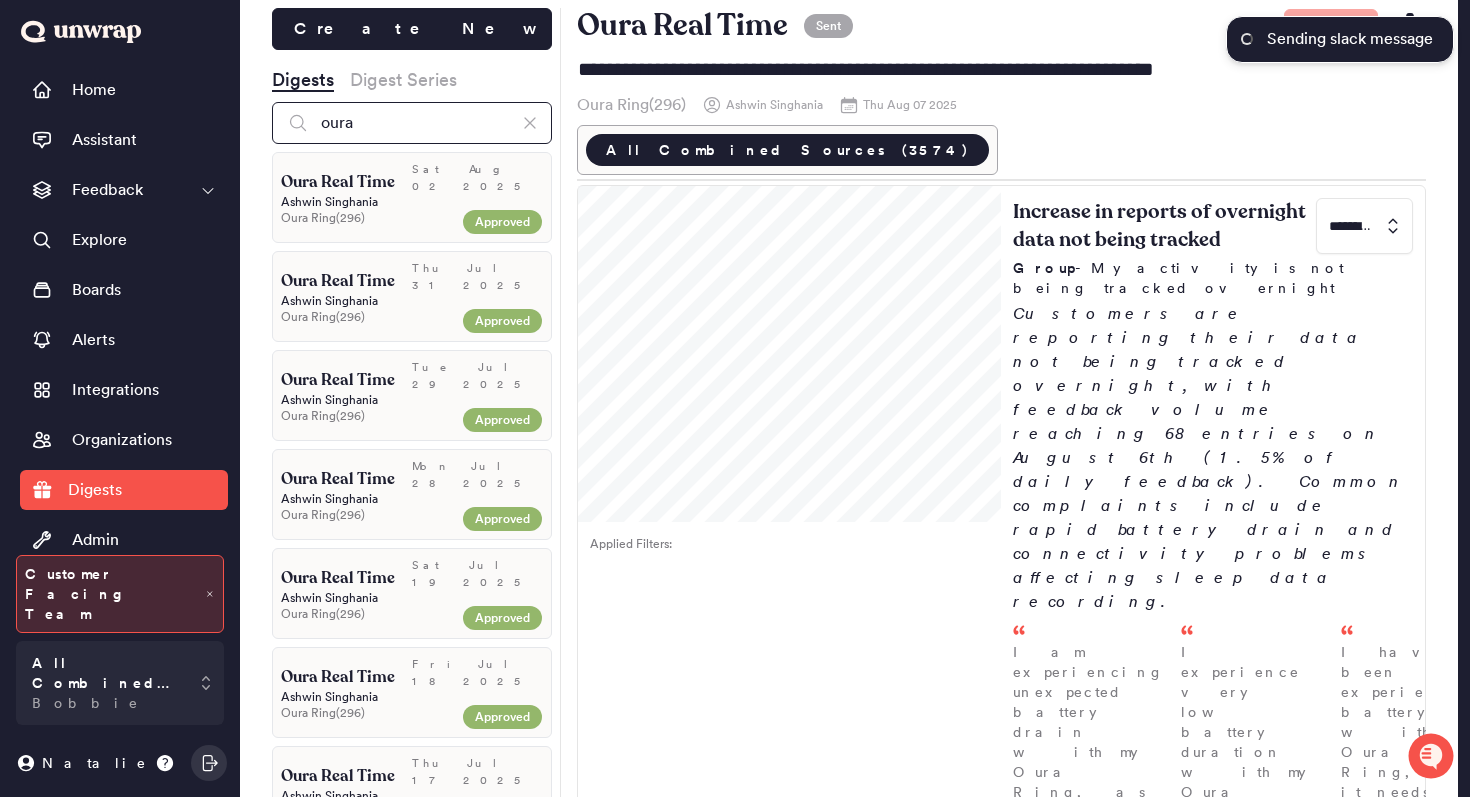 click on "oura" at bounding box center [412, 123] 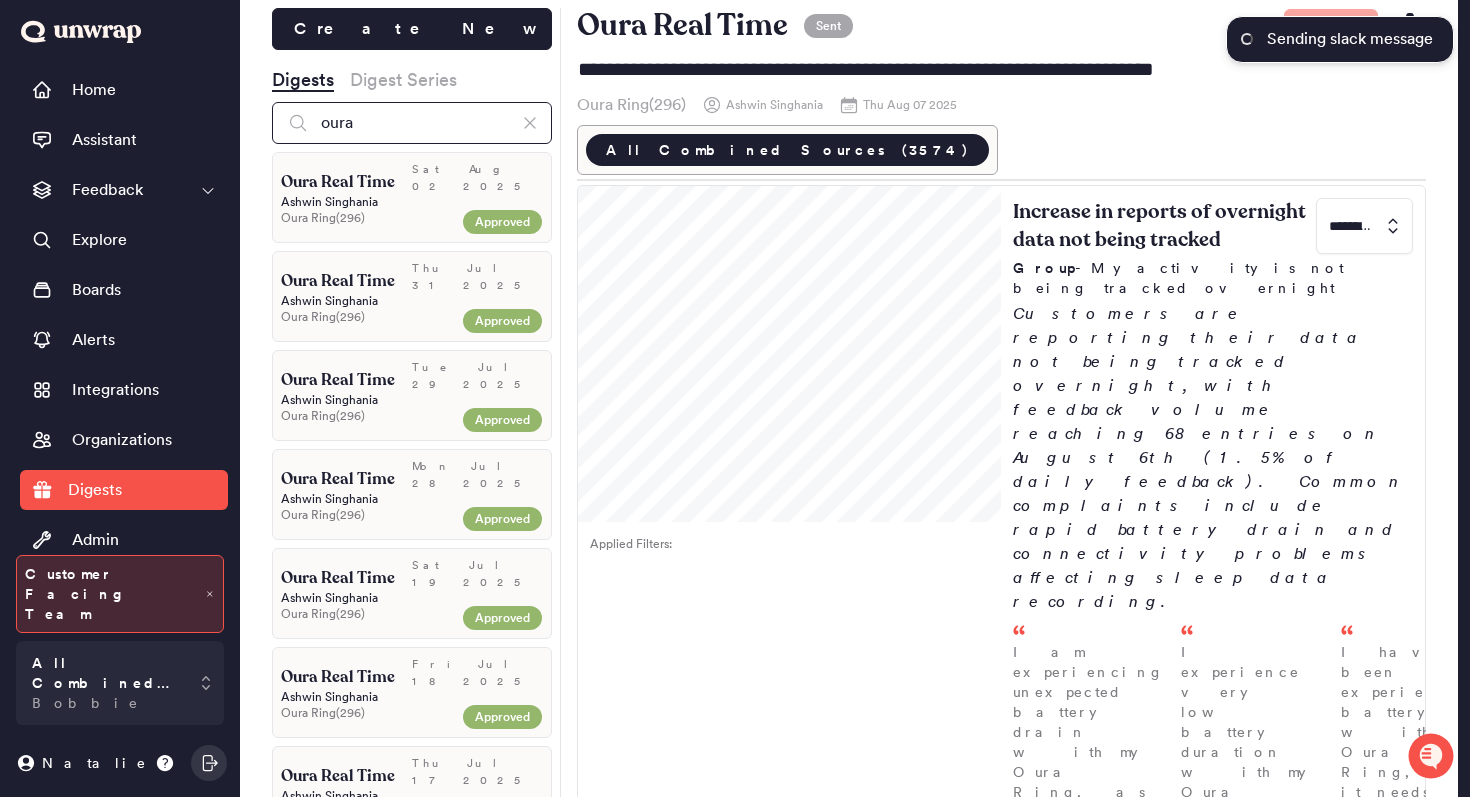 click on "oura" at bounding box center [412, 123] 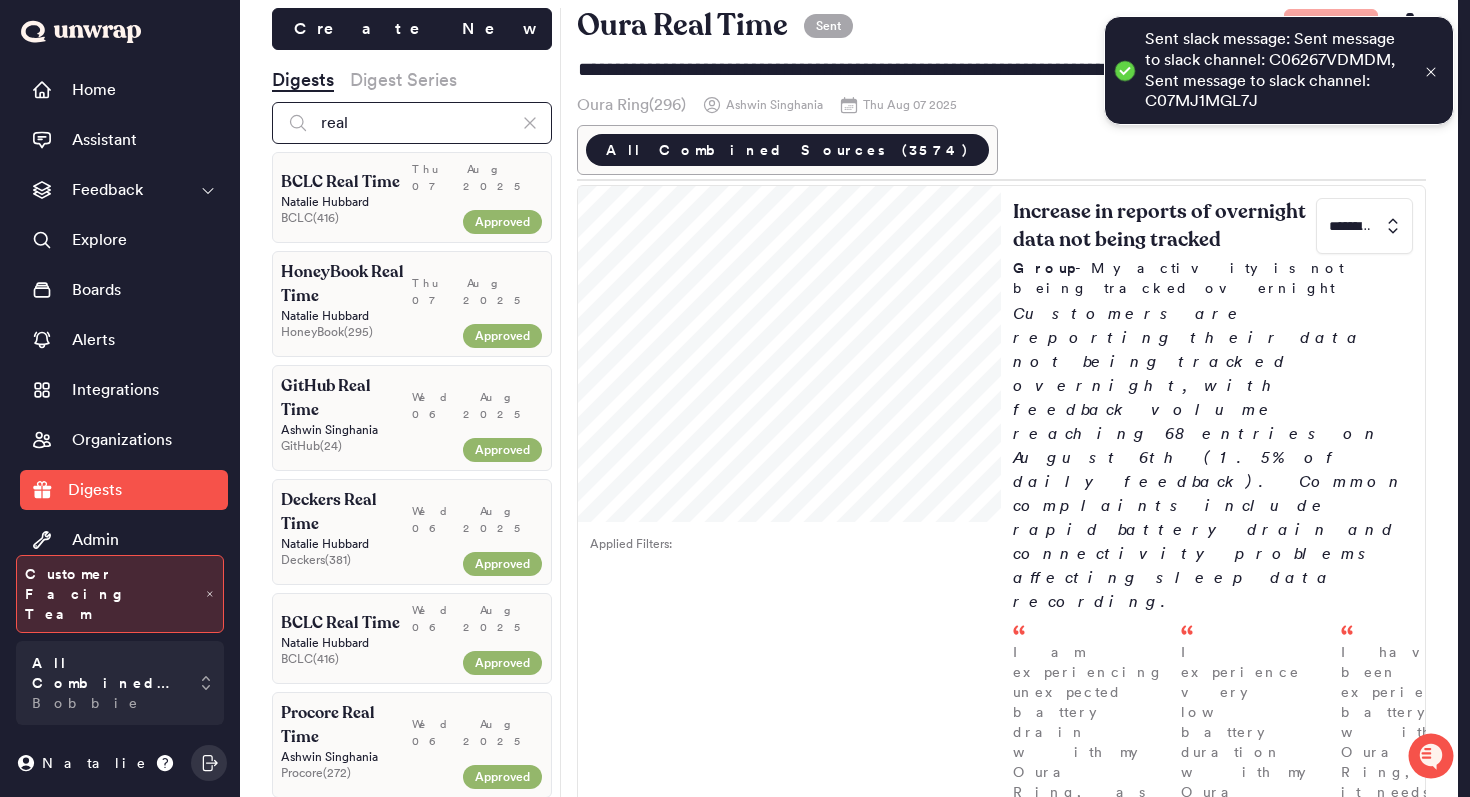 type on "real" 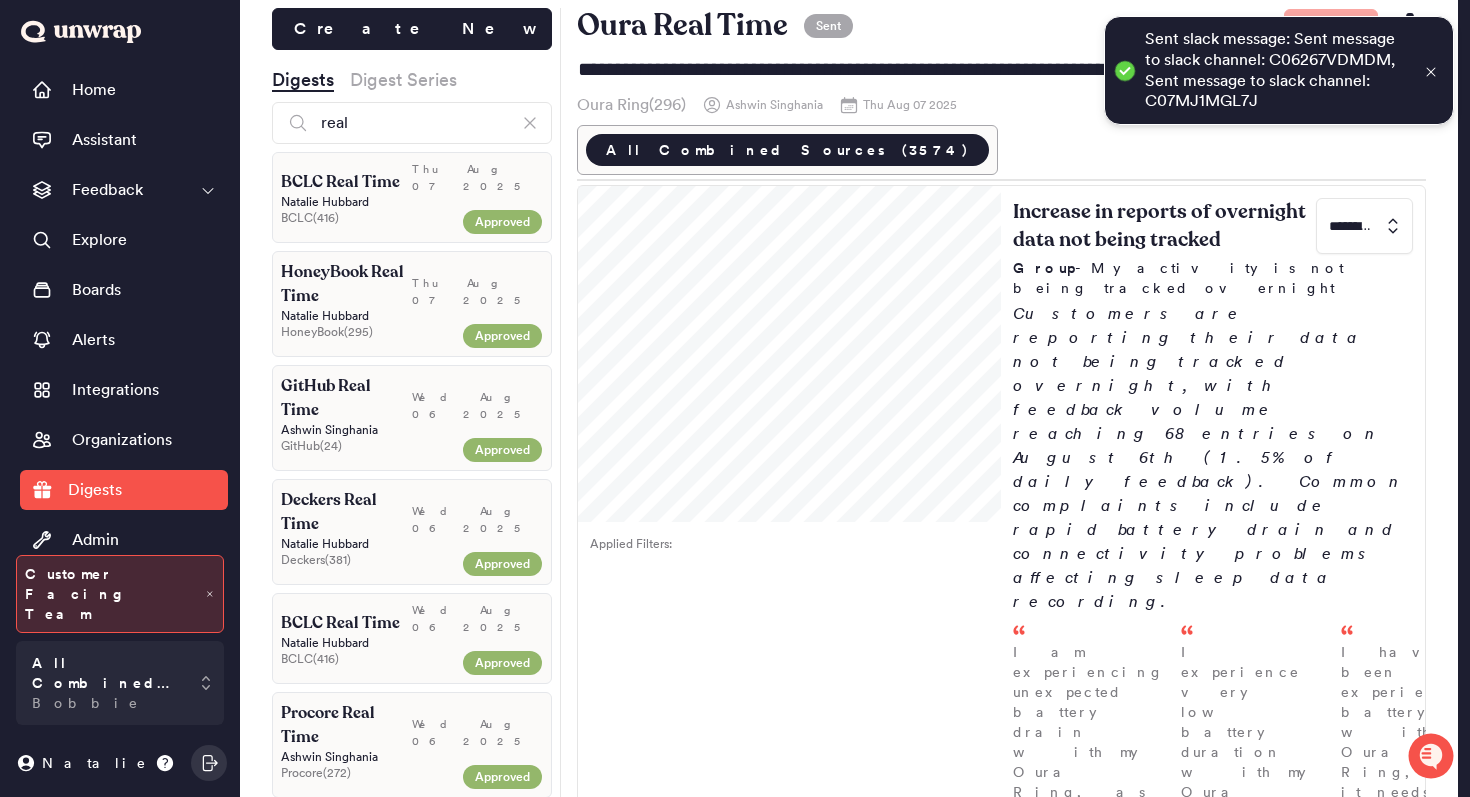 click on "BCLC  ( 416 )" at bounding box center [368, 222] 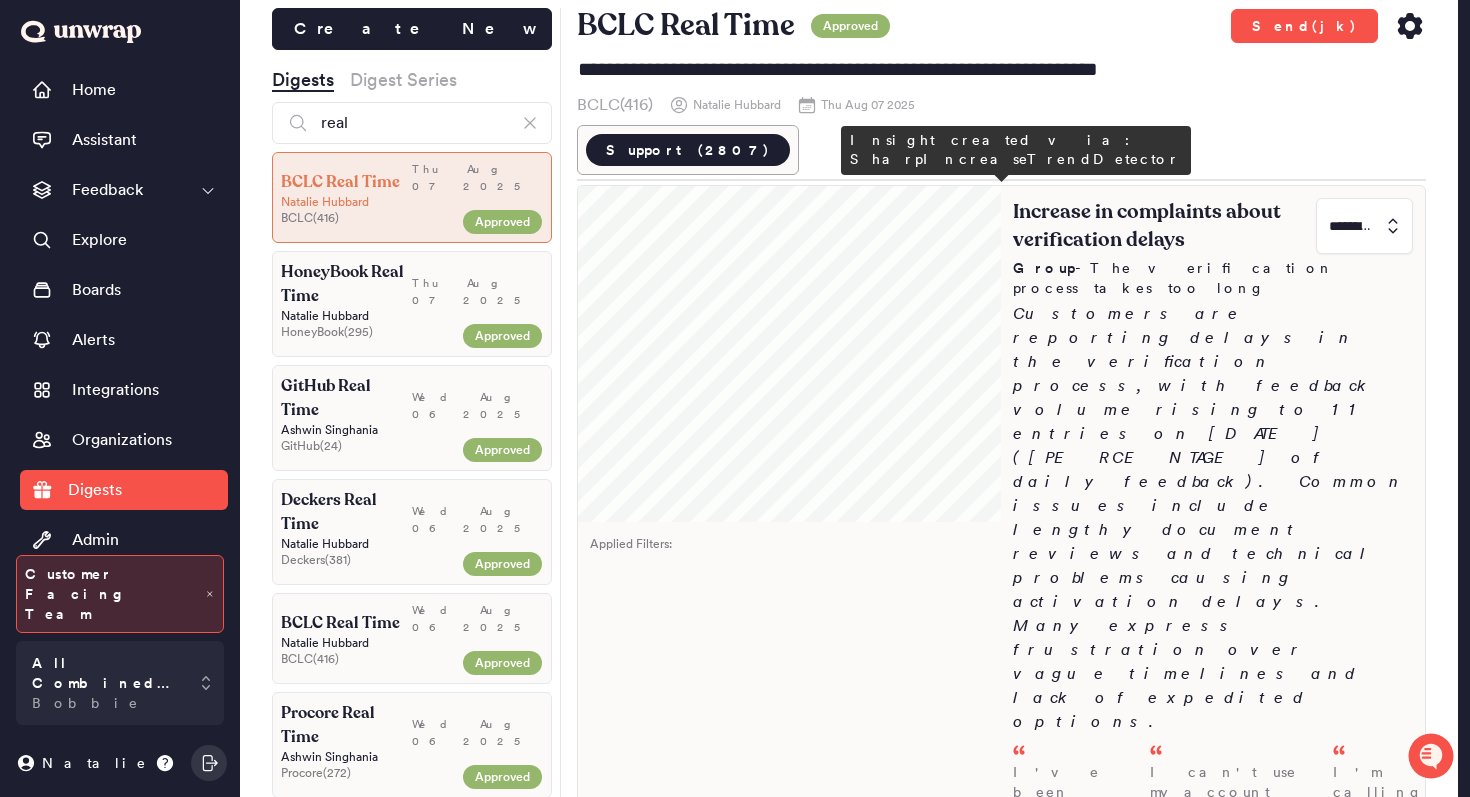 click on "Increase in complaints about verification delays ********* Group  -  The verification process takes too long Customers are reporting delays in the verification process, with feedback volume rising to 11 entries on [DATE] ([PERCENTAGE] of daily feedback). Common issues include lengthy document reviews and technical problems causing activation delays. Many express frustration over vague timelines and lack of expedited options. I've been trying to verify my account for the past 2 weeks, but I keep getting the same results, leading to frustration and inability to access my account.  -  [DATE] I can't use my account because I need to verify my ID and supporting documents, which can take up to 3 business days for the registration team to review.  -  [DATE] I'm calling about recurring CMP issues in the new member screen at Cascades Casino Penticton, where it takes 5-20 minutes for new member applications to load an...  -  [DATE]" at bounding box center [1213, 700] 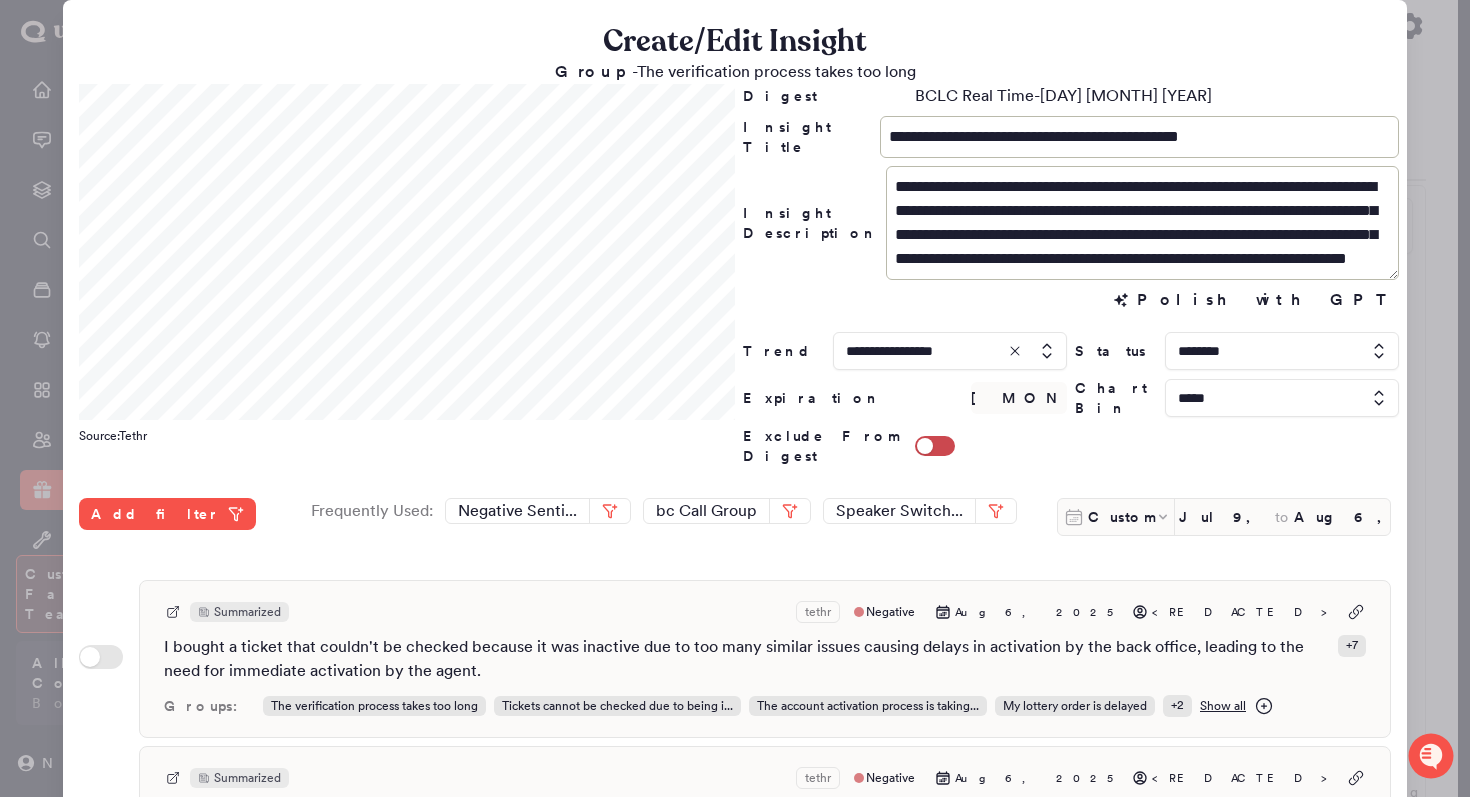 scroll, scrollTop: 24, scrollLeft: 0, axis: vertical 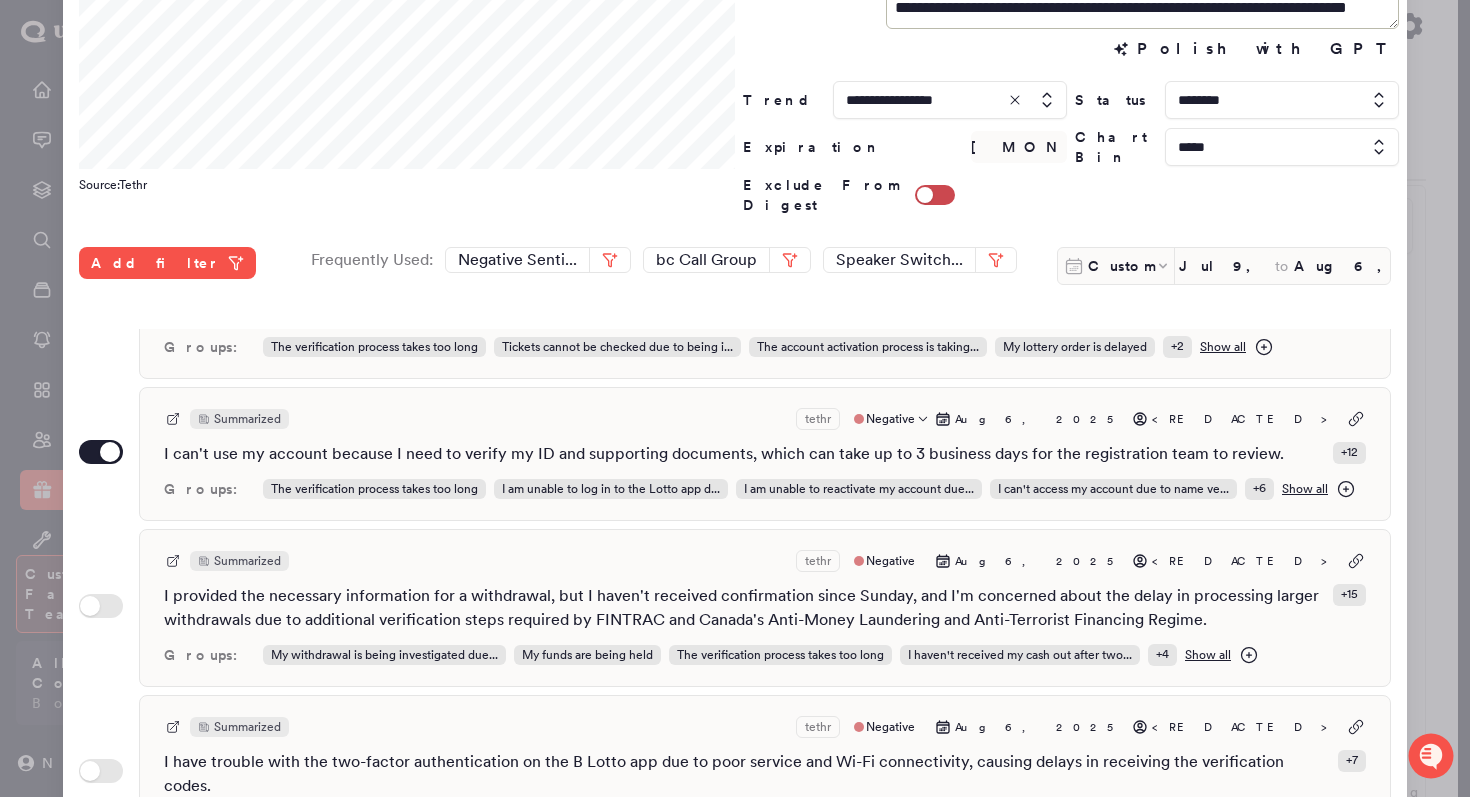 click on "Summarized tethr Negative [DATE] <REDACTED> I can't use my account because I need to verify my ID and supporting documents, which can take up to 3 business days for the registration team to review.    + 12 Groups: The verification process takes too long I am unable to log in to the Lotto app d... I am unable to reactivate my account due... I can't access my account due to name ve... + 6 Show all" at bounding box center [765, 454] 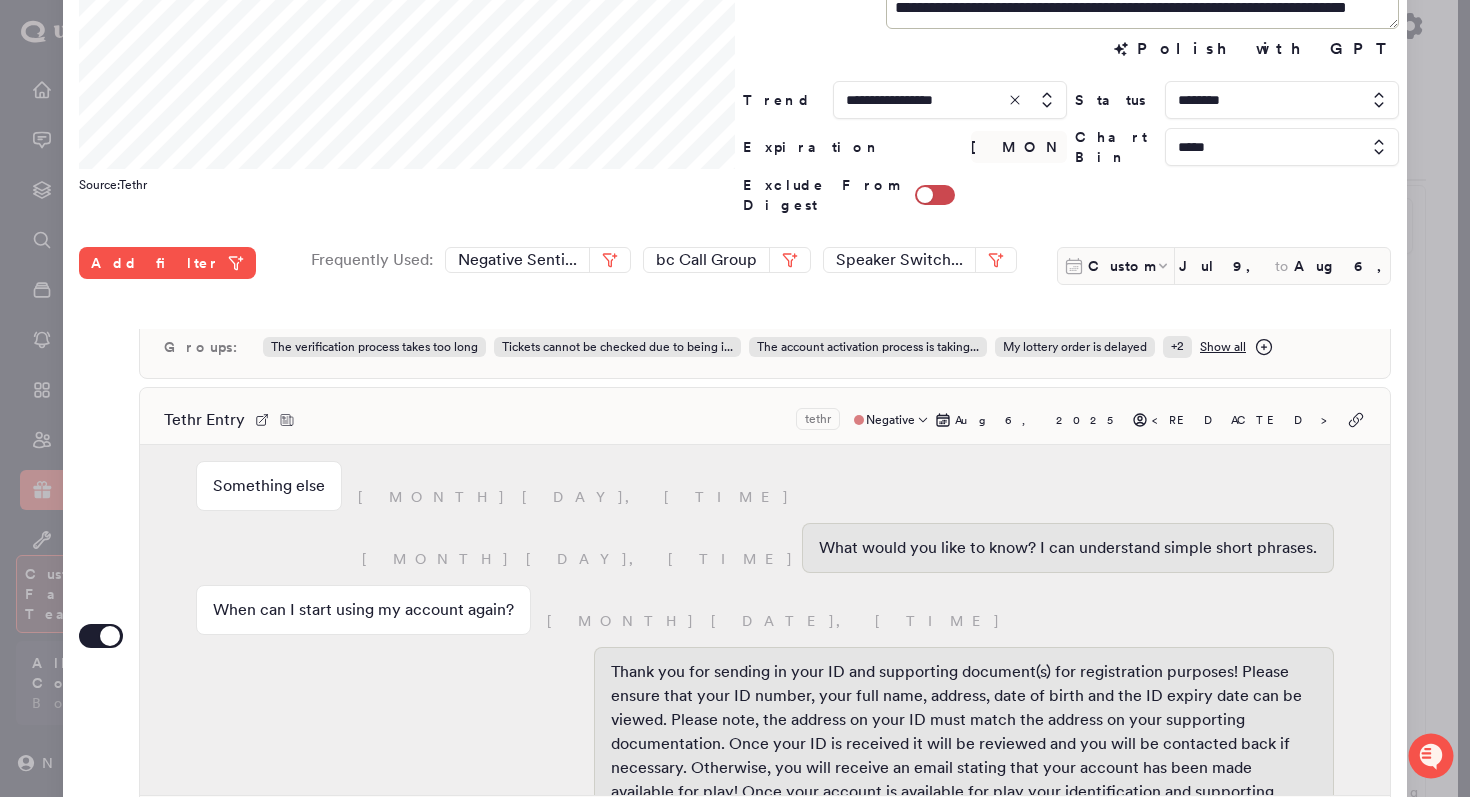 scroll, scrollTop: 160, scrollLeft: 0, axis: vertical 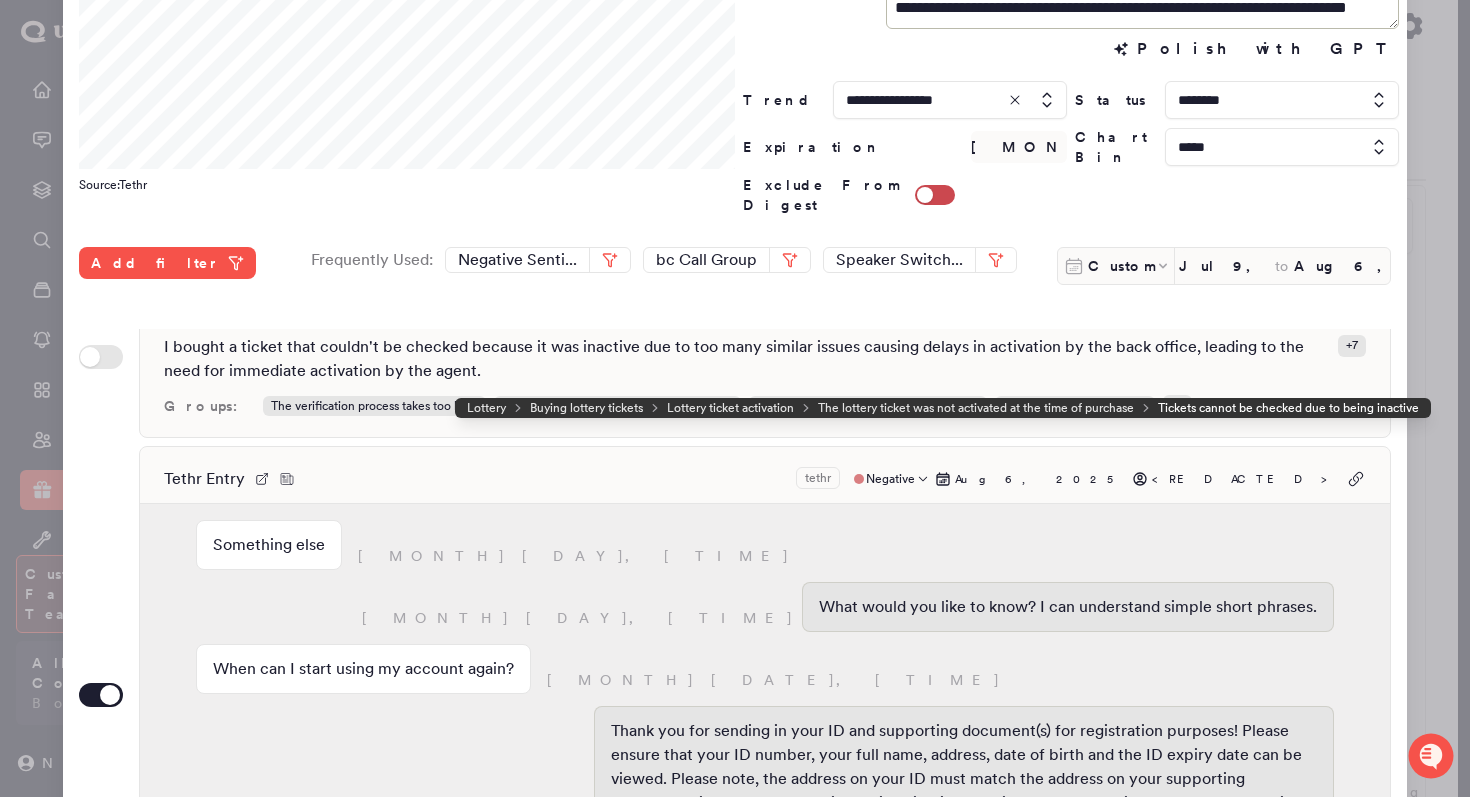 click on "Tethr Entry tethr Negative [DATE] <REDACTED>" at bounding box center [765, 479] 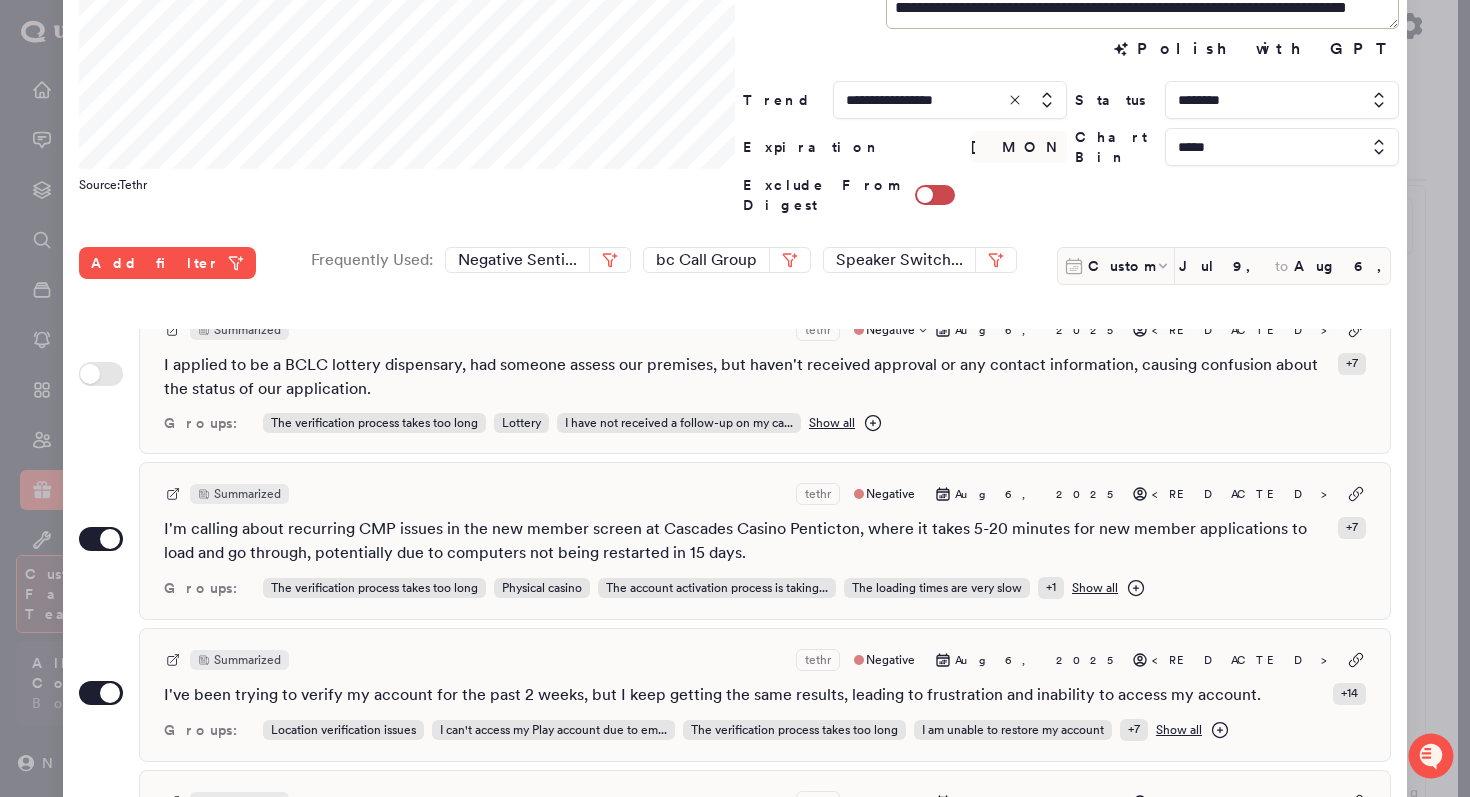 scroll, scrollTop: 677, scrollLeft: 0, axis: vertical 